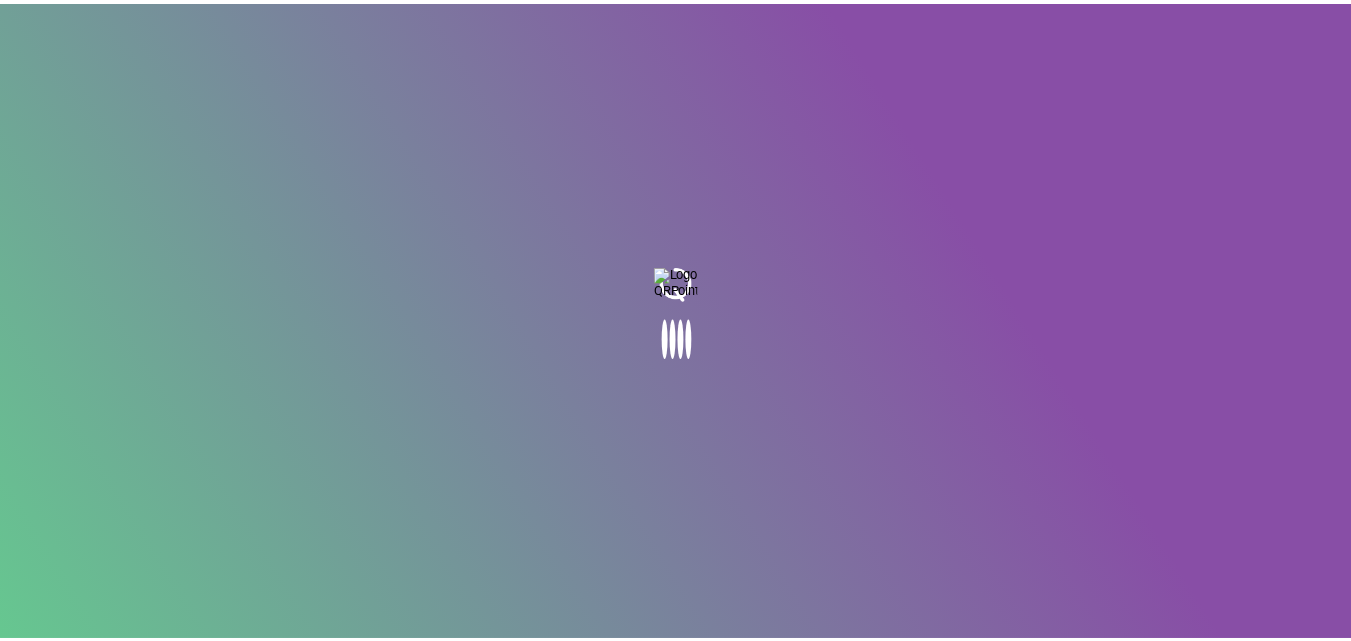 scroll, scrollTop: 0, scrollLeft: 0, axis: both 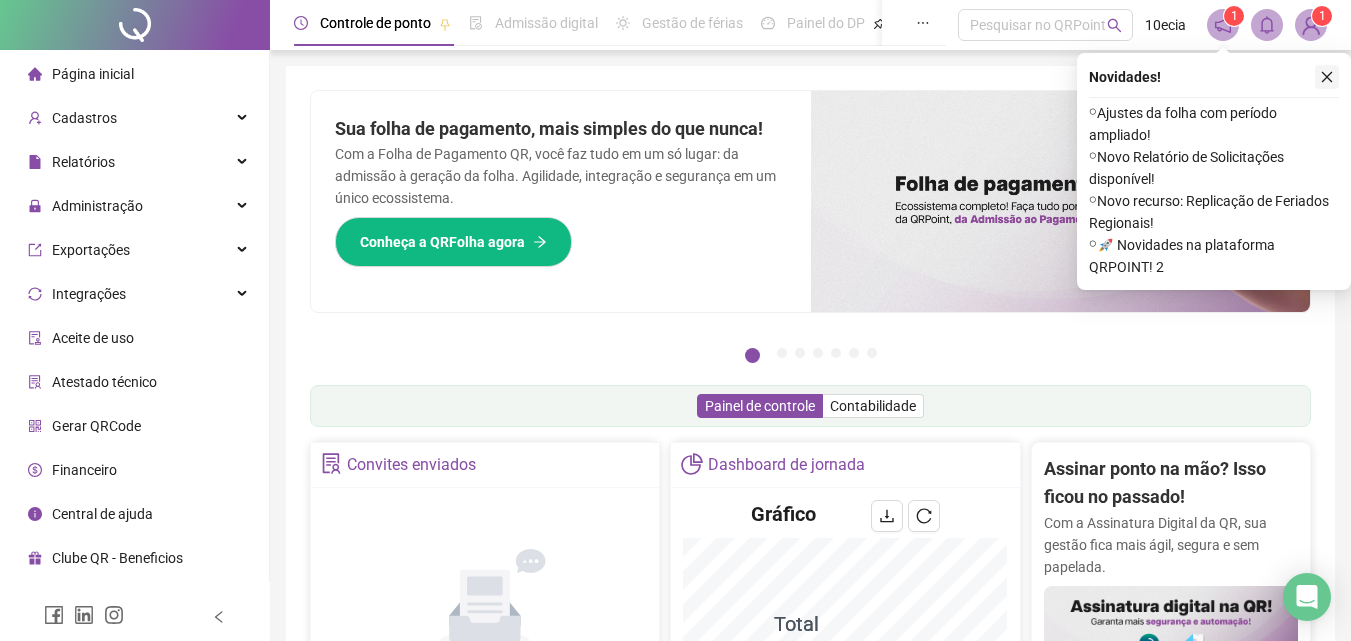 click 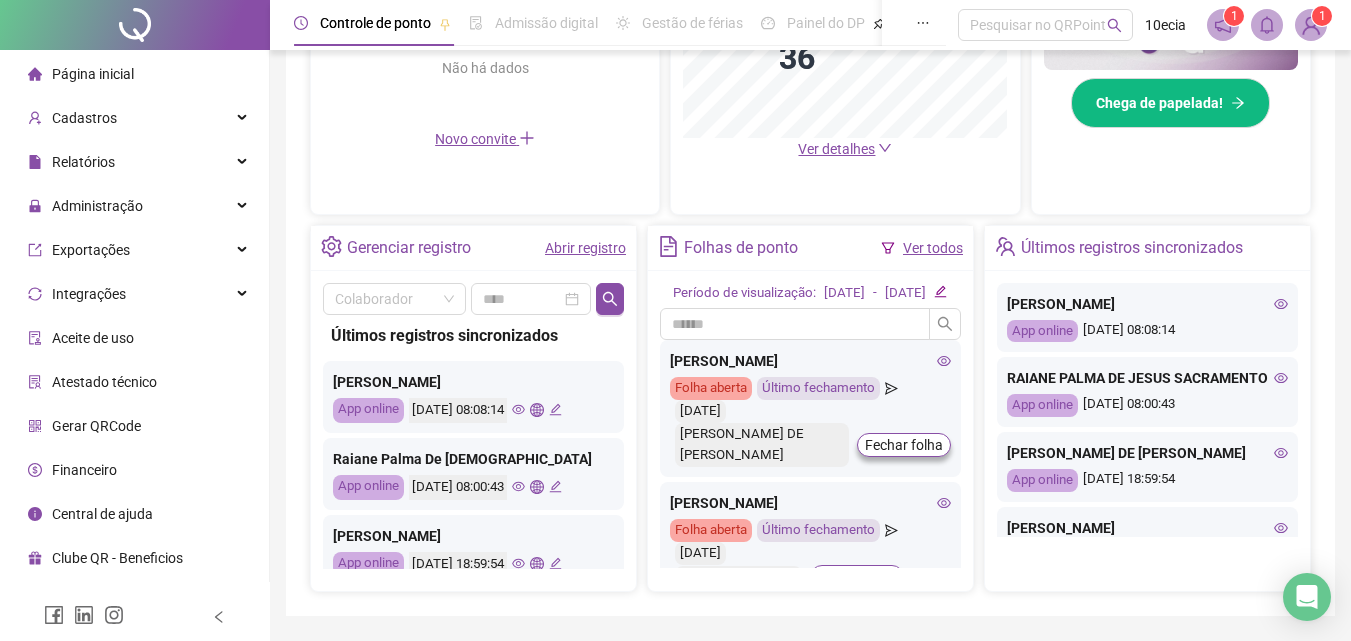 scroll, scrollTop: 681, scrollLeft: 0, axis: vertical 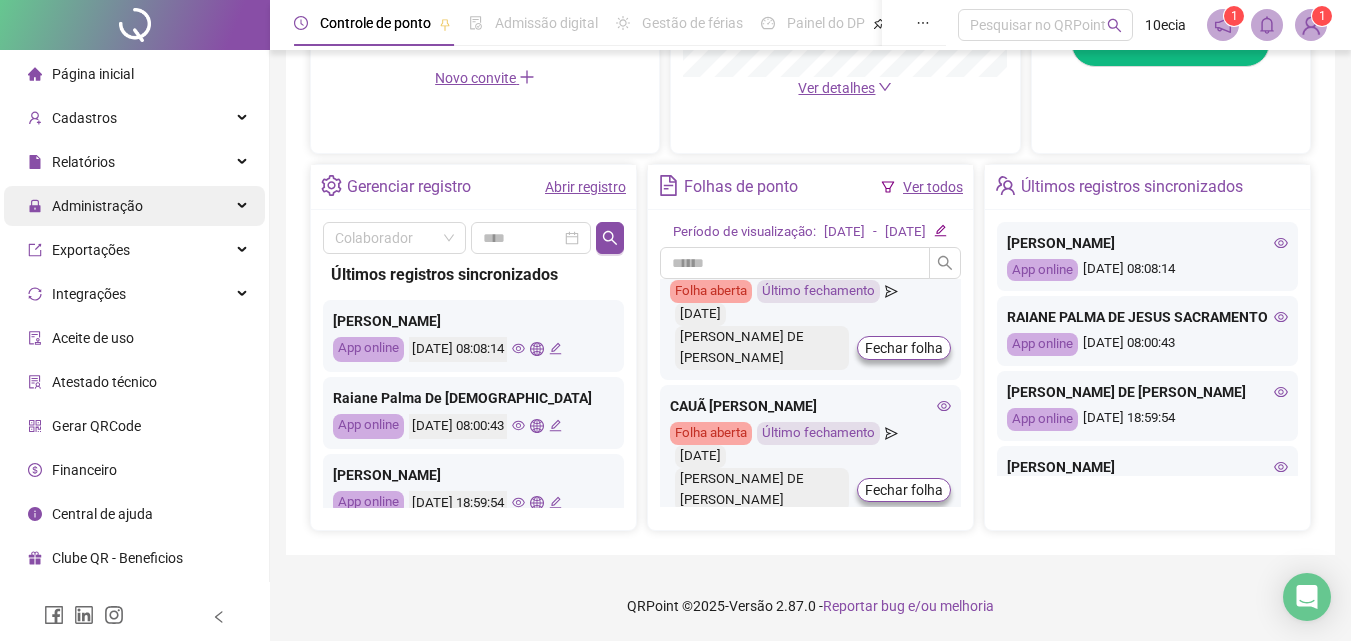 click on "Administração" at bounding box center (97, 206) 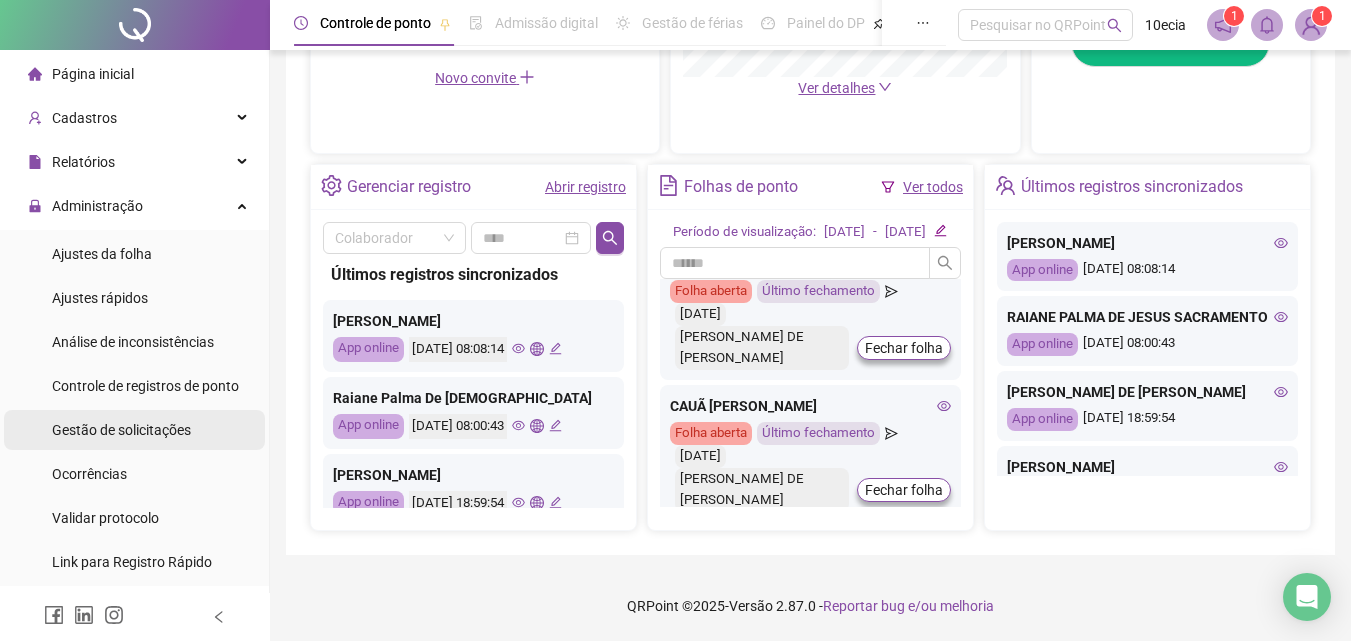 click on "Gestão de solicitações" at bounding box center [121, 430] 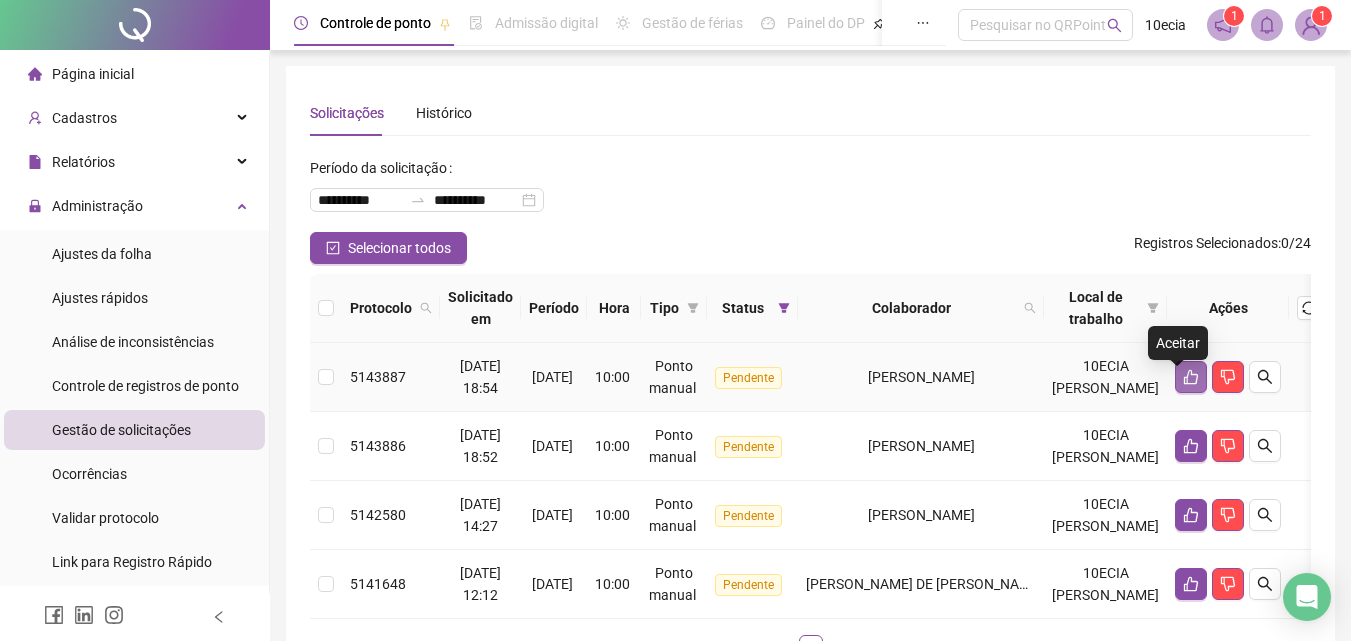 click at bounding box center [1191, 377] 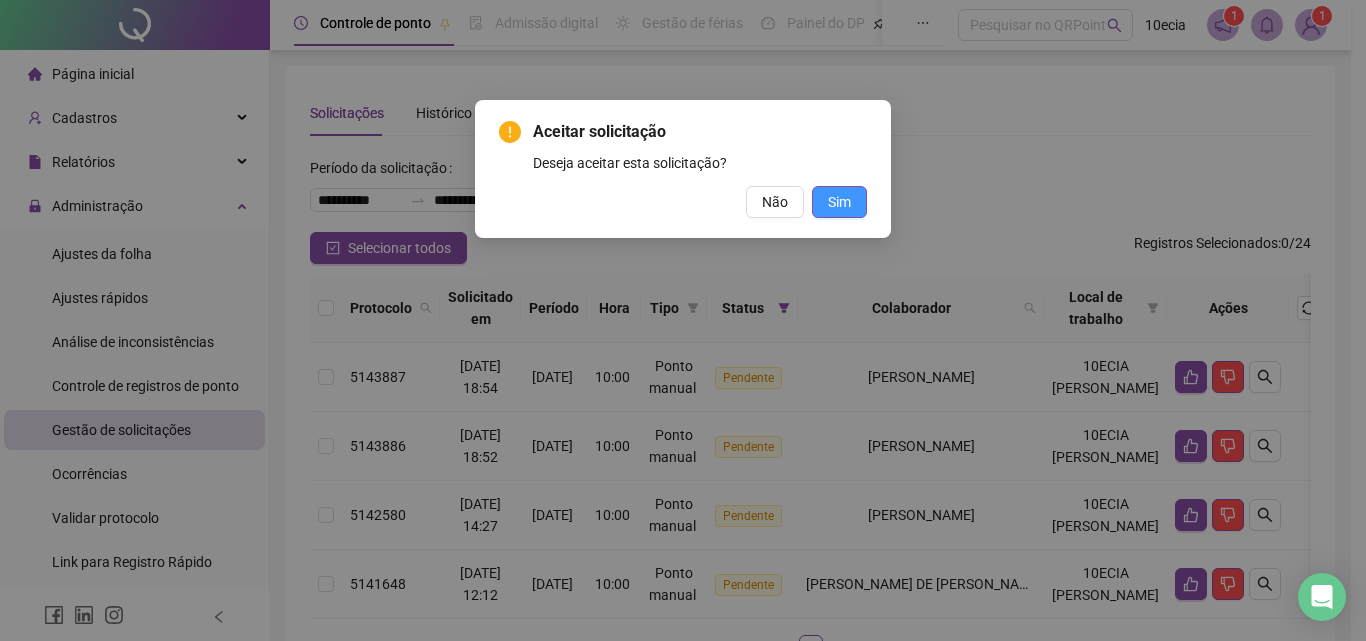click on "Sim" at bounding box center [839, 202] 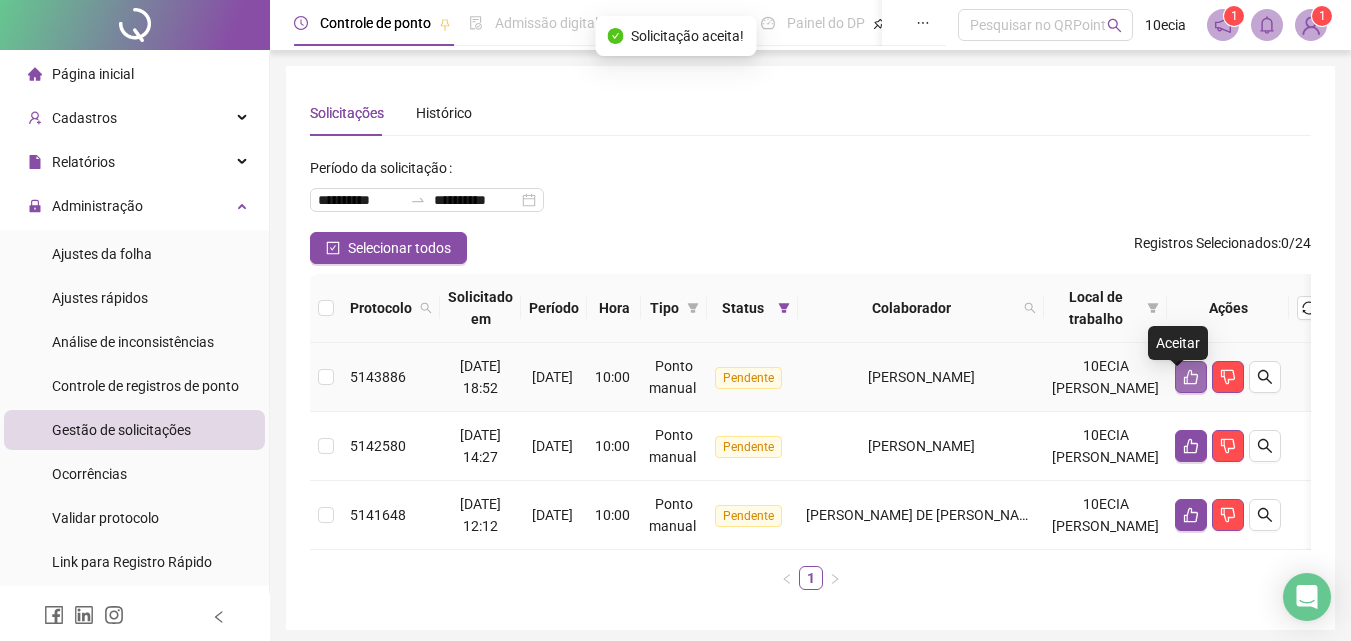 click 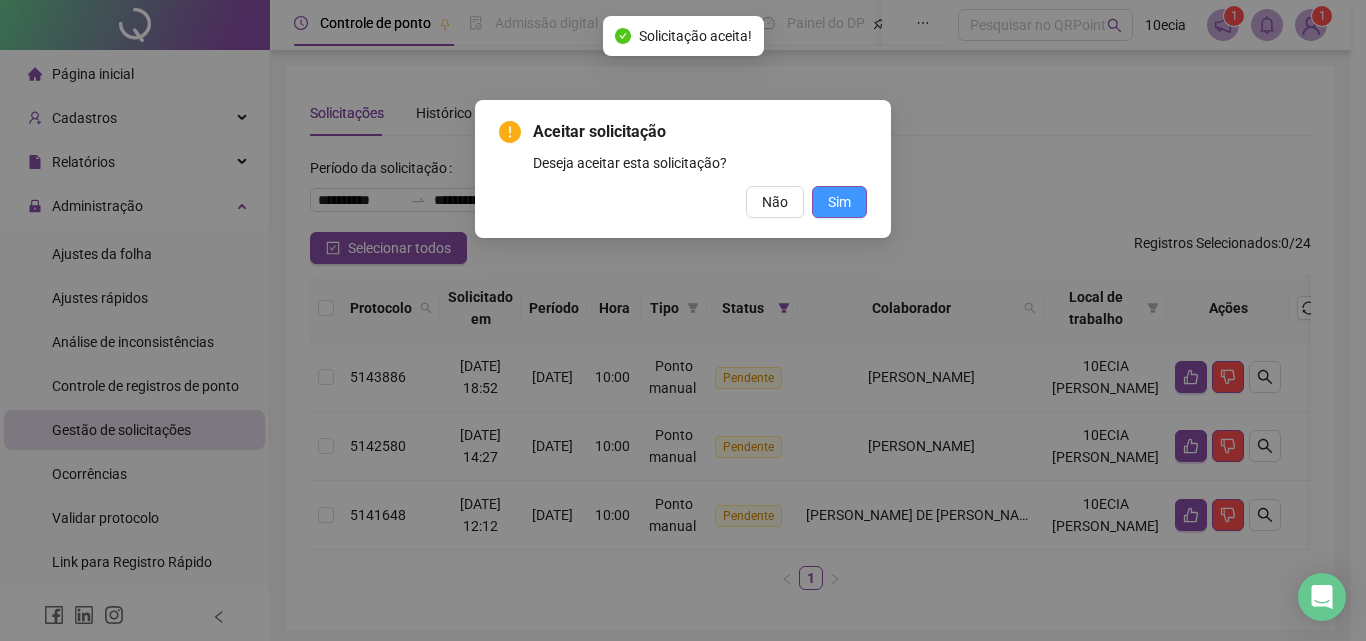 click on "Sim" at bounding box center (839, 202) 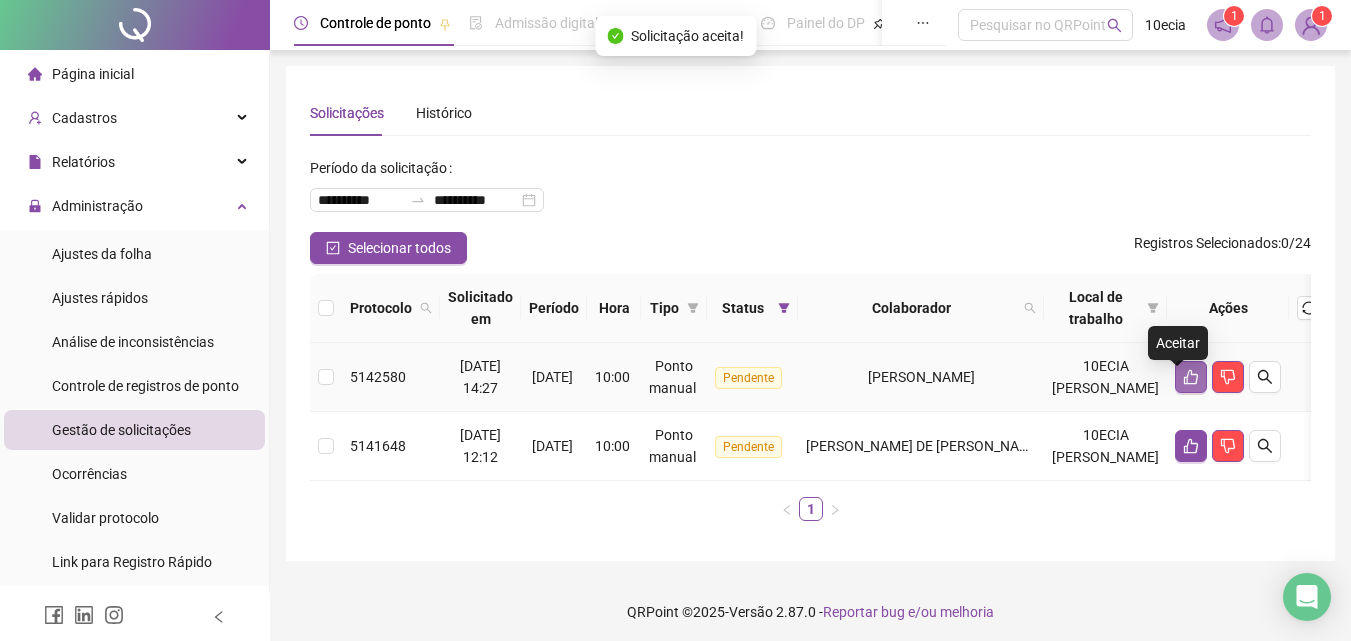 click at bounding box center (1191, 377) 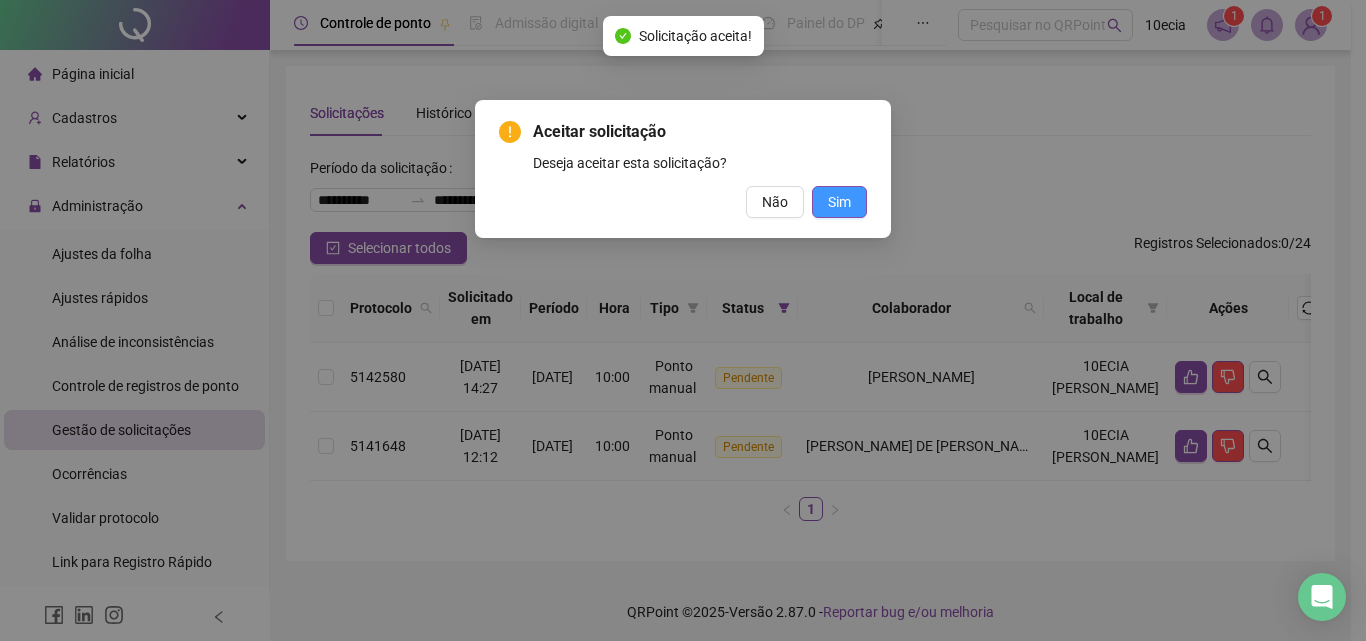 click on "Sim" at bounding box center (839, 202) 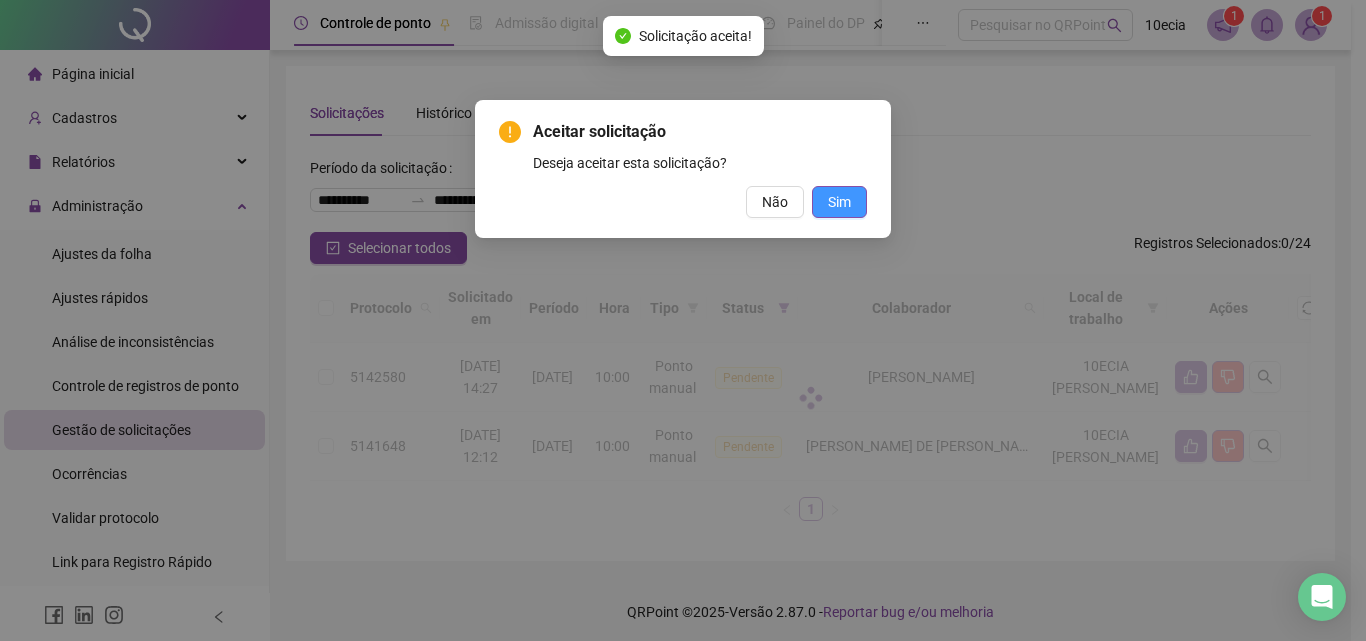 click on "Aceitar solicitação Deseja aceitar esta solicitação? Não Sim" at bounding box center [683, 320] 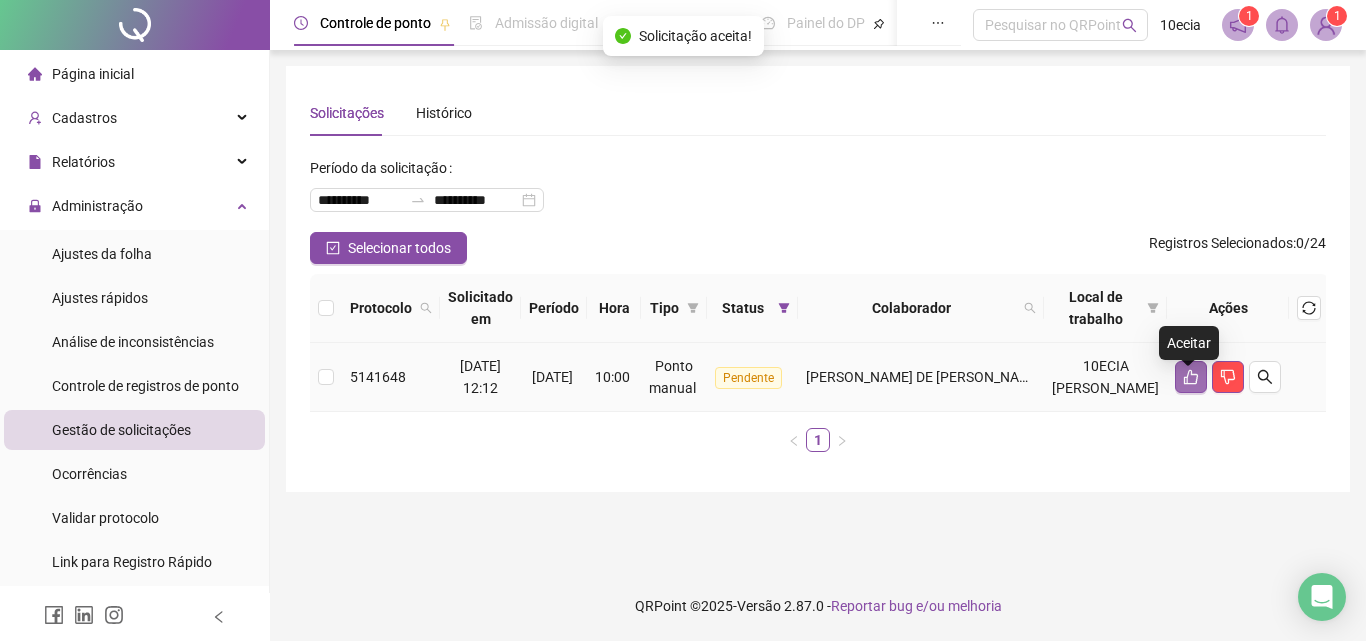 click 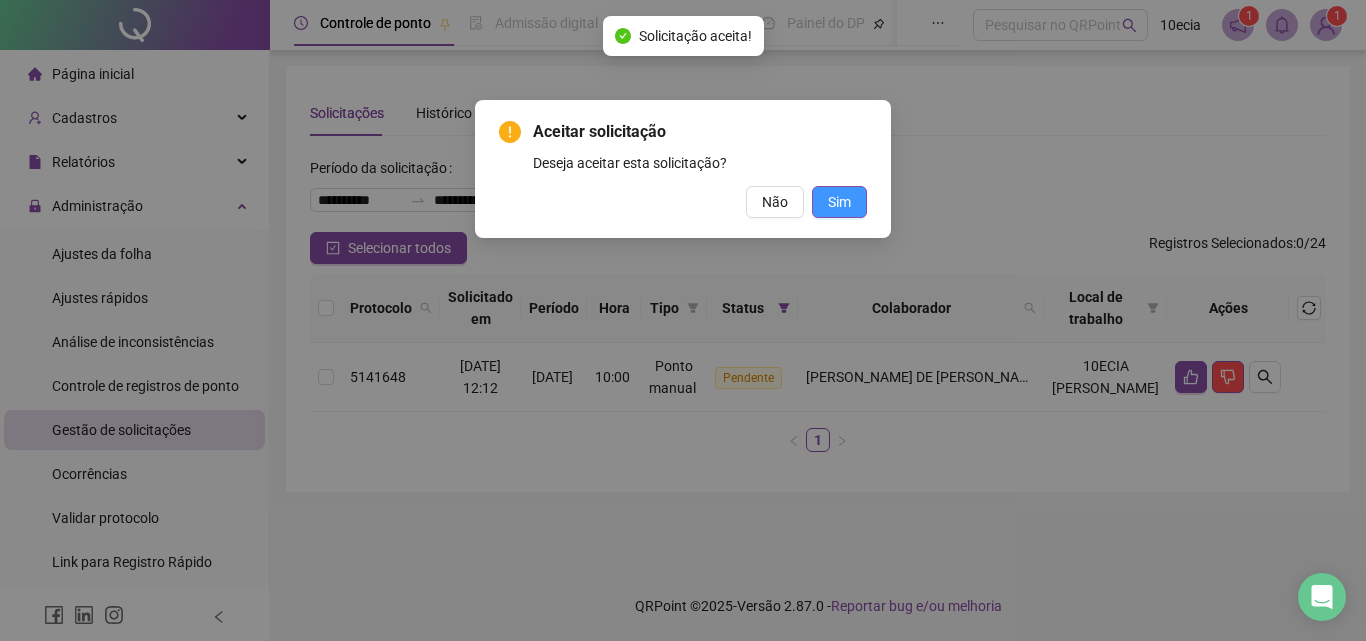 click on "Sim" at bounding box center (839, 202) 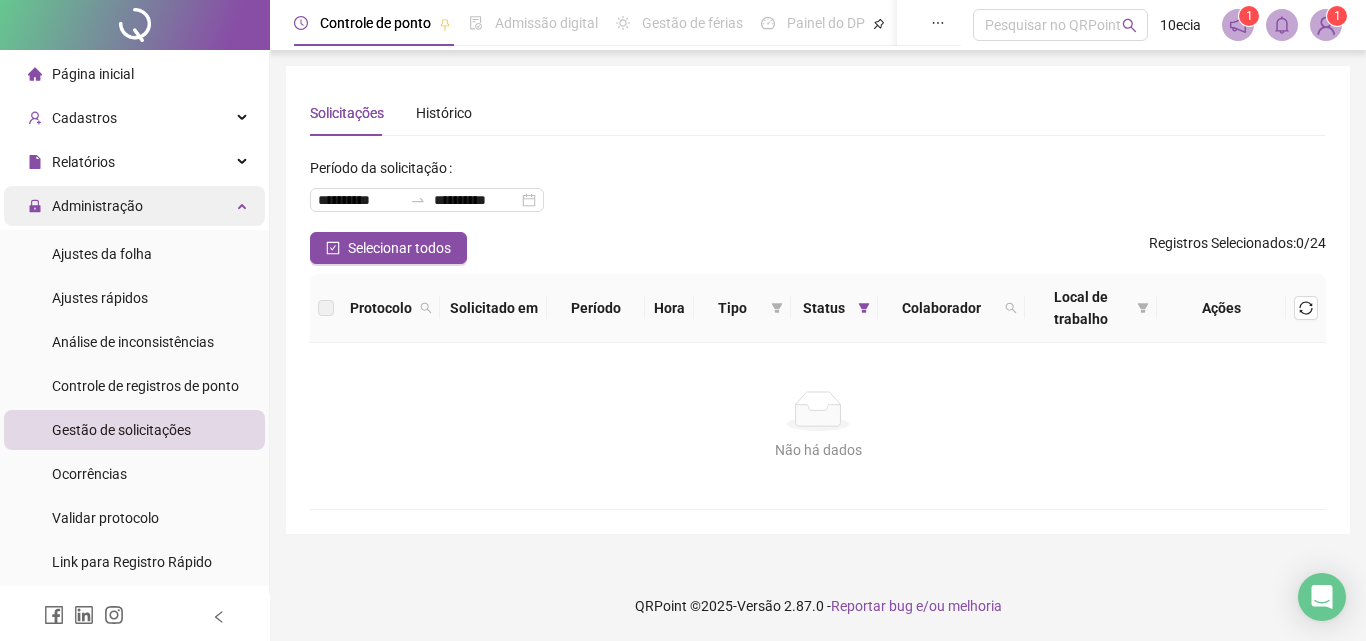 click on "Administração" at bounding box center [85, 206] 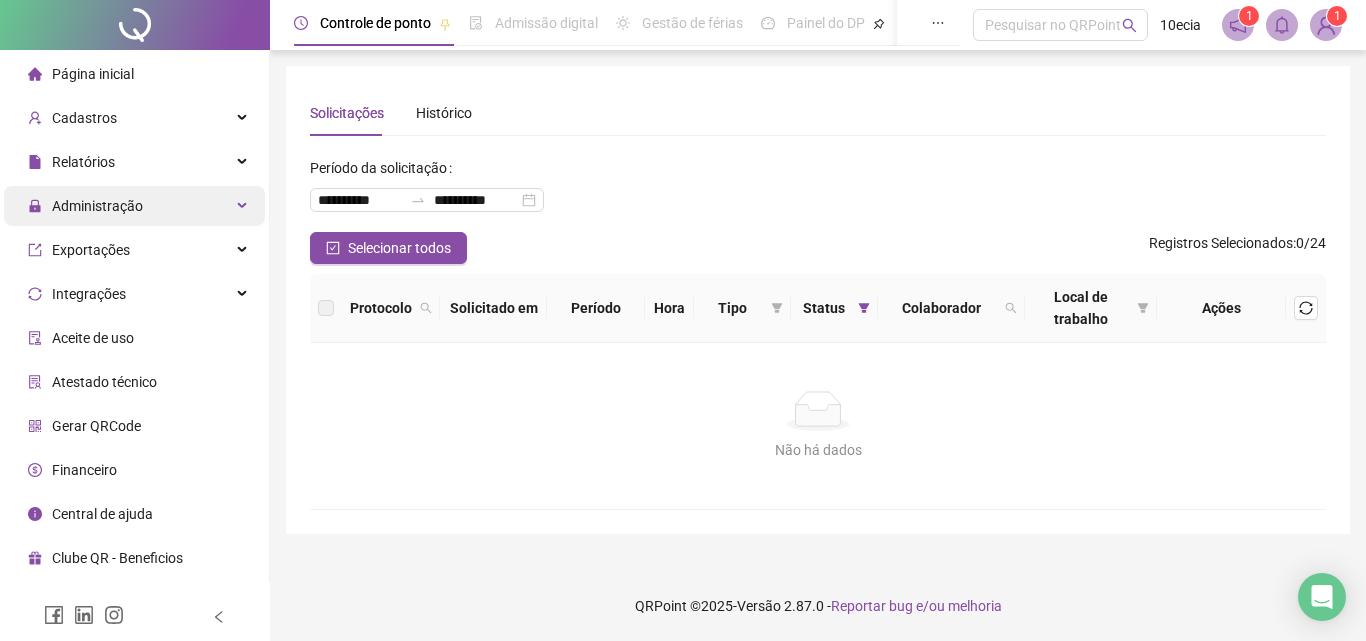click on "Administração" at bounding box center (97, 206) 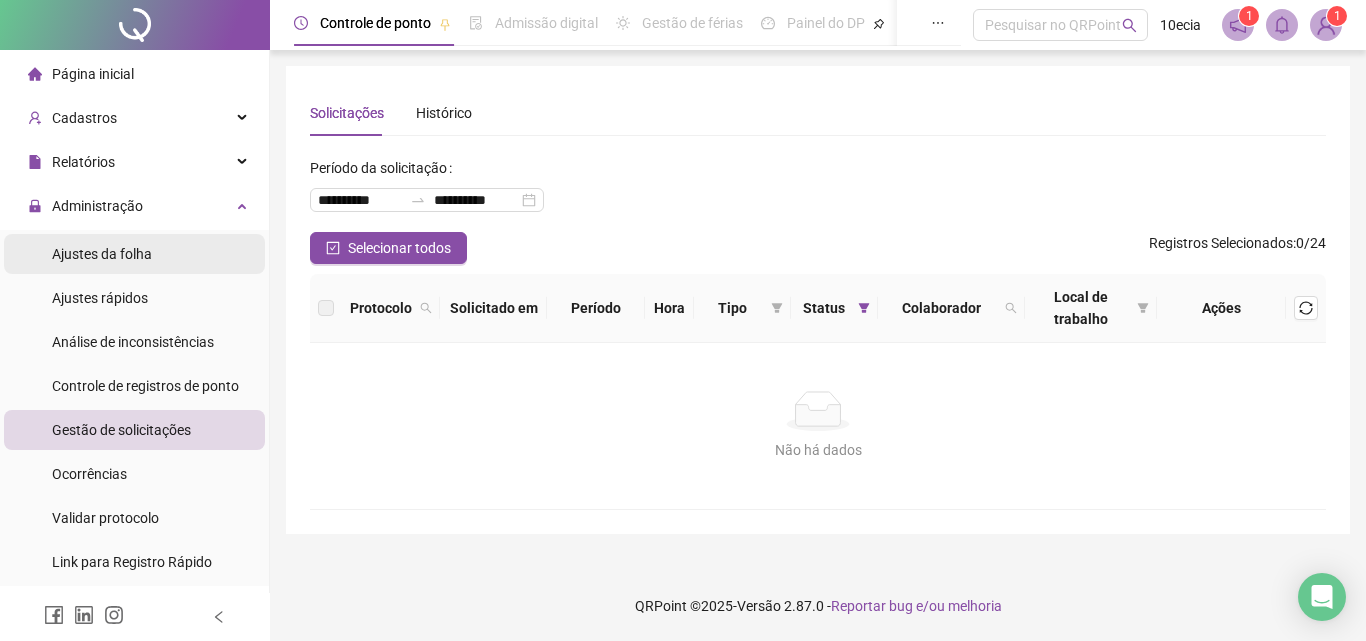 click on "Ajustes da folha" at bounding box center (102, 254) 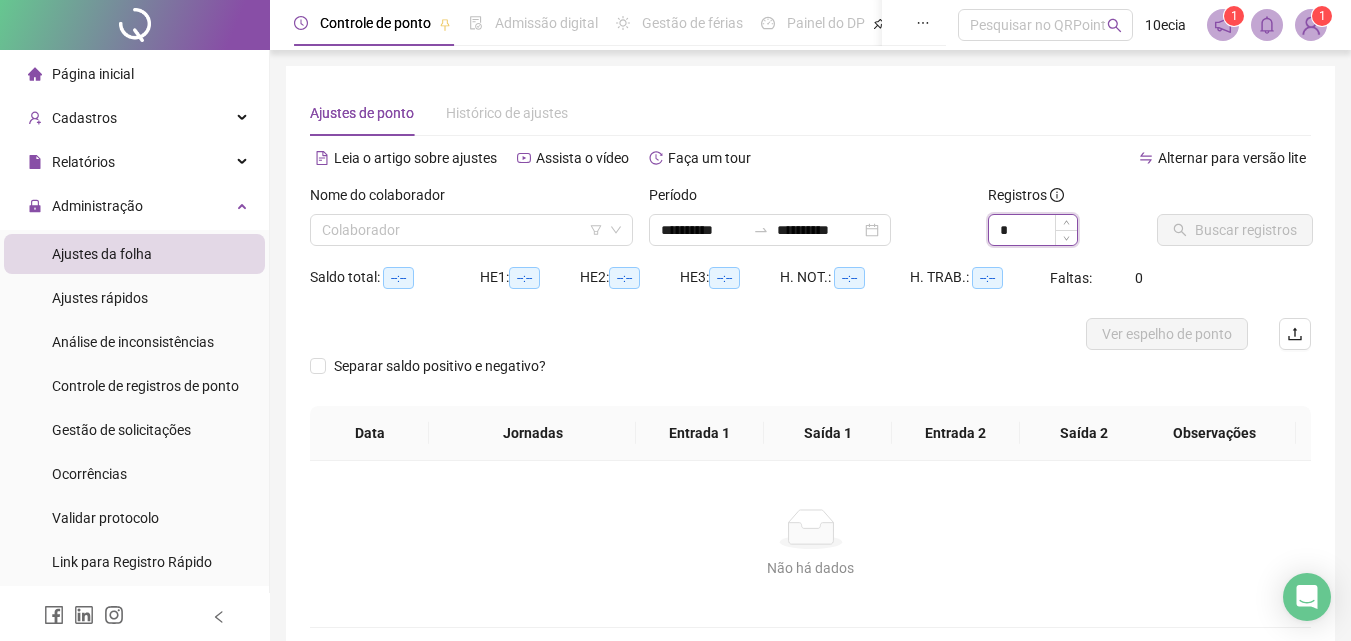 click on "*" at bounding box center [1033, 230] 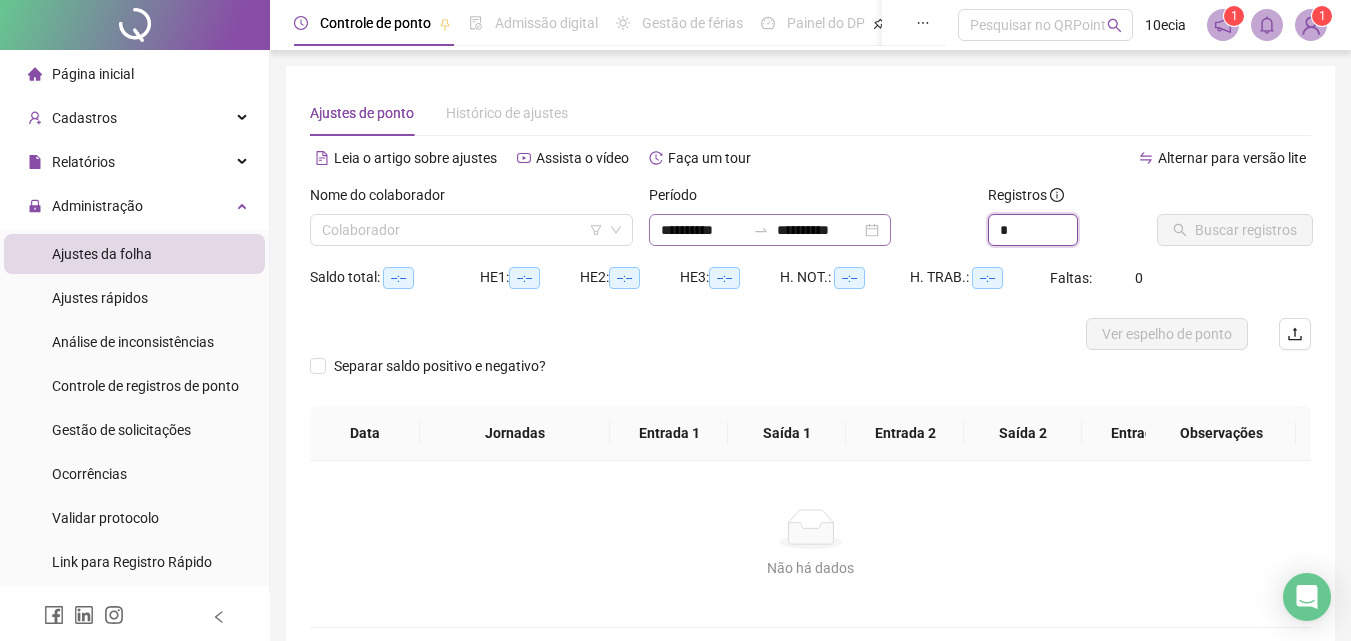 type on "*" 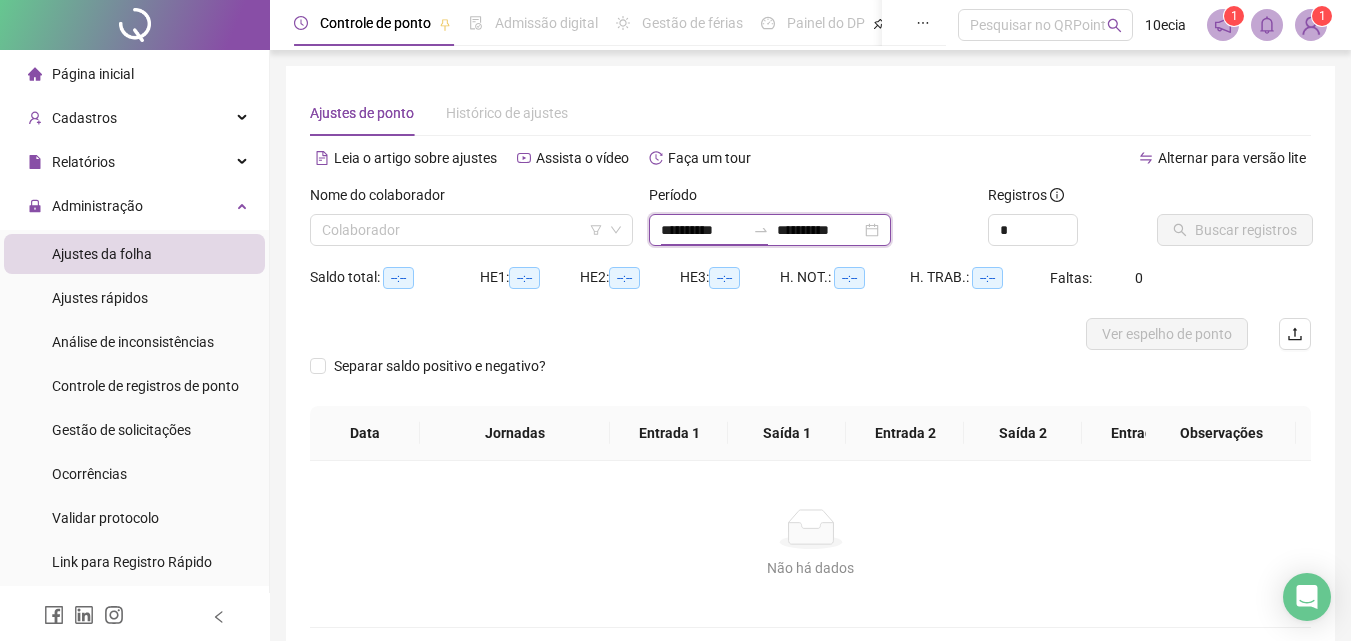 click on "**********" at bounding box center [703, 230] 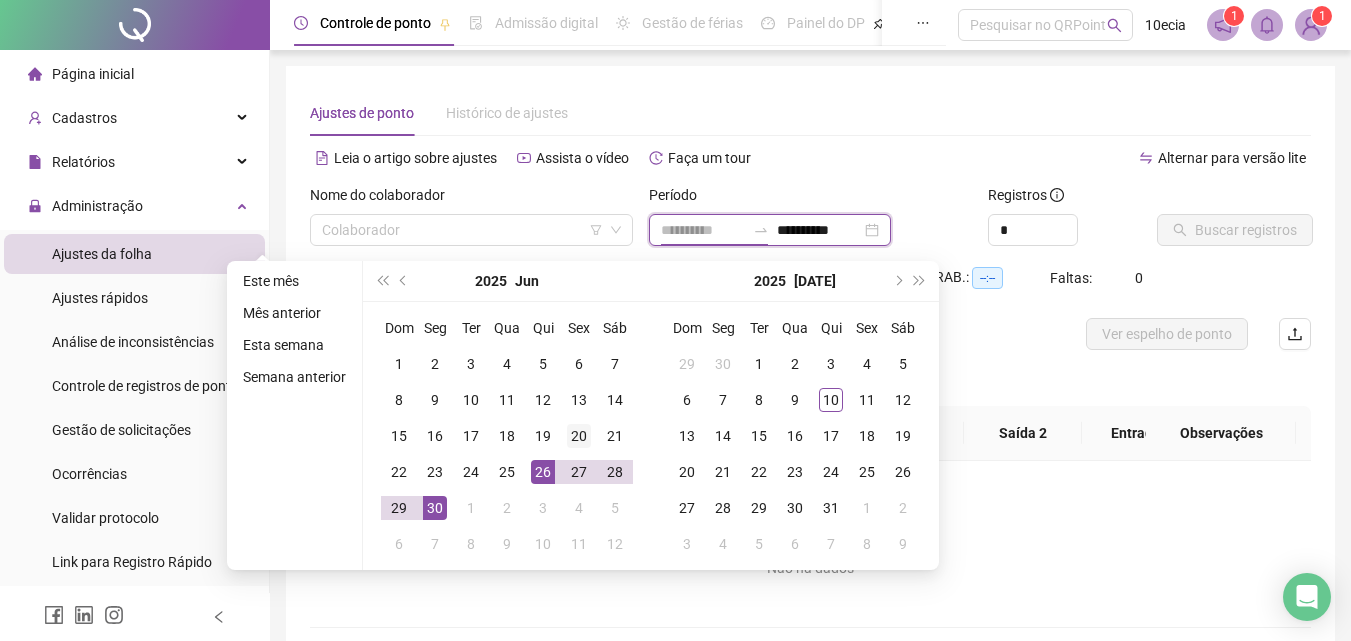 type on "**********" 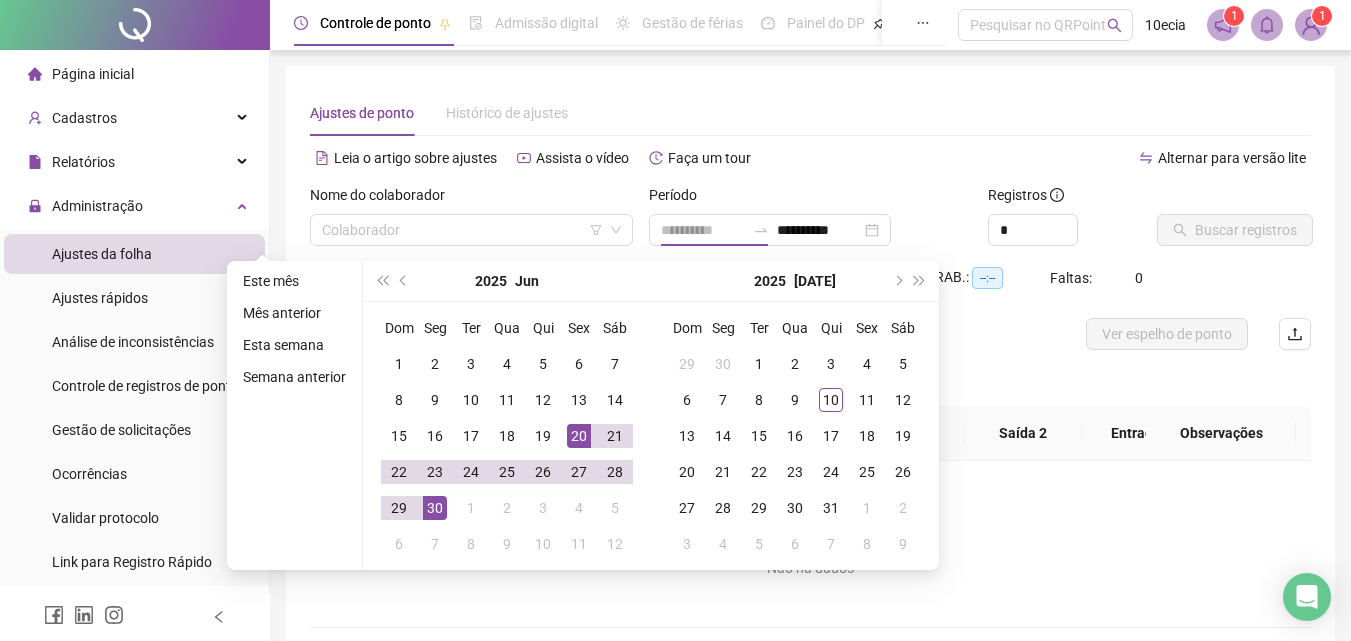 click on "20" at bounding box center [579, 436] 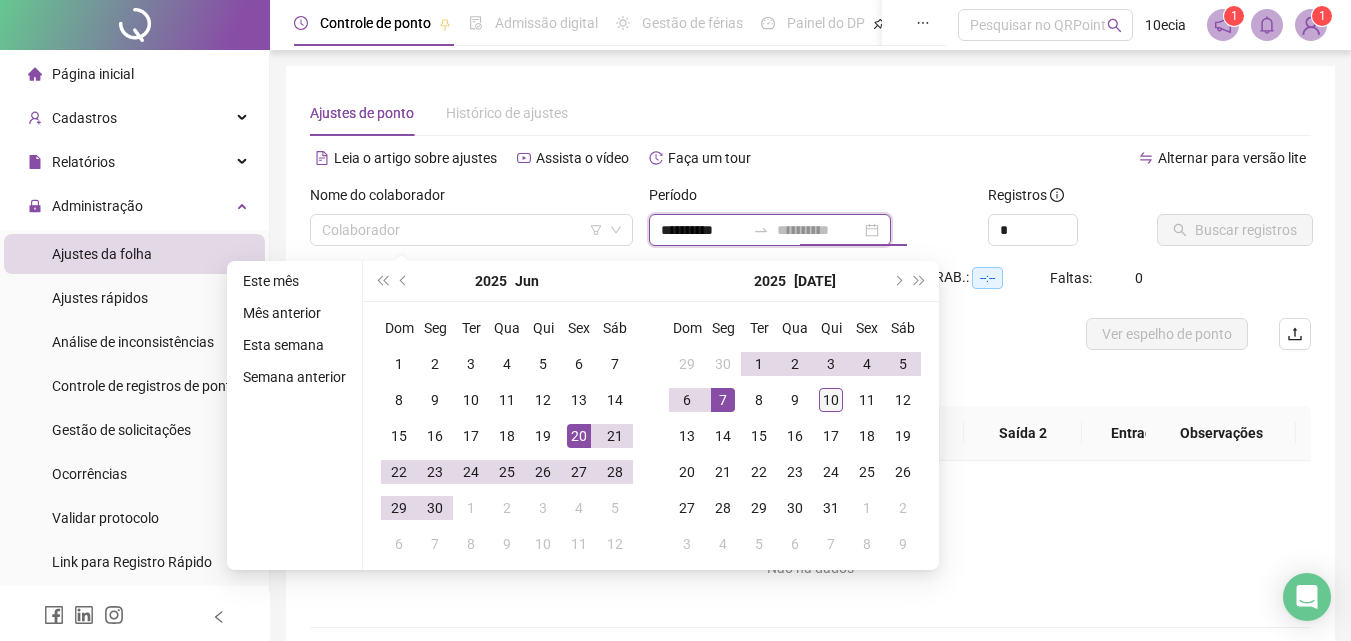 type on "**********" 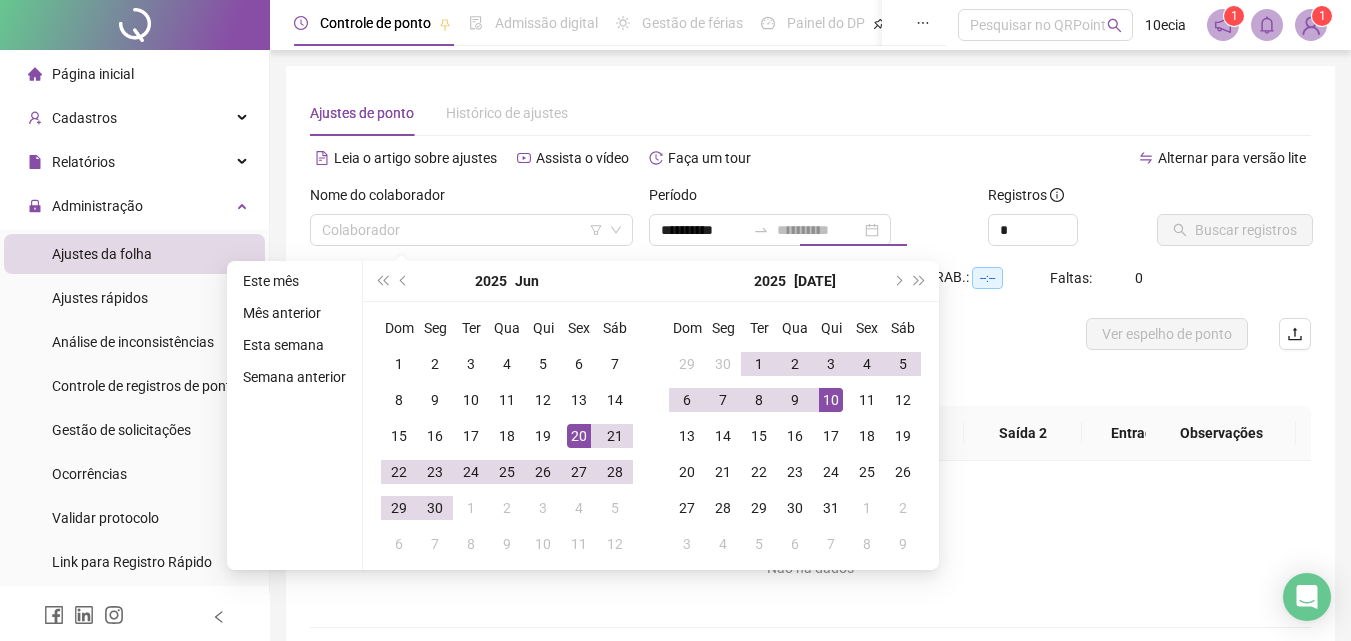 click on "10" at bounding box center (831, 400) 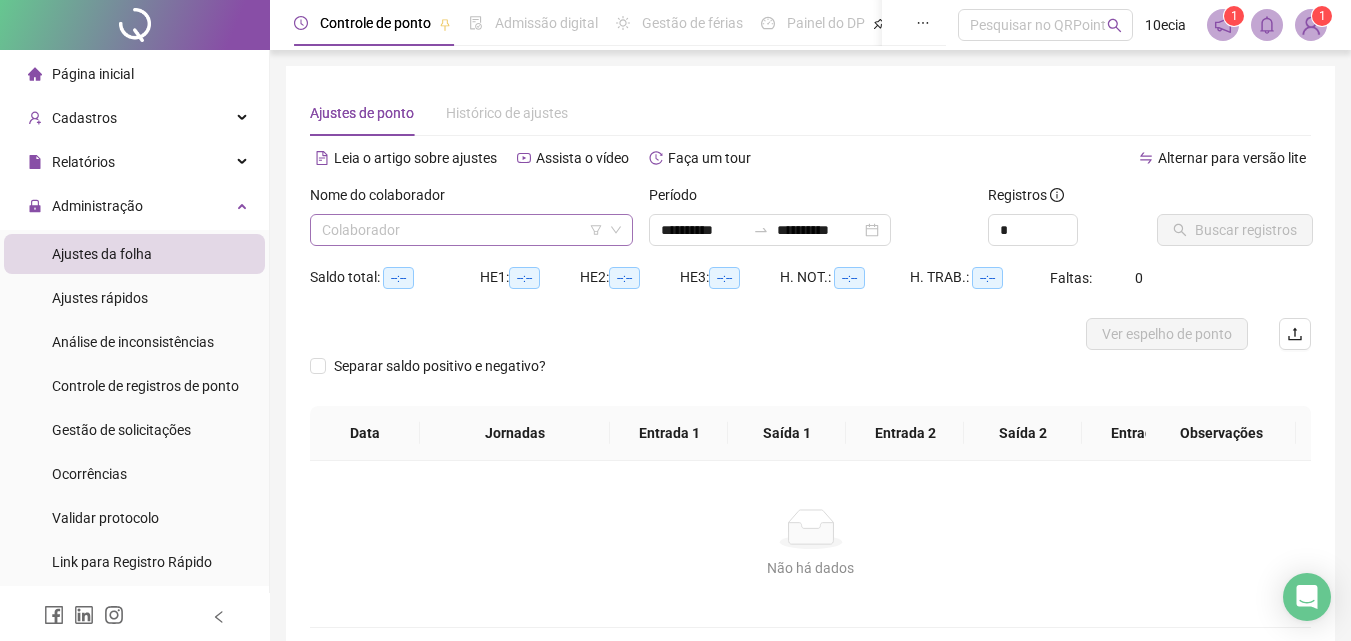 click at bounding box center (465, 230) 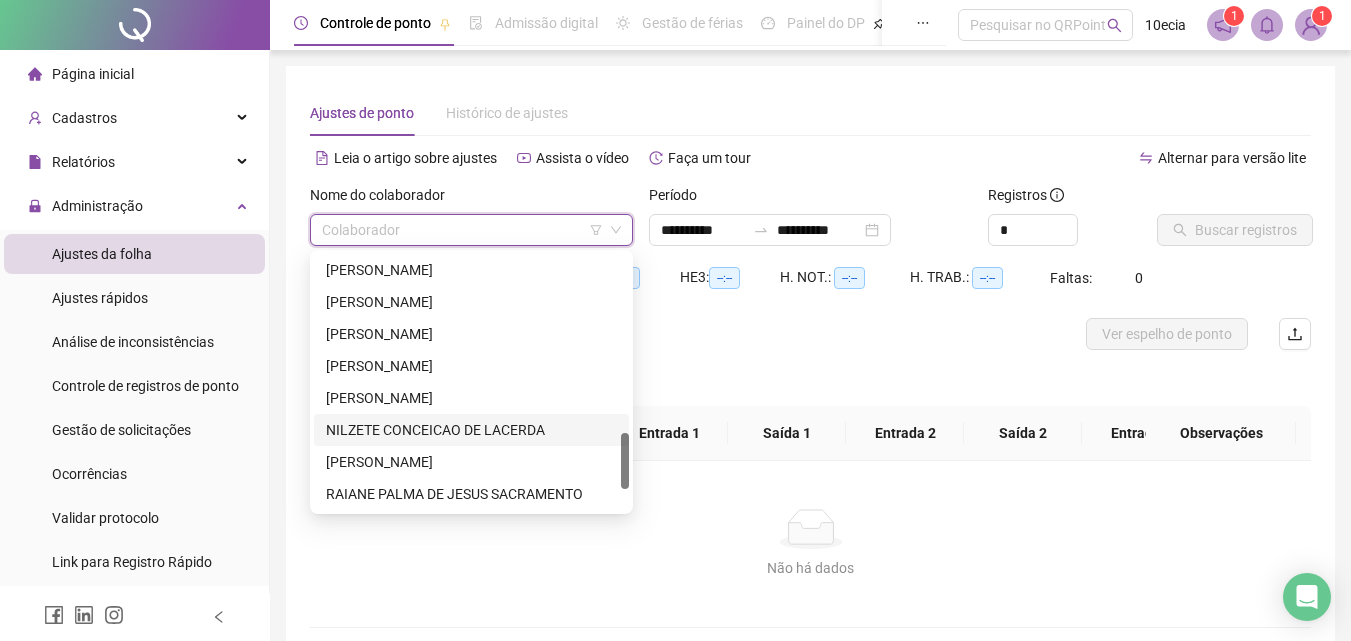 scroll, scrollTop: 896, scrollLeft: 0, axis: vertical 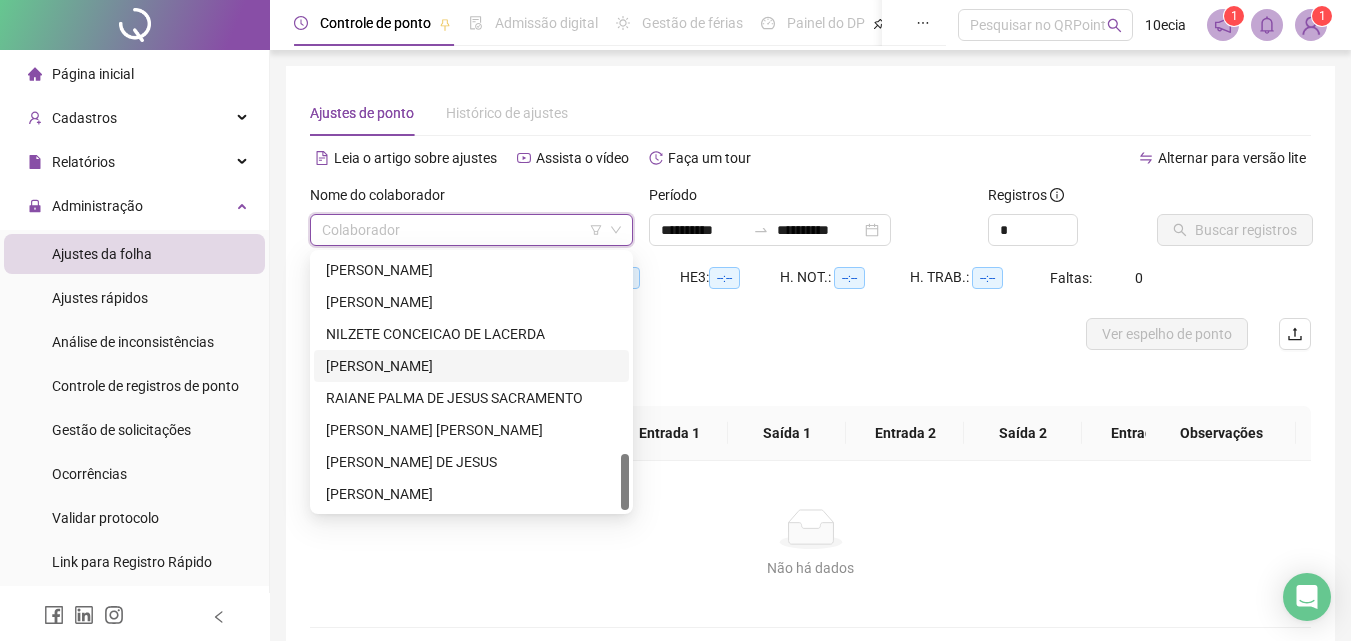 click on "[PERSON_NAME]" at bounding box center [471, 366] 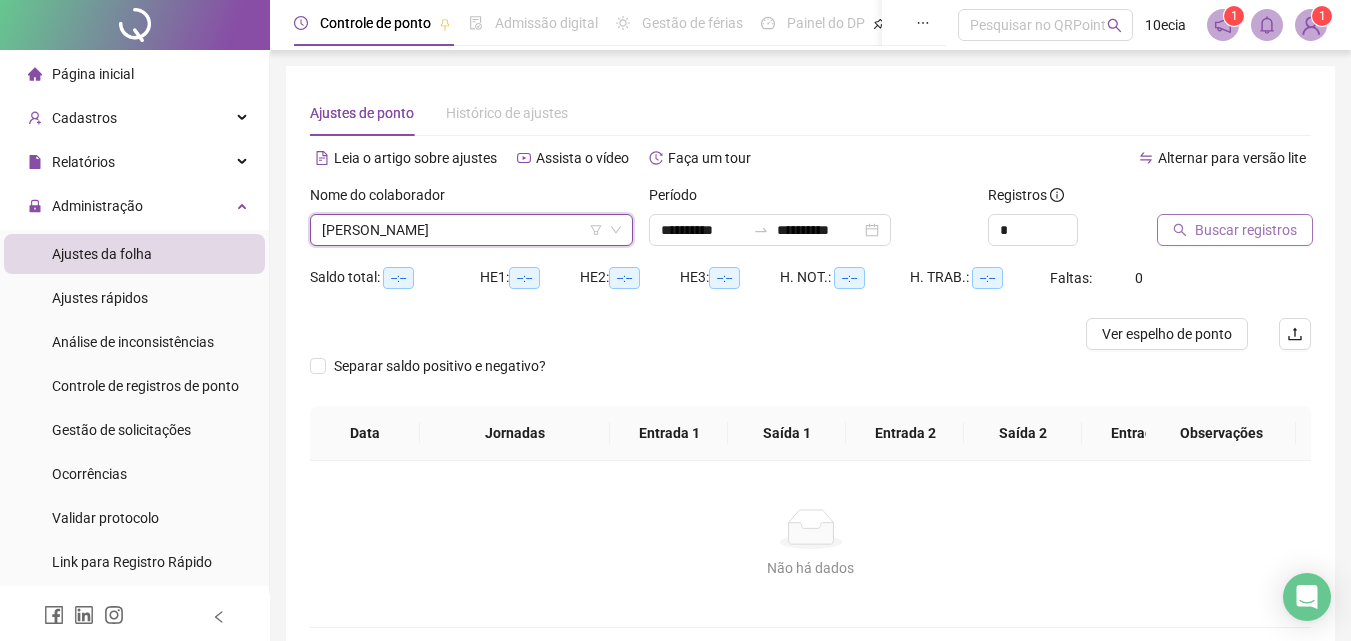click on "Buscar registros" at bounding box center [1246, 230] 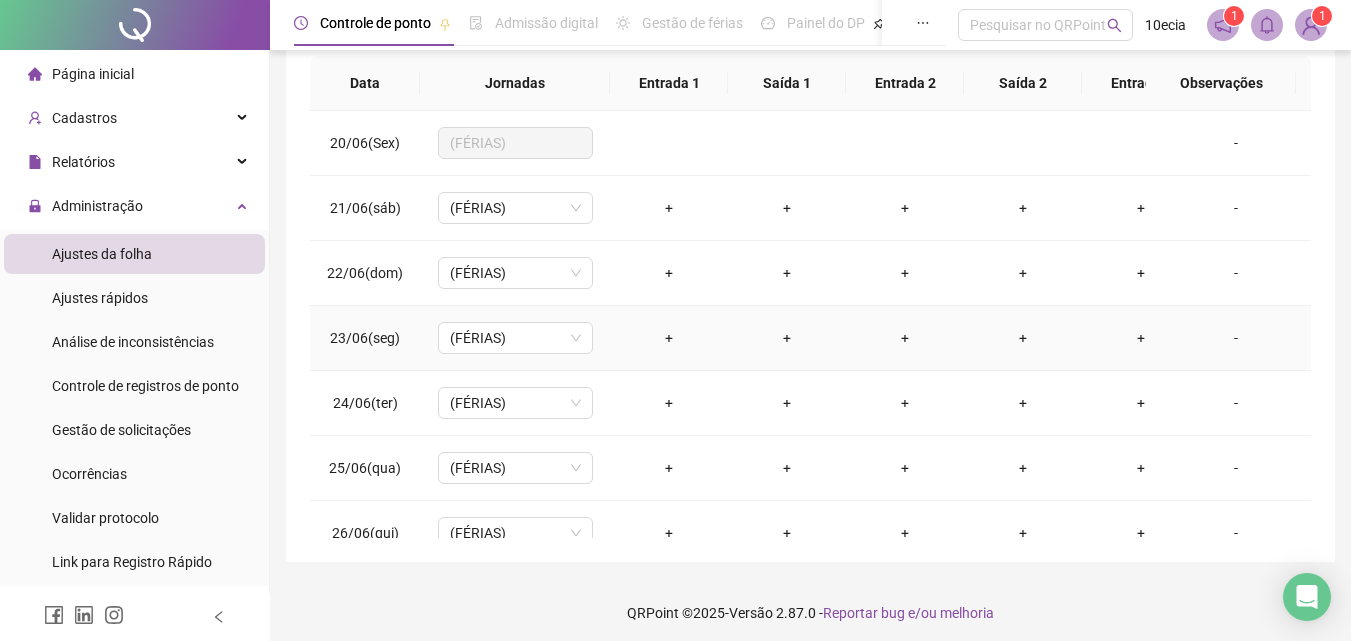scroll, scrollTop: 381, scrollLeft: 0, axis: vertical 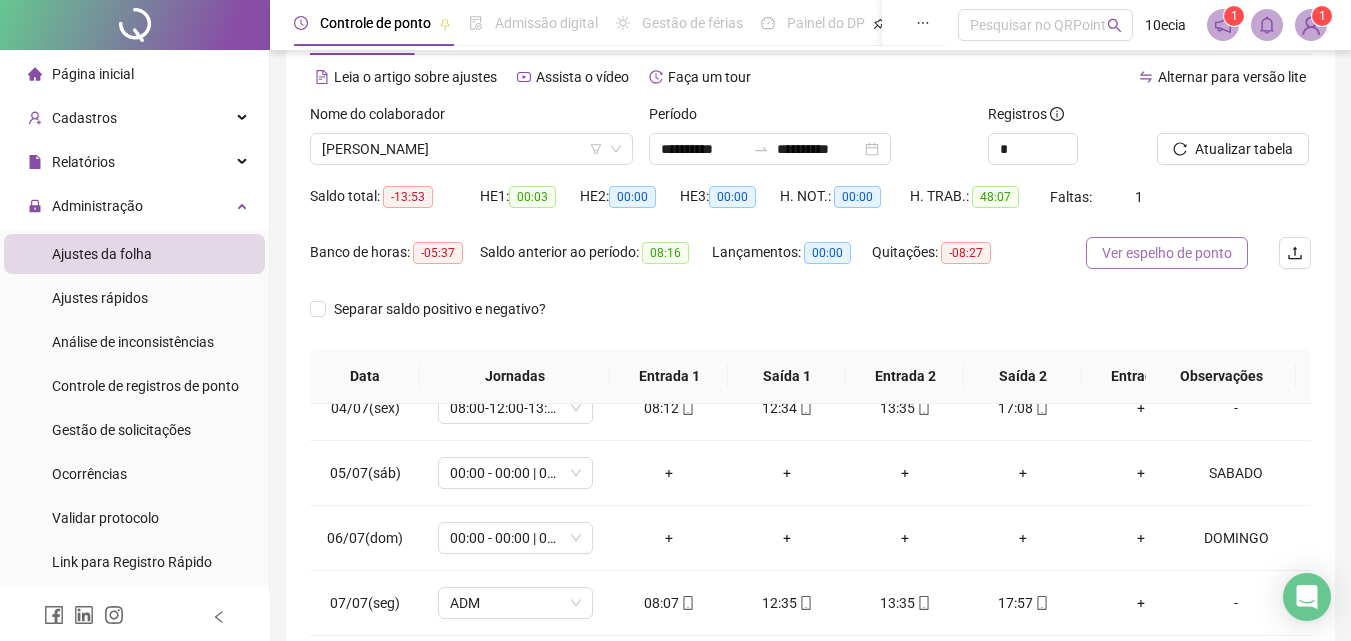 click on "Ver espelho de ponto" at bounding box center [1167, 253] 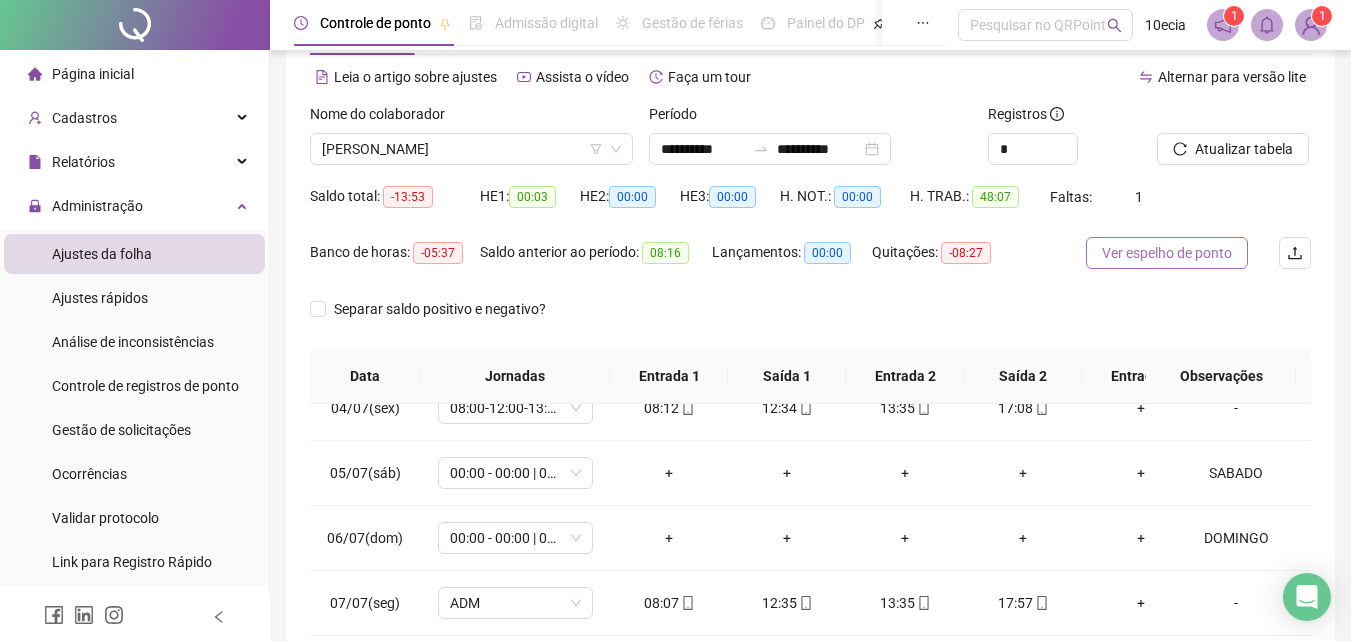 click on "Ver espelho de ponto" at bounding box center [1167, 253] 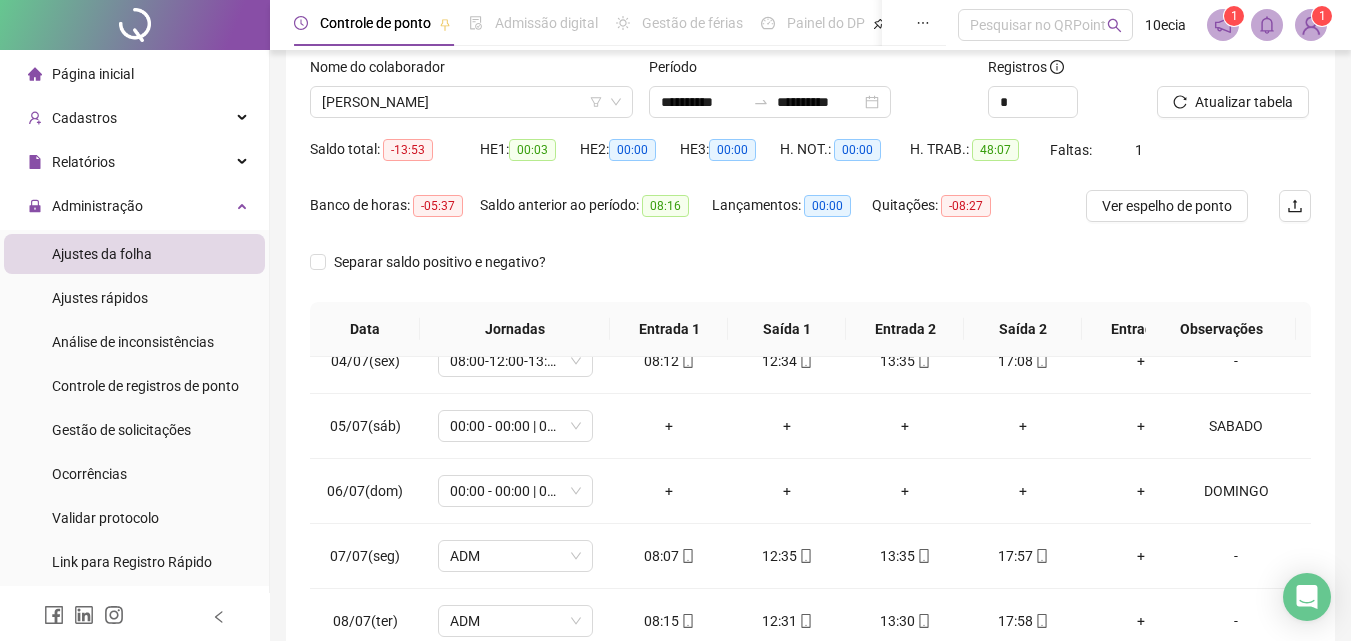 scroll, scrollTop: 81, scrollLeft: 0, axis: vertical 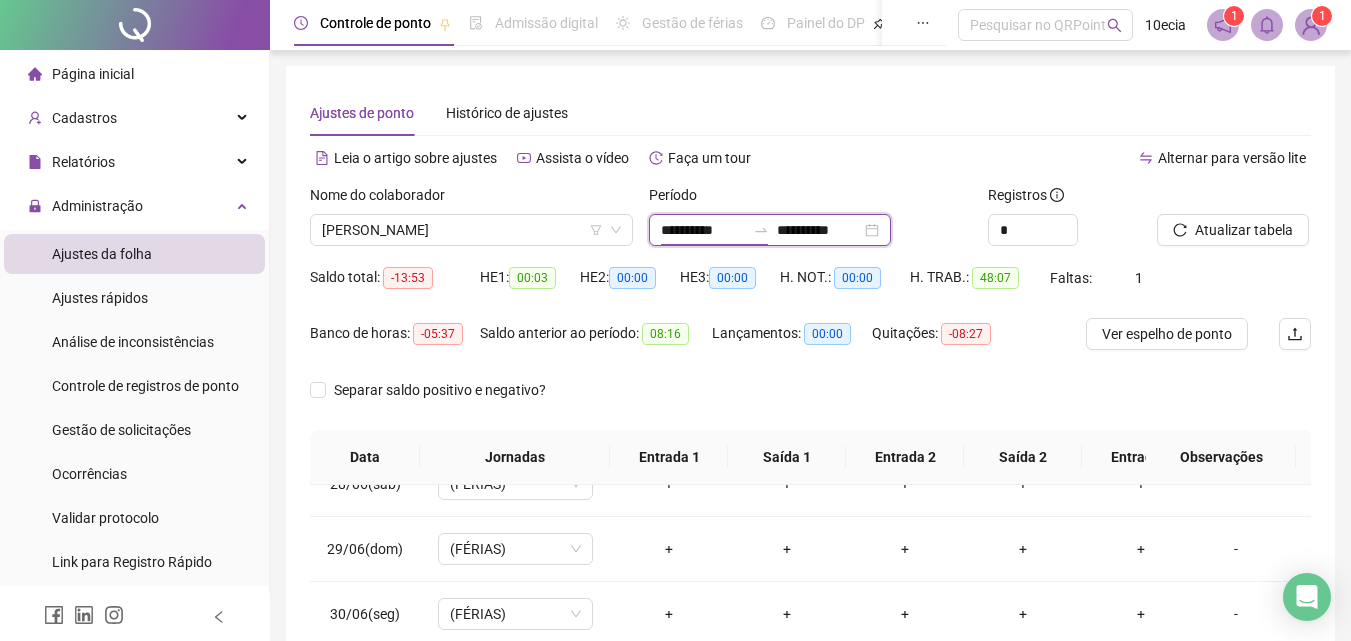 click on "**********" at bounding box center [703, 230] 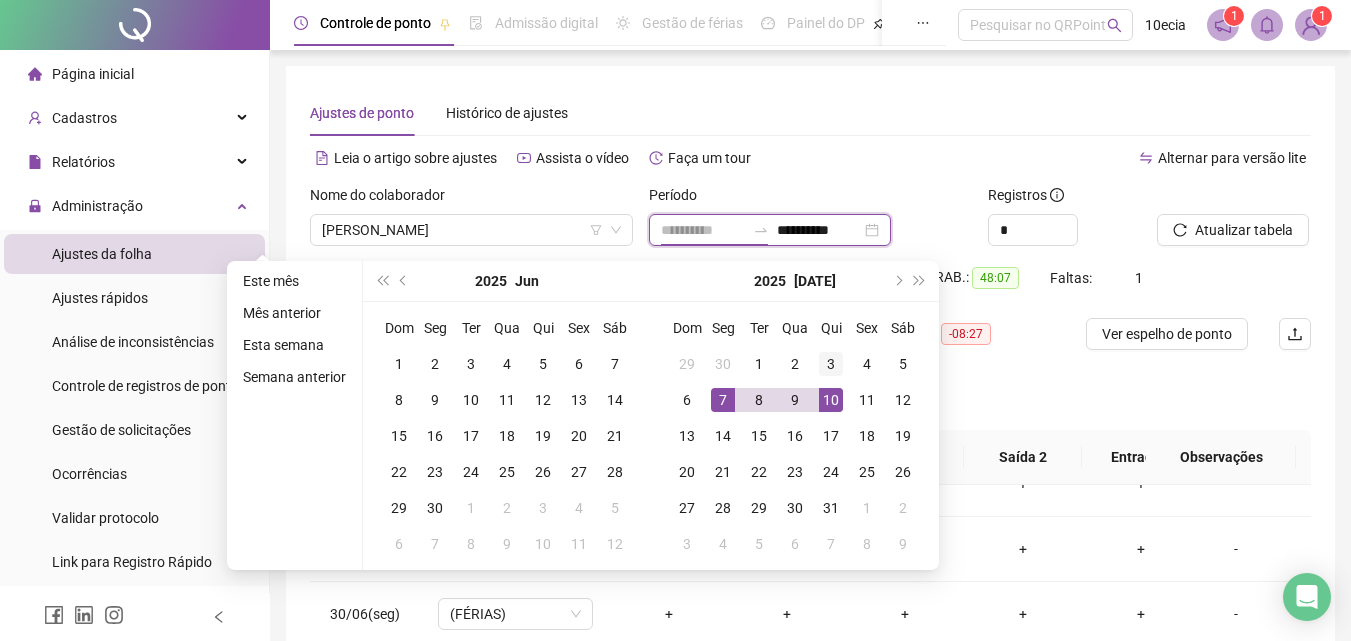 type on "**********" 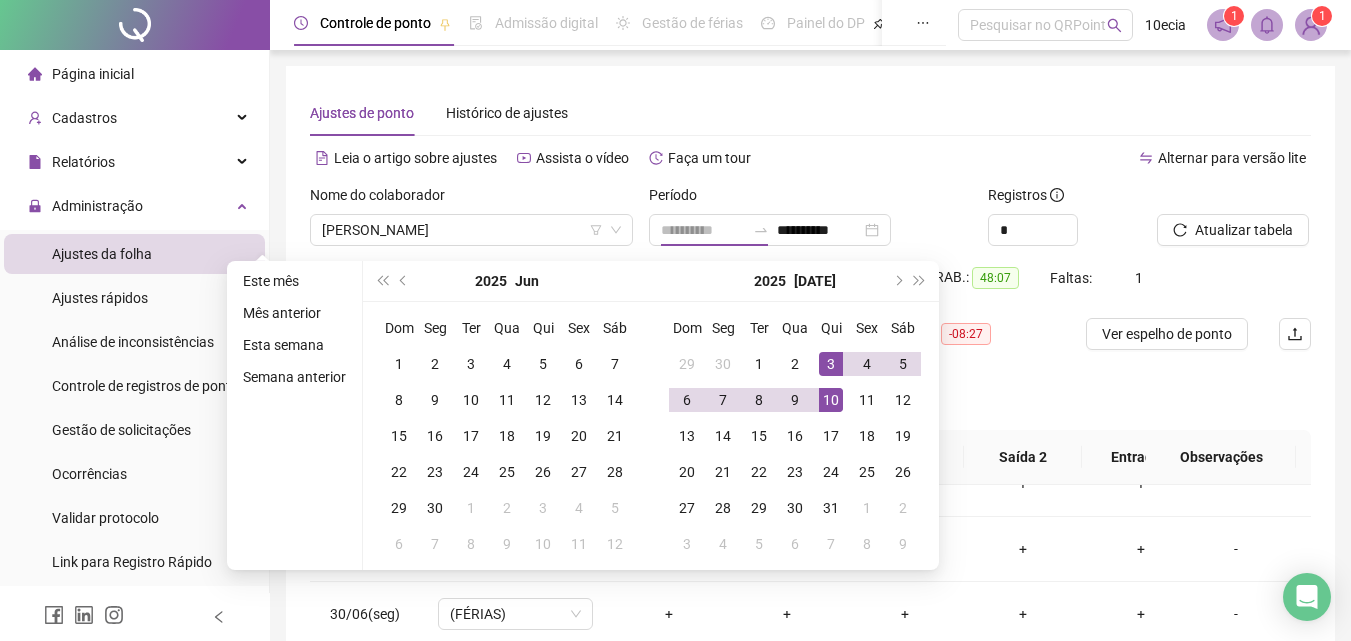 click on "3" at bounding box center [831, 364] 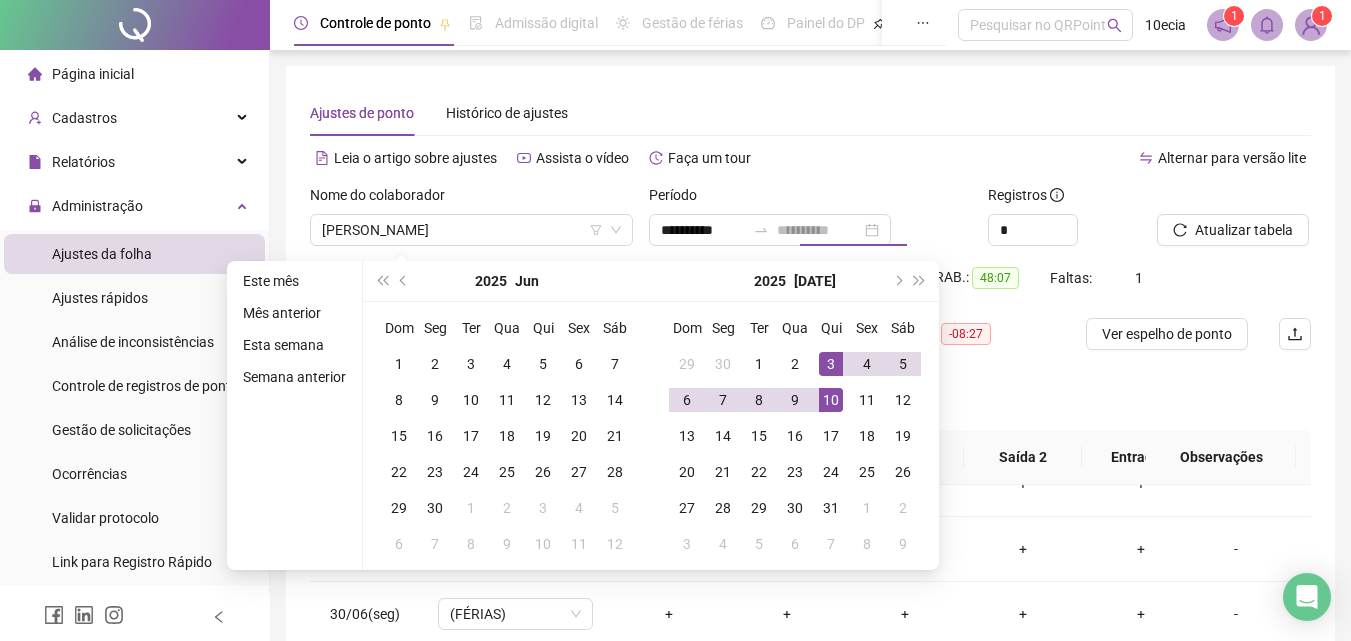 click on "10" at bounding box center [831, 400] 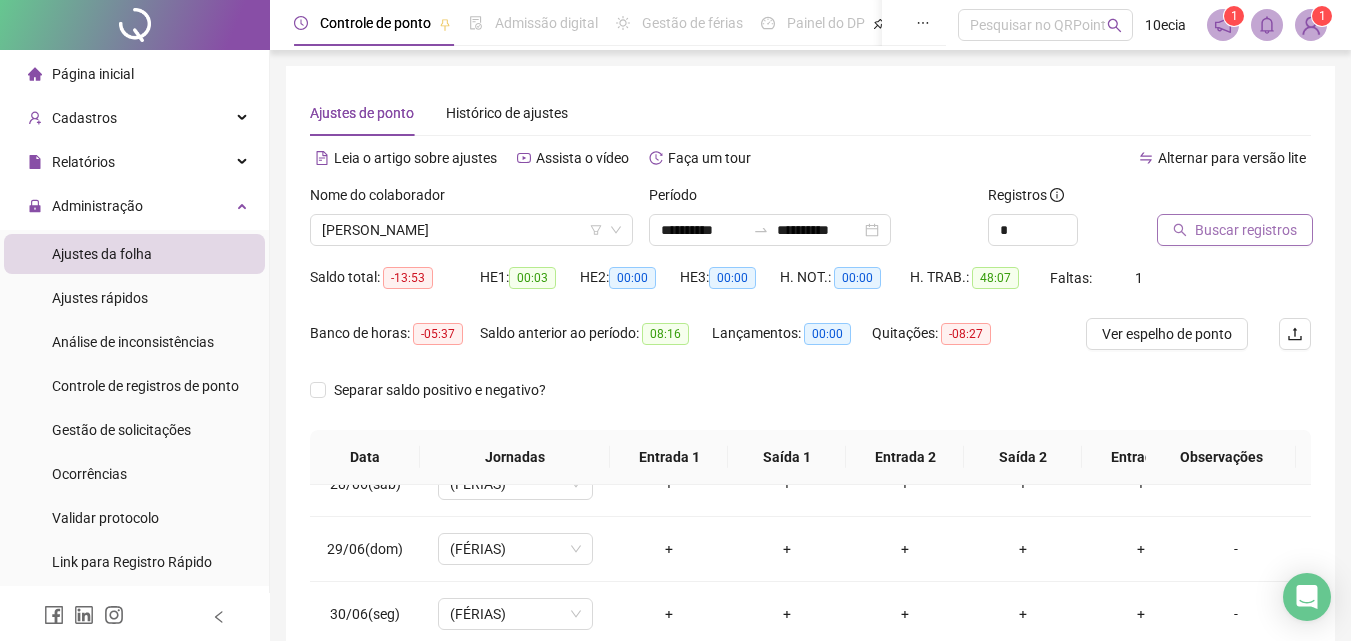 click on "Buscar registros" at bounding box center [1246, 230] 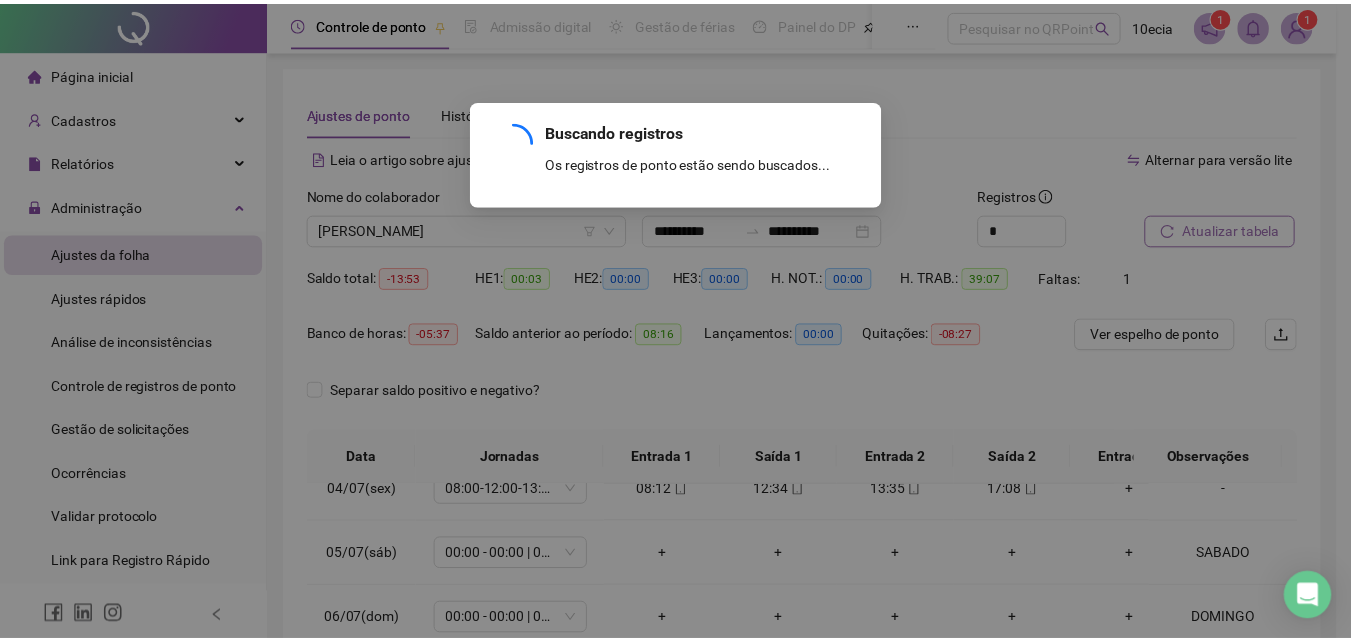 scroll, scrollTop: 108, scrollLeft: 0, axis: vertical 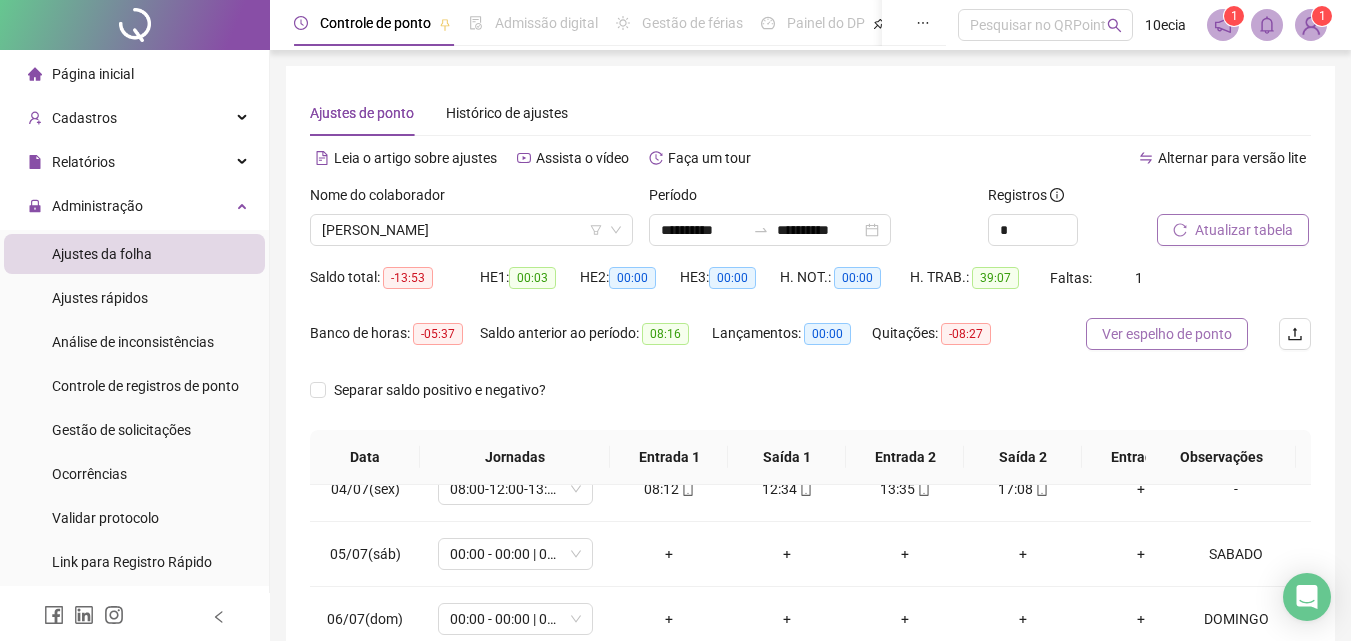 click on "Ver espelho de ponto" at bounding box center [1167, 334] 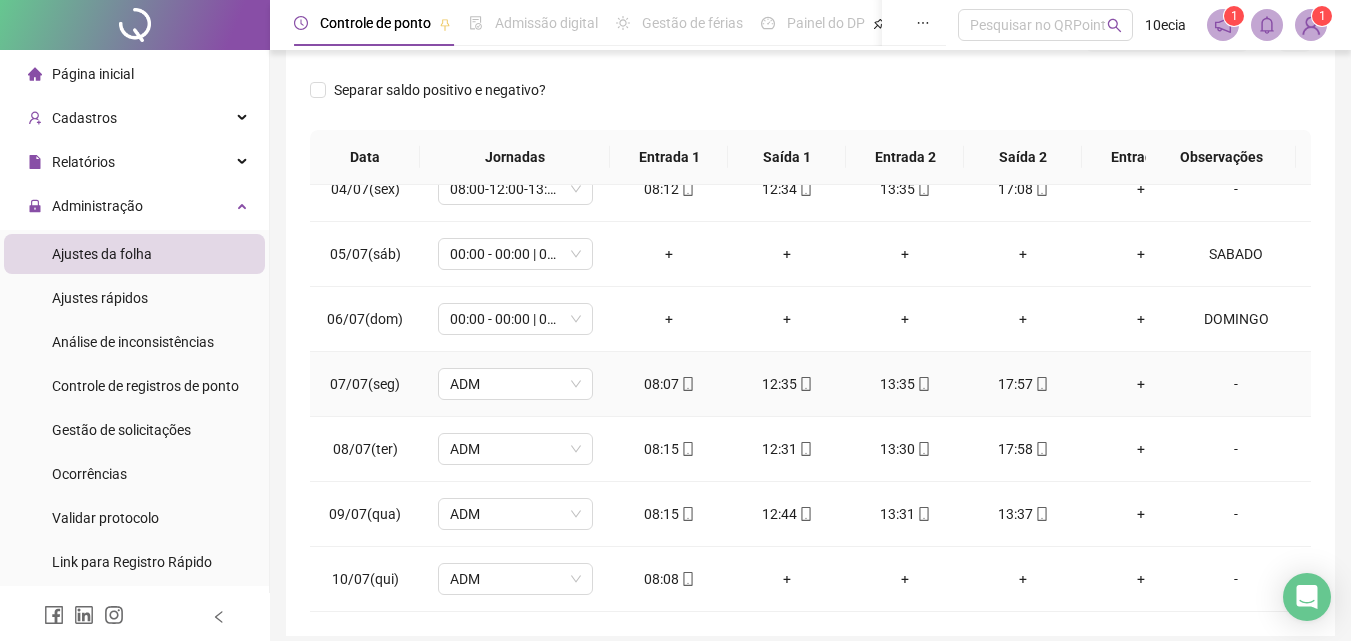 scroll, scrollTop: 381, scrollLeft: 0, axis: vertical 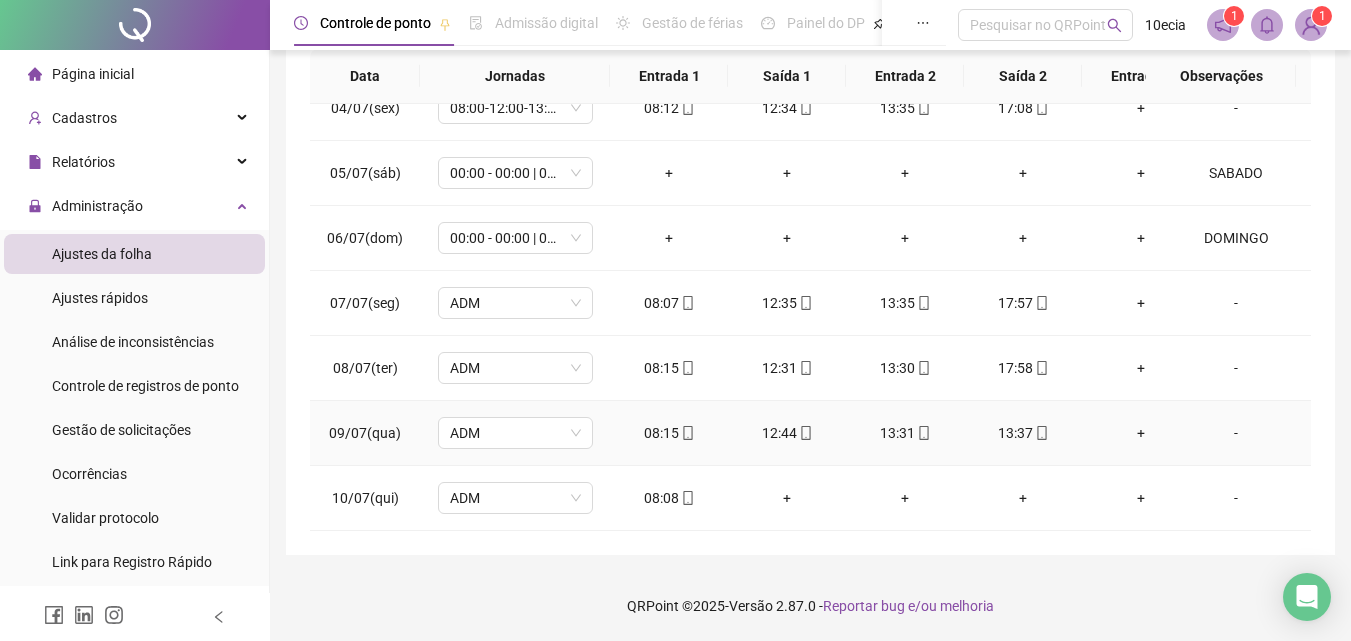 click on "-" at bounding box center (1236, 433) 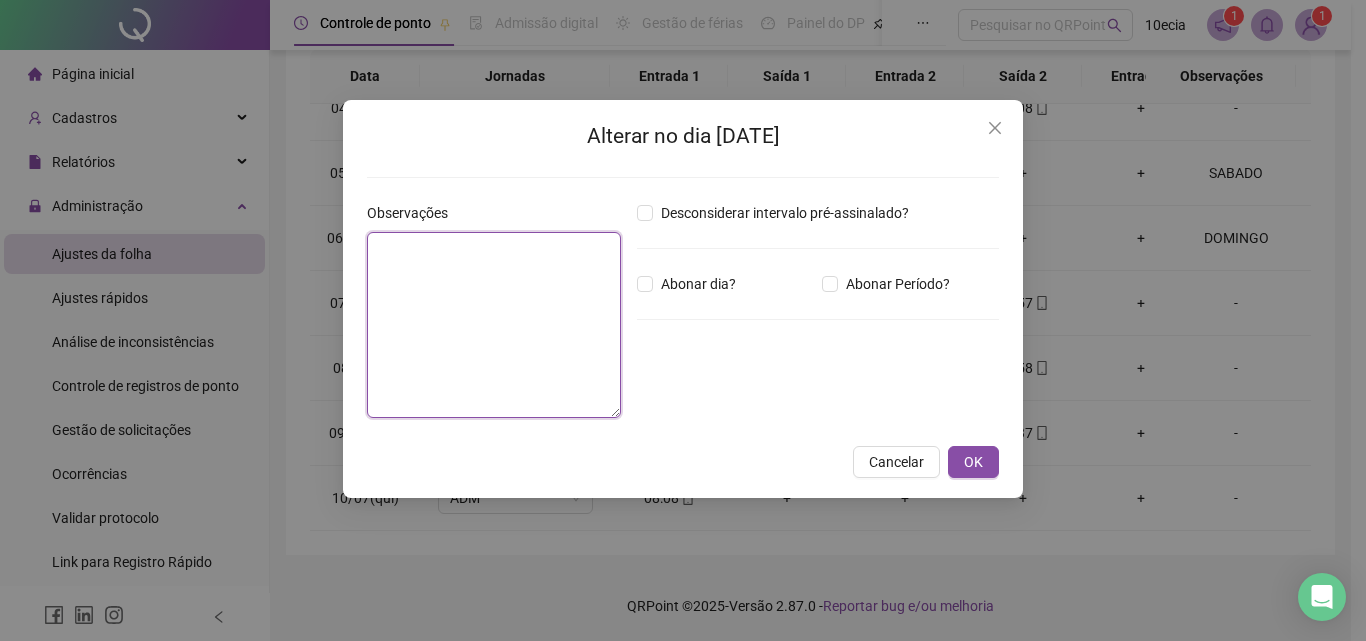 click at bounding box center [494, 325] 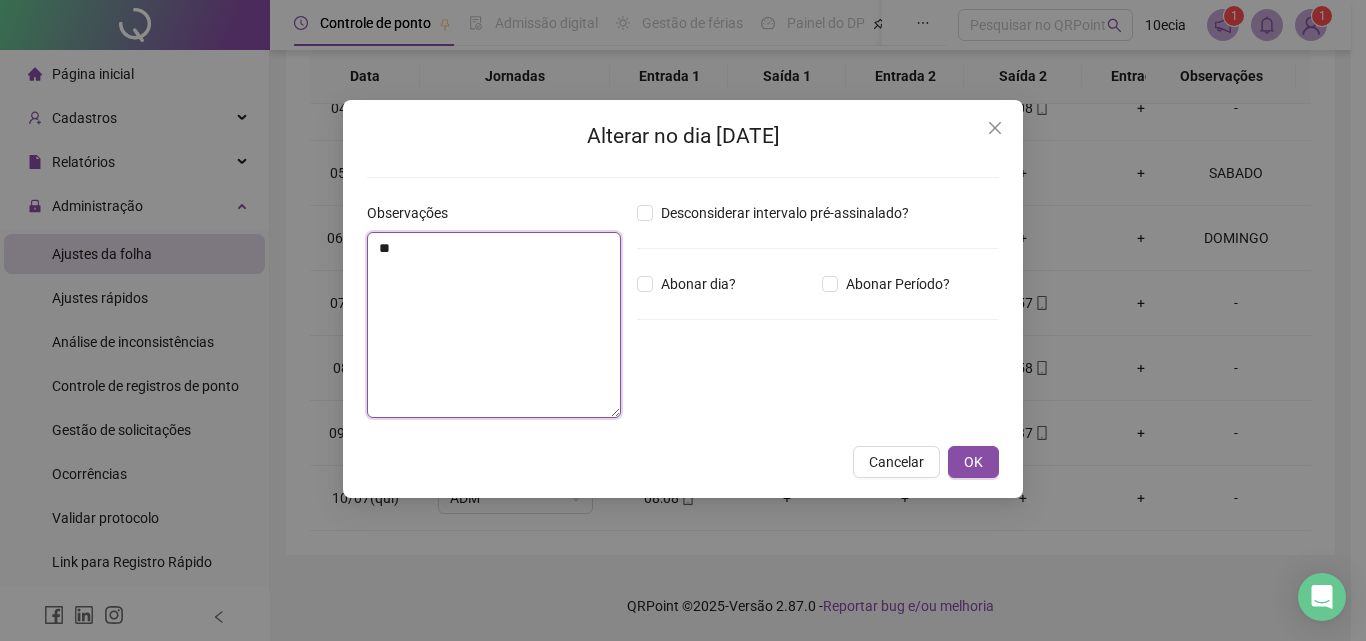 type on "*" 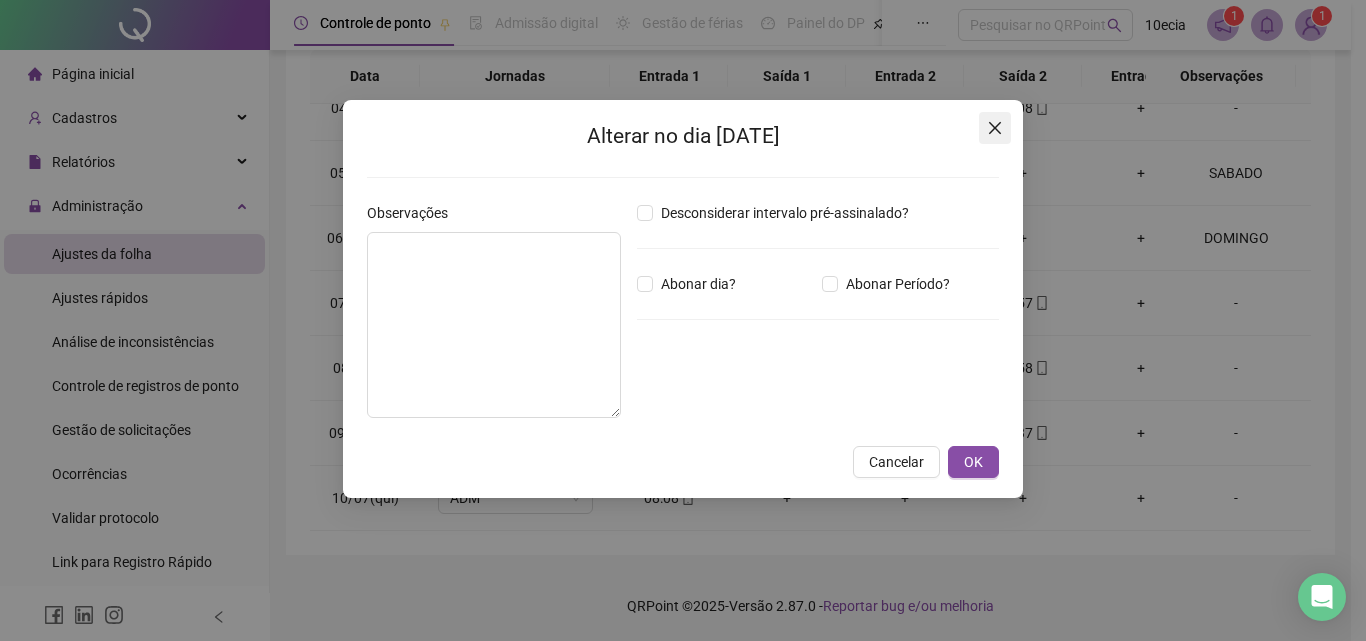 click at bounding box center (995, 128) 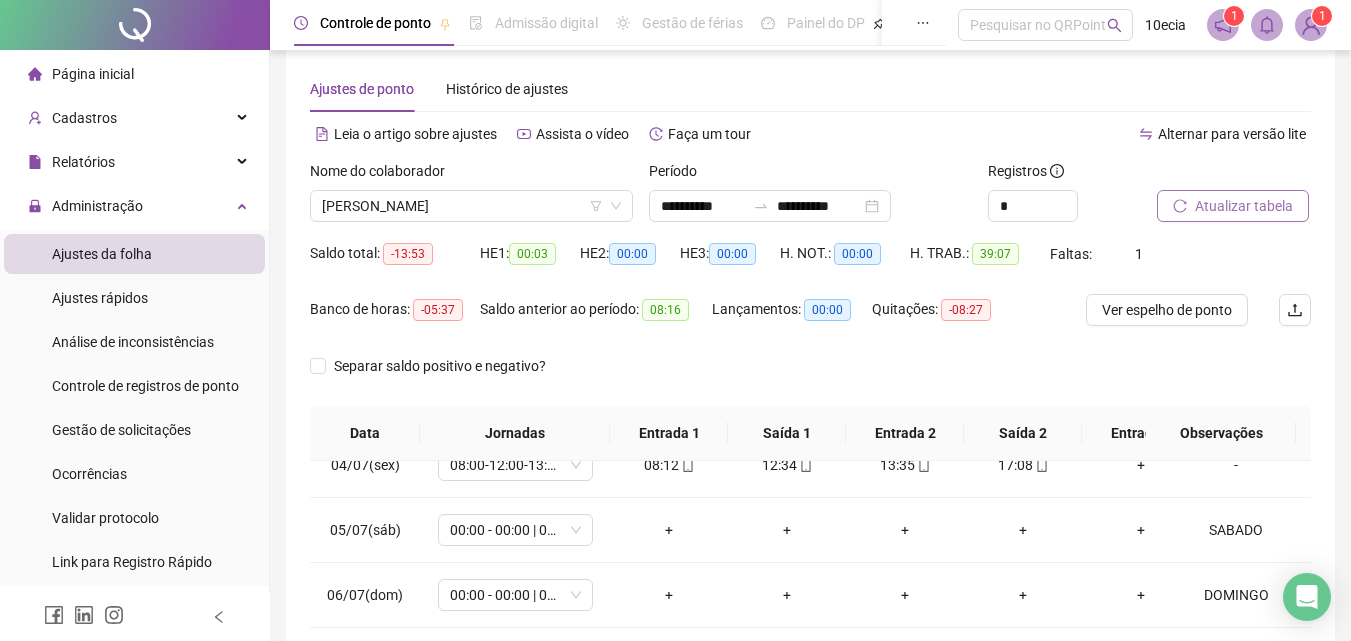 scroll, scrollTop: 0, scrollLeft: 0, axis: both 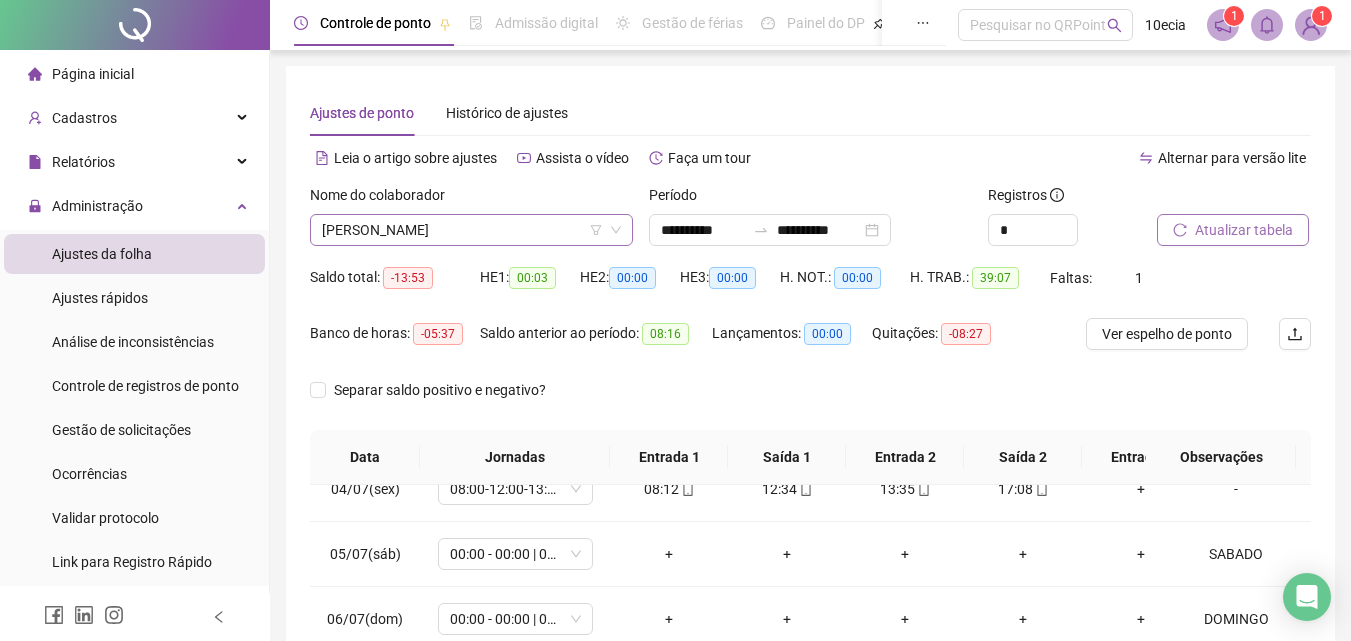 click on "[PERSON_NAME]" at bounding box center (471, 230) 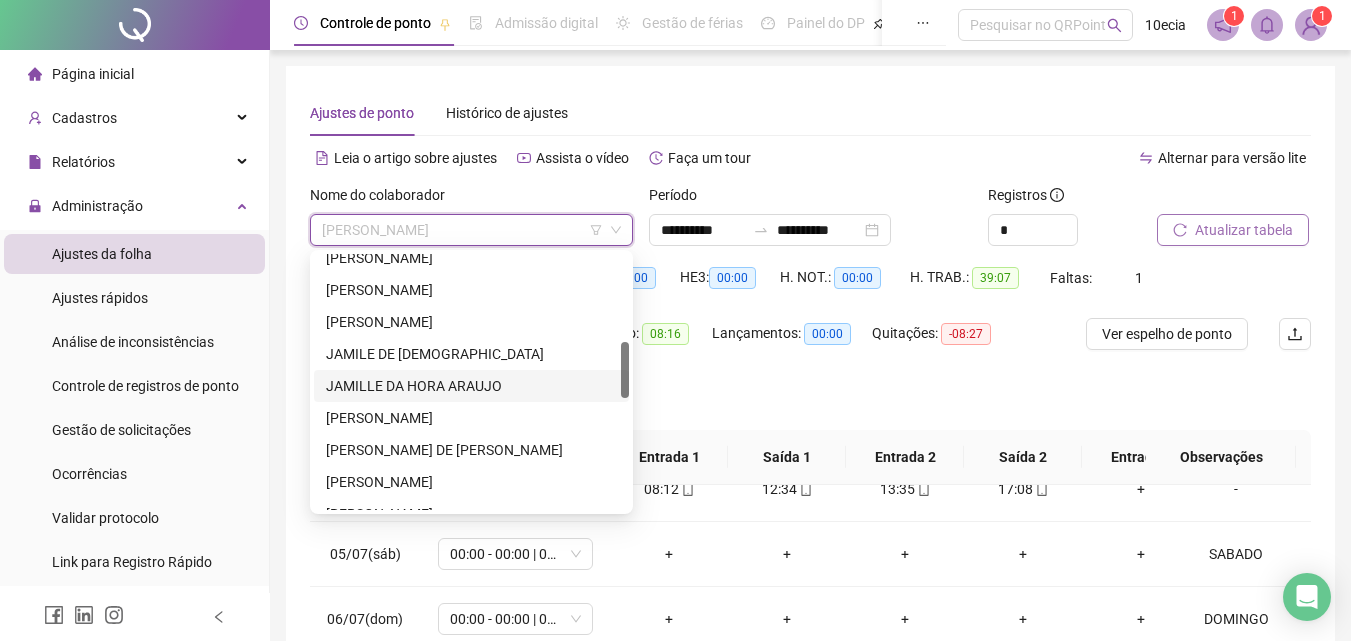 scroll, scrollTop: 0, scrollLeft: 0, axis: both 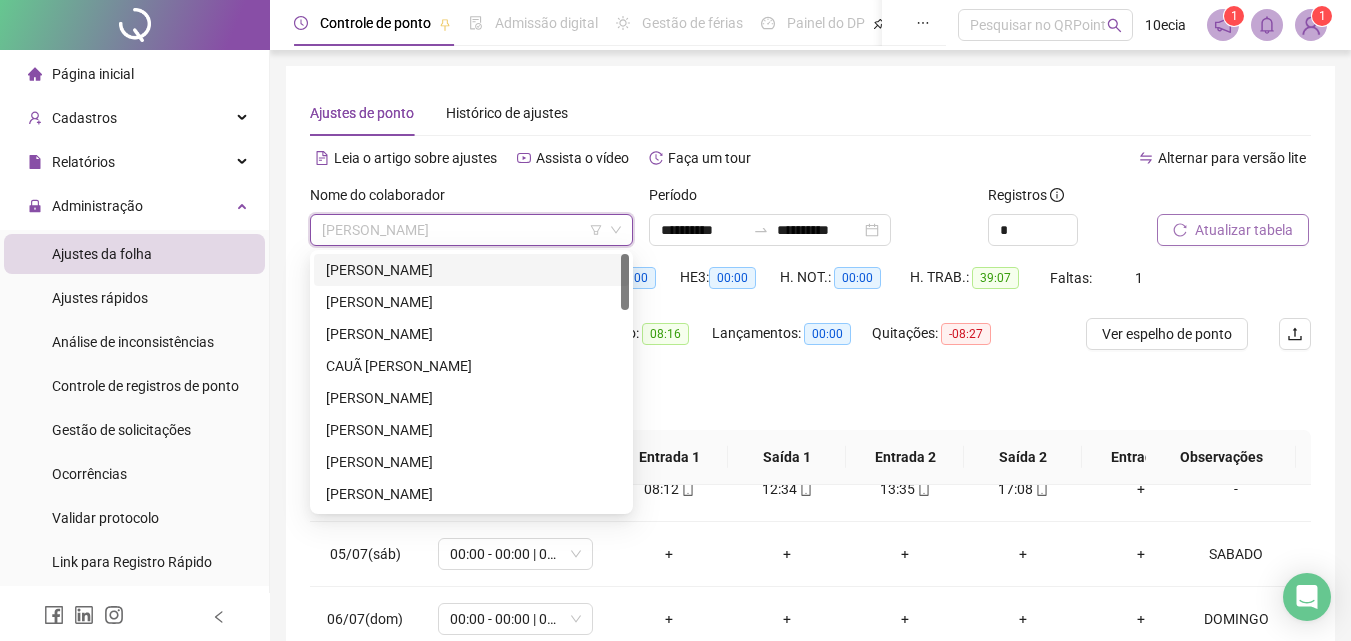 click on "[PERSON_NAME]" at bounding box center (471, 270) 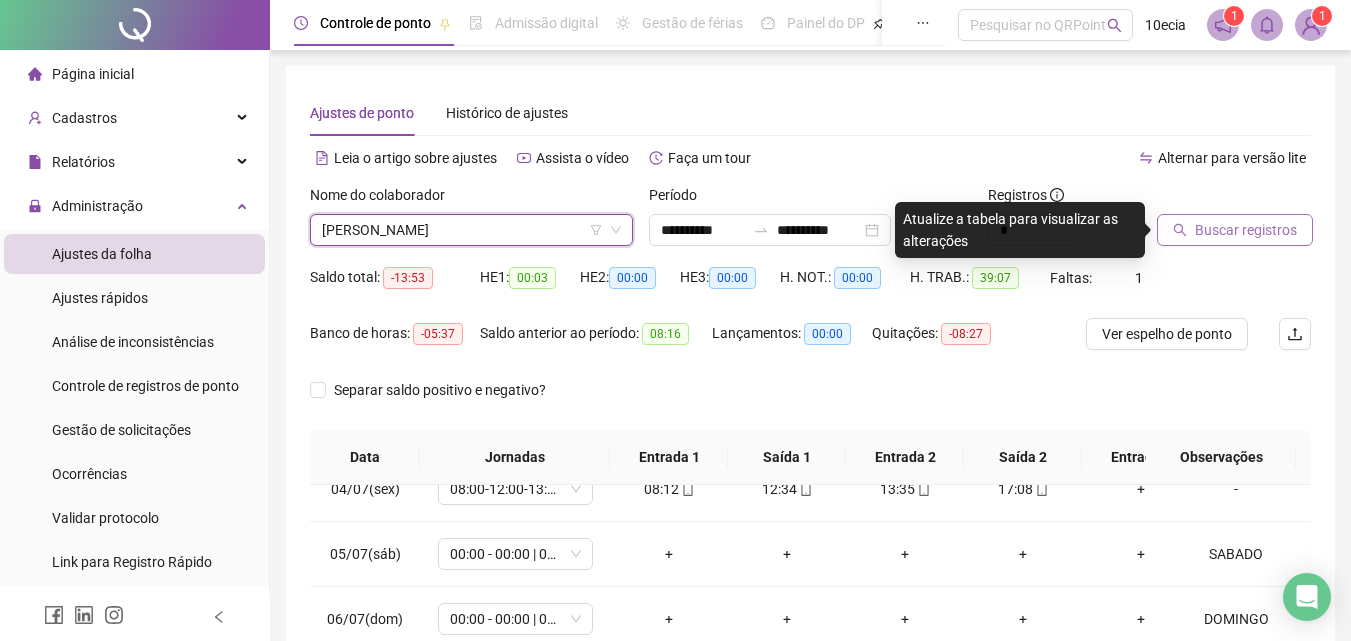 click on "Buscar registros" at bounding box center (1246, 230) 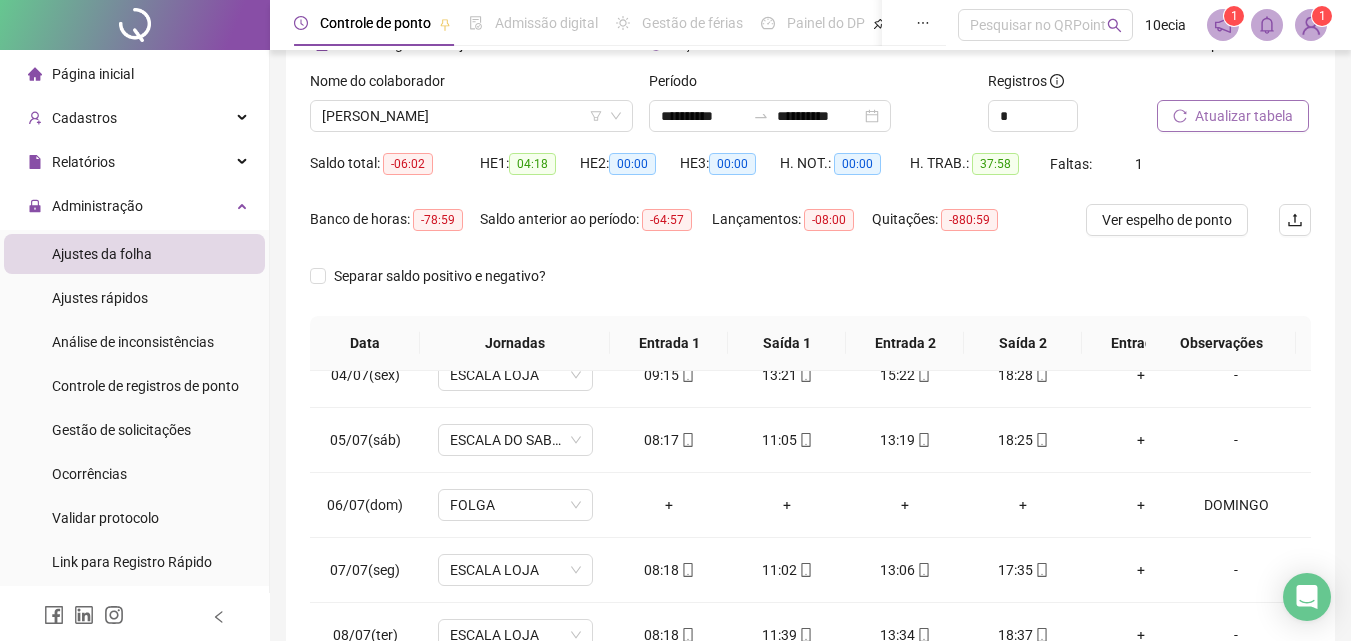 scroll, scrollTop: 81, scrollLeft: 0, axis: vertical 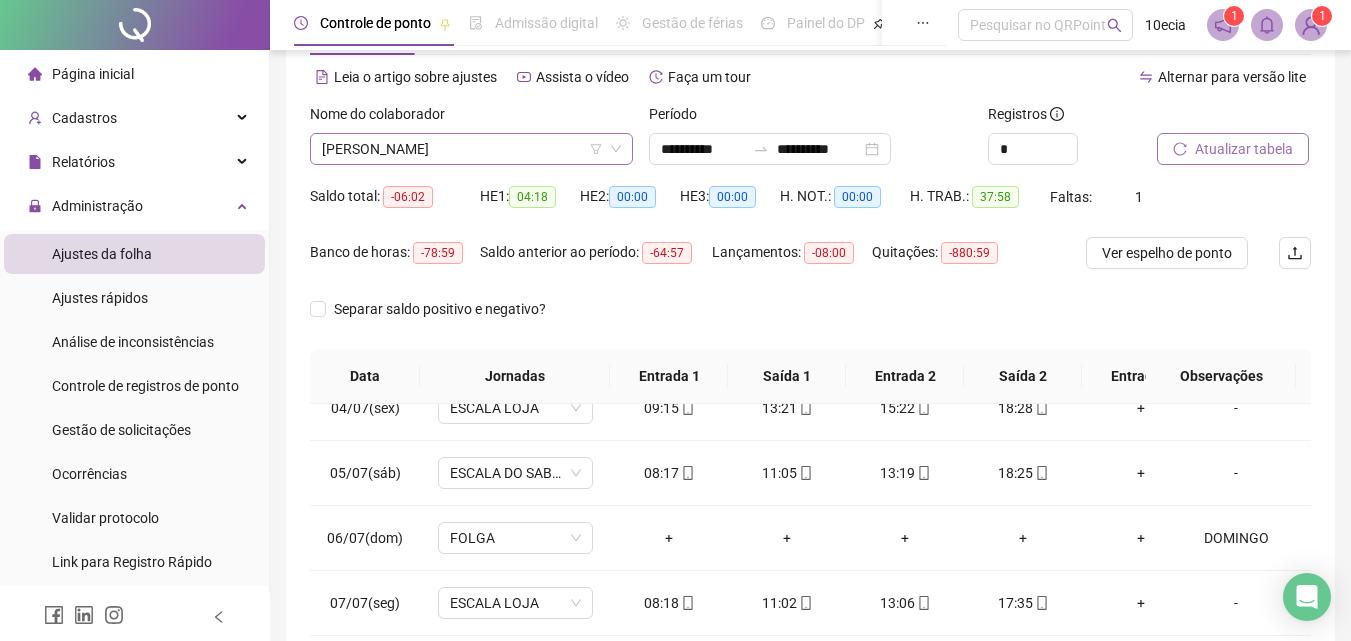 click on "[PERSON_NAME]" at bounding box center (471, 149) 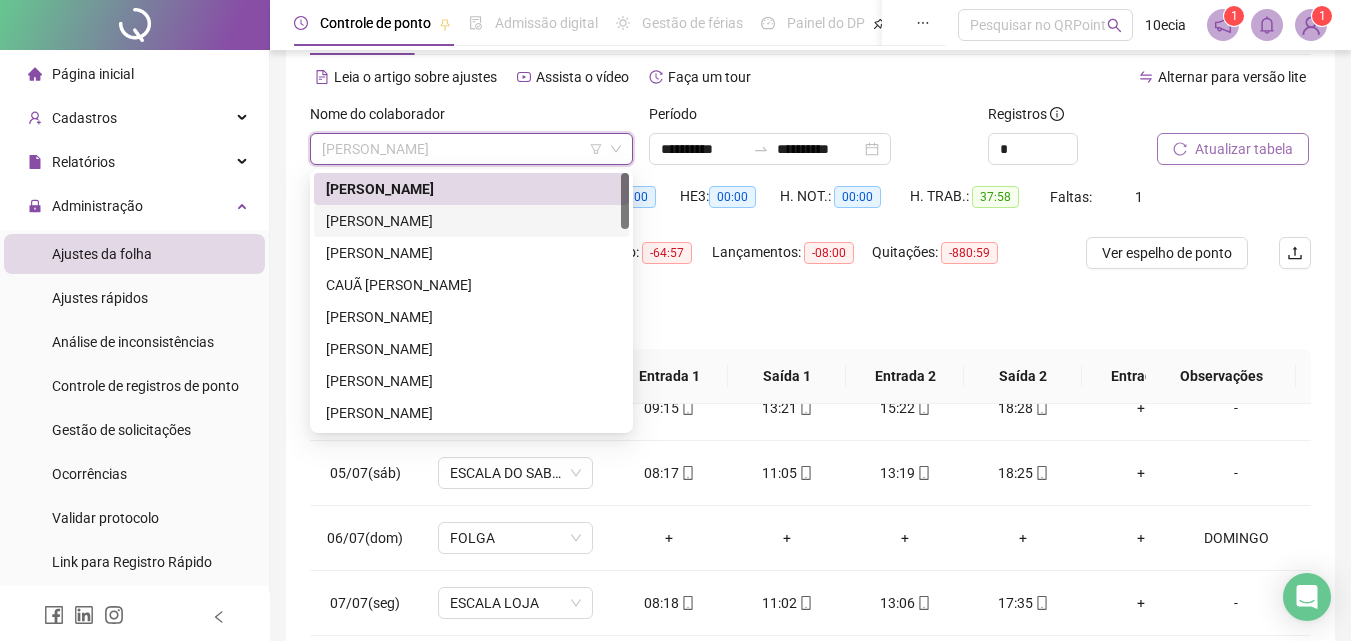 click on "[PERSON_NAME]" at bounding box center [471, 221] 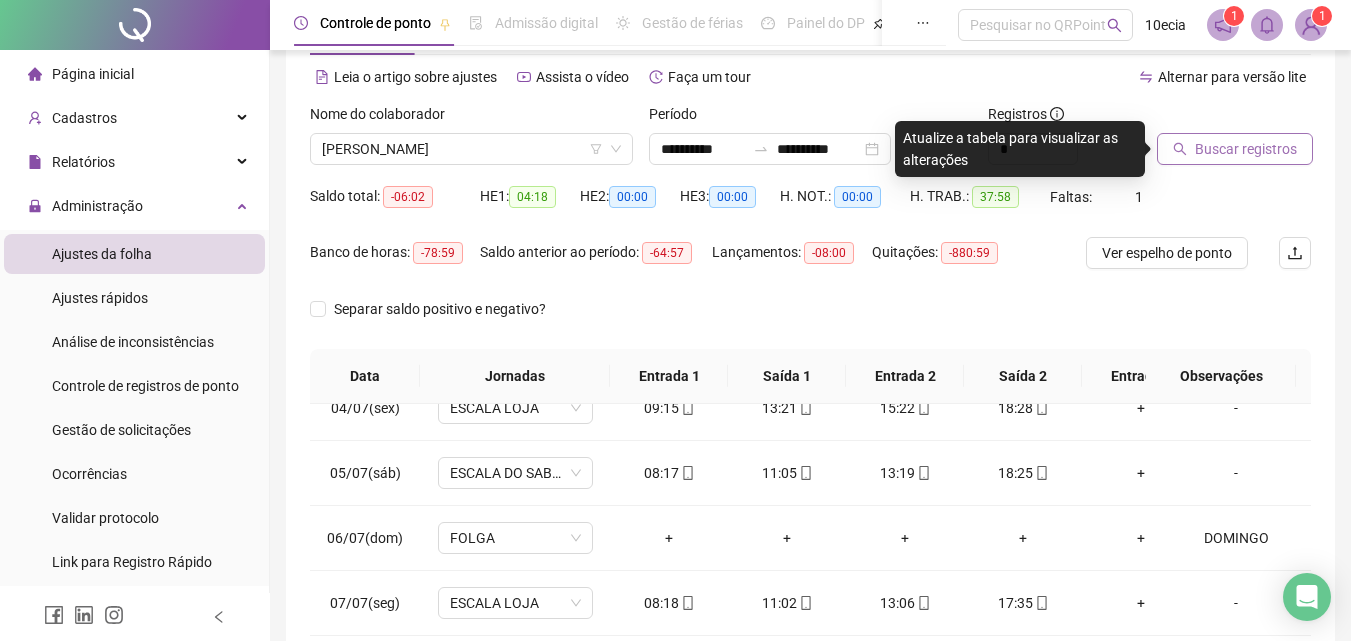 click on "Buscar registros" at bounding box center (1246, 149) 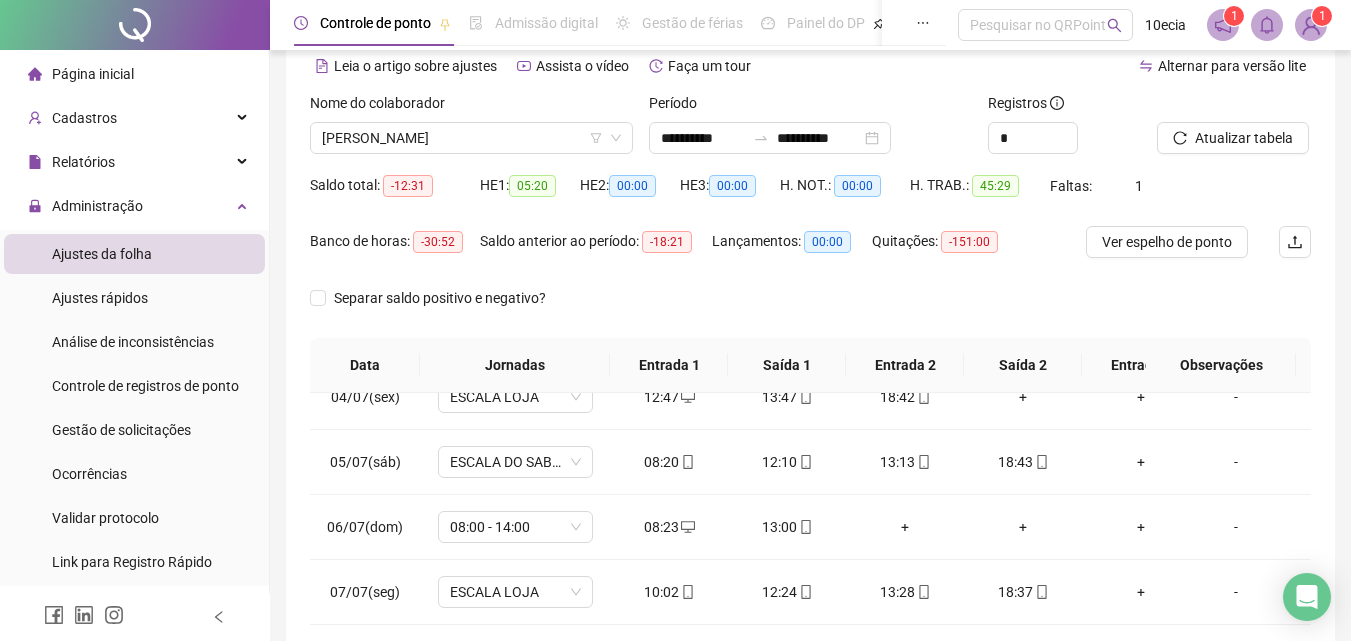 scroll, scrollTop: 0, scrollLeft: 0, axis: both 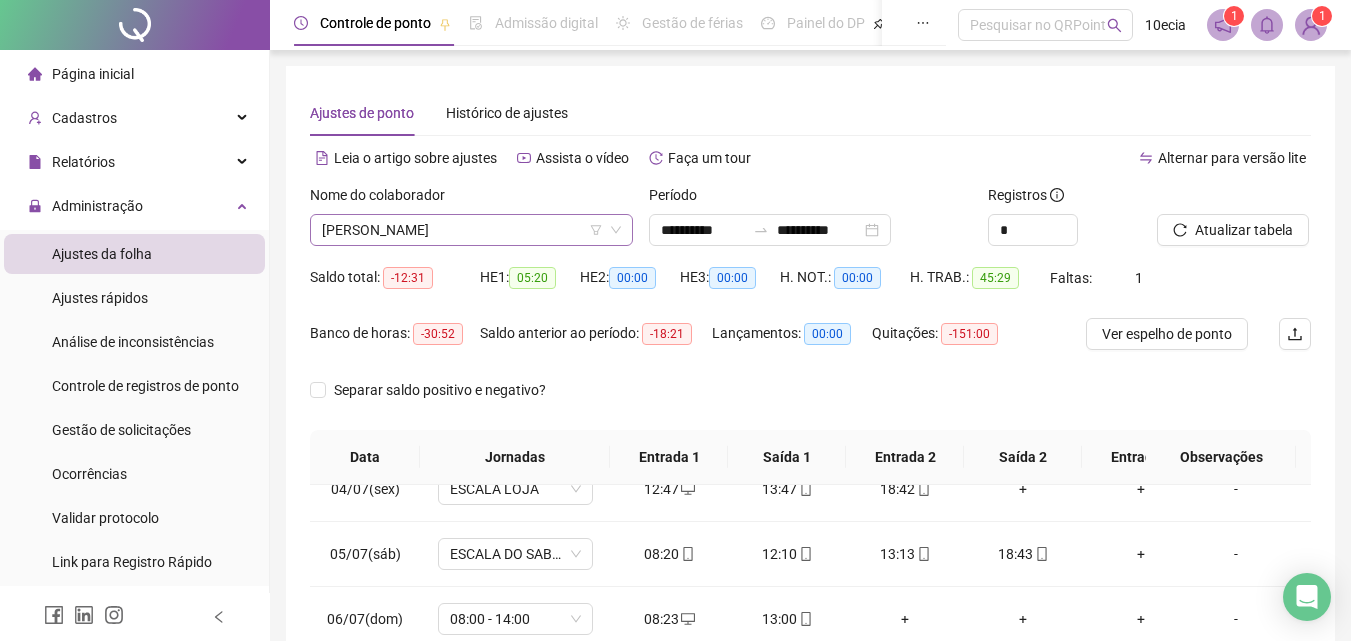 click 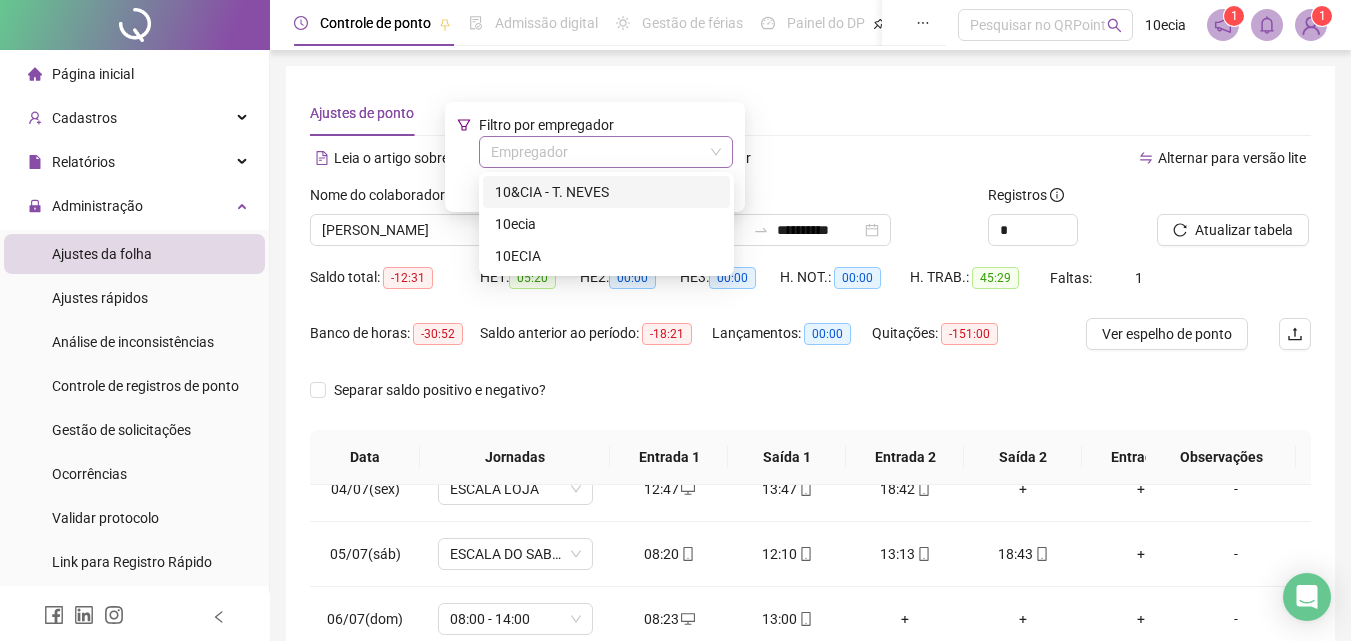 click at bounding box center [600, 152] 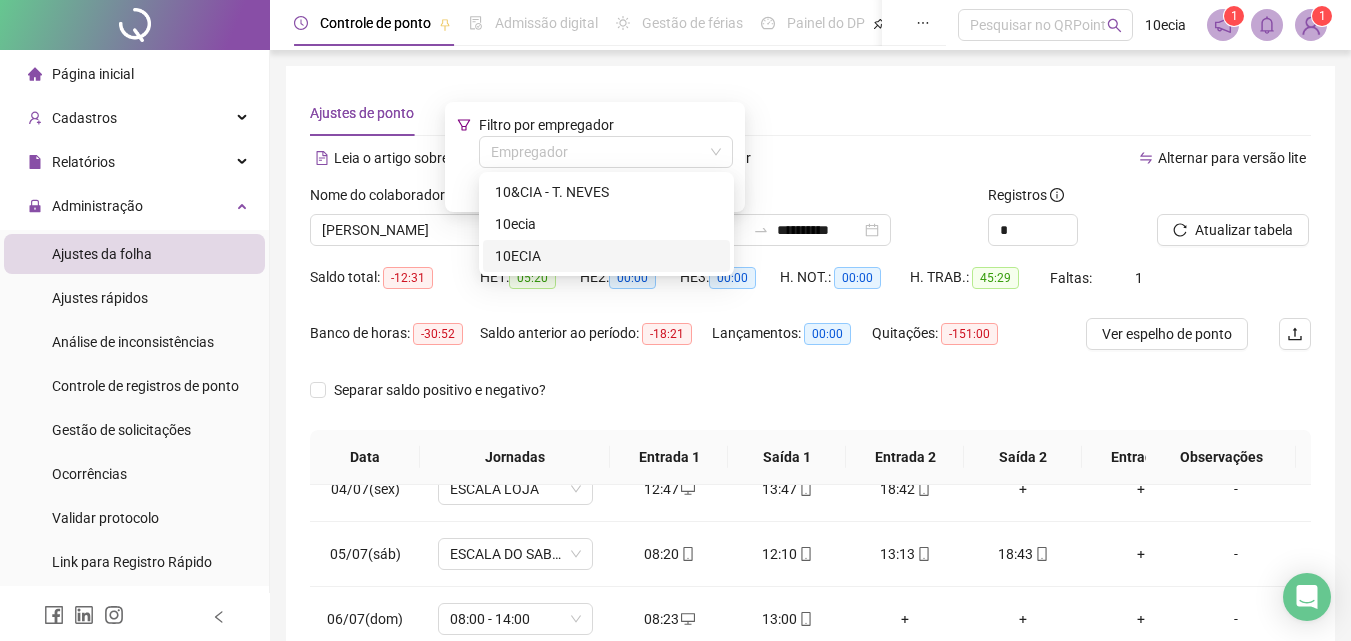 click on "10ECIA" at bounding box center [606, 256] 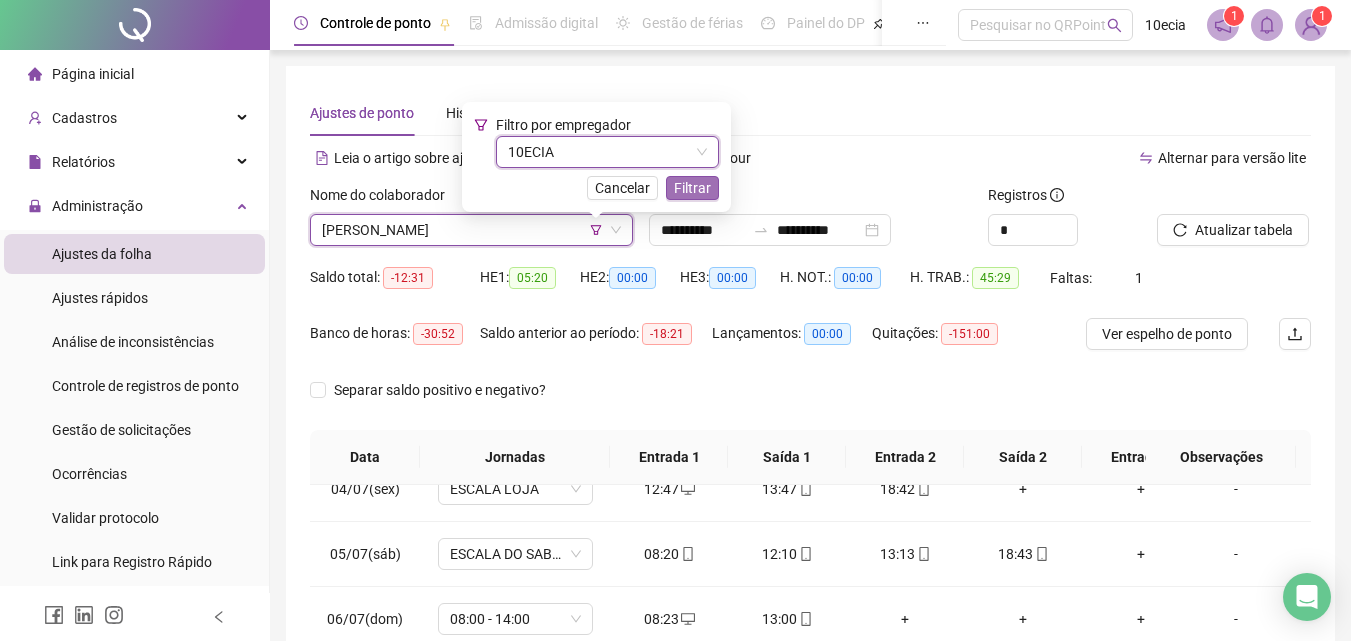 click on "Filtrar" at bounding box center (692, 188) 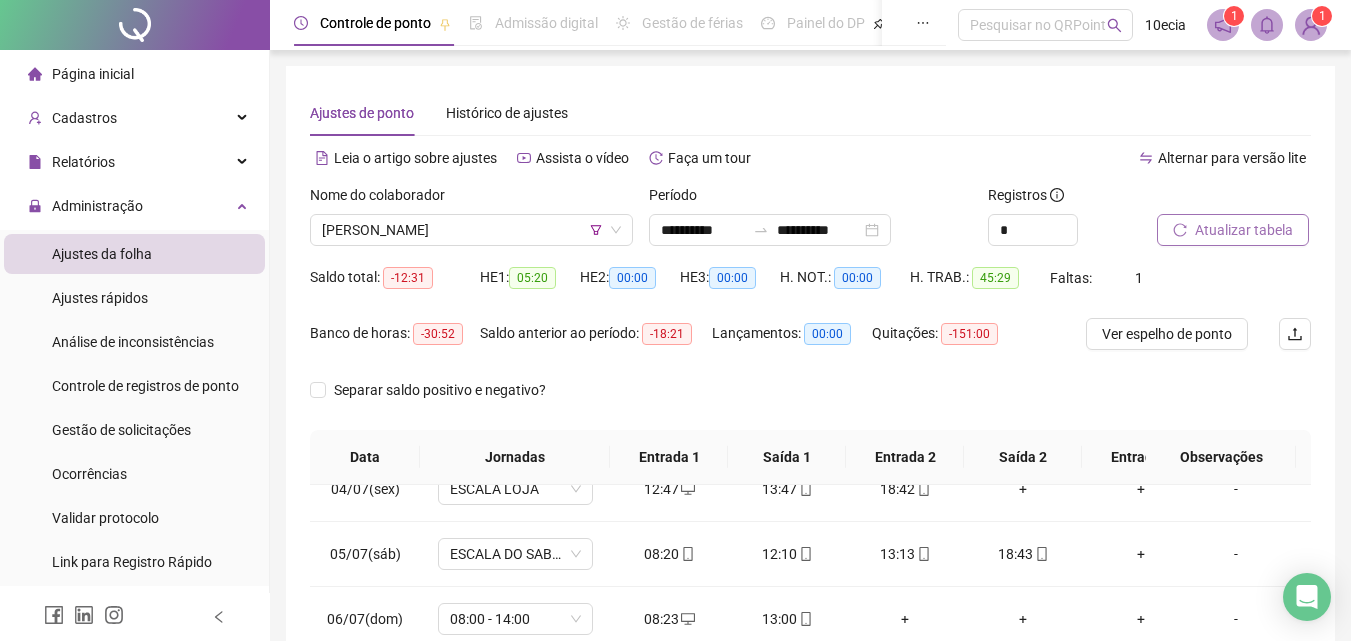 click on "Atualizar tabela" at bounding box center [1244, 230] 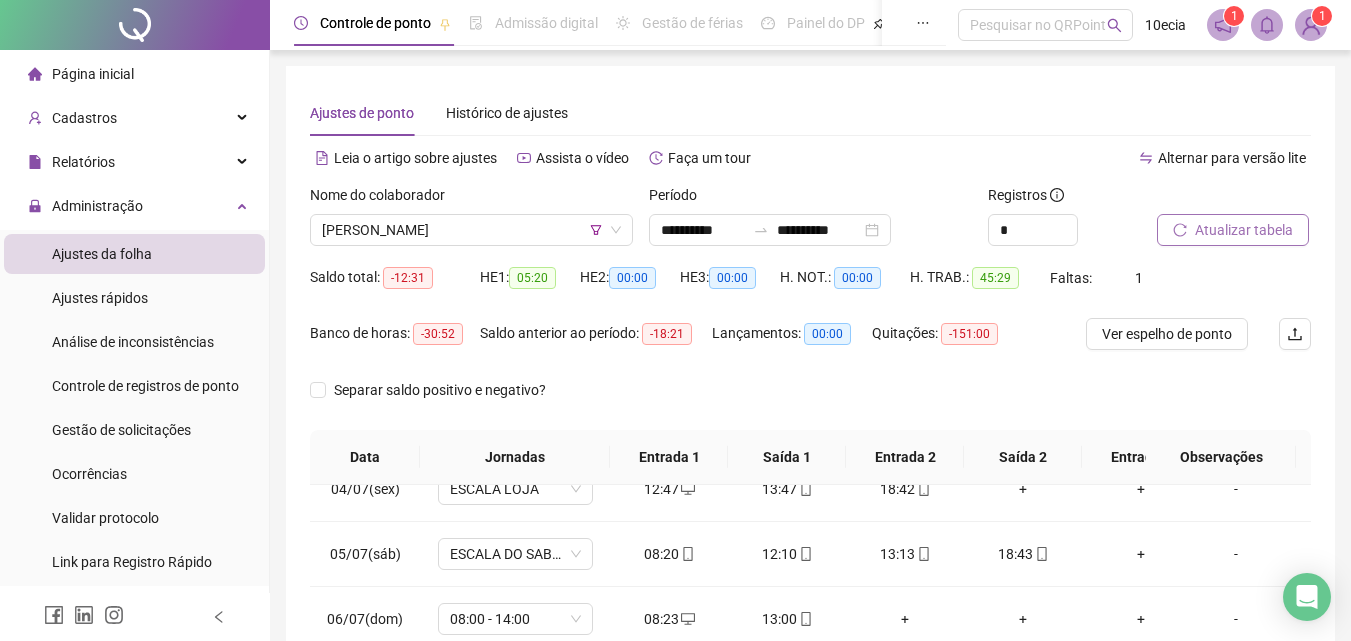 click on "Atualizar tabela" at bounding box center (1244, 230) 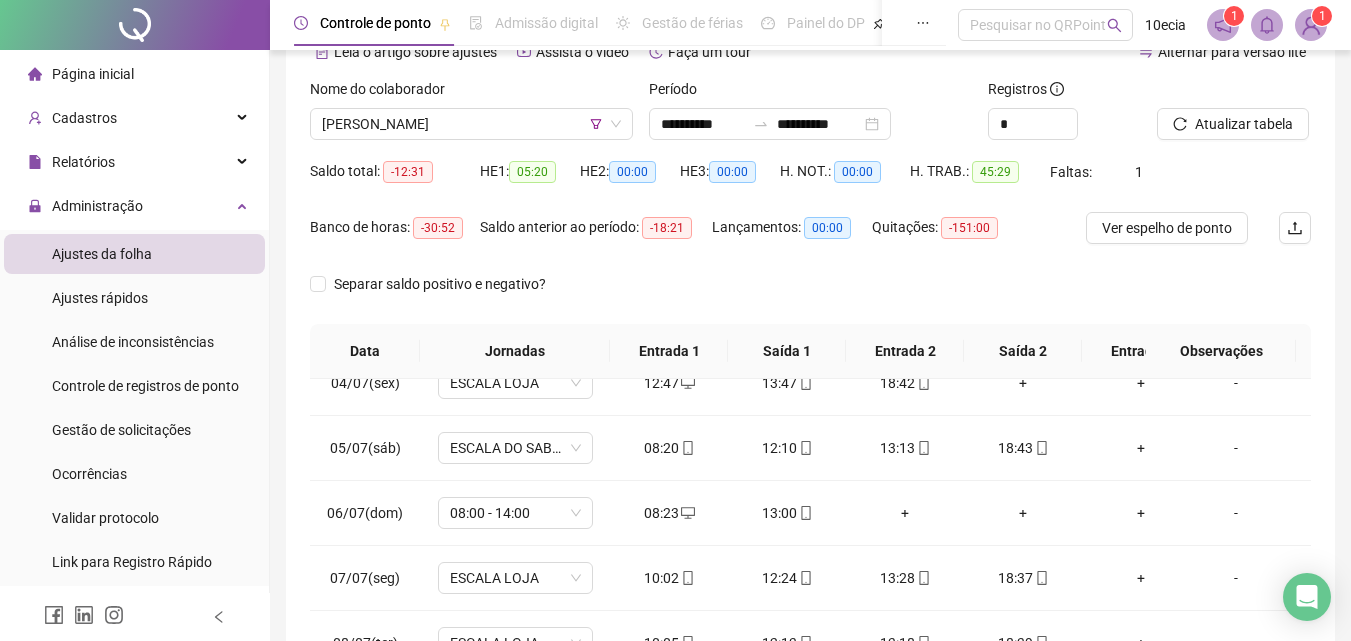 scroll, scrollTop: 81, scrollLeft: 0, axis: vertical 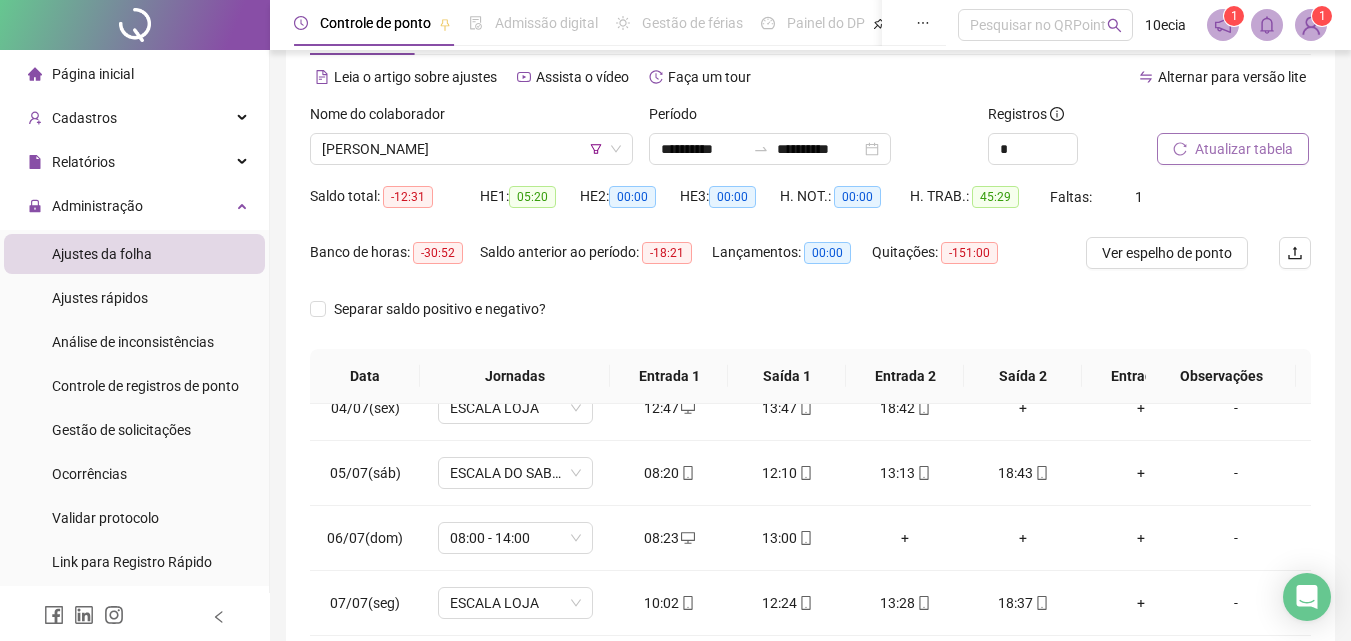 click on "Atualizar tabela" at bounding box center [1244, 149] 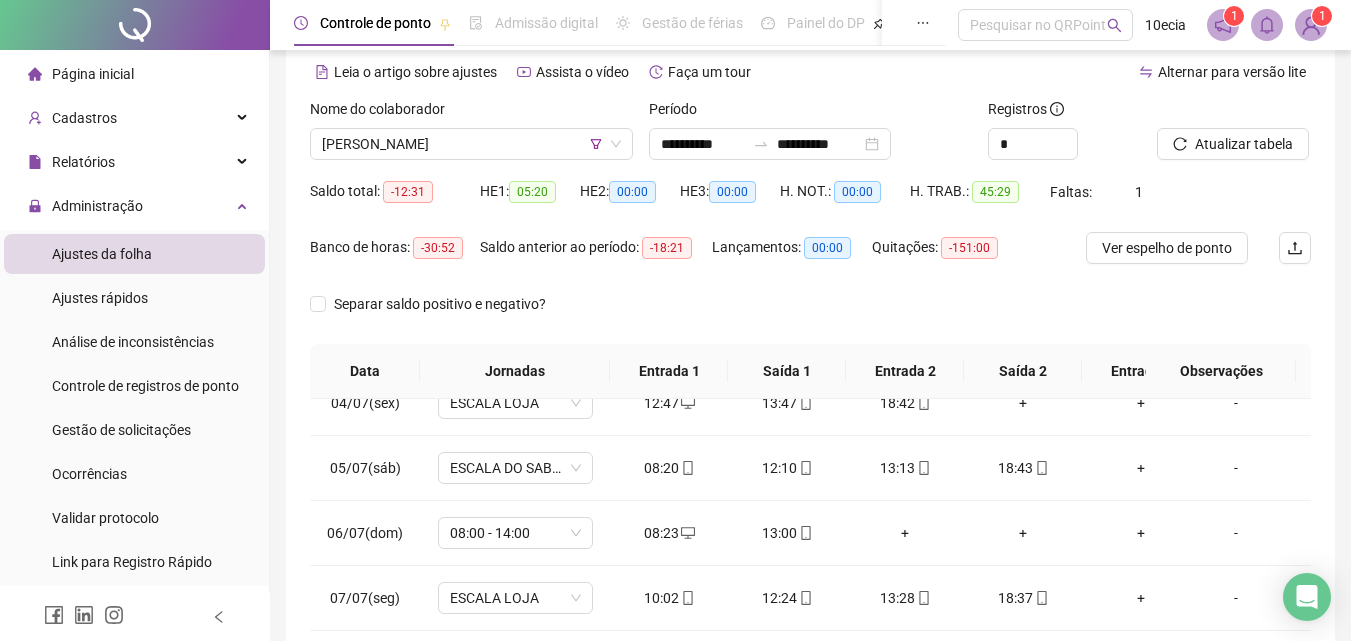 scroll, scrollTop: 81, scrollLeft: 0, axis: vertical 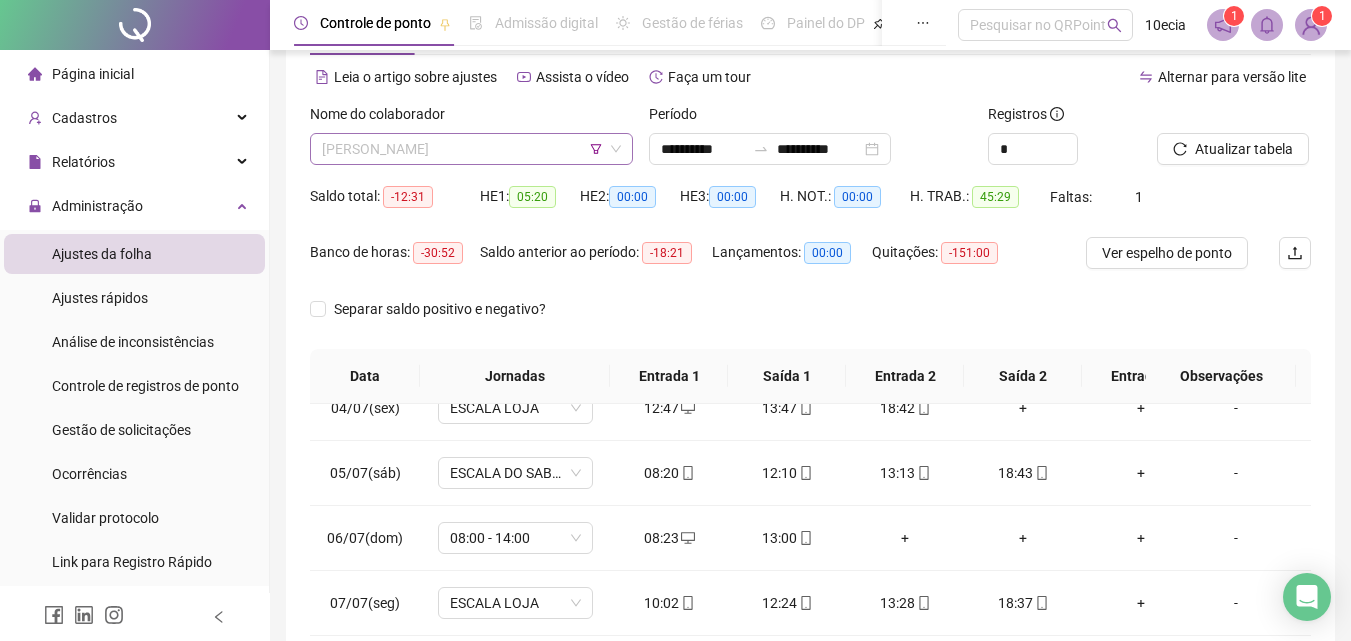 click on "[PERSON_NAME]" at bounding box center [471, 149] 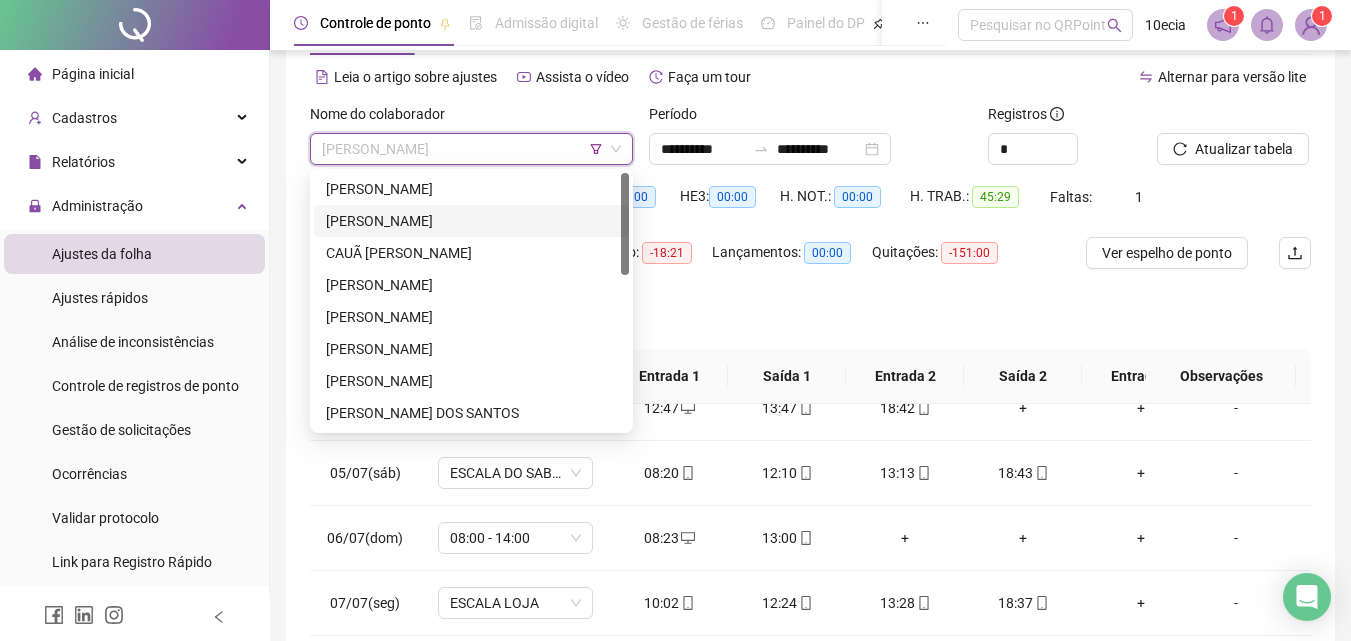 click on "[PERSON_NAME]" at bounding box center (471, 221) 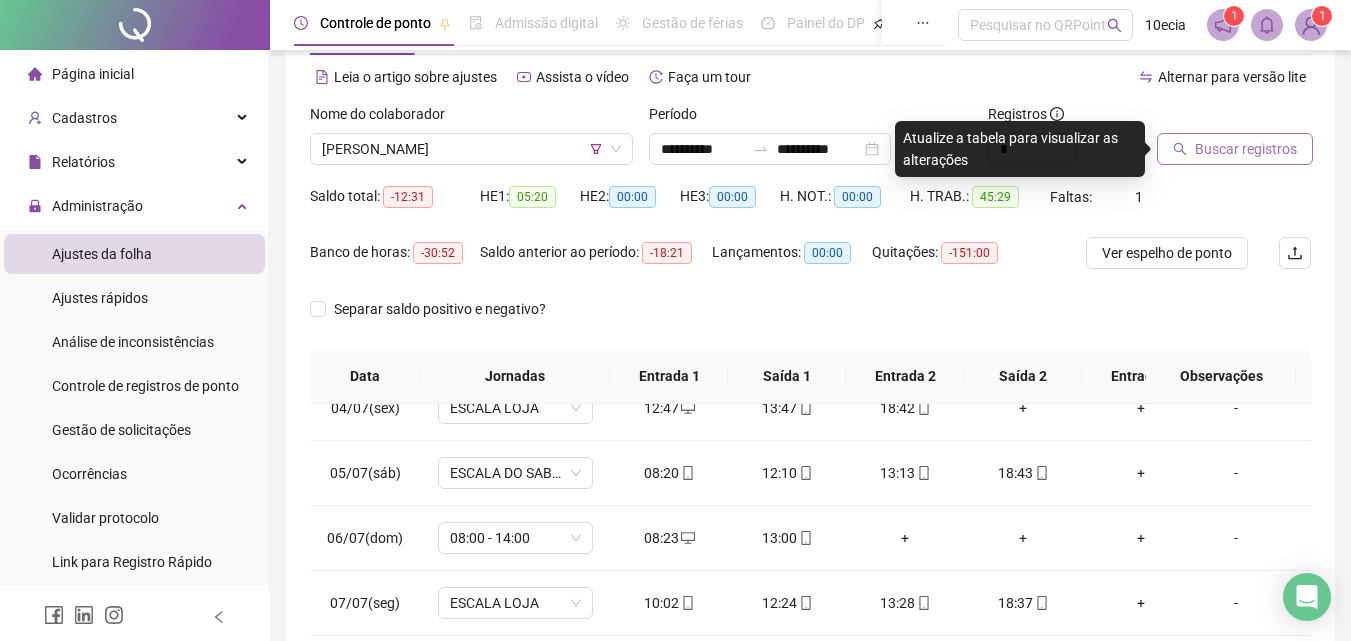 click on "Buscar registros" at bounding box center (1235, 149) 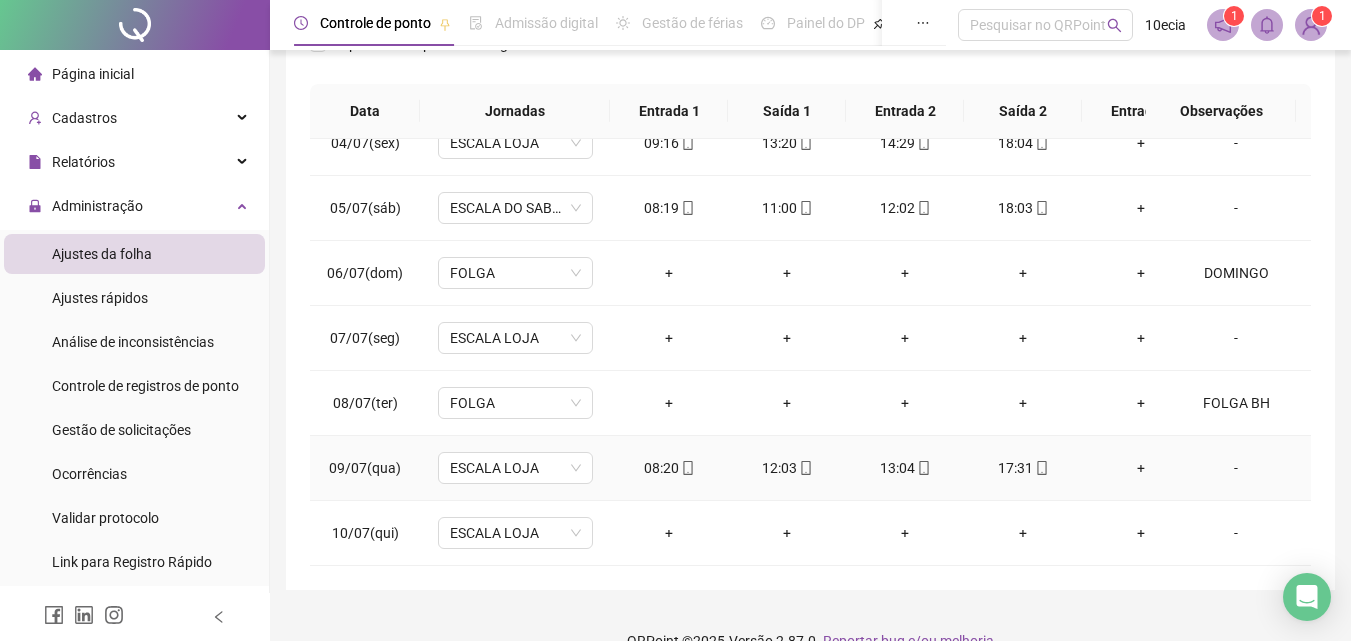 scroll, scrollTop: 381, scrollLeft: 0, axis: vertical 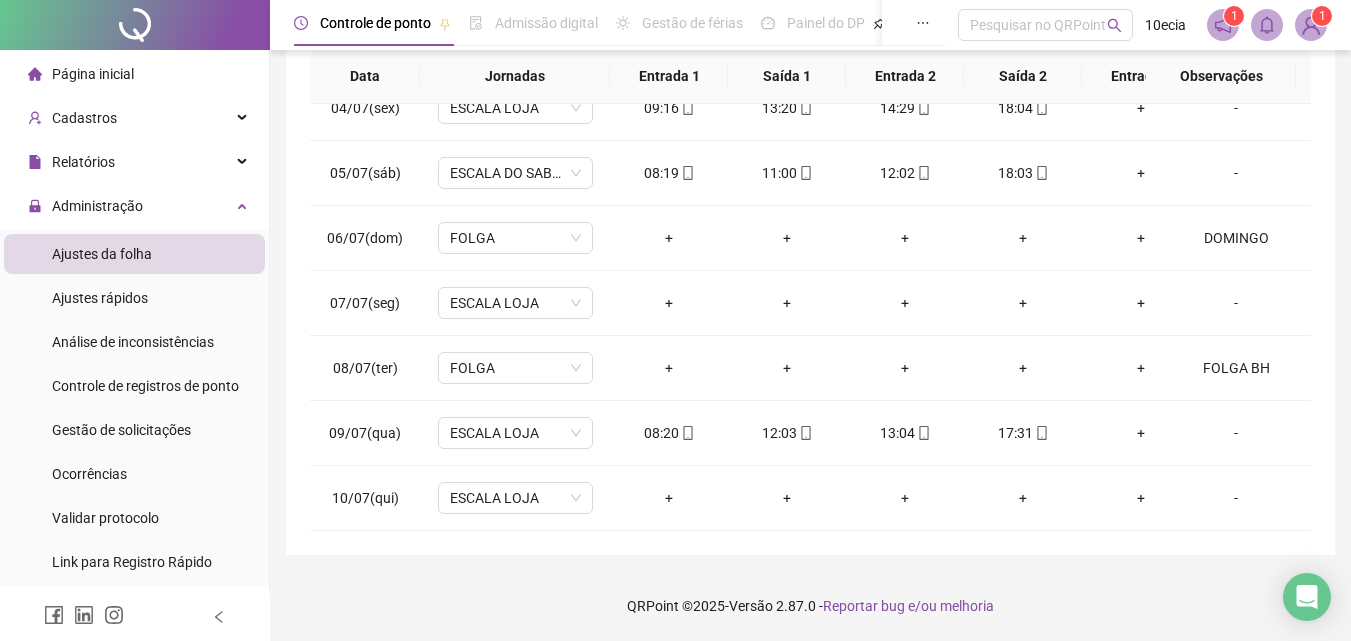click on "QRPoint © 2025  -  Versão   2.87.0   -  Reportar bug e/ou melhoria" at bounding box center [810, 606] 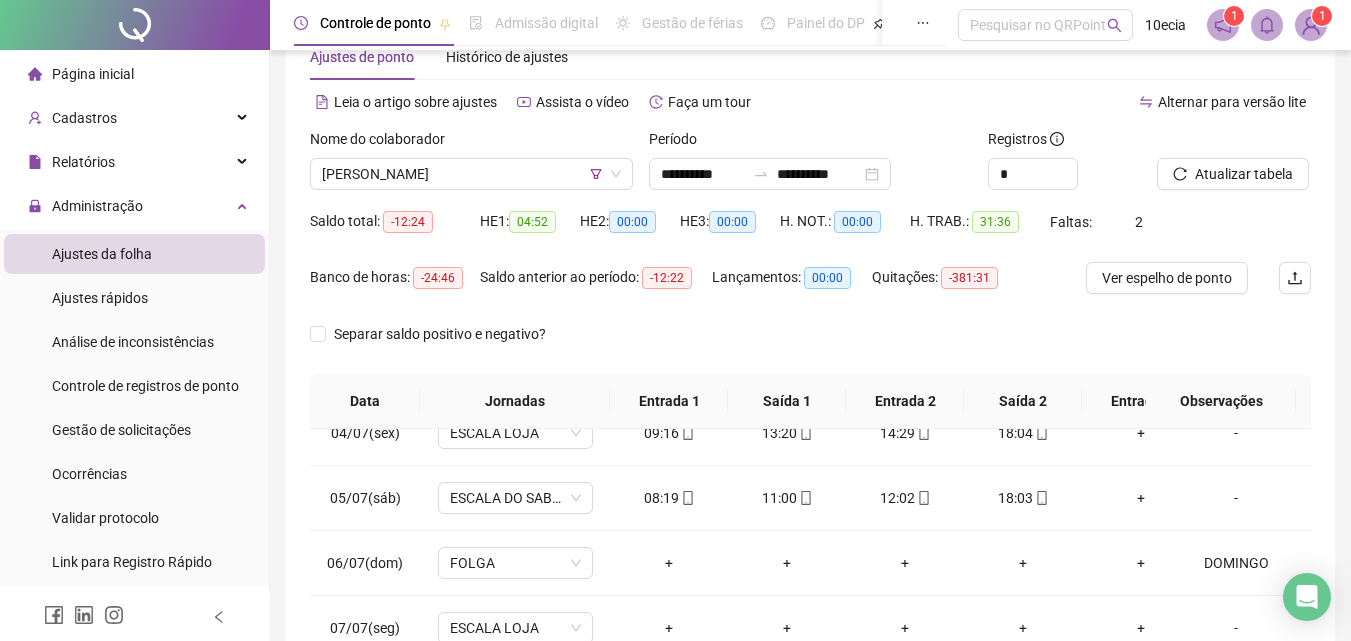 scroll, scrollTop: 0, scrollLeft: 0, axis: both 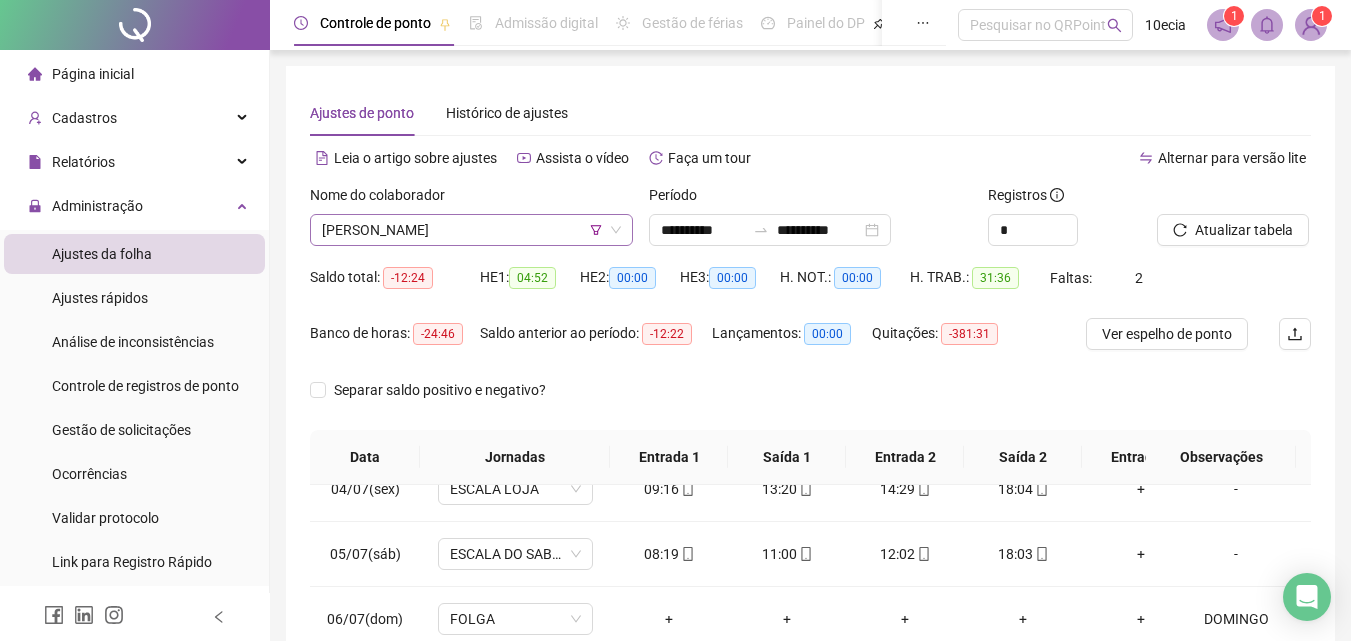 click on "Nome do colaborador [PERSON_NAME]" at bounding box center (471, 223) 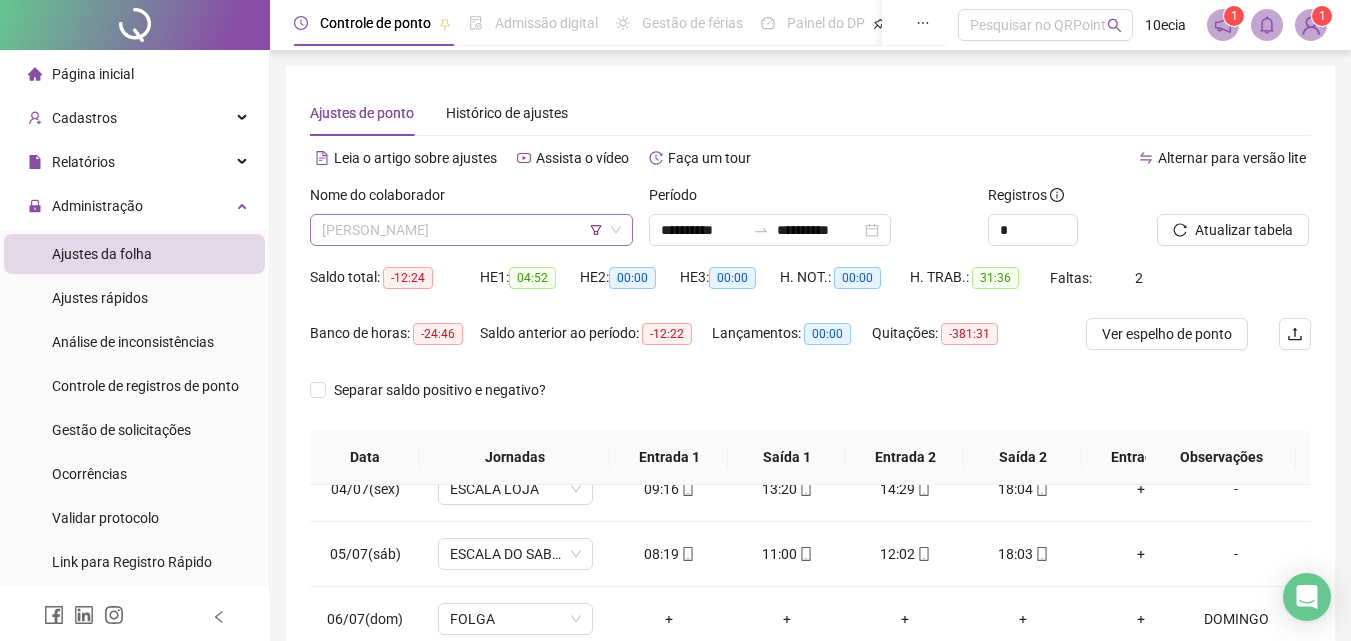 click on "[PERSON_NAME]" at bounding box center [471, 230] 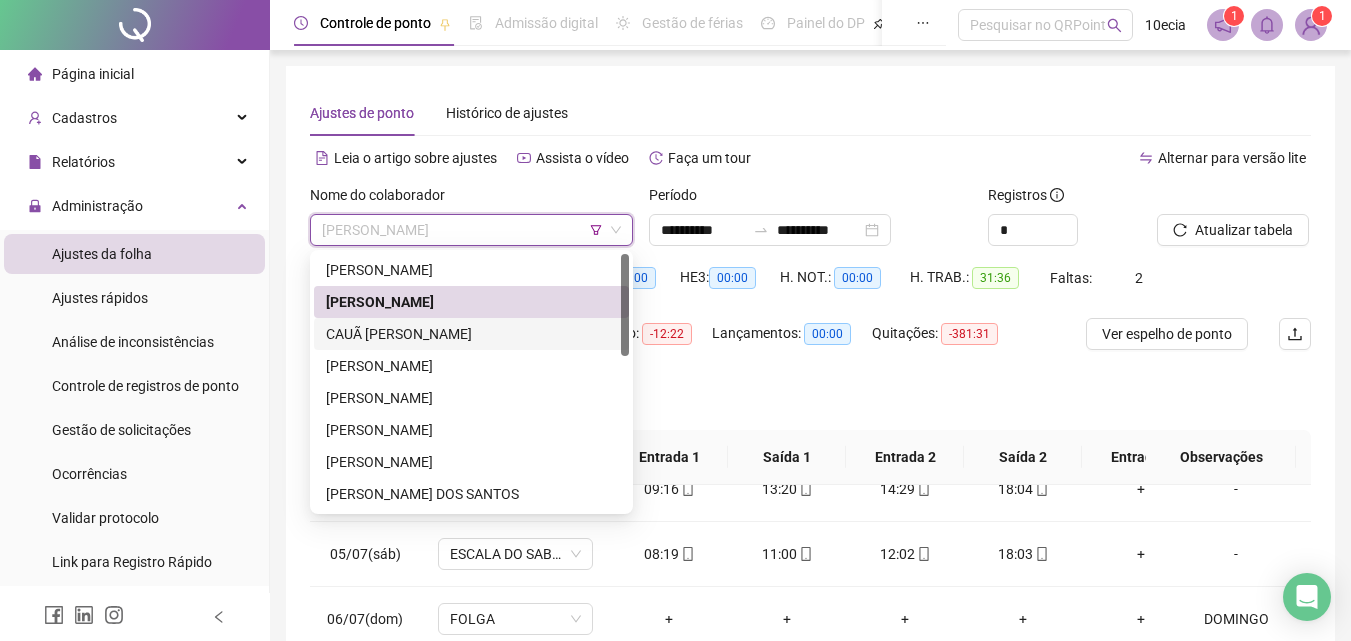 click on "CAUÃ [PERSON_NAME]" at bounding box center (471, 334) 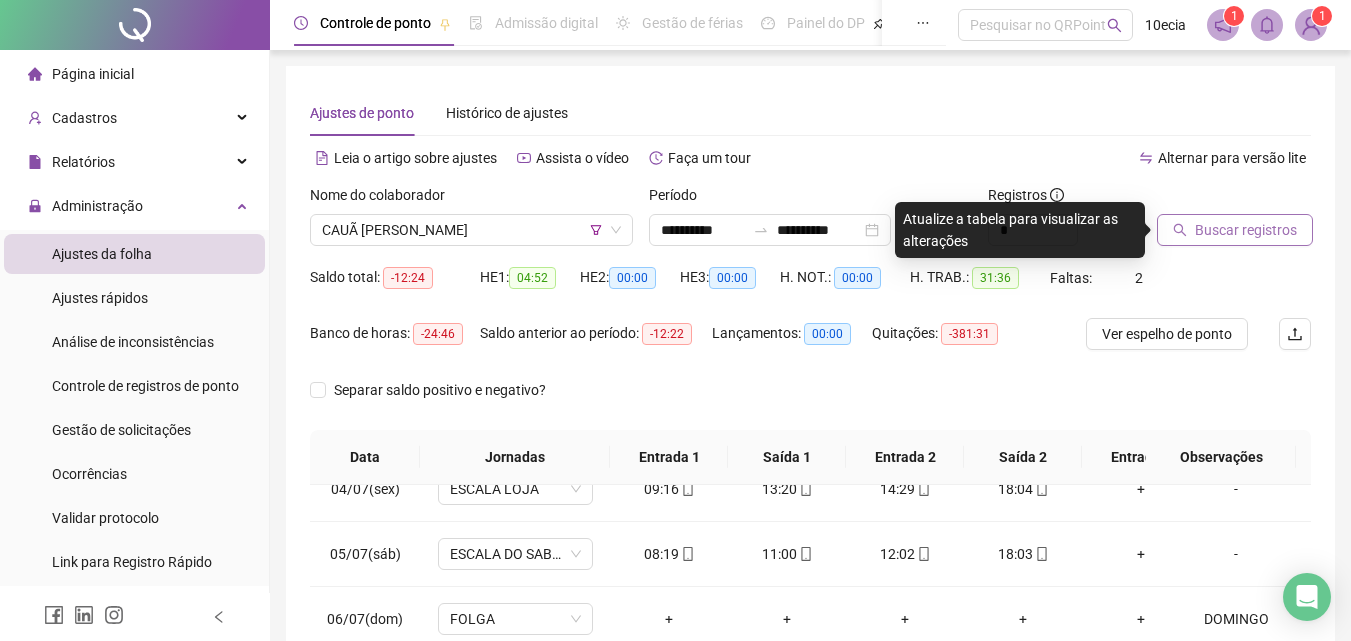 click on "Buscar registros" at bounding box center (1246, 230) 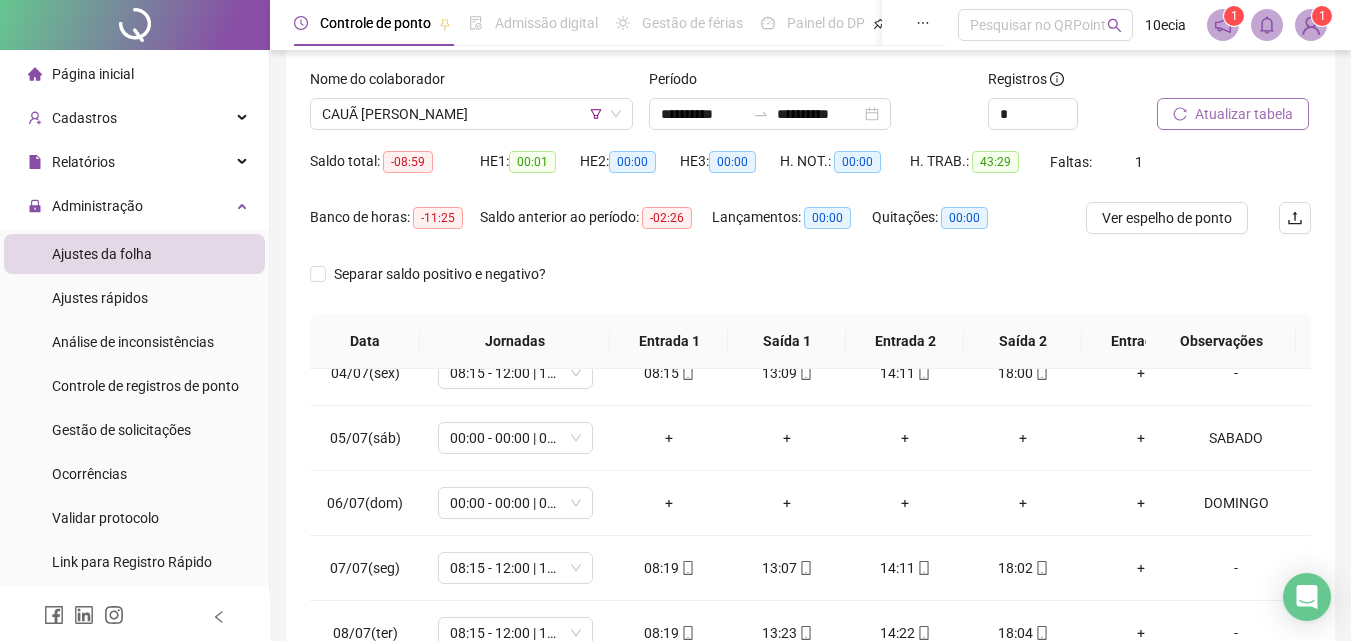 scroll, scrollTop: 81, scrollLeft: 0, axis: vertical 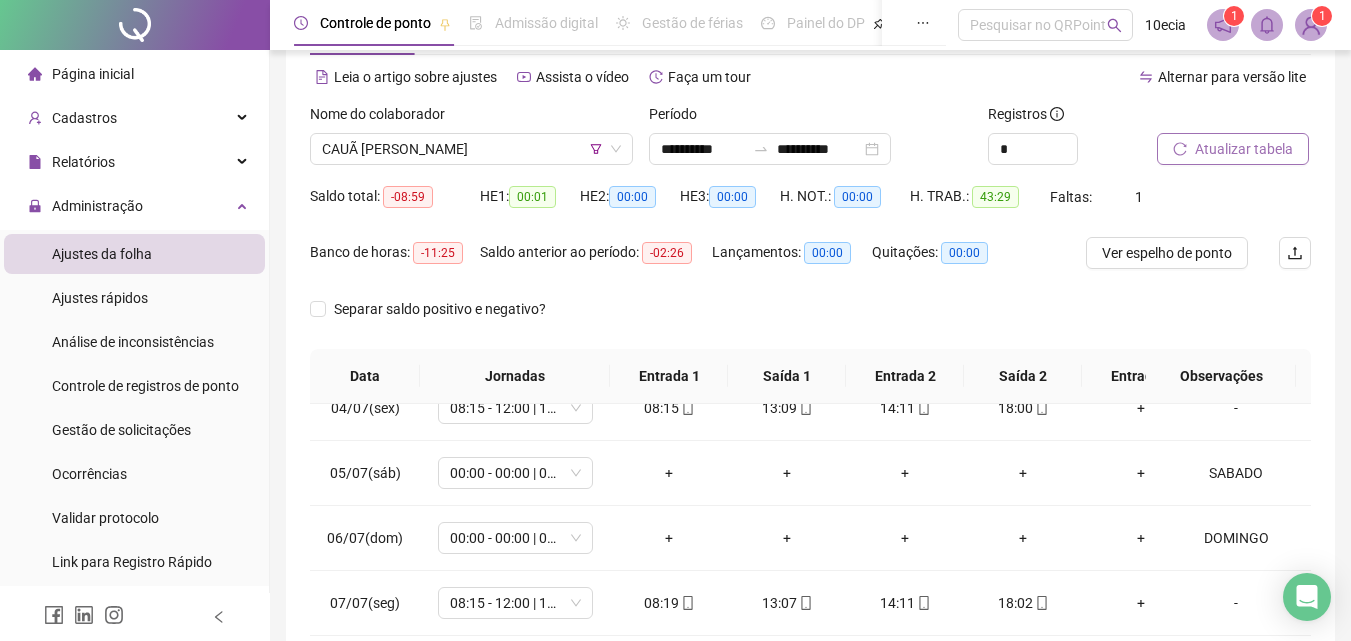 click on "Atualizar tabela" at bounding box center [1244, 149] 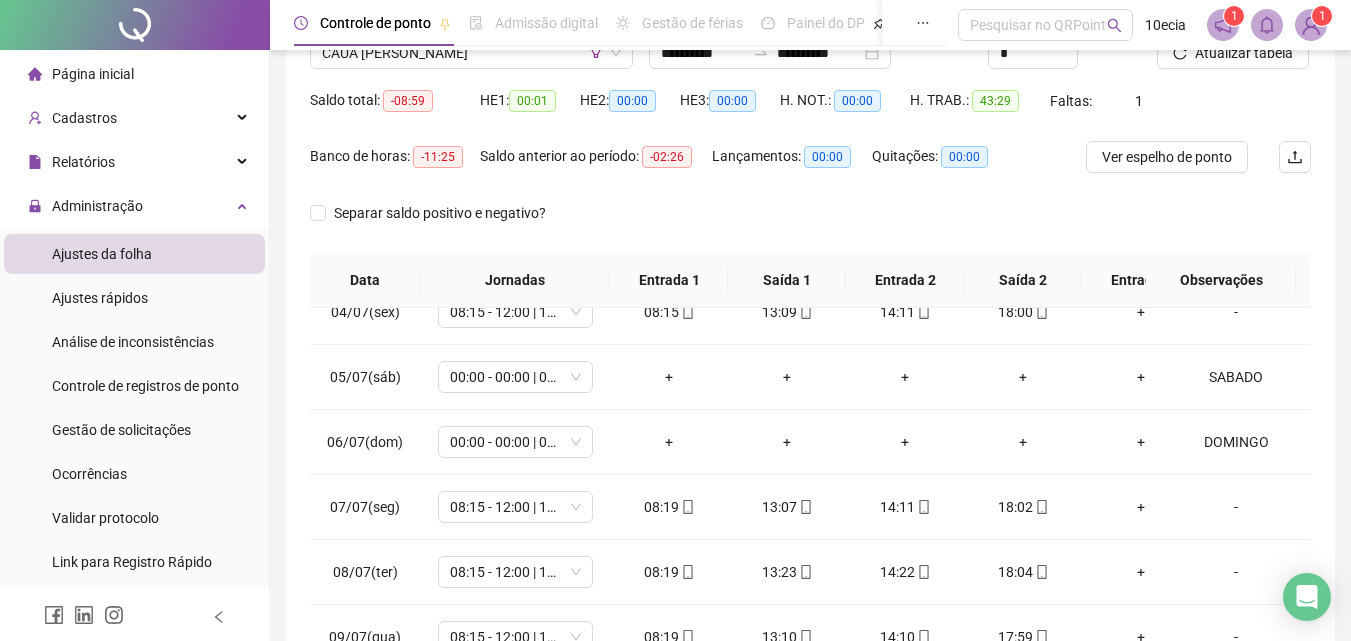 scroll, scrollTop: 81, scrollLeft: 0, axis: vertical 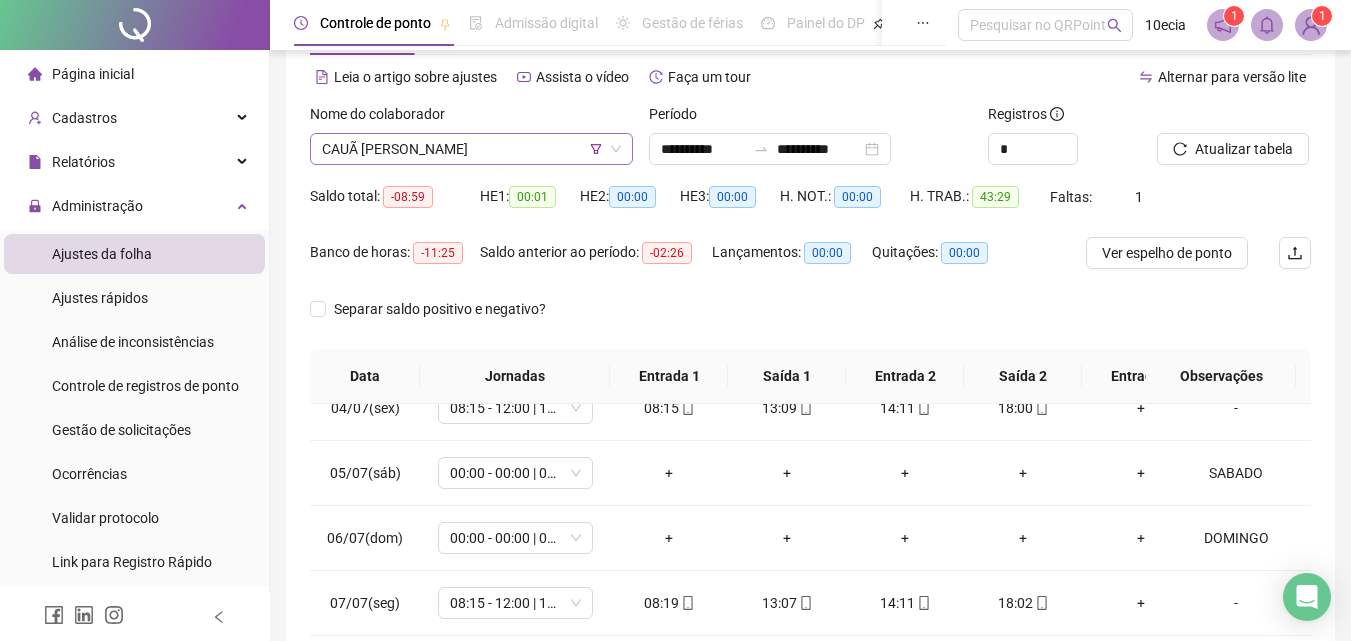 click on "CAUÃ [PERSON_NAME]" at bounding box center (471, 149) 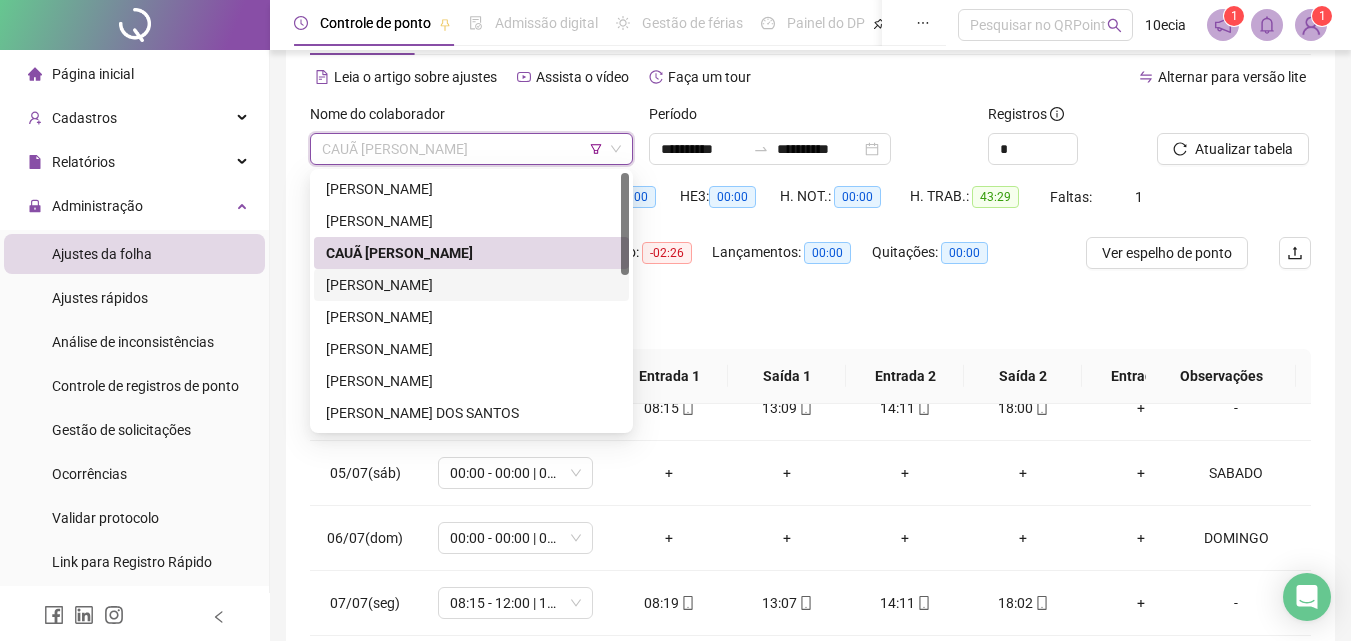click on "[PERSON_NAME]" at bounding box center (471, 285) 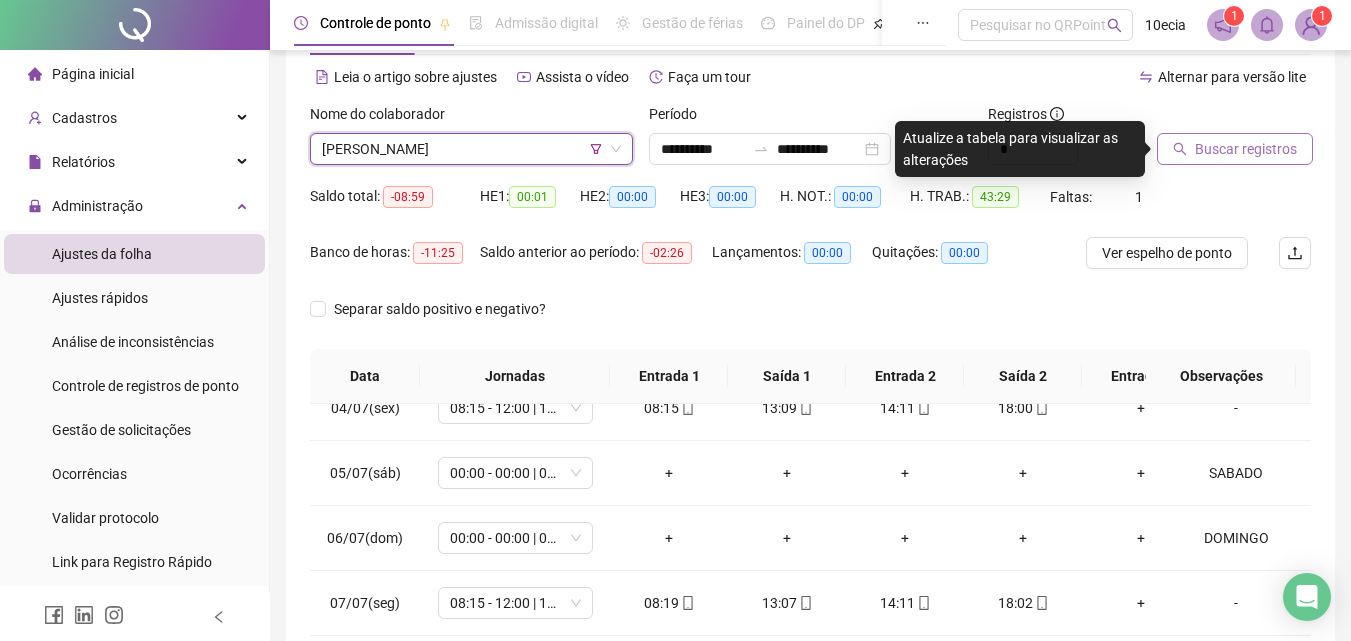 click on "Buscar registros" at bounding box center [1246, 149] 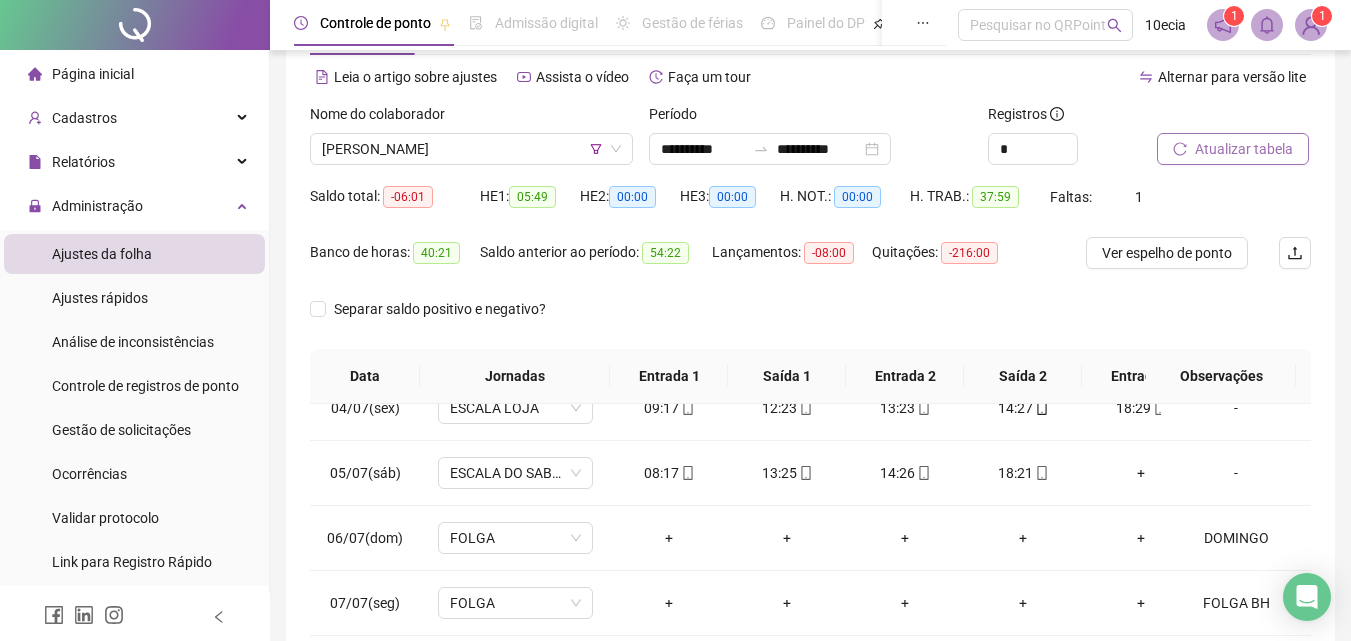 scroll, scrollTop: 0, scrollLeft: 0, axis: both 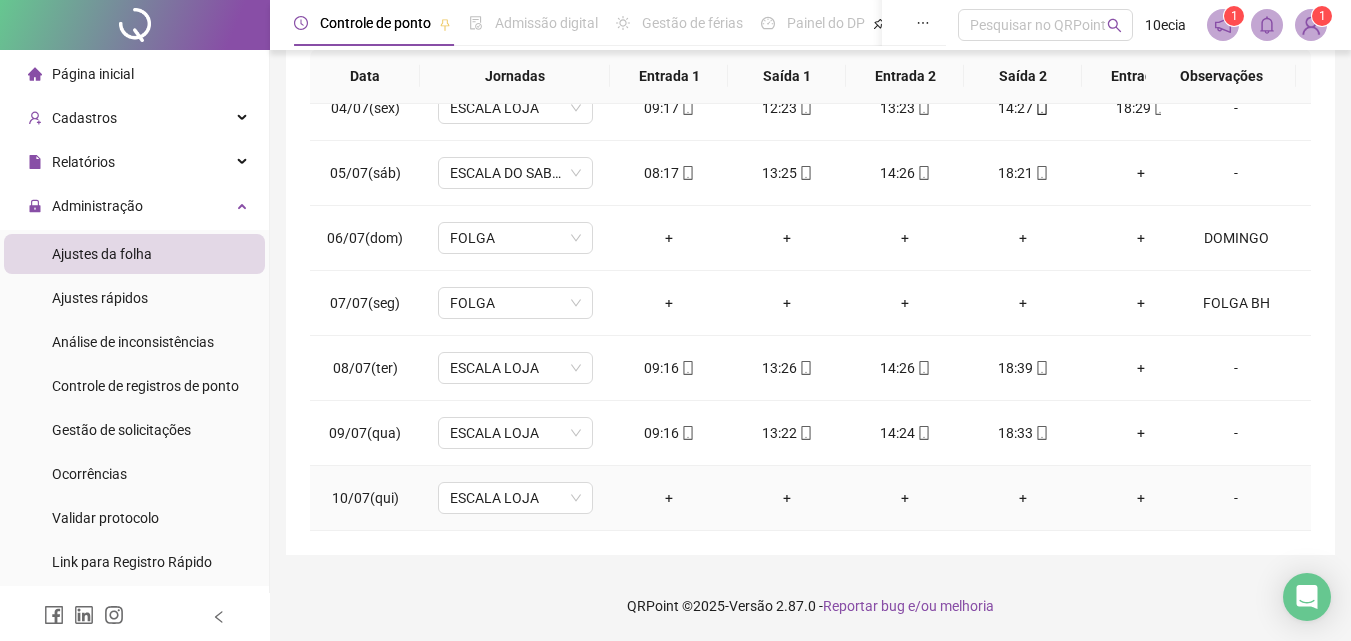 click on "-" at bounding box center (1236, 498) 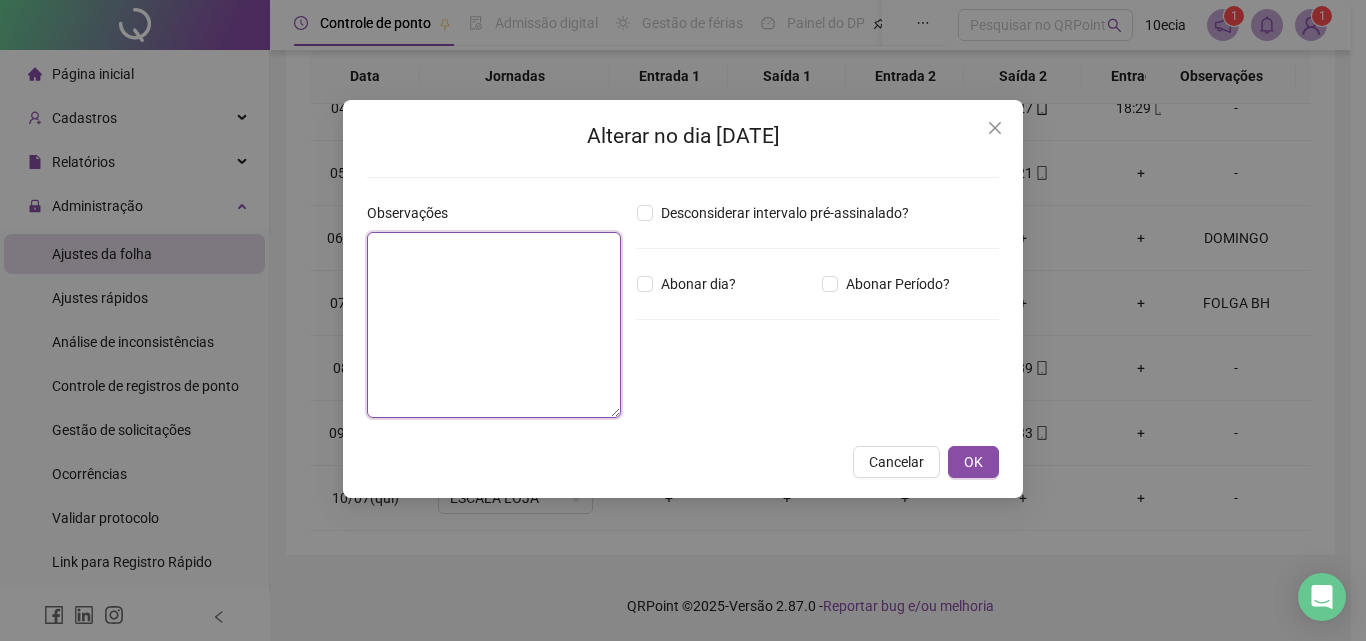 click at bounding box center [494, 325] 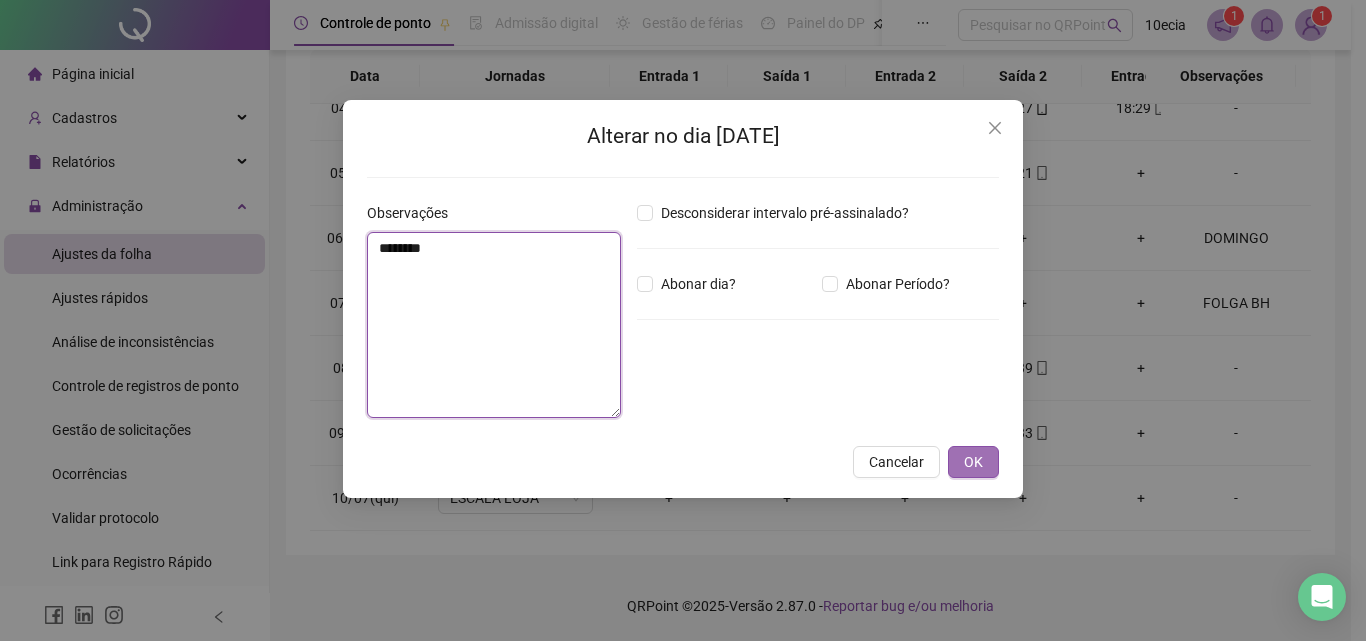 type on "********" 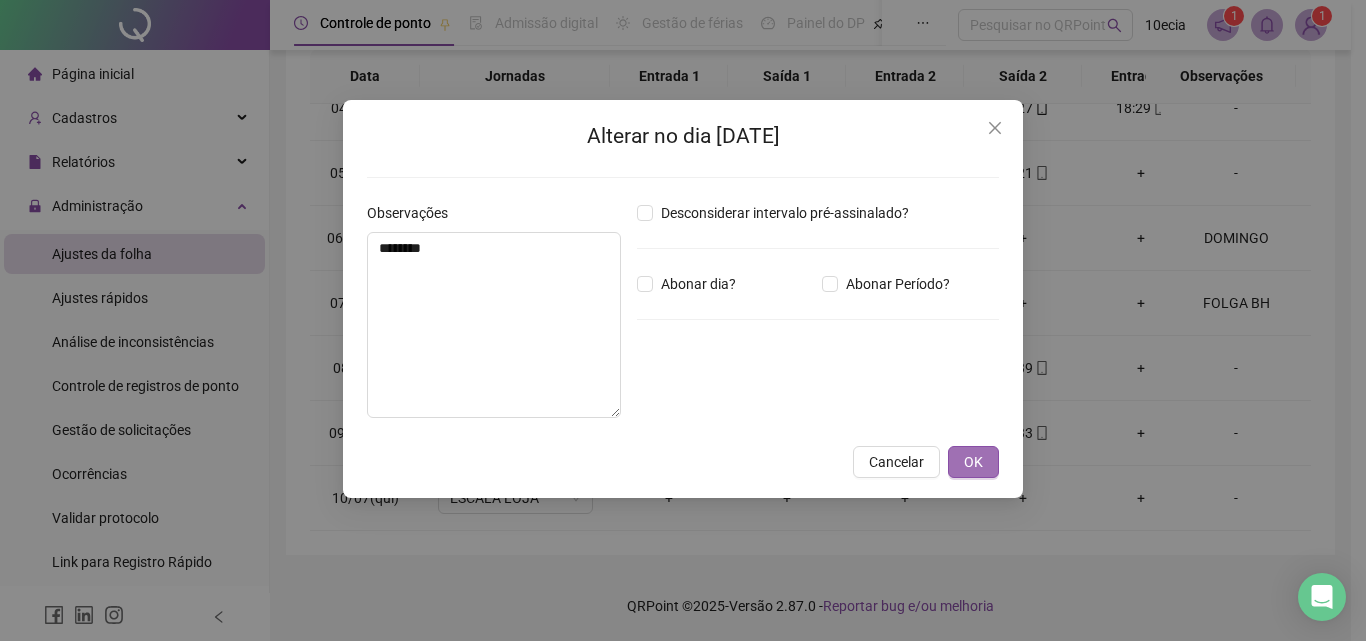 click on "OK" at bounding box center (973, 462) 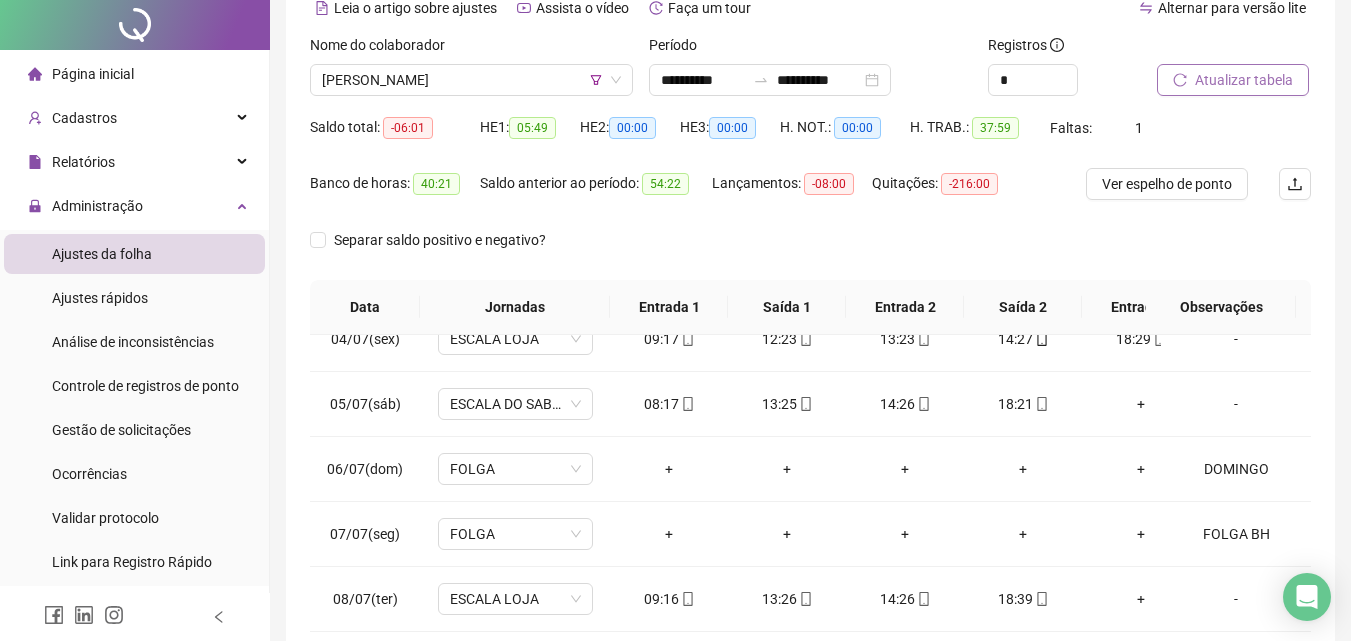 scroll, scrollTop: 381, scrollLeft: 0, axis: vertical 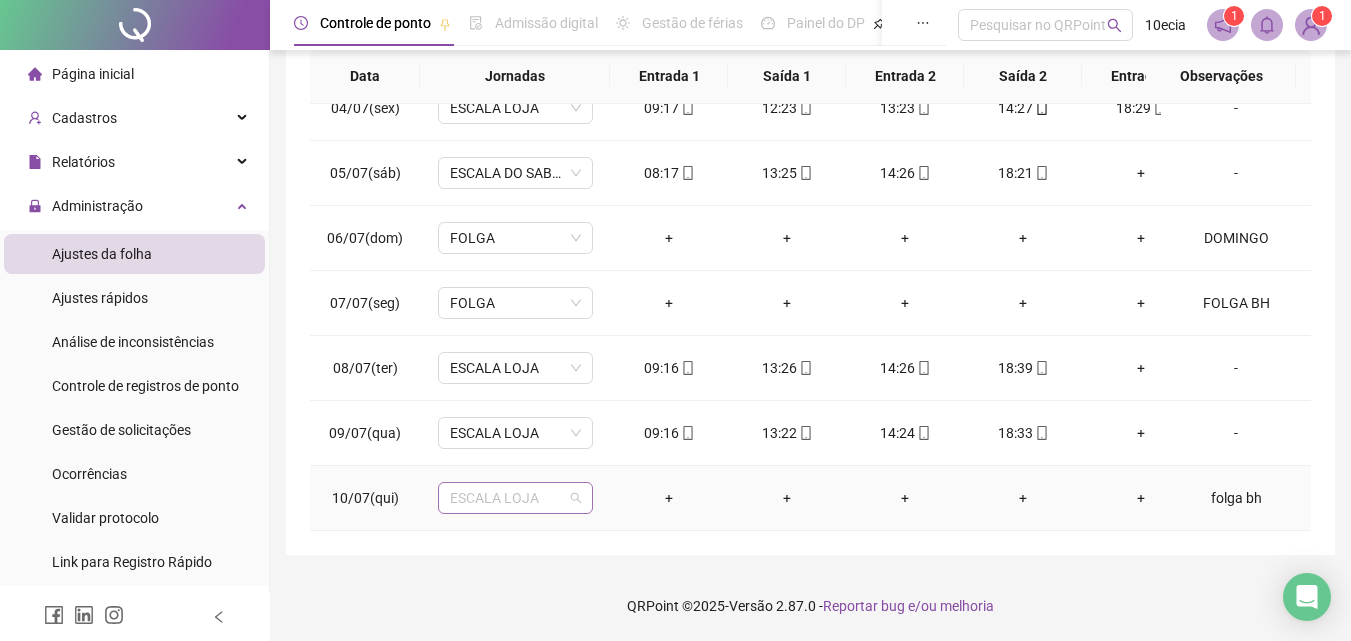 click on "ESCALA LOJA" at bounding box center [515, 498] 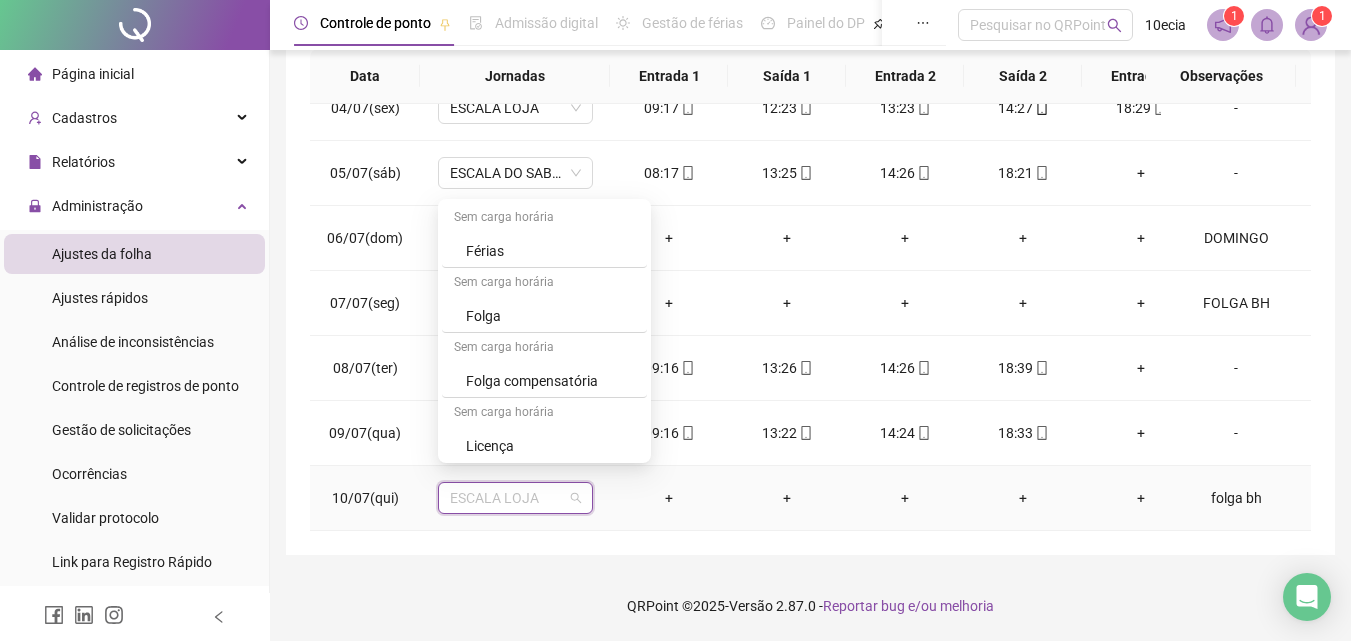 scroll, scrollTop: 719, scrollLeft: 0, axis: vertical 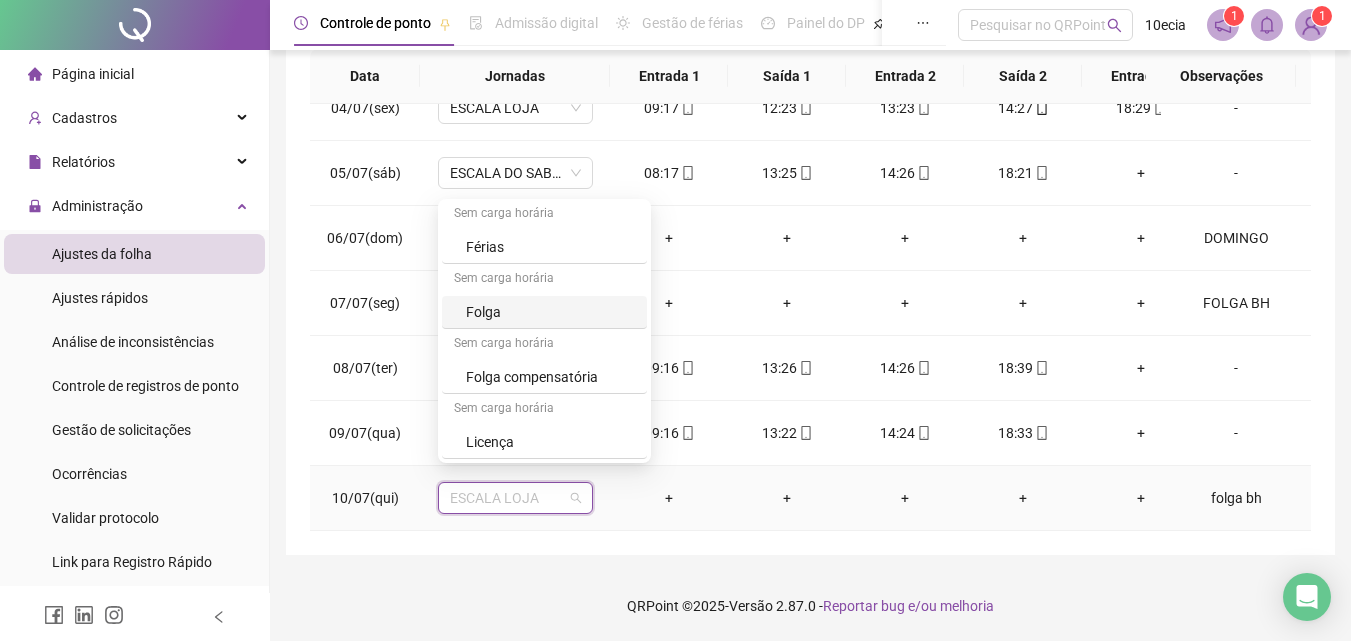 click on "Folga" at bounding box center [550, 312] 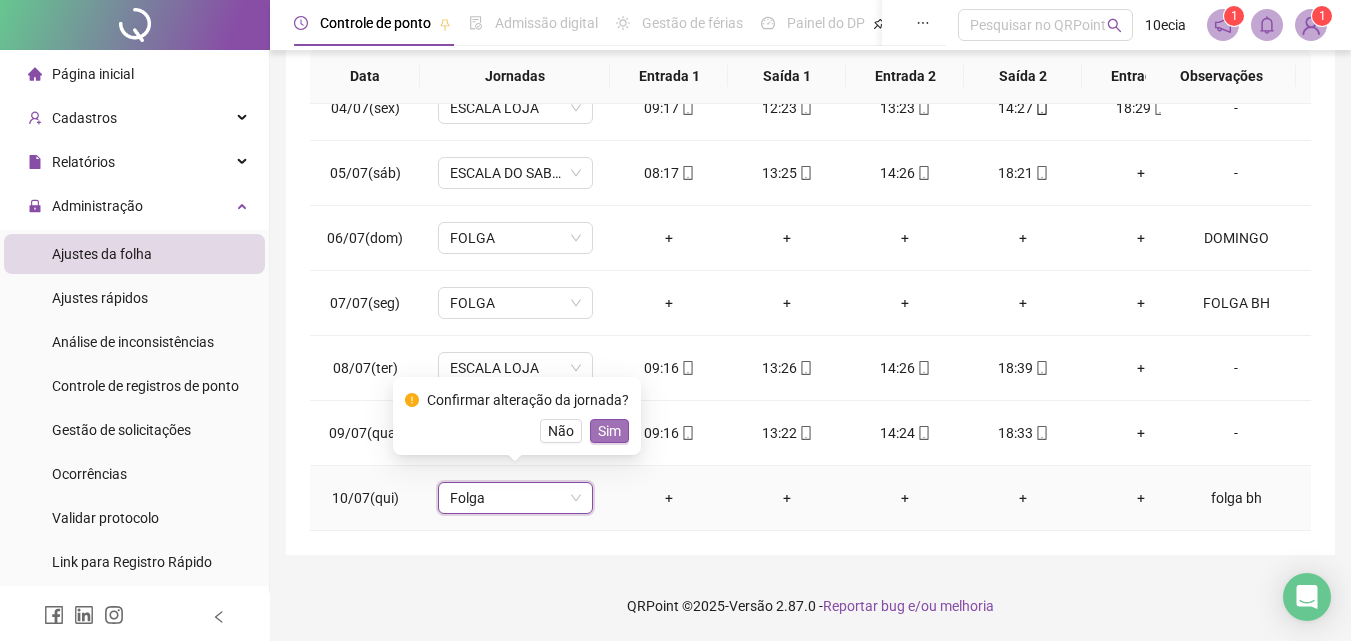 click on "Sim" at bounding box center [609, 431] 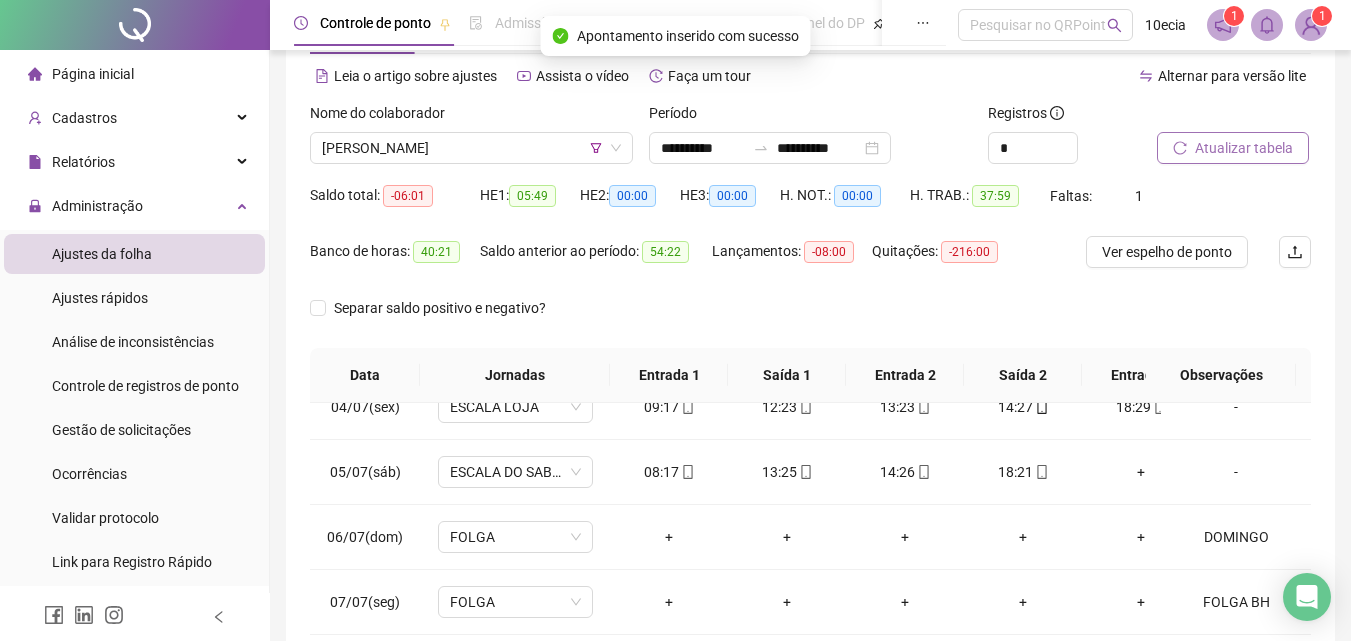scroll, scrollTop: 81, scrollLeft: 0, axis: vertical 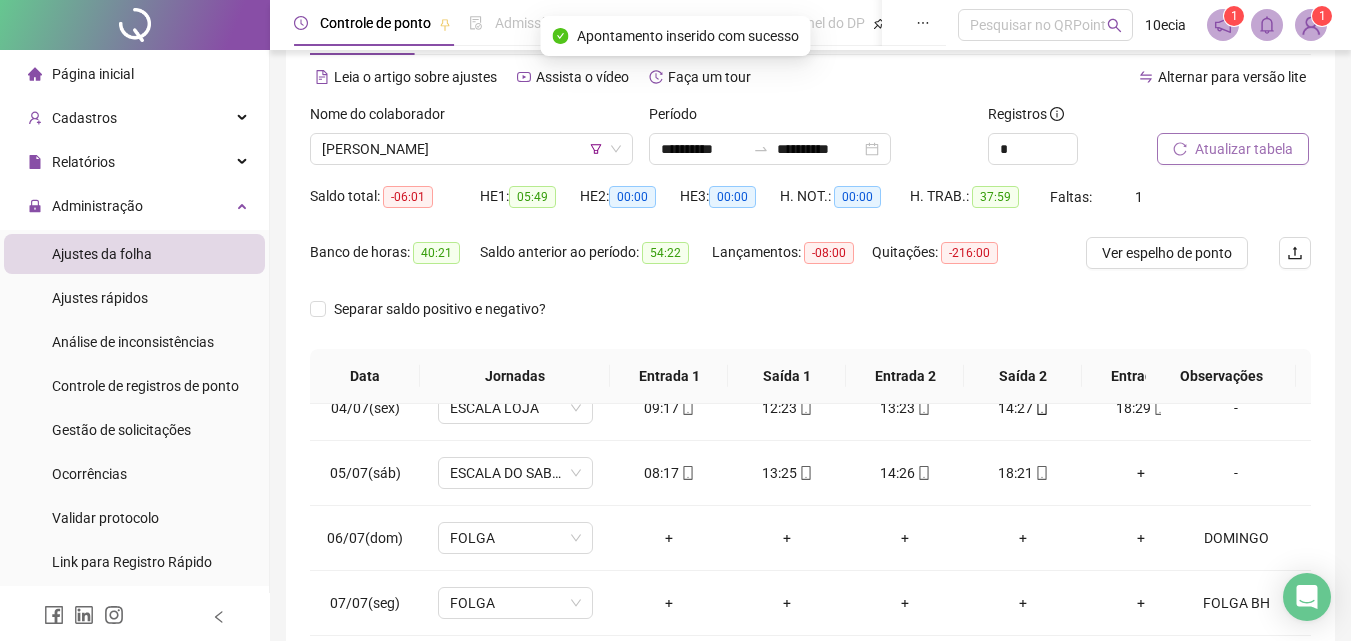 click on "Atualizar tabela" at bounding box center [1244, 149] 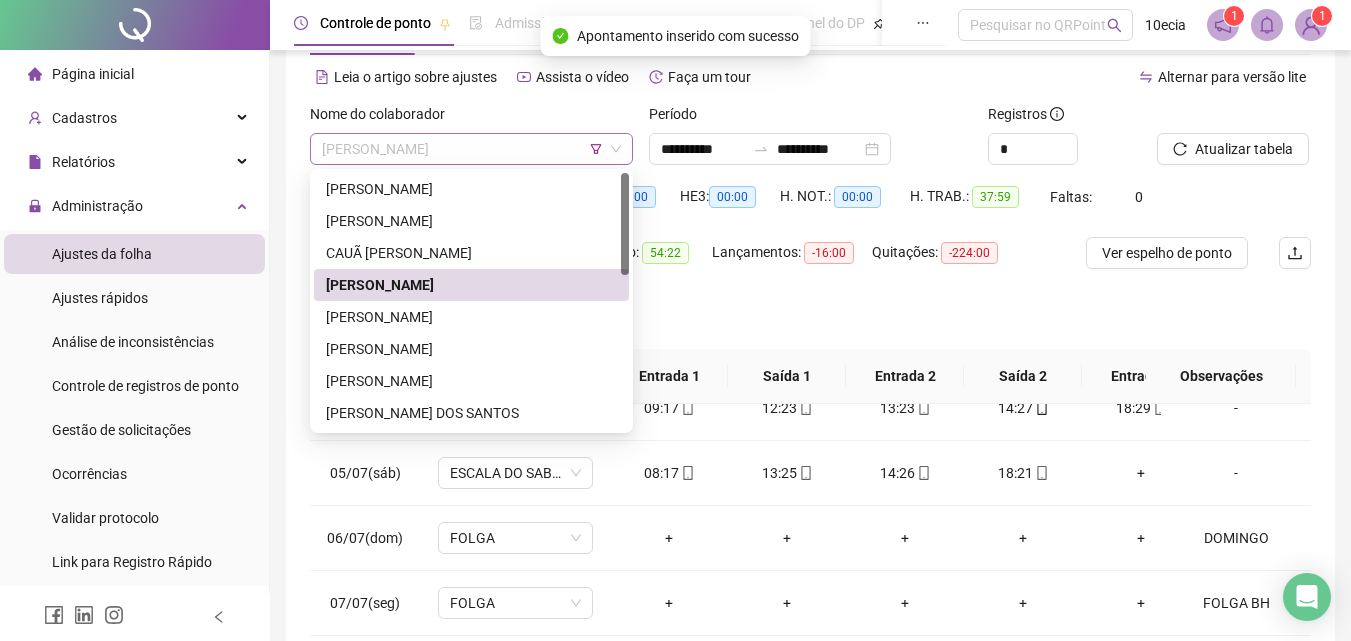 click on "[PERSON_NAME]" at bounding box center (471, 149) 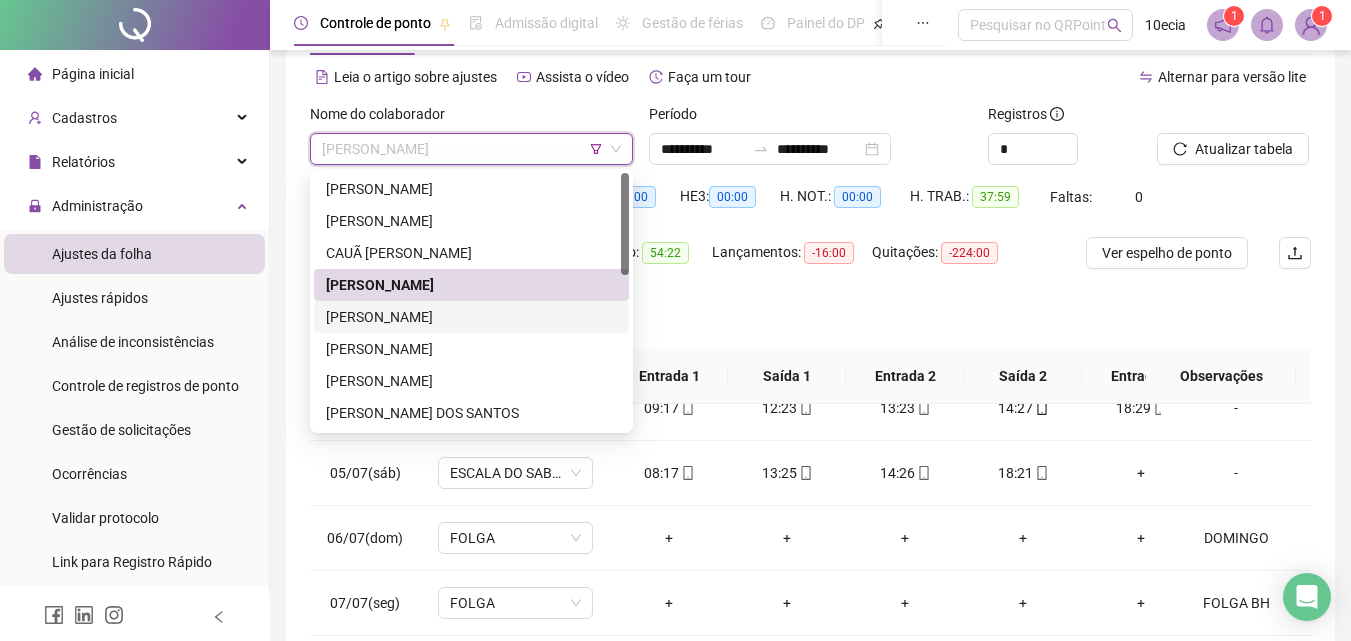 click on "[PERSON_NAME]" at bounding box center [471, 317] 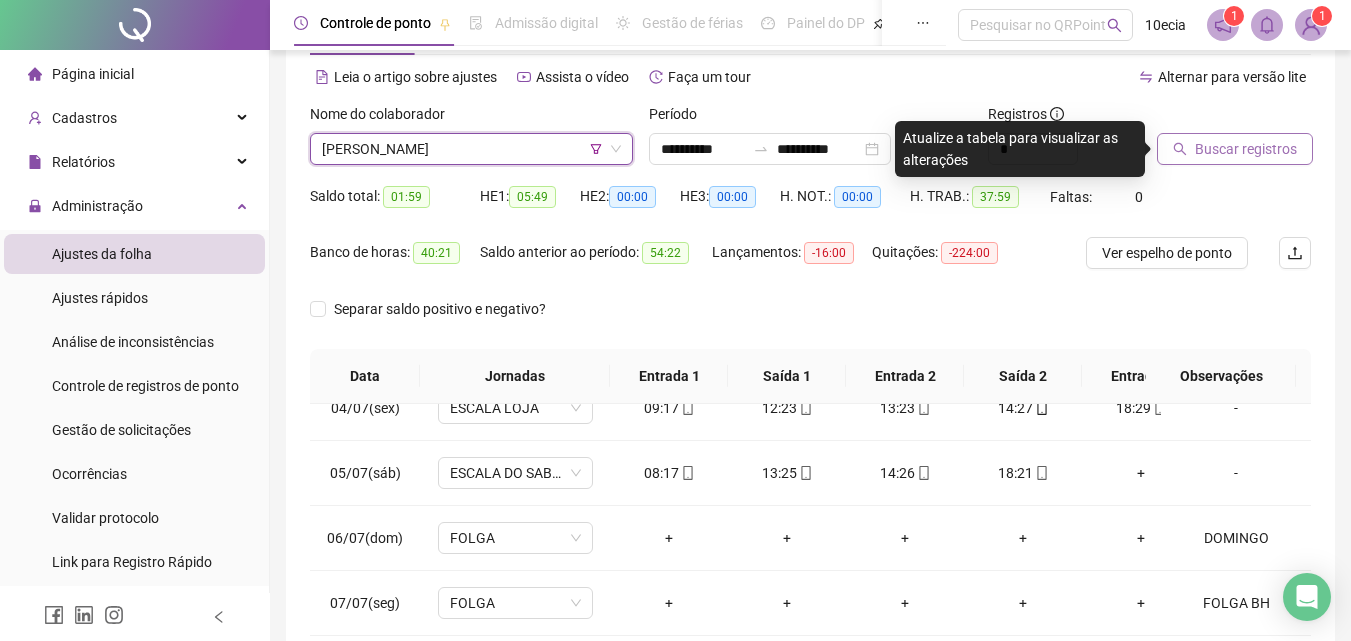 click on "Buscar registros" at bounding box center [1235, 149] 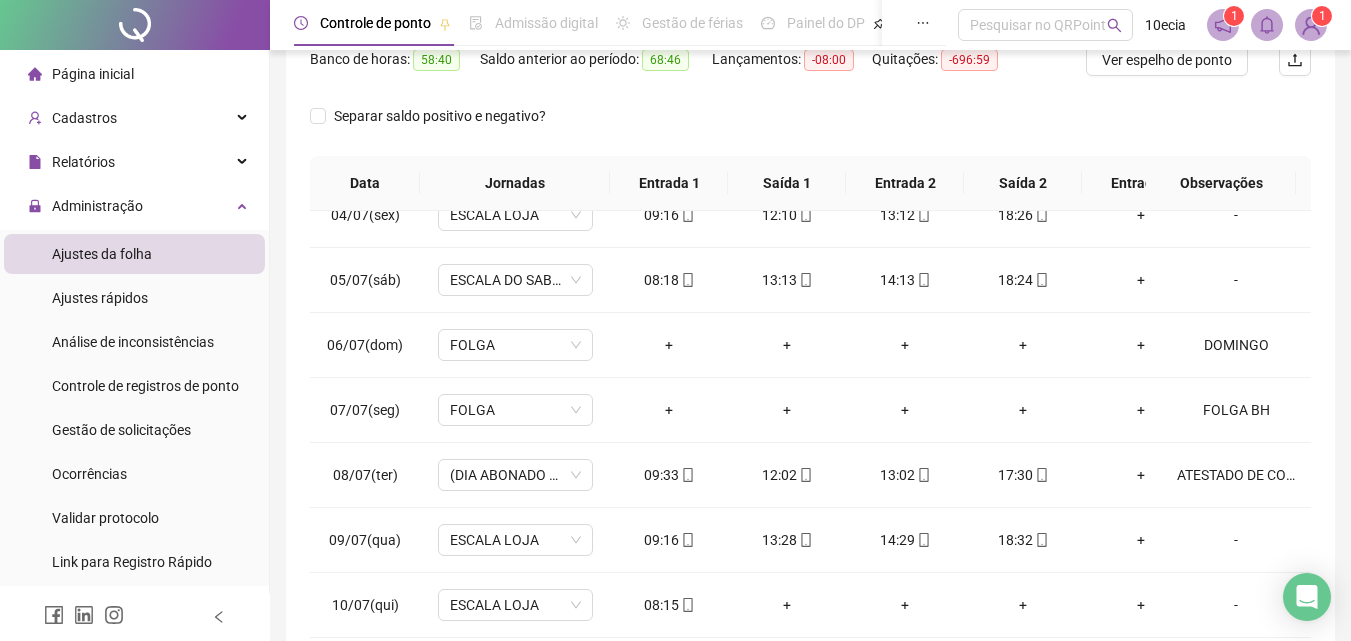 scroll, scrollTop: 81, scrollLeft: 0, axis: vertical 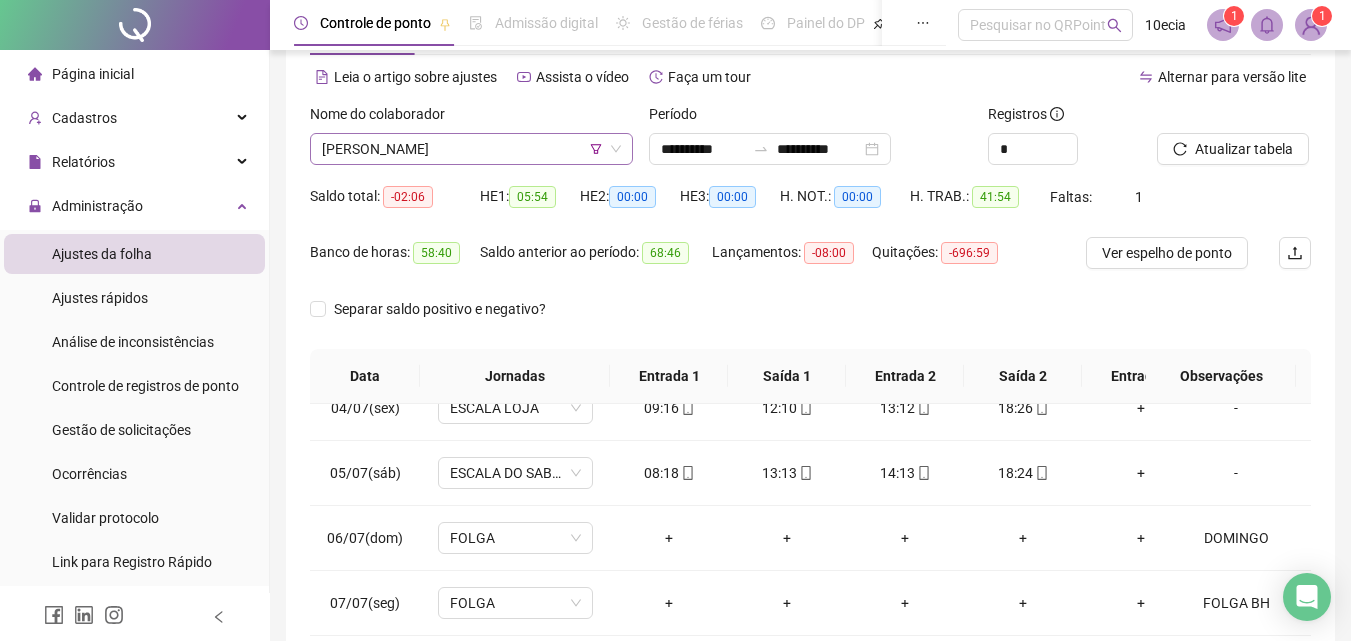 click on "[PERSON_NAME]" at bounding box center [471, 149] 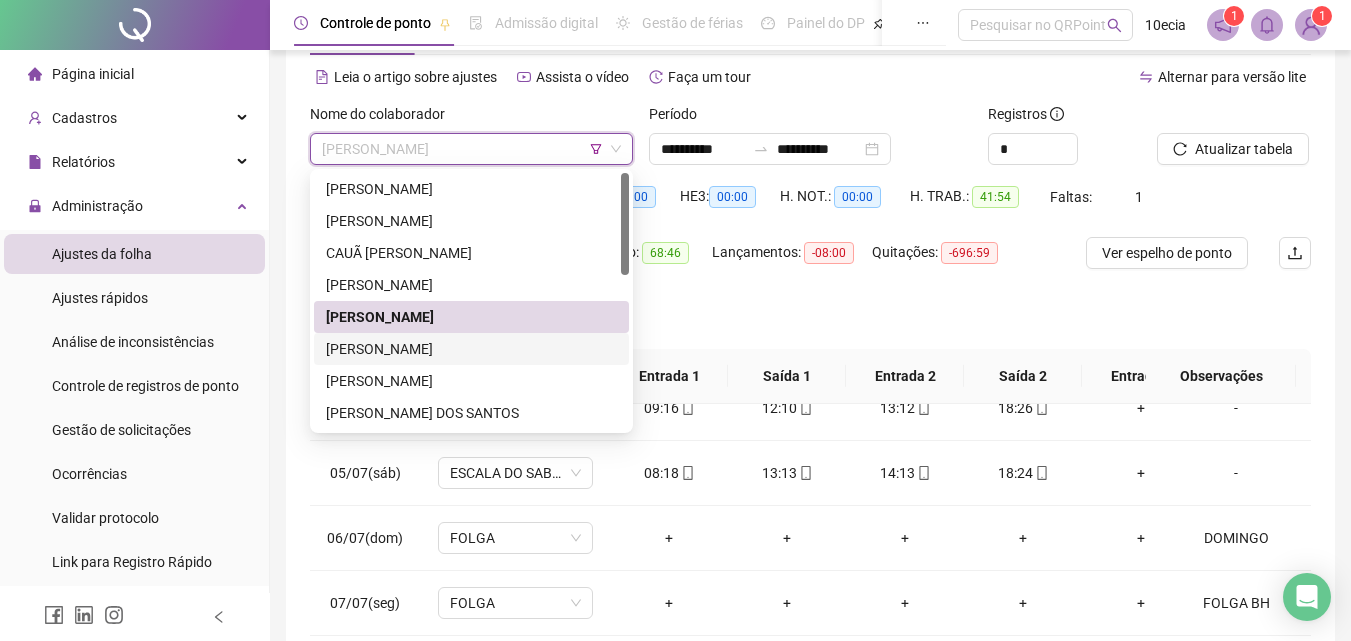 click on "[PERSON_NAME]" at bounding box center (471, 349) 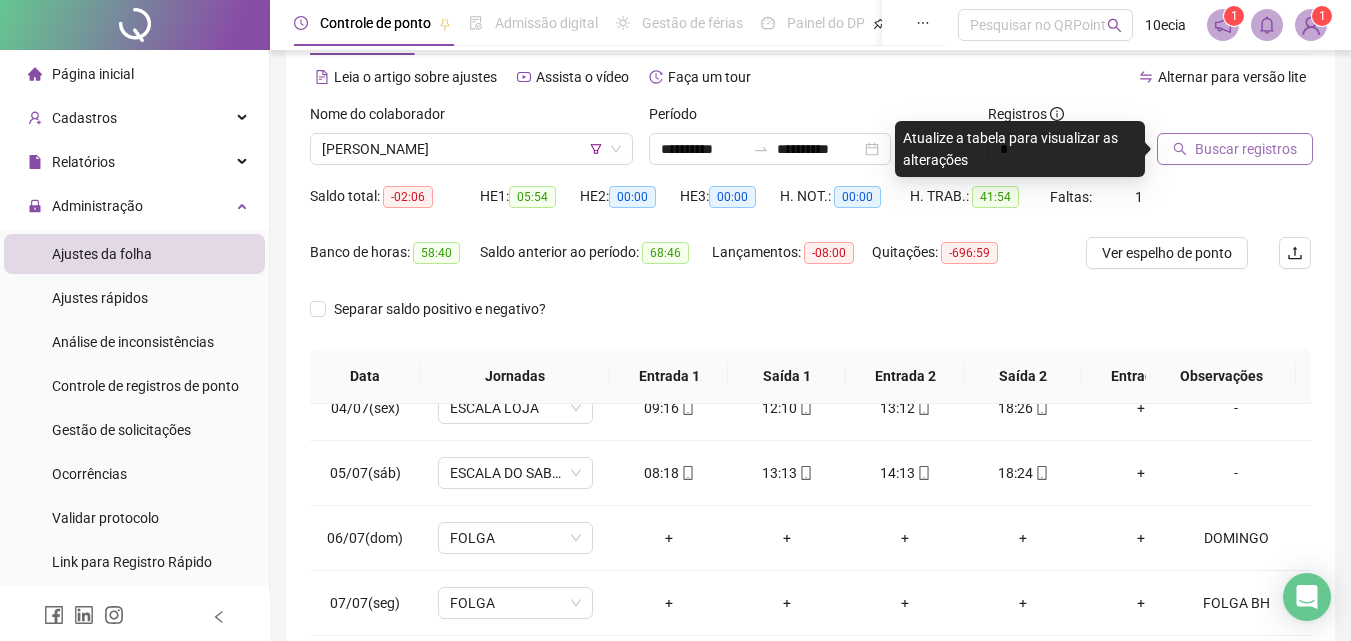 click on "Buscar registros" at bounding box center (1246, 149) 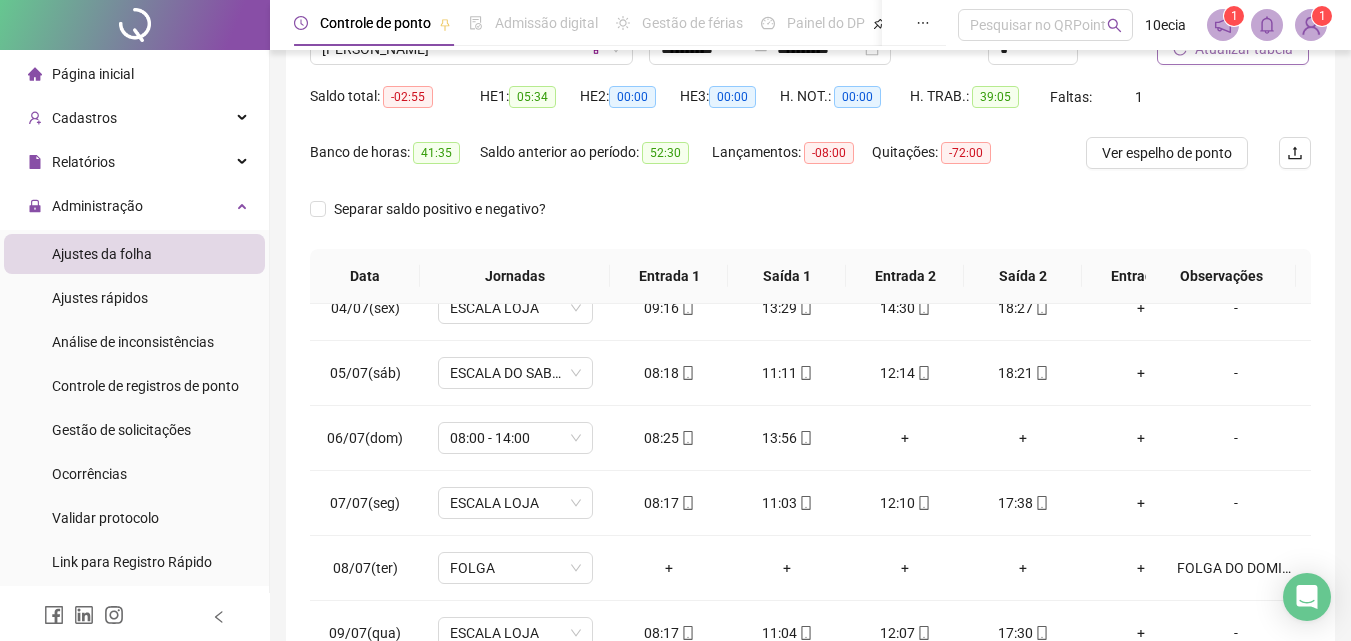 scroll, scrollTop: 81, scrollLeft: 0, axis: vertical 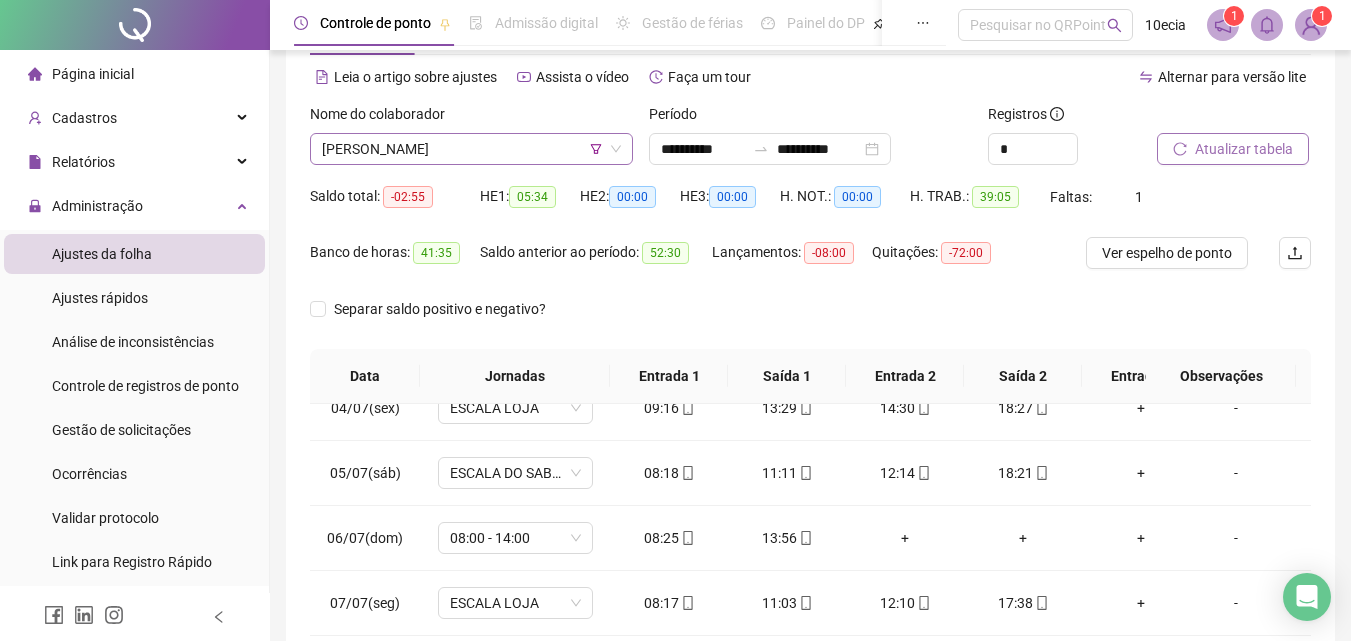 click on "[PERSON_NAME]" at bounding box center (471, 149) 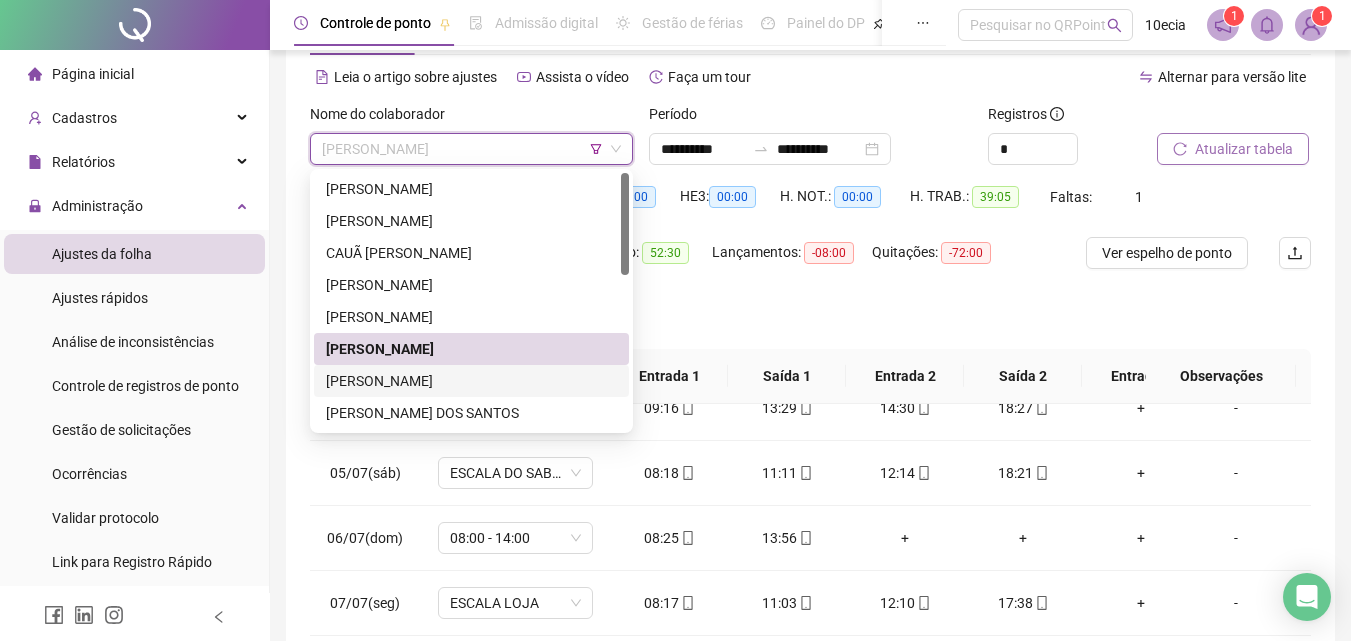 click on "[PERSON_NAME]" at bounding box center [471, 381] 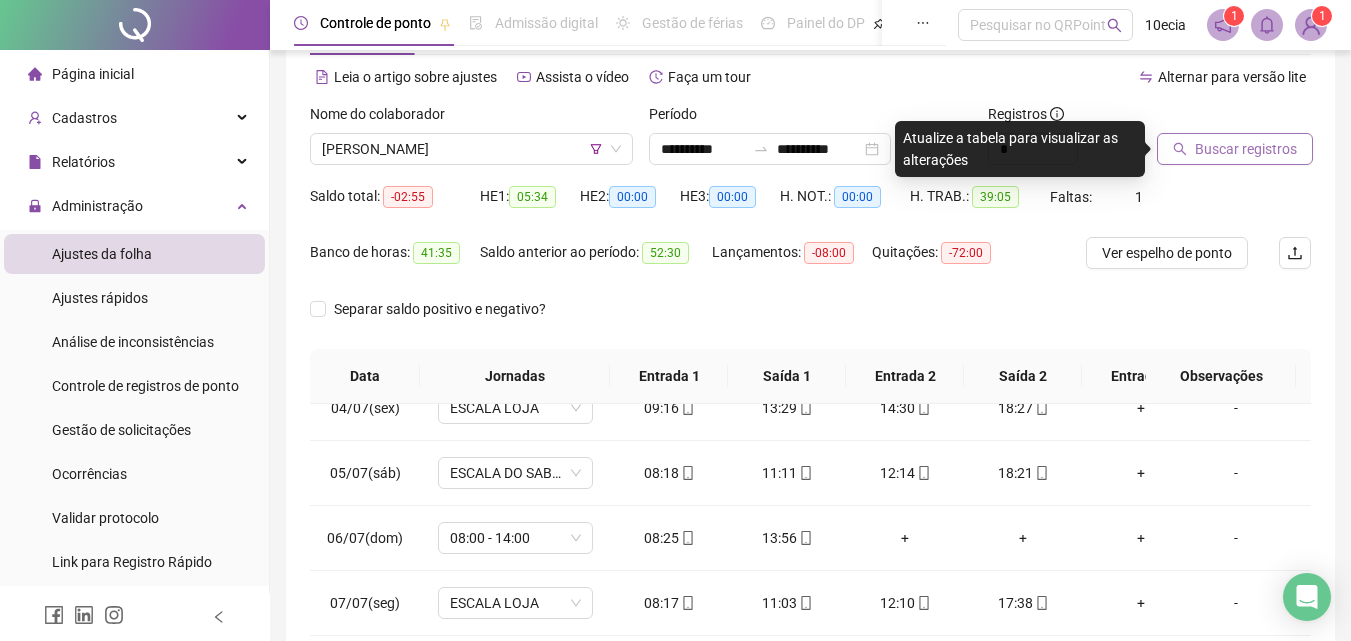 click on "Buscar registros" at bounding box center (1246, 149) 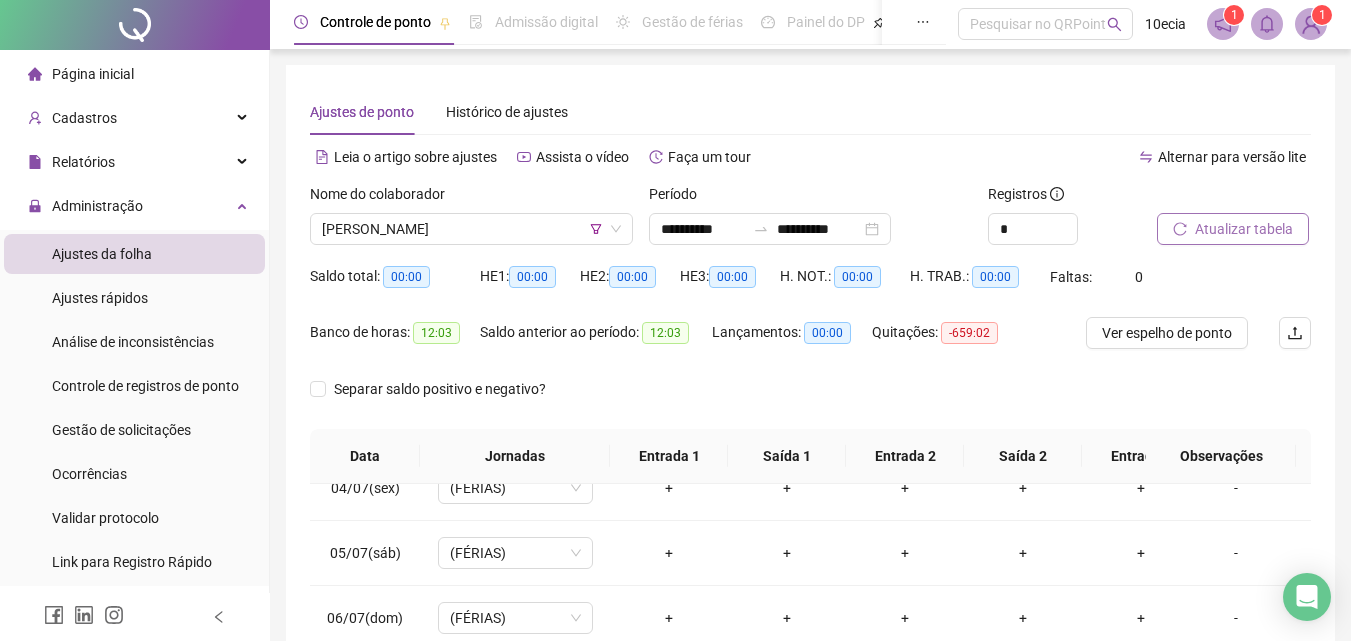 scroll, scrollTop: 0, scrollLeft: 0, axis: both 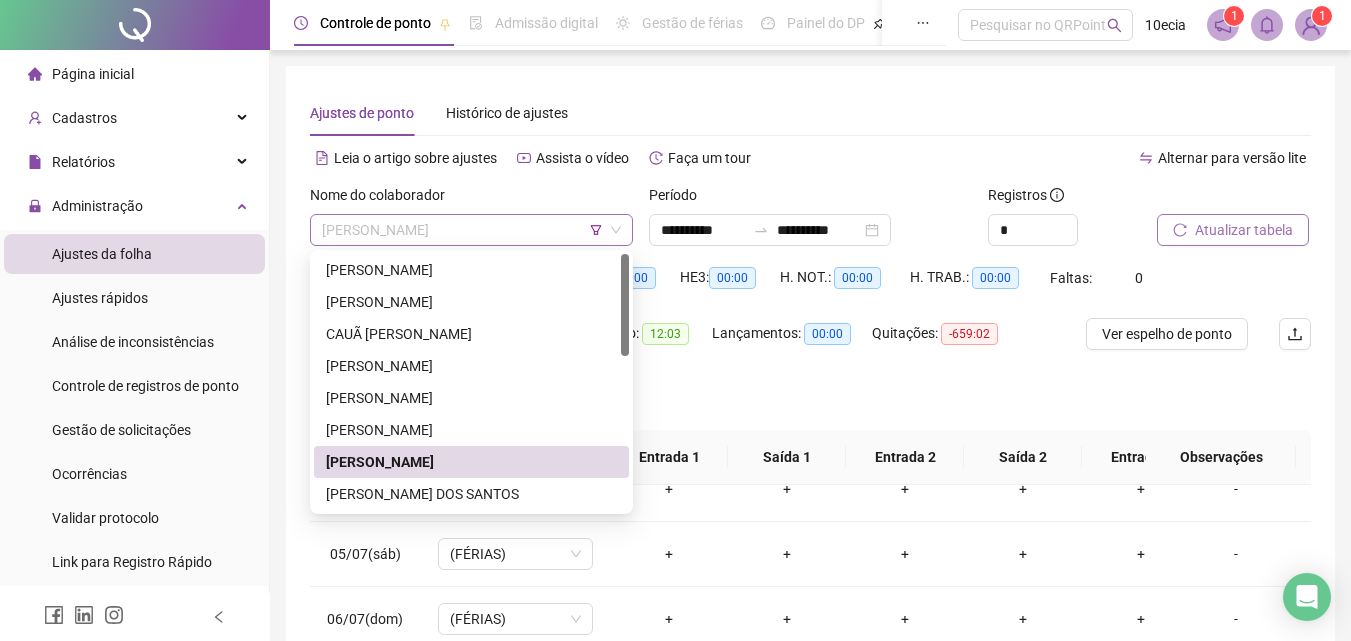 click on "[PERSON_NAME]" at bounding box center (471, 230) 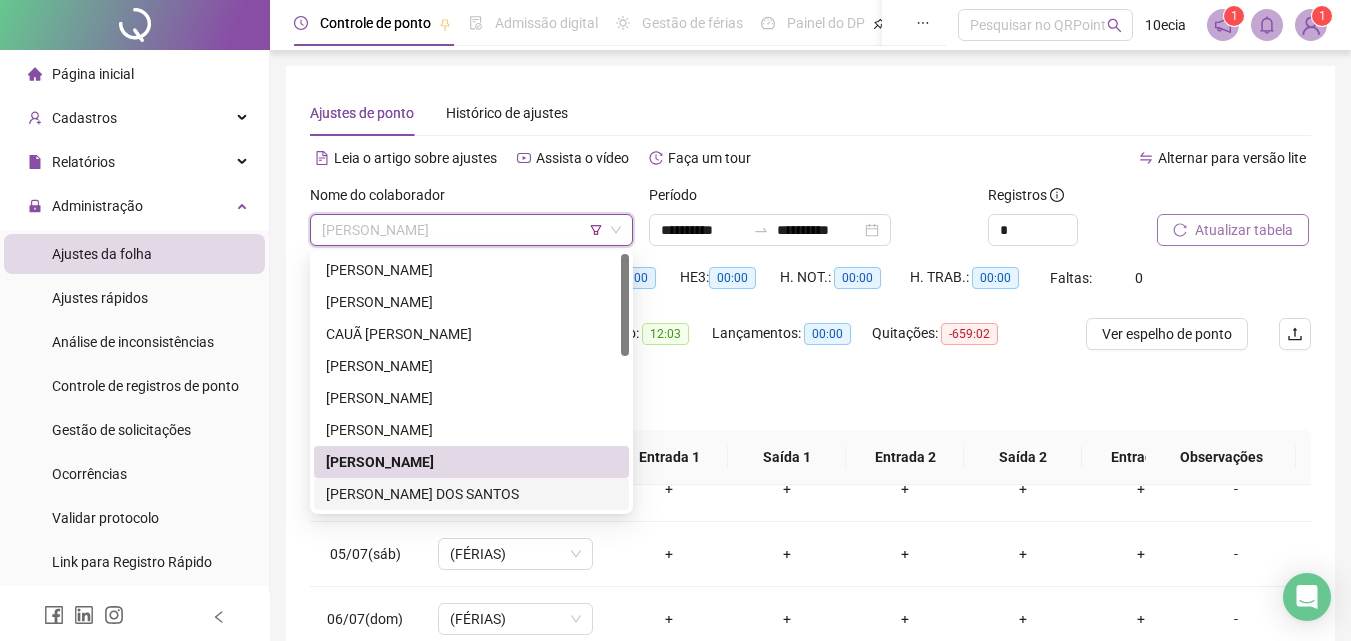 click on "[PERSON_NAME] DOS SANTOS" at bounding box center (471, 494) 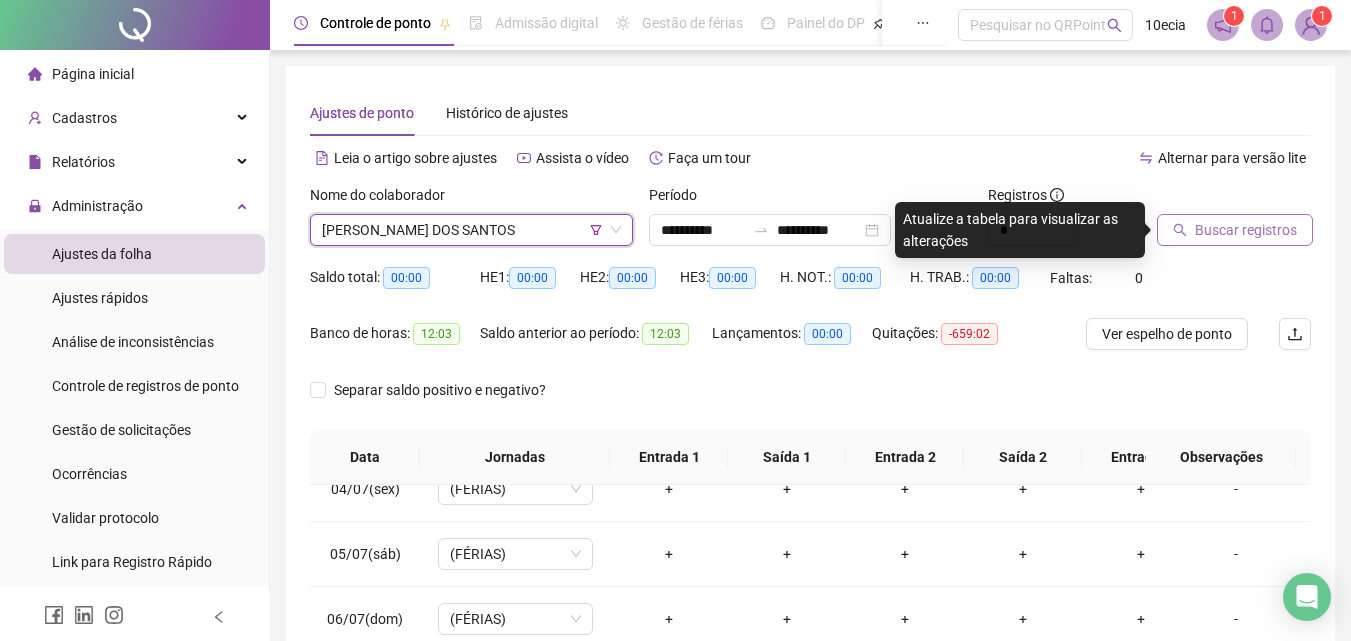 click on "Buscar registros" at bounding box center (1246, 230) 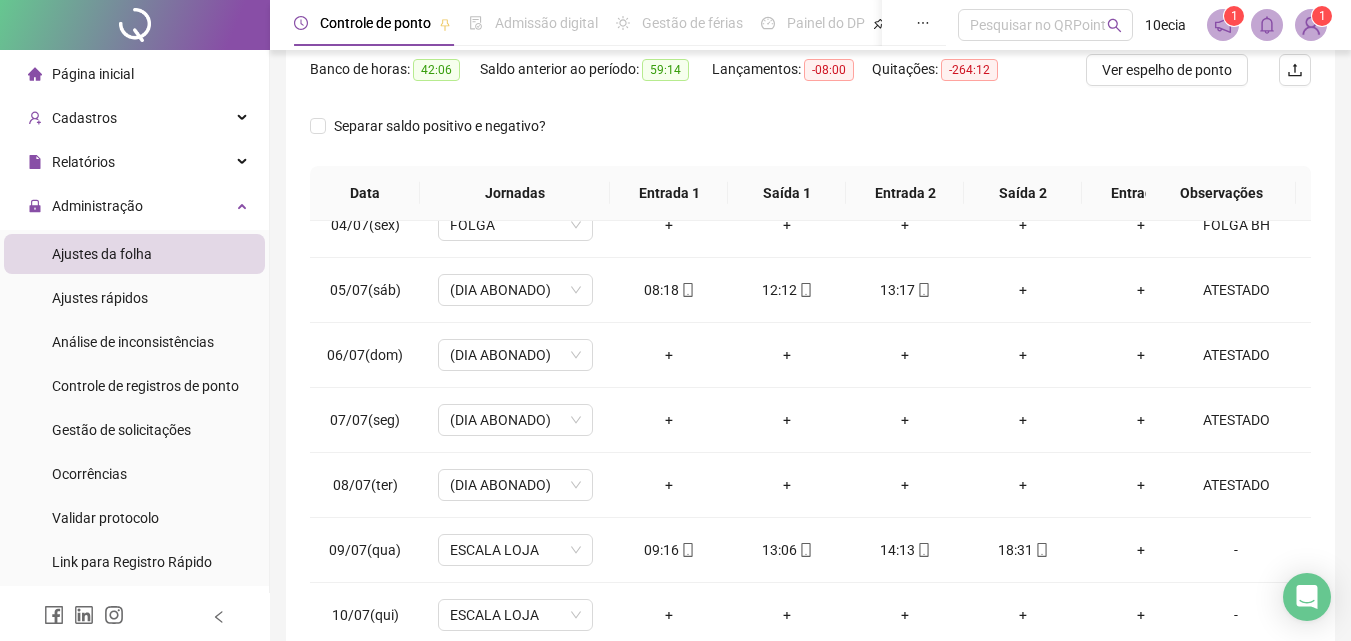 scroll, scrollTop: 81, scrollLeft: 0, axis: vertical 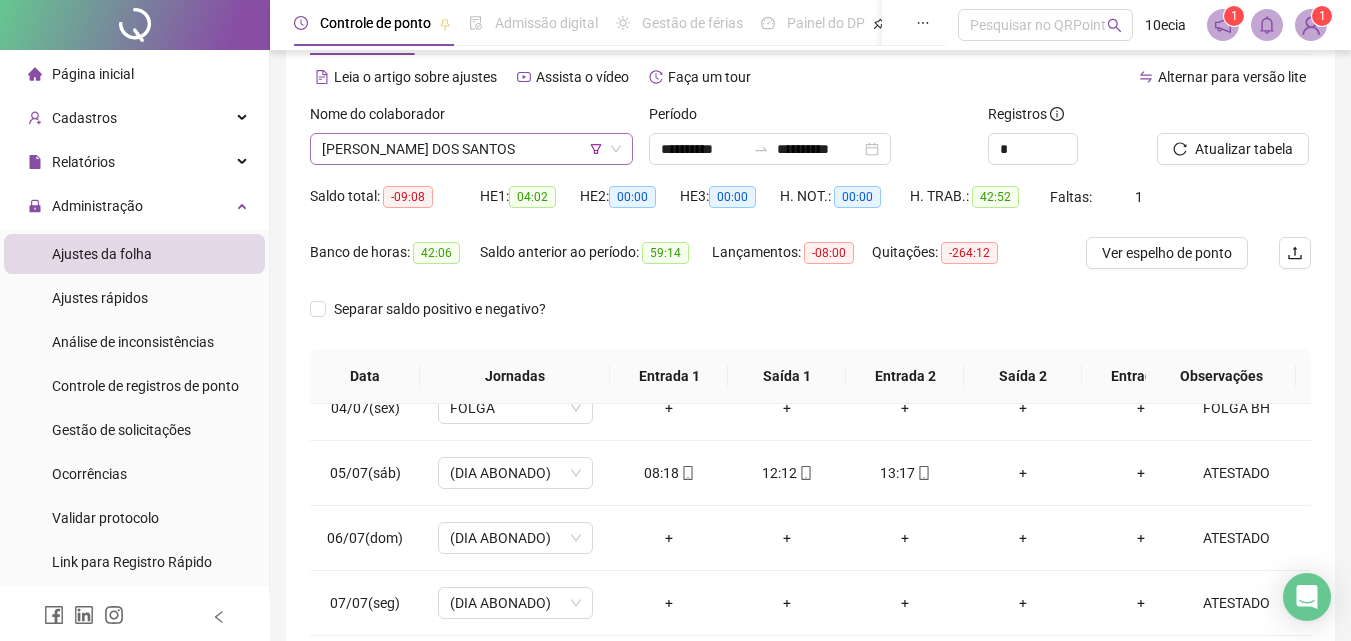 click on "[PERSON_NAME] DOS SANTOS" at bounding box center (471, 149) 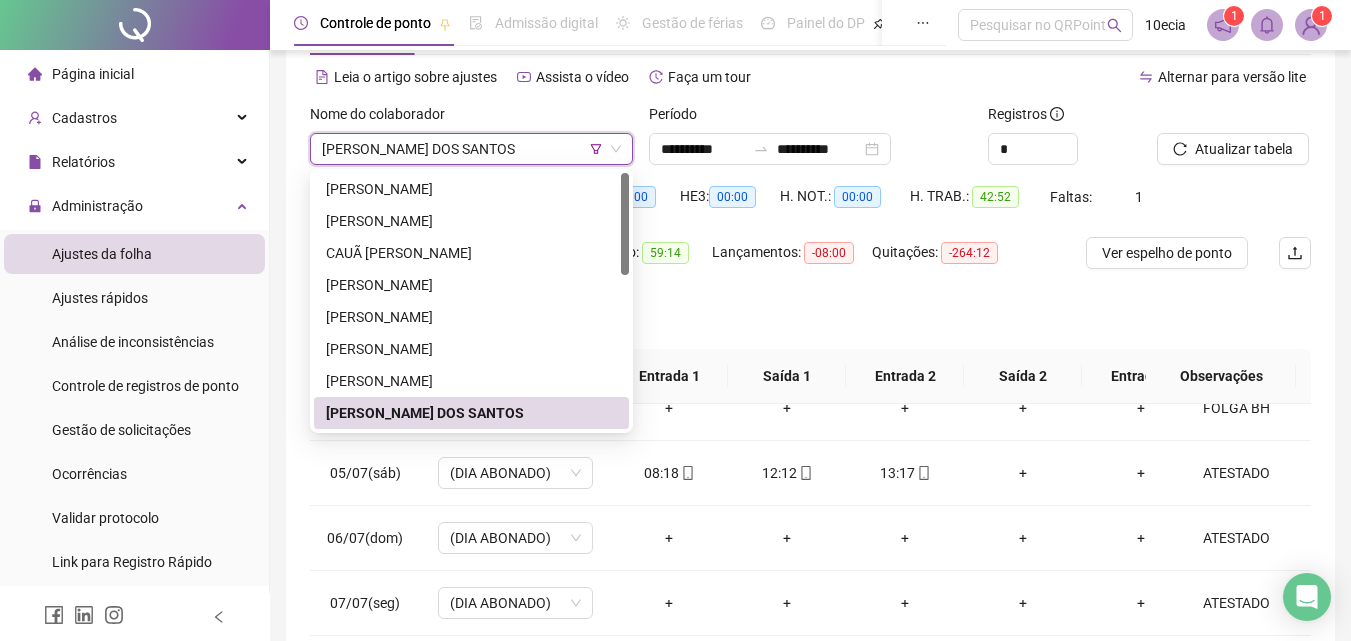 click on "[PERSON_NAME] DOS SANTOS" at bounding box center (471, 149) 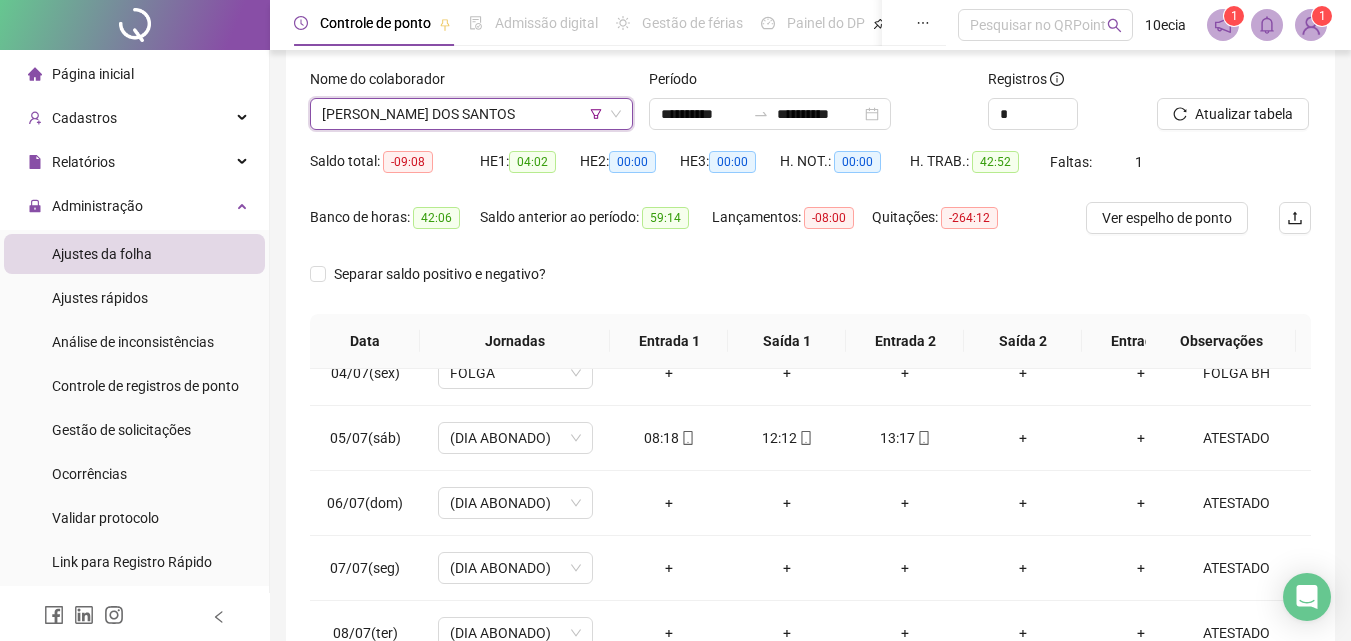 scroll, scrollTop: 0, scrollLeft: 0, axis: both 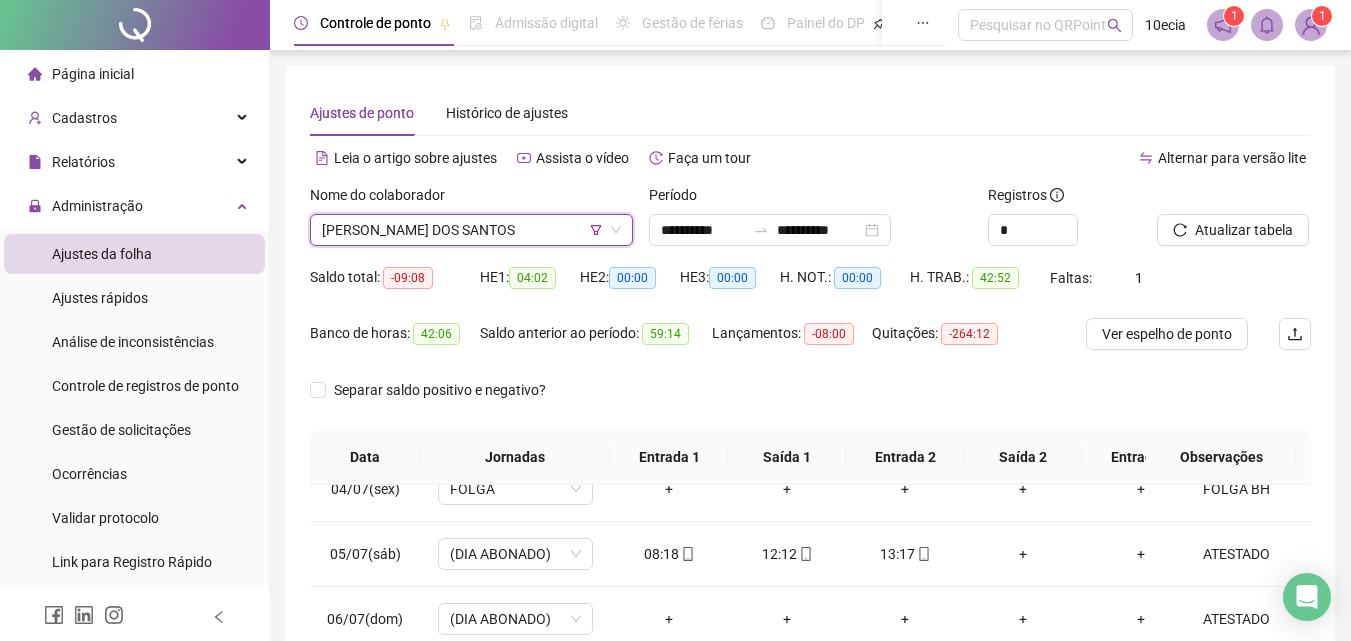 click on "[PERSON_NAME] DOS SANTOS" at bounding box center [471, 230] 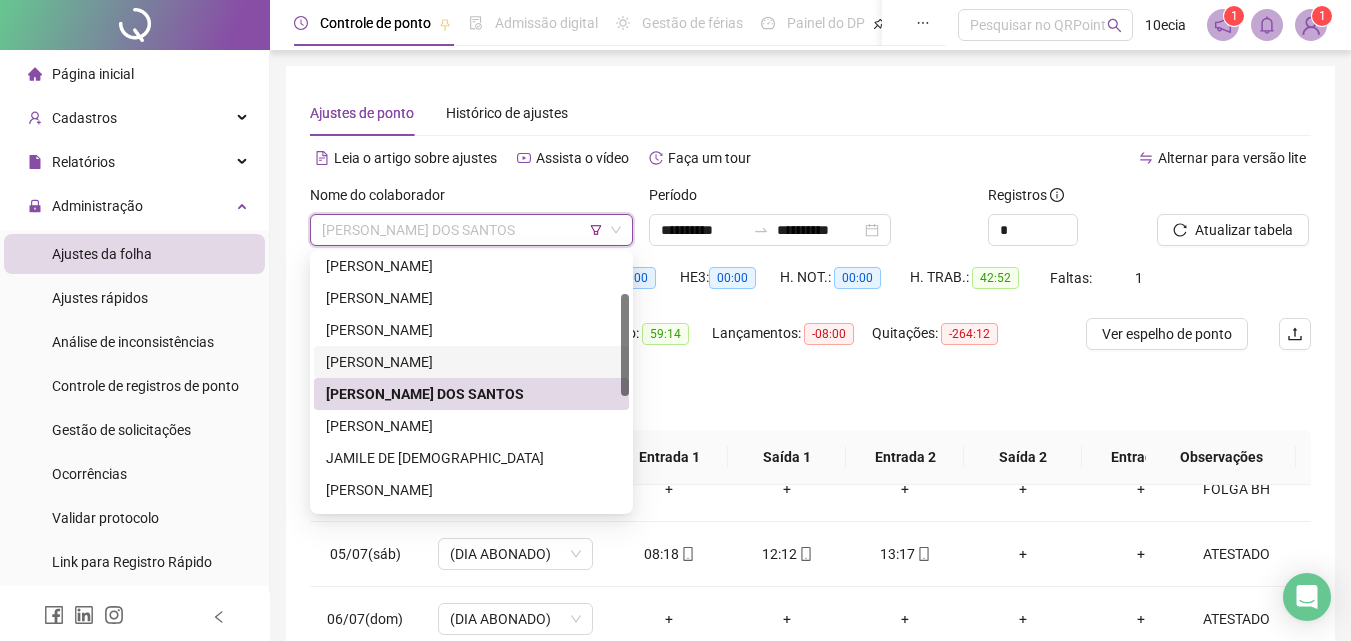 scroll, scrollTop: 200, scrollLeft: 0, axis: vertical 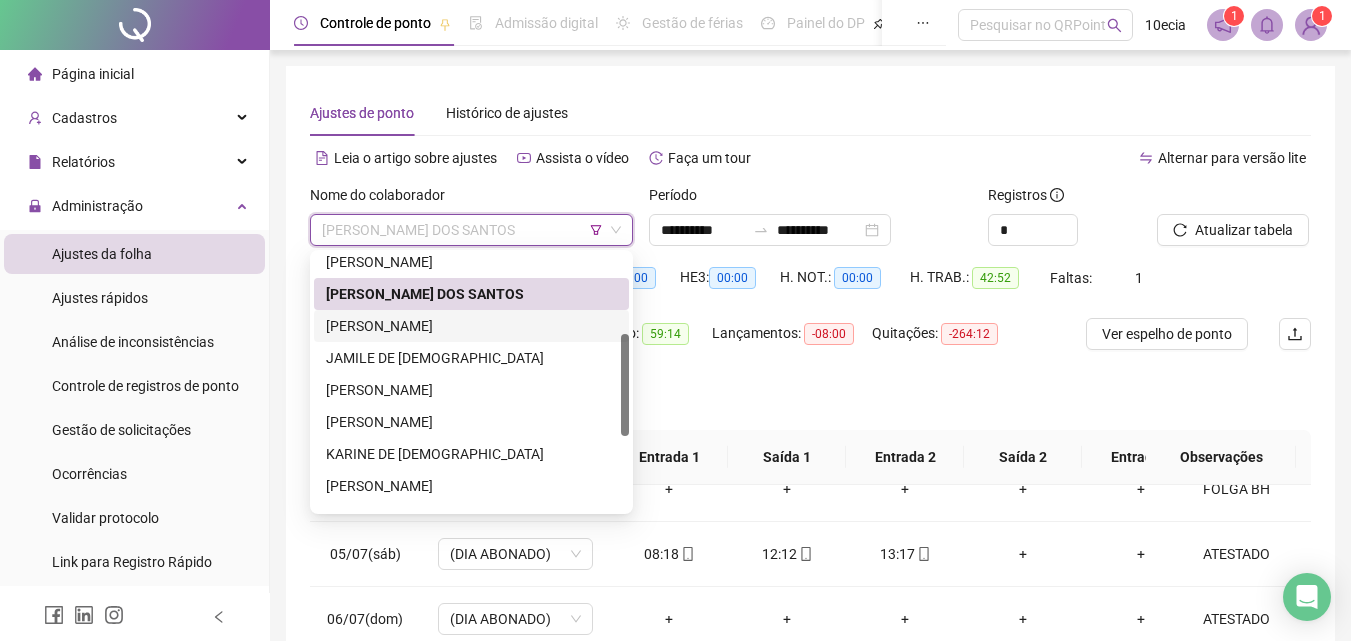 click on "[PERSON_NAME]" at bounding box center [471, 326] 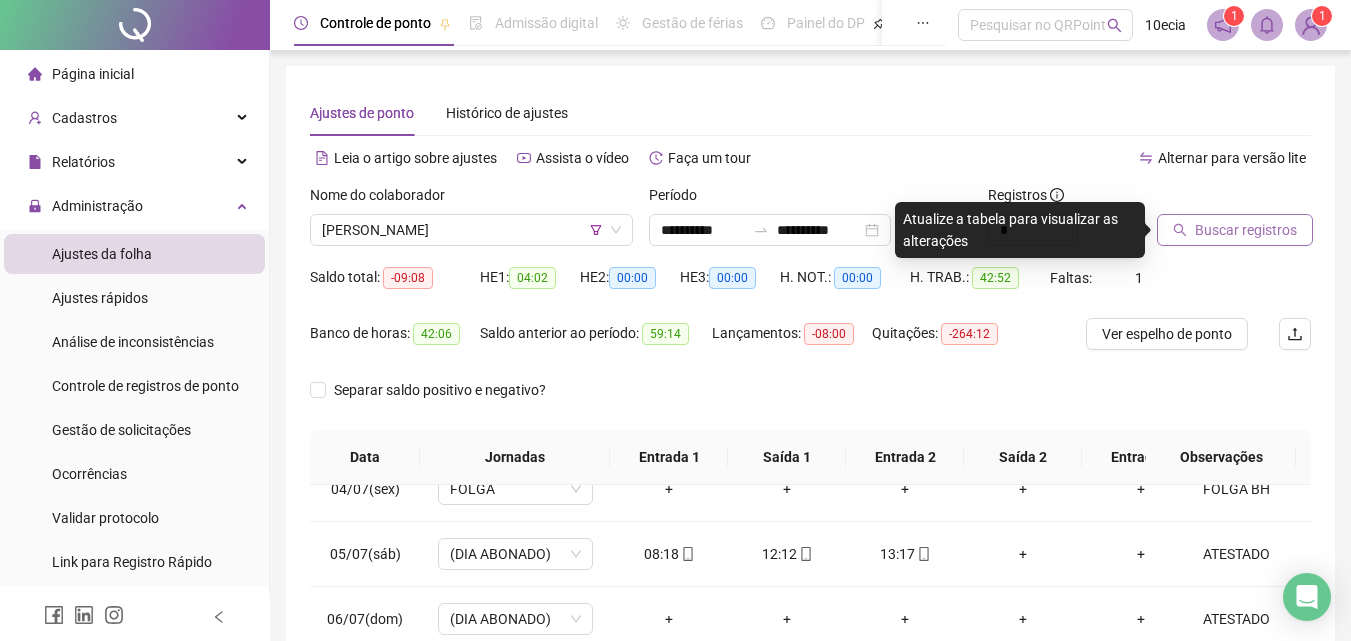 click on "Buscar registros" at bounding box center [1246, 230] 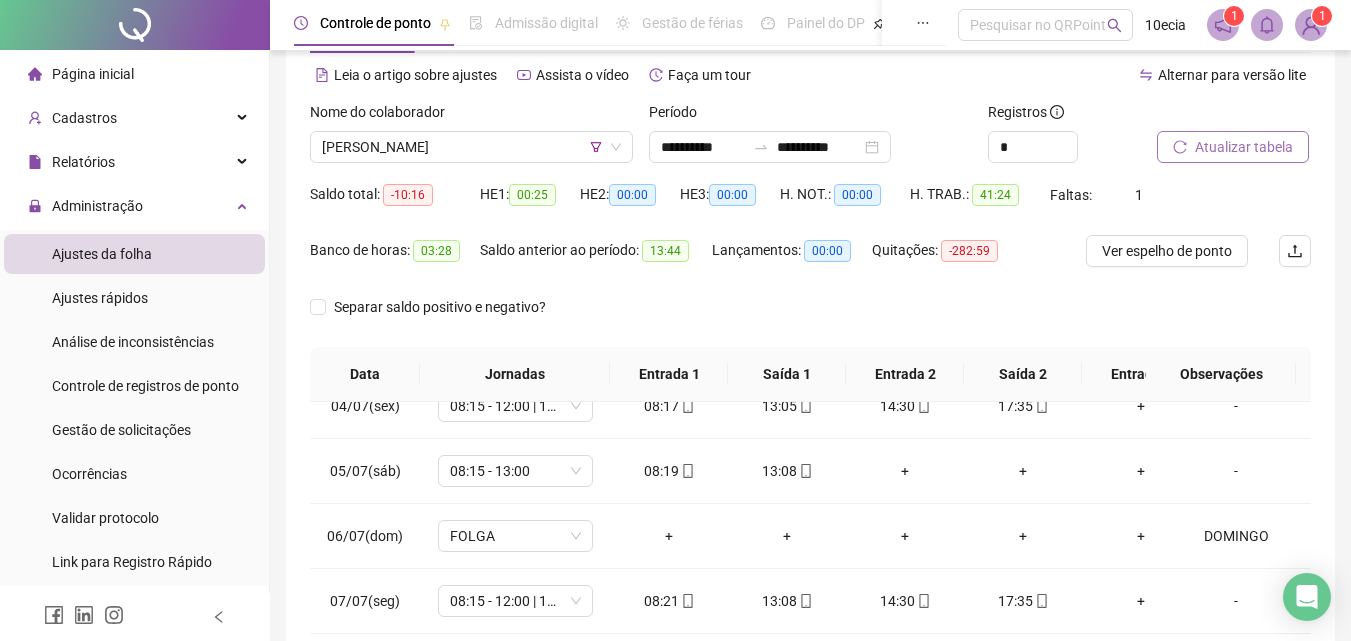 scroll, scrollTop: 81, scrollLeft: 0, axis: vertical 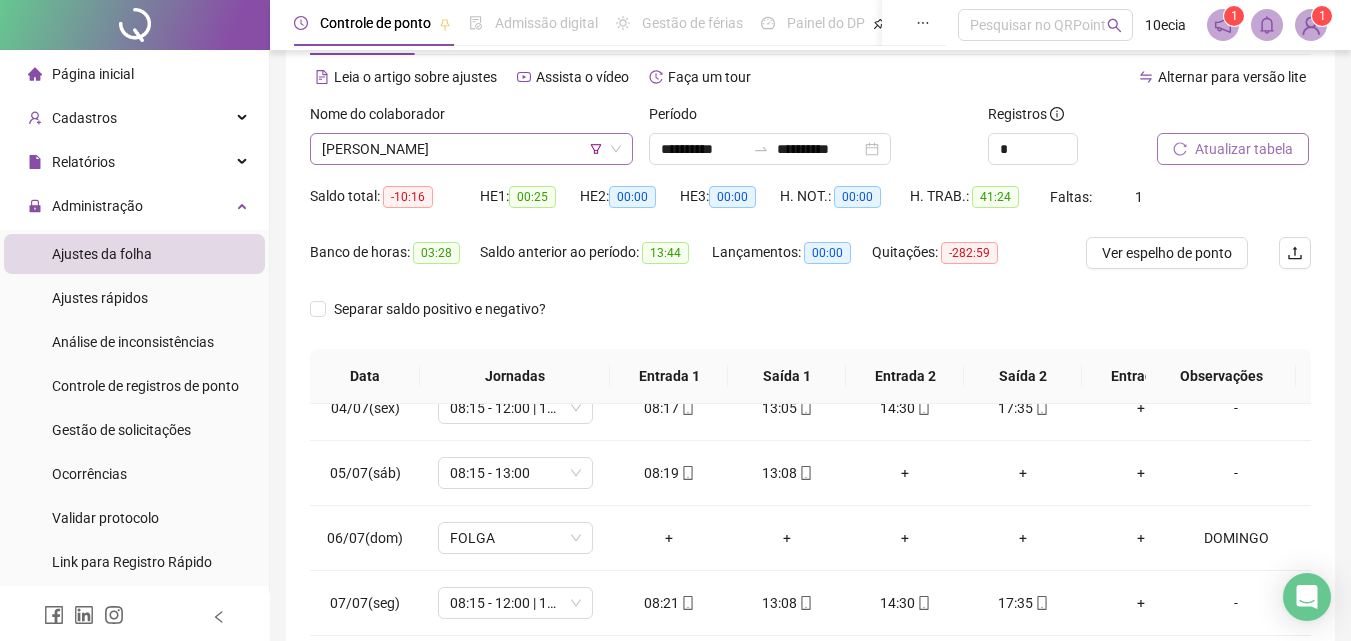 click on "[PERSON_NAME]" at bounding box center [471, 149] 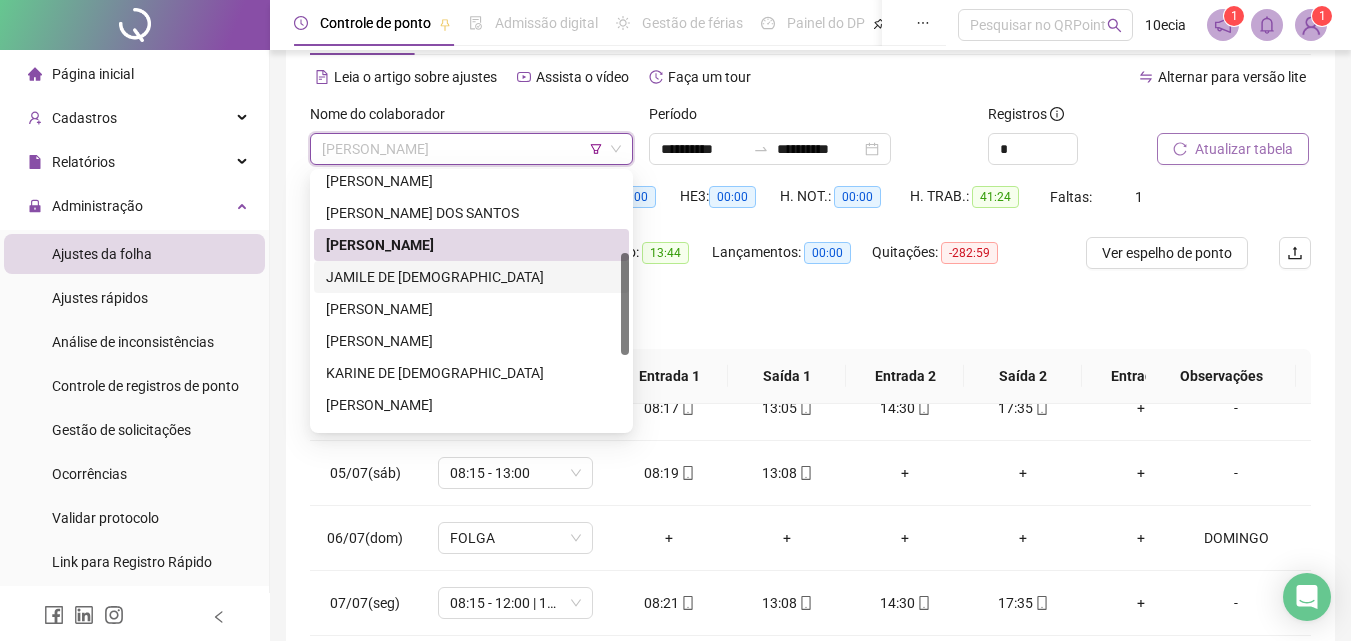 click on "JAMILE DE [DEMOGRAPHIC_DATA]" at bounding box center [471, 277] 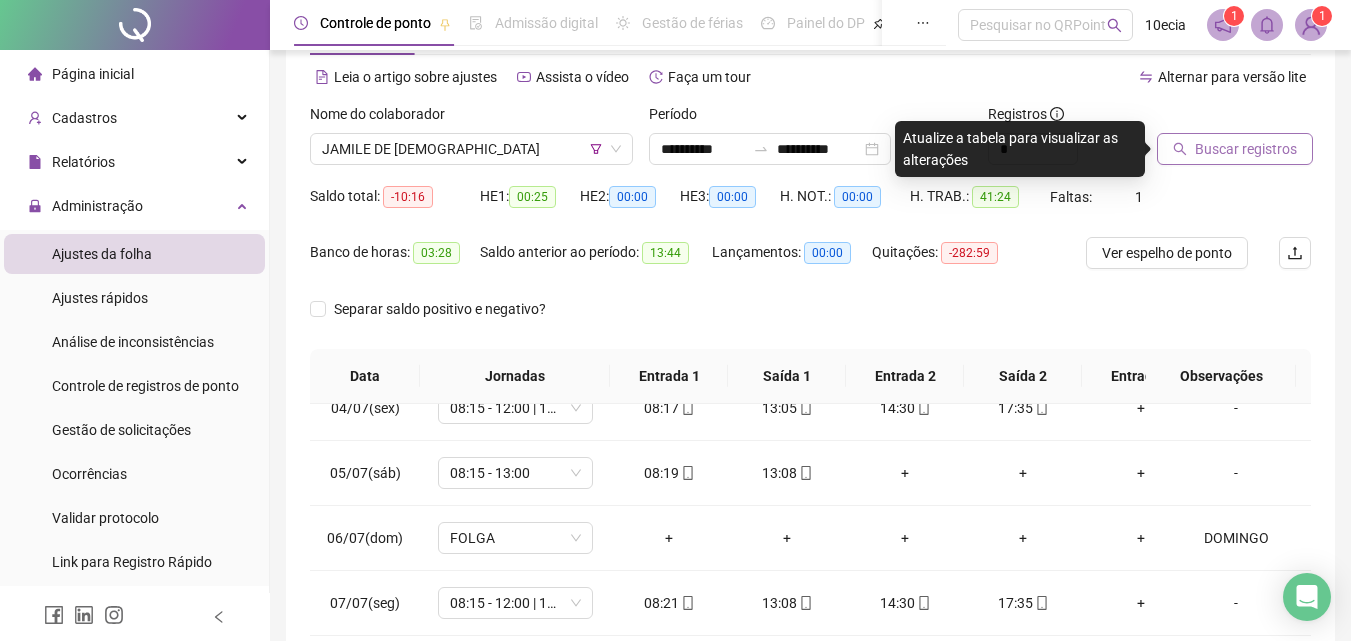 click on "Buscar registros" at bounding box center (1246, 149) 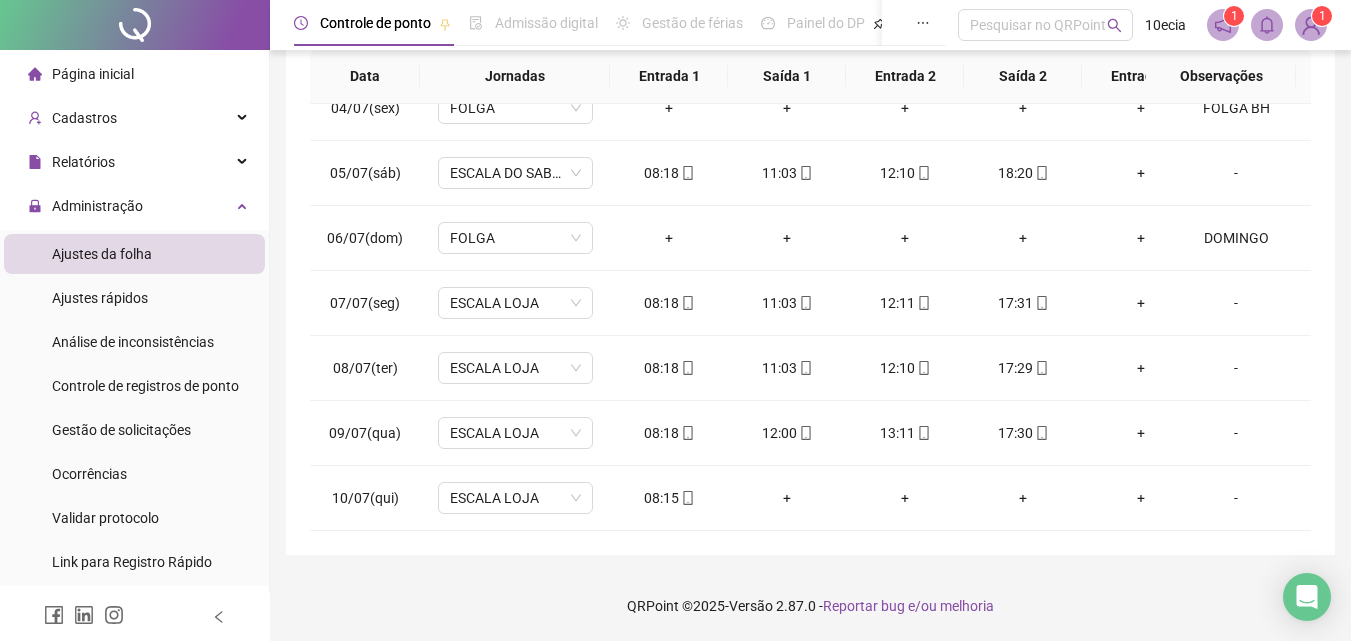 scroll, scrollTop: 81, scrollLeft: 0, axis: vertical 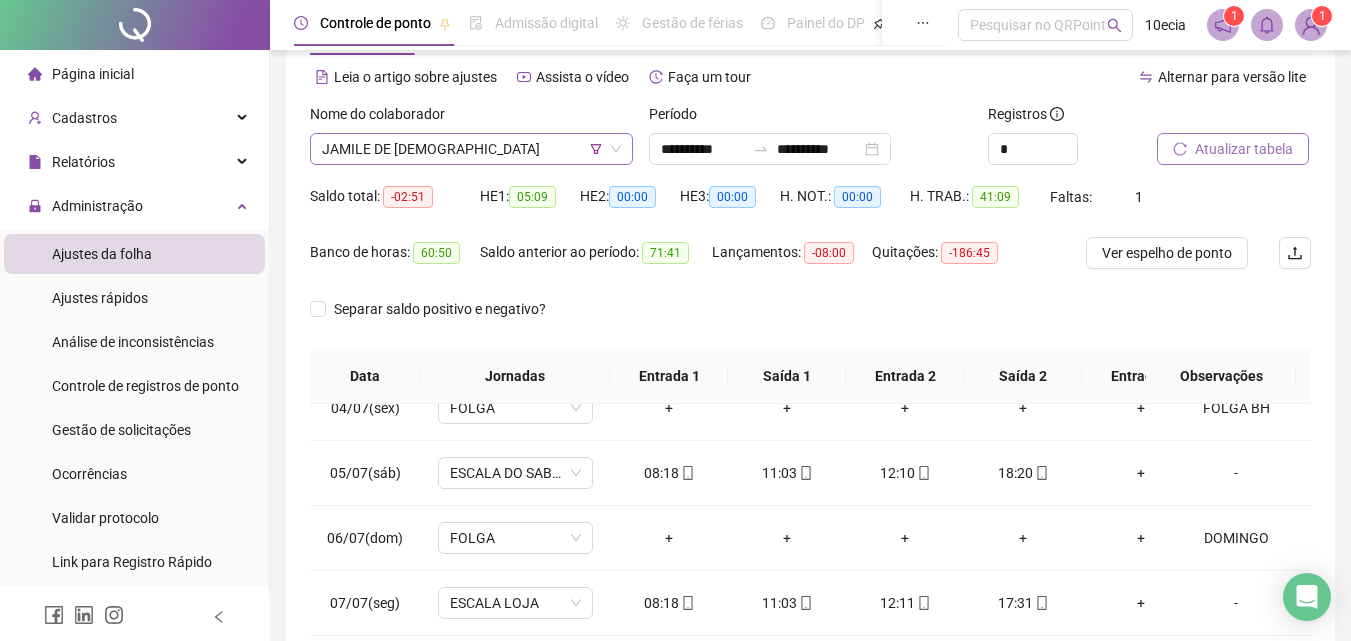 click on "JAMILE DE [DEMOGRAPHIC_DATA]" at bounding box center (471, 149) 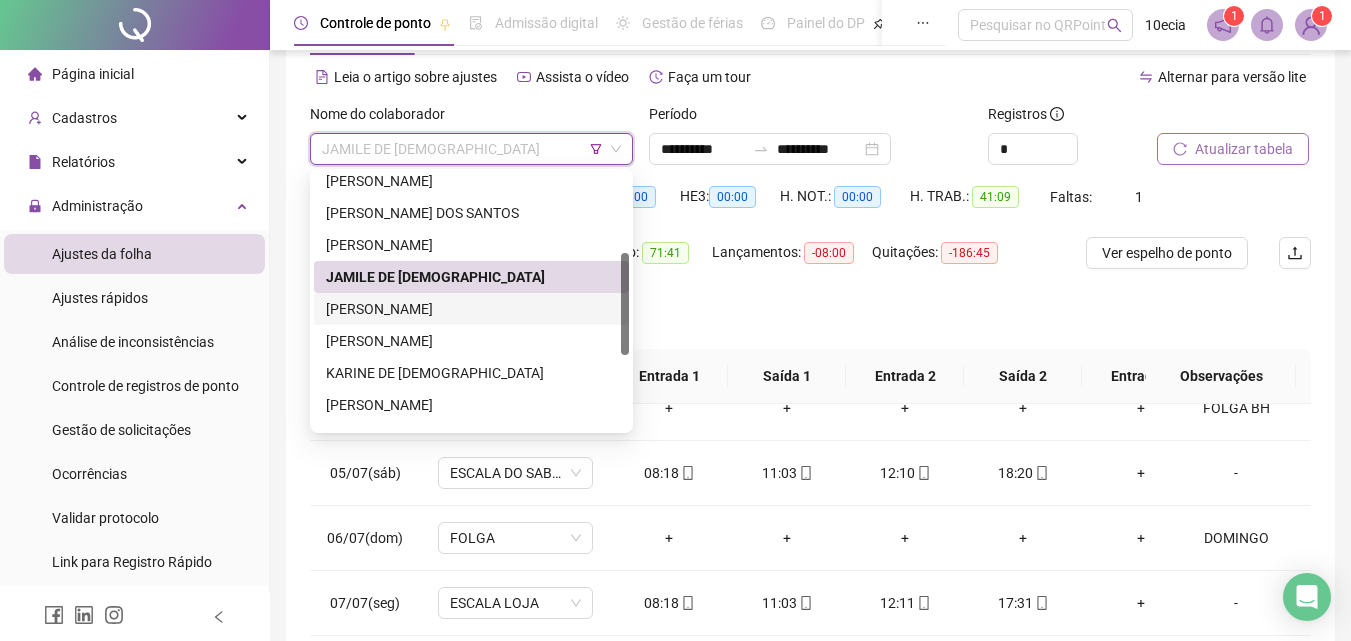 click on "[PERSON_NAME]" at bounding box center [471, 309] 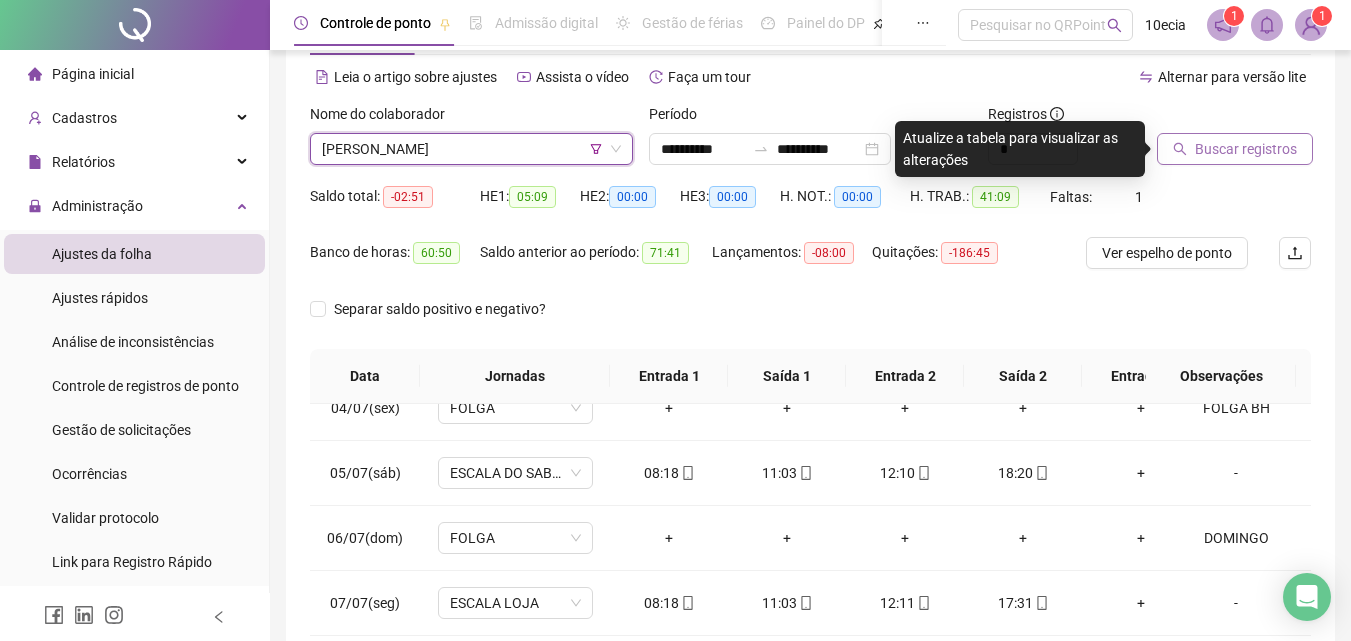 click on "Buscar registros" at bounding box center [1235, 149] 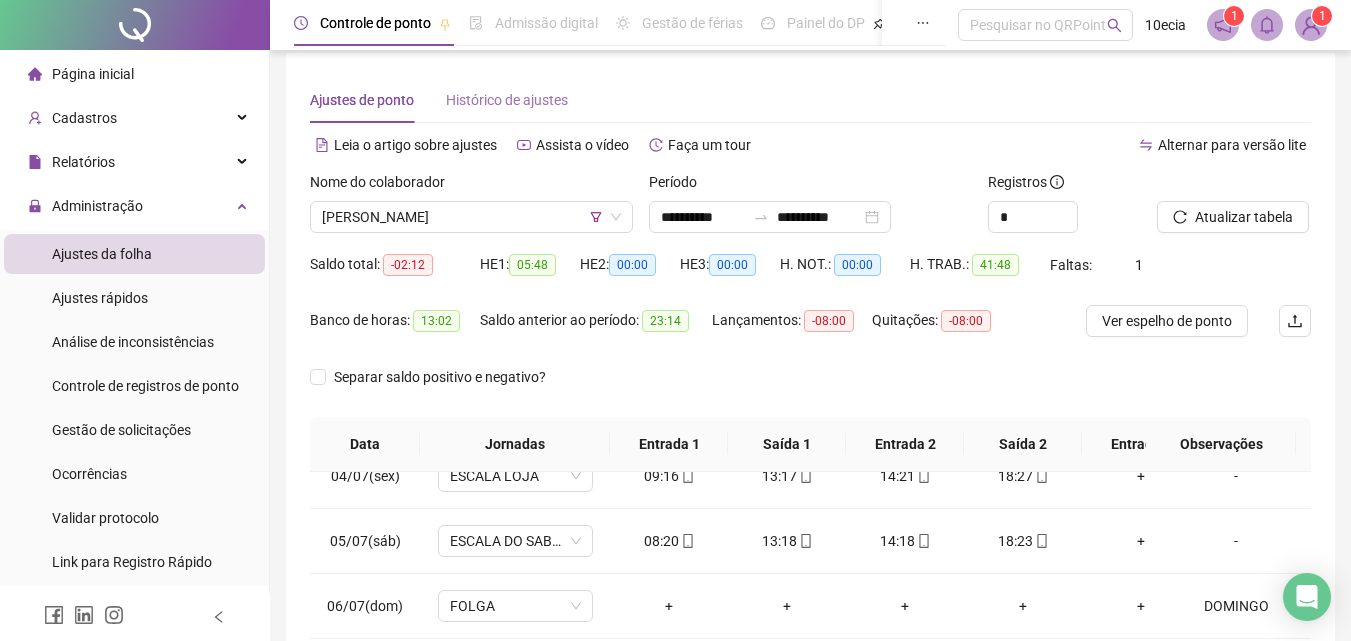 scroll, scrollTop: 0, scrollLeft: 0, axis: both 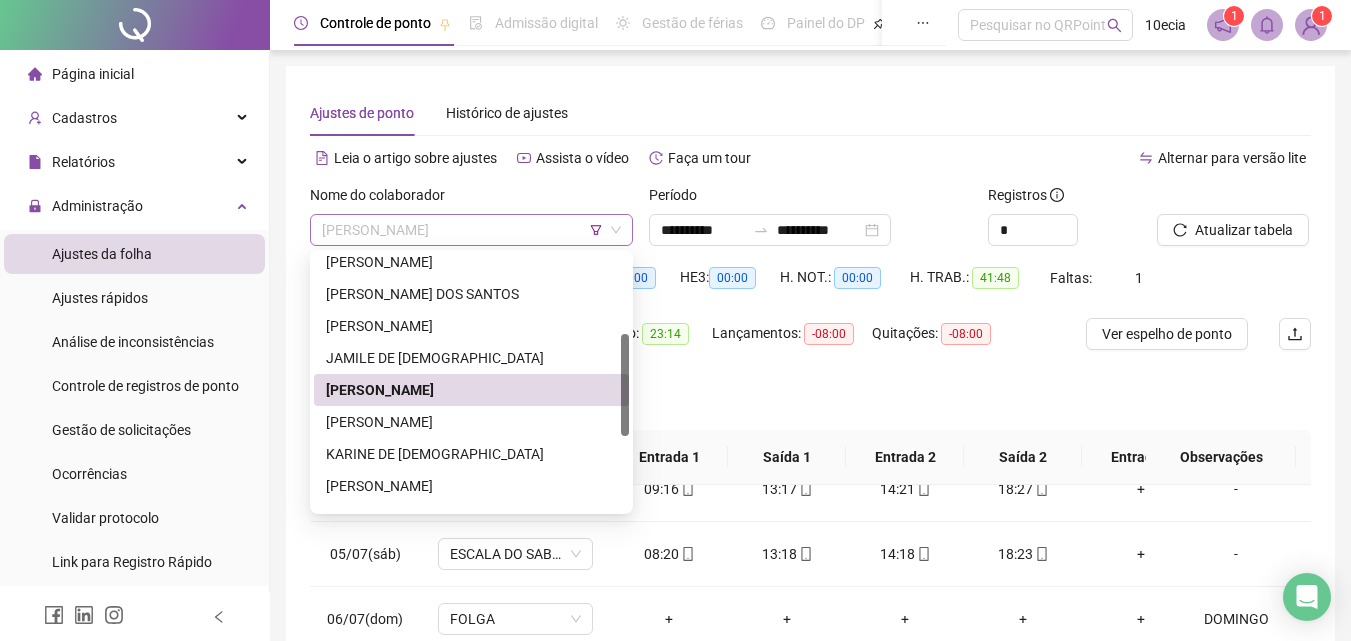 click on "[PERSON_NAME]" at bounding box center (471, 230) 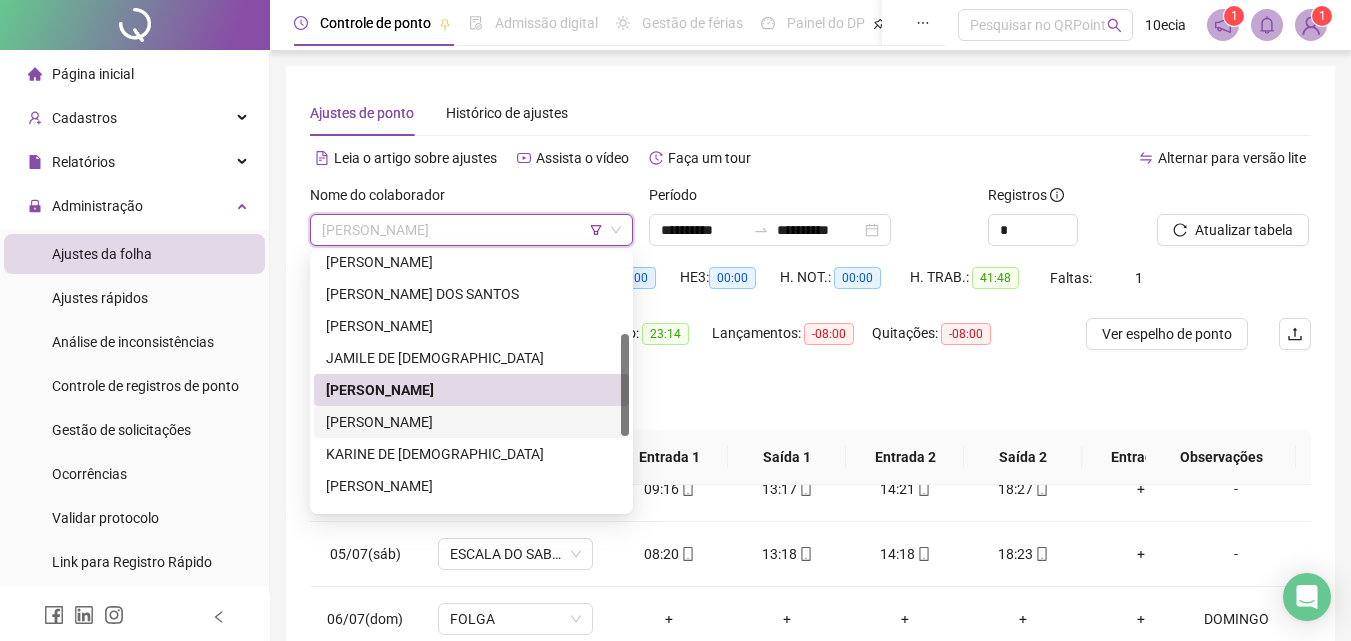 click on "[PERSON_NAME]" at bounding box center (471, 422) 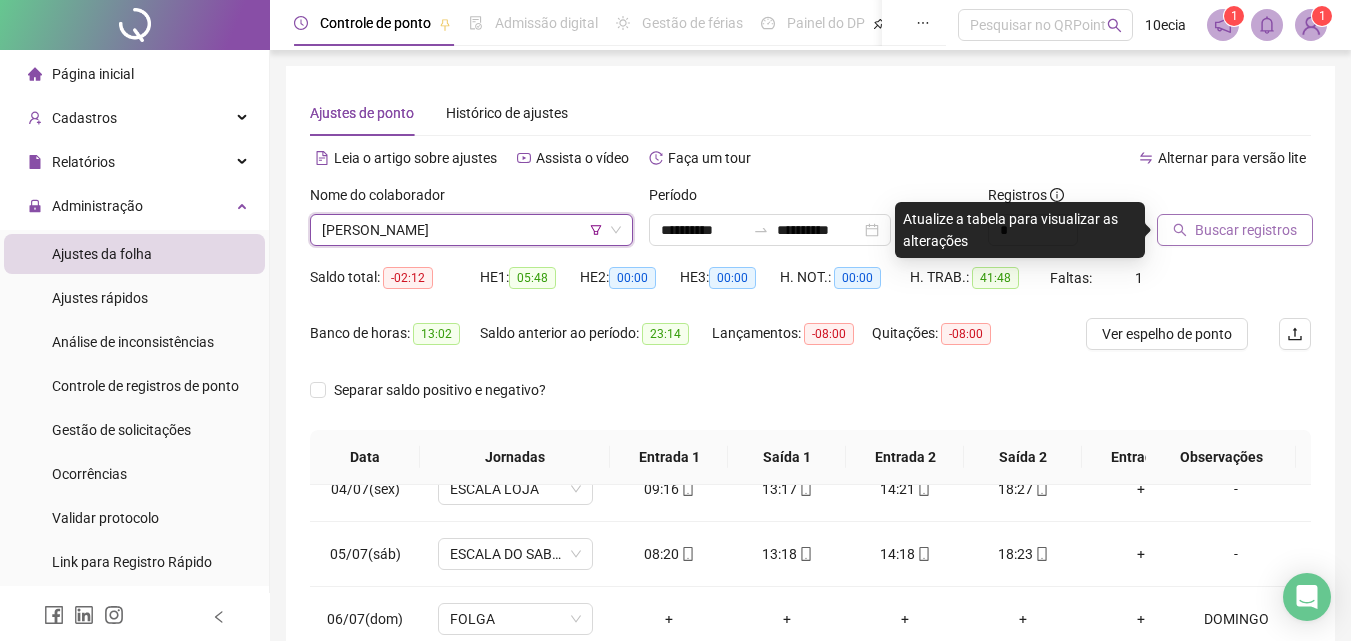click on "Buscar registros" at bounding box center (1246, 230) 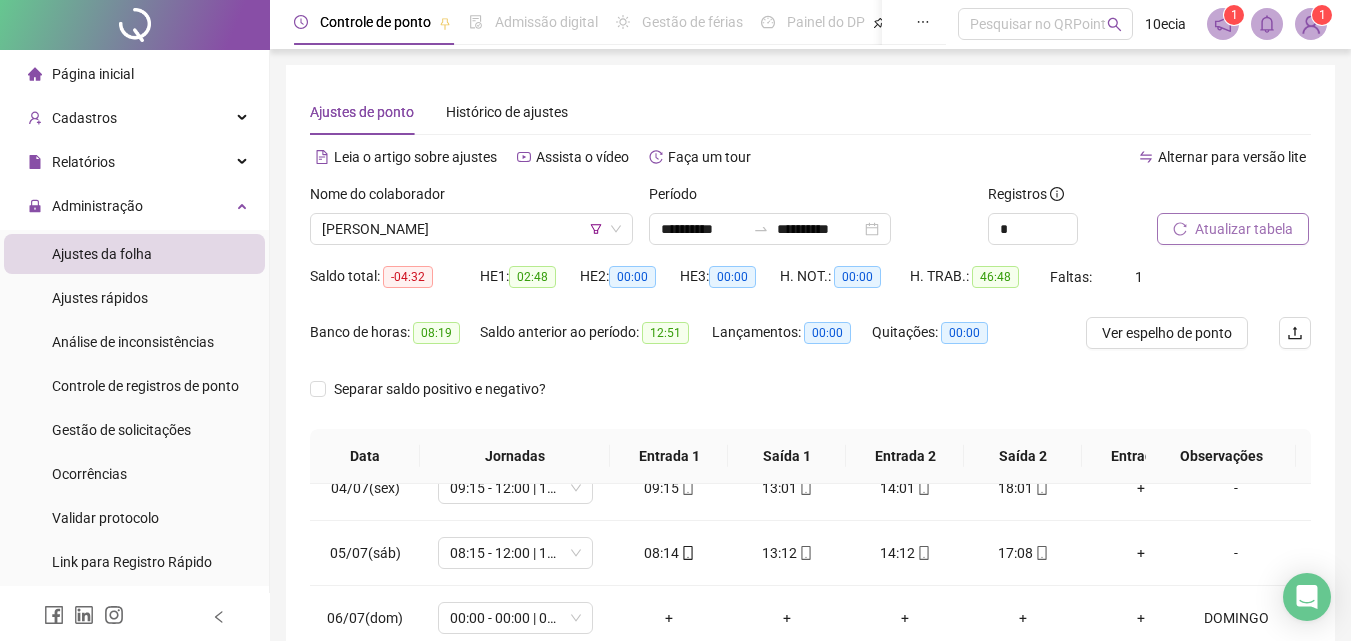 scroll, scrollTop: 0, scrollLeft: 0, axis: both 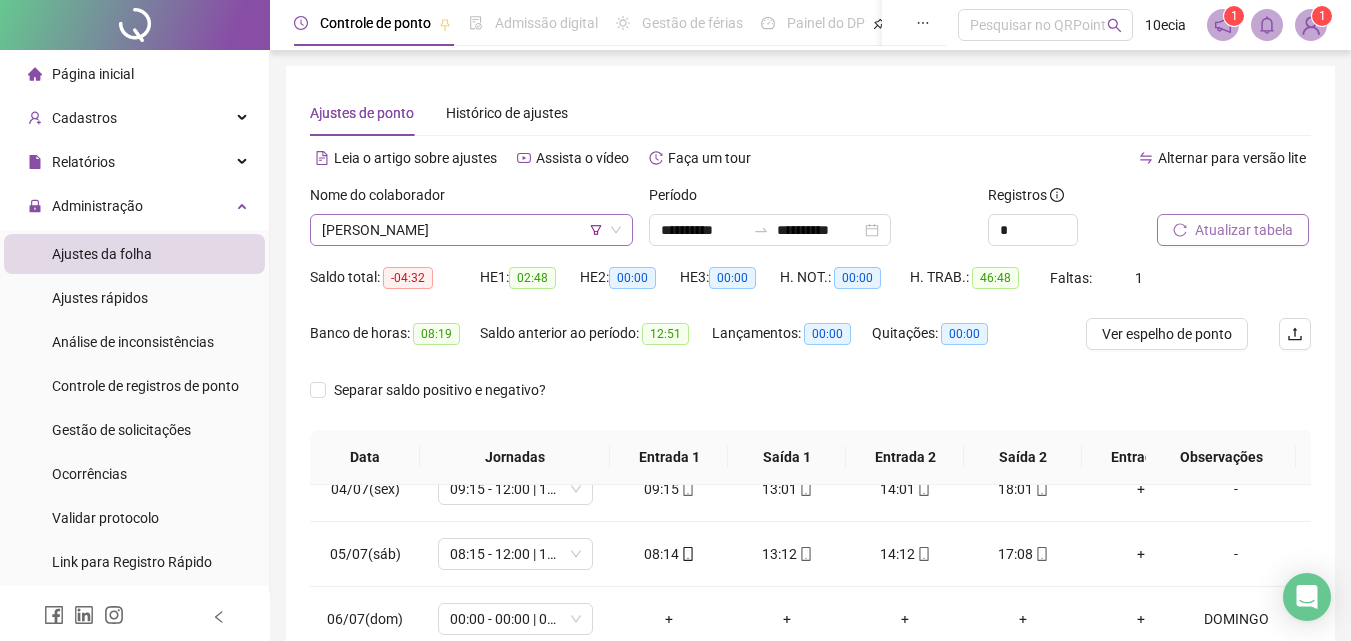 click on "[PERSON_NAME]" at bounding box center [471, 230] 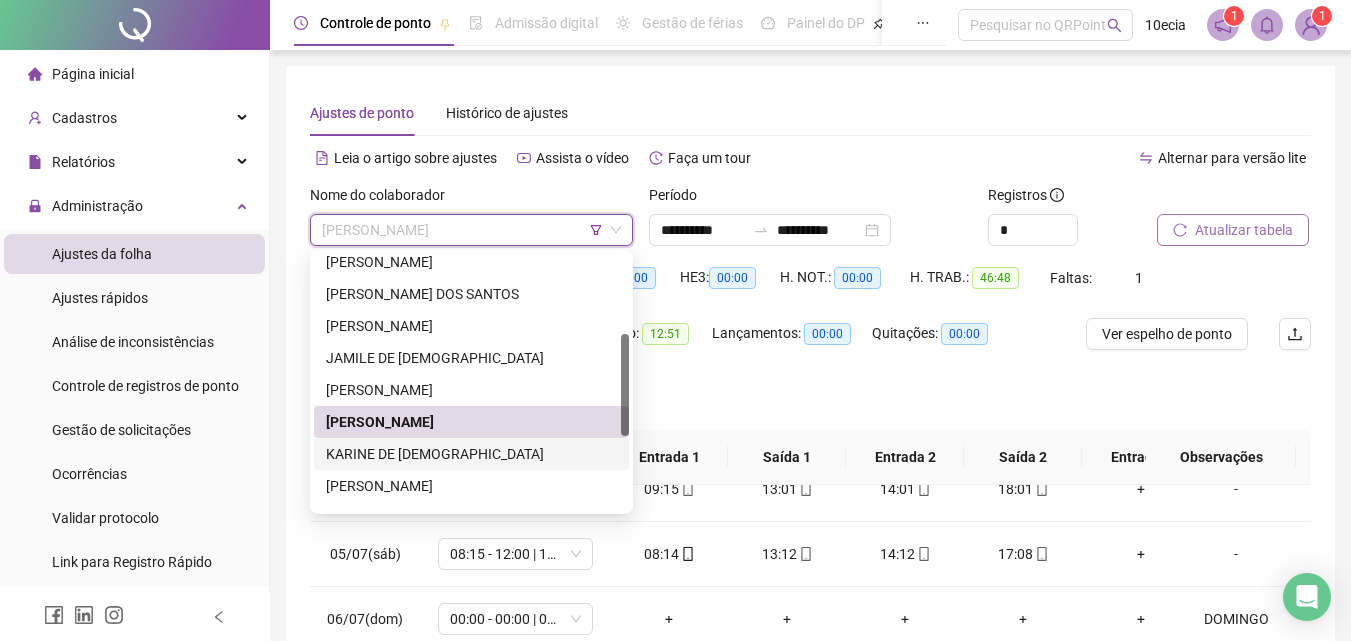 click on "KARINE DE [DEMOGRAPHIC_DATA]" at bounding box center [471, 454] 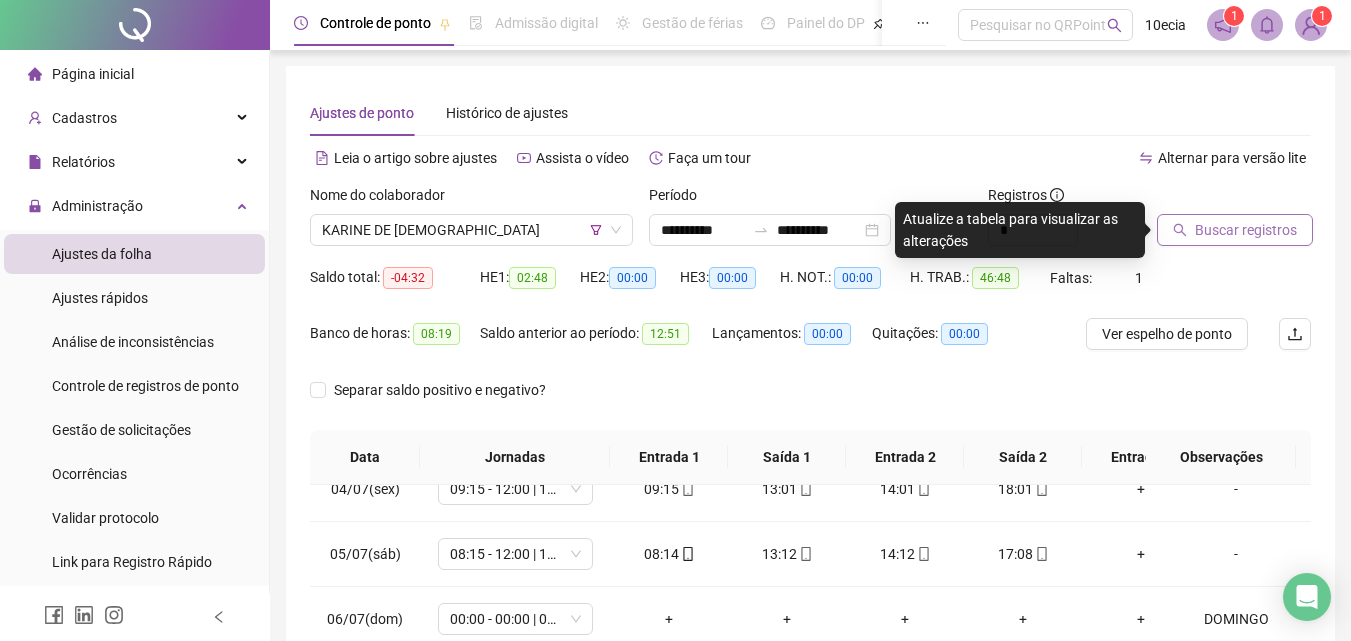 click on "Buscar registros" at bounding box center (1246, 230) 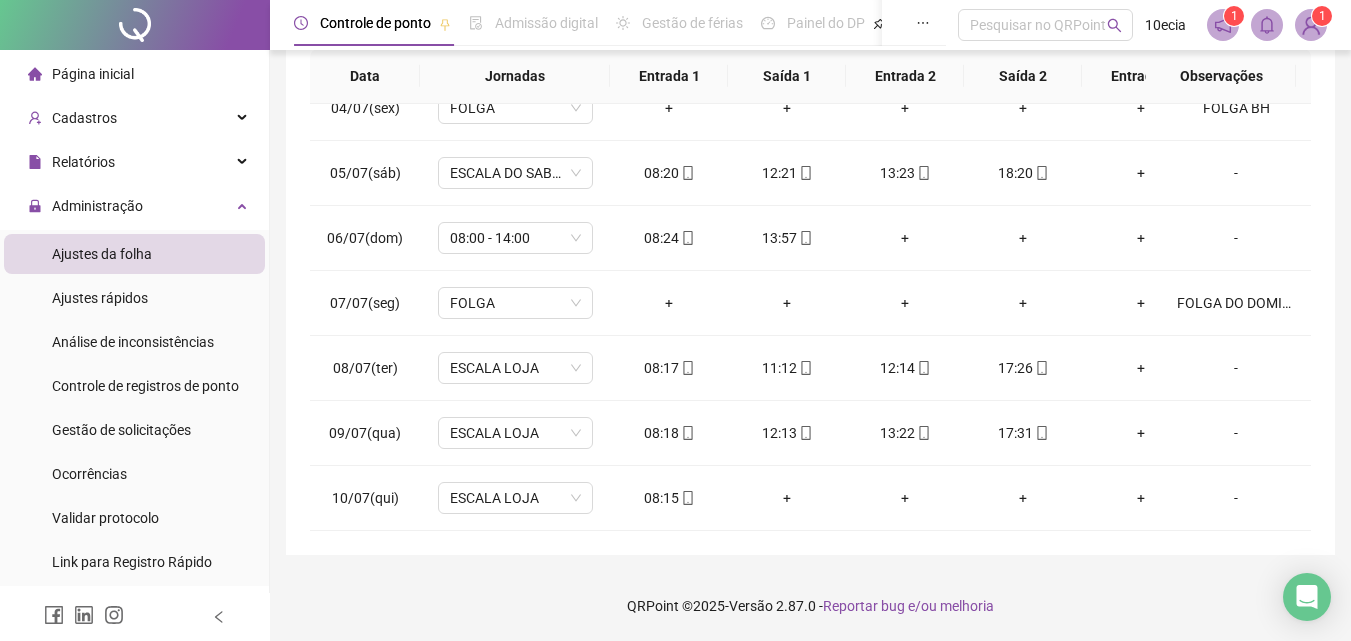 scroll, scrollTop: 0, scrollLeft: 0, axis: both 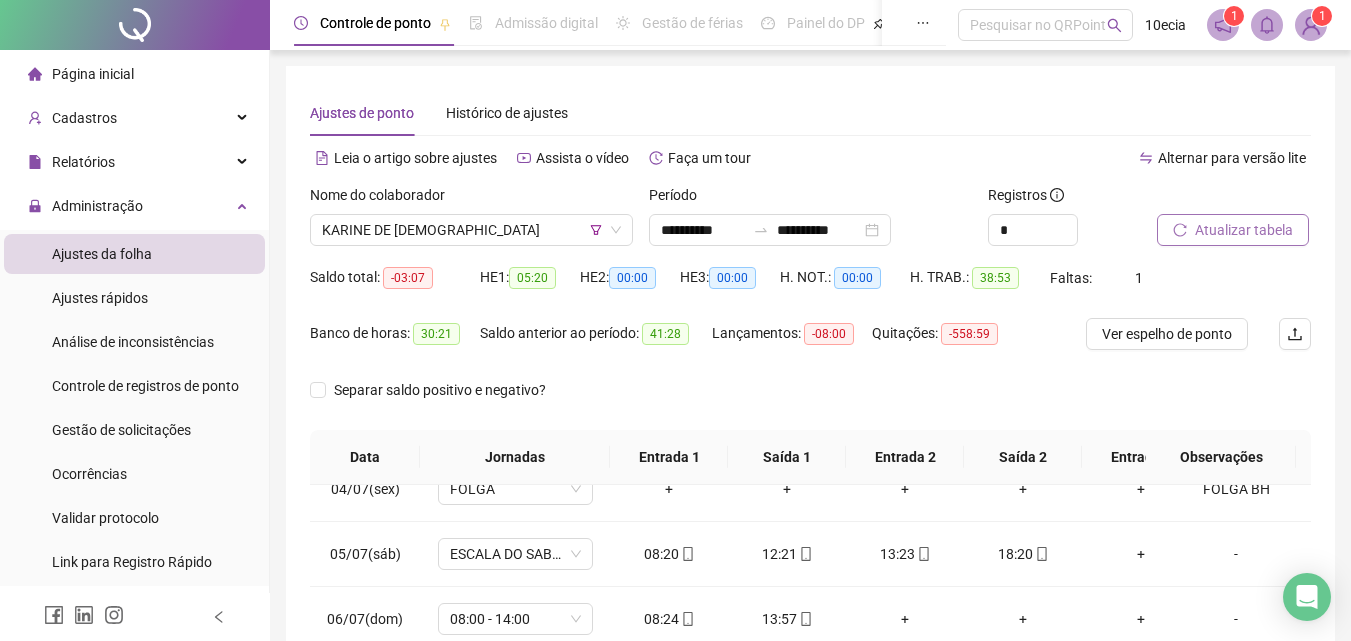 drag, startPoint x: 1240, startPoint y: 249, endPoint x: 1247, endPoint y: 227, distance: 23.086792 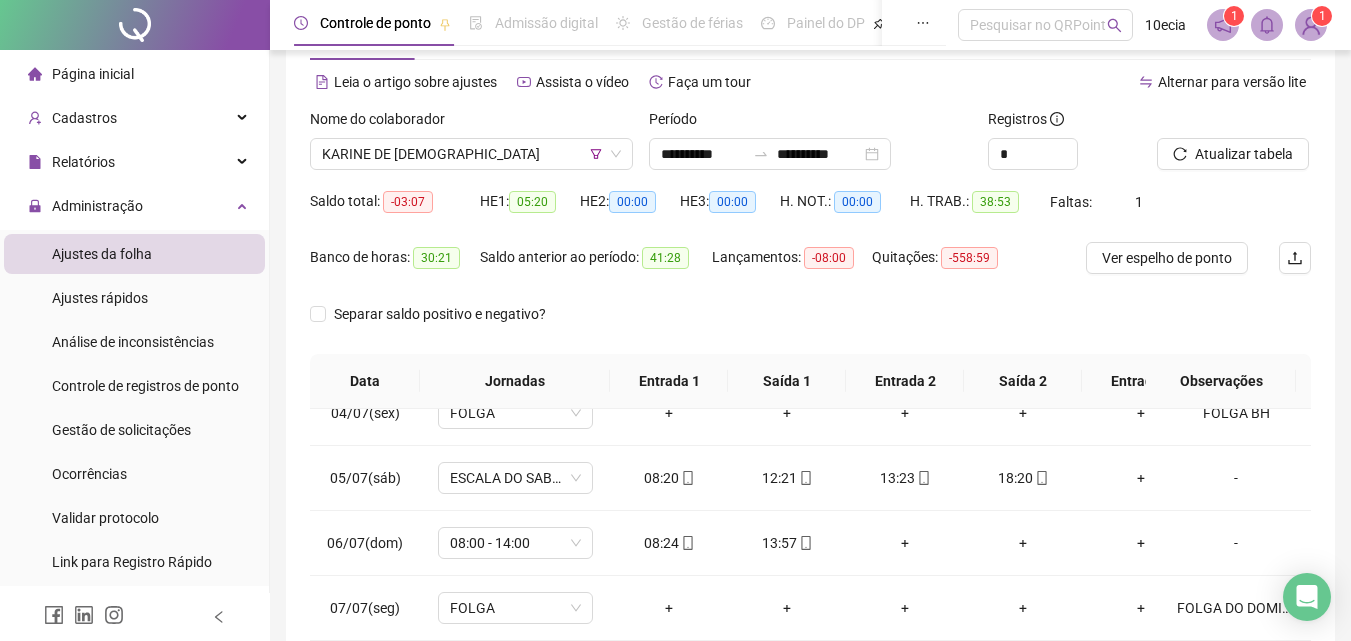 scroll, scrollTop: 0, scrollLeft: 0, axis: both 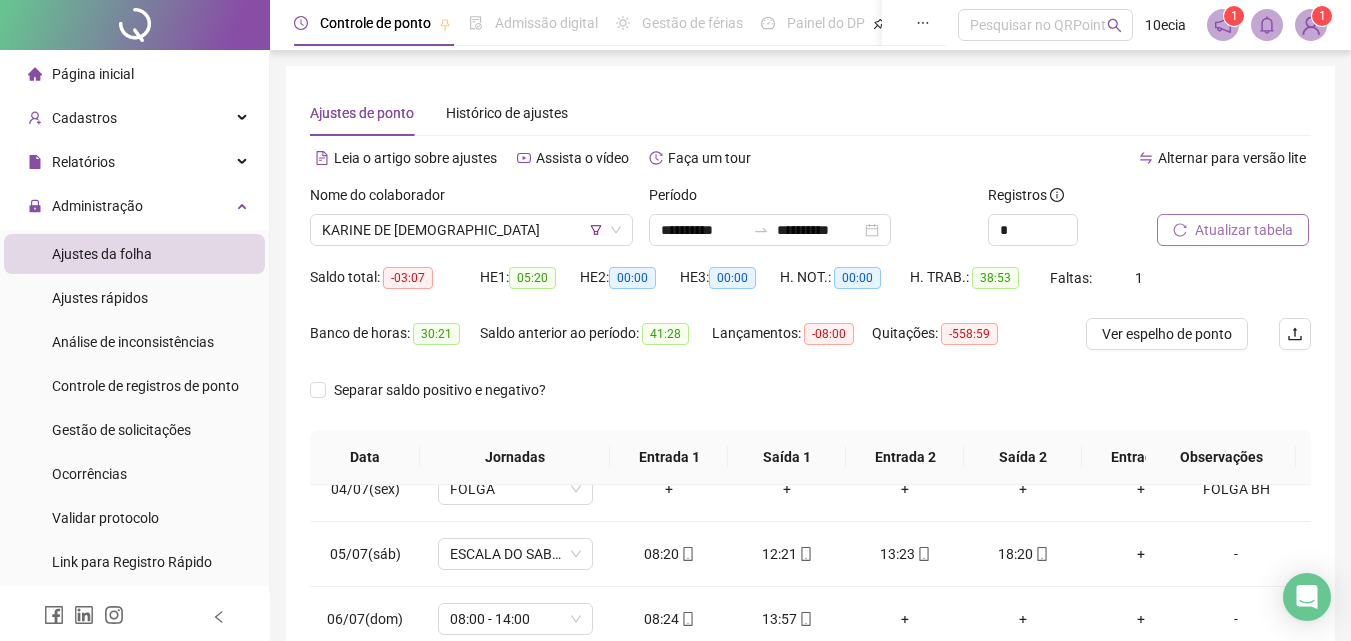 click on "Atualizar tabela" at bounding box center [1233, 230] 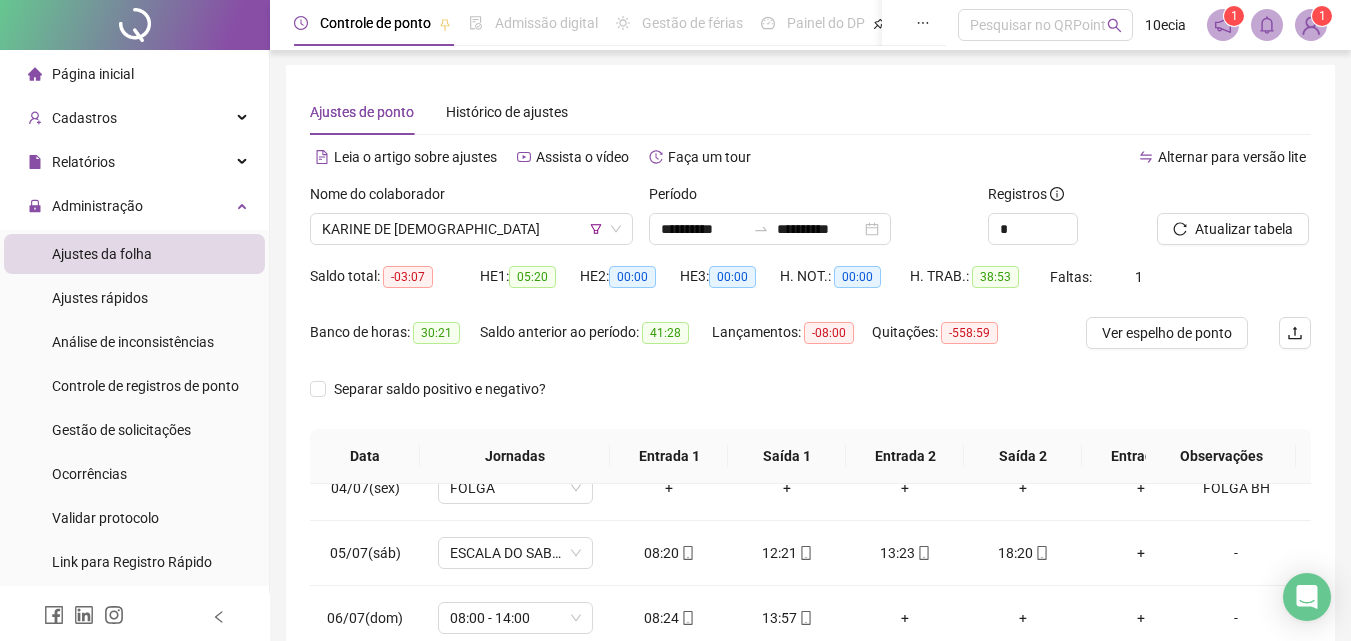 scroll, scrollTop: 0, scrollLeft: 0, axis: both 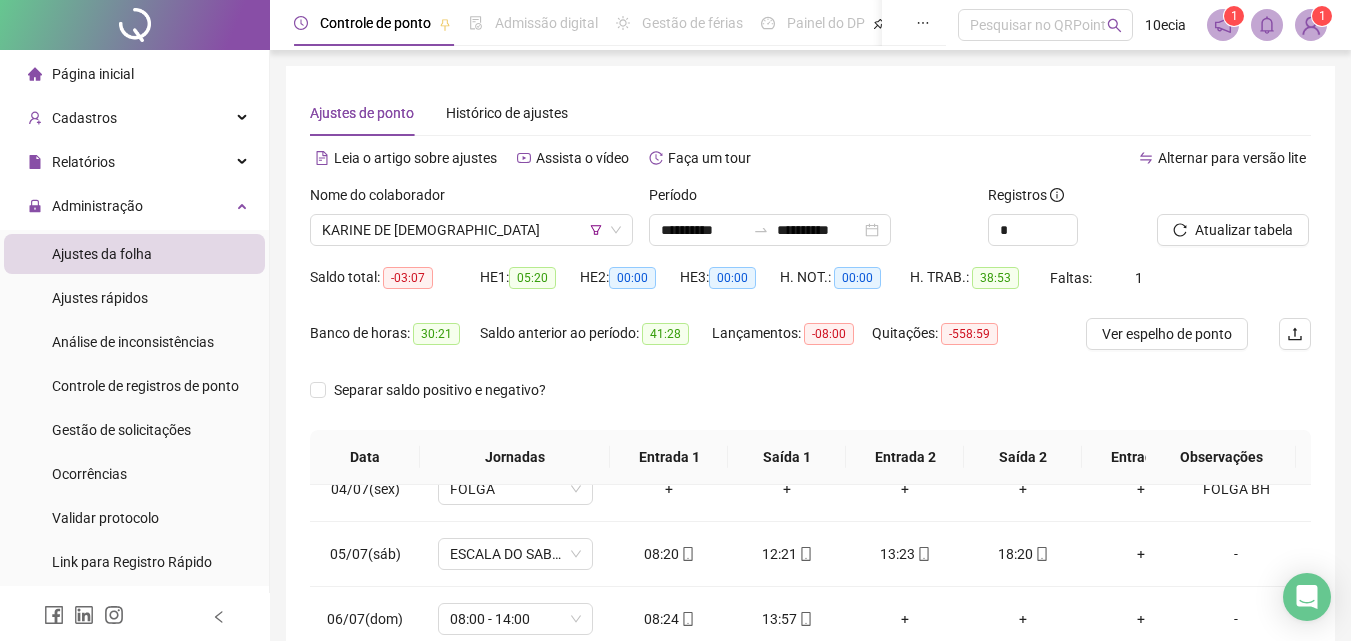 click on "Atualizar tabela" at bounding box center (1234, 223) 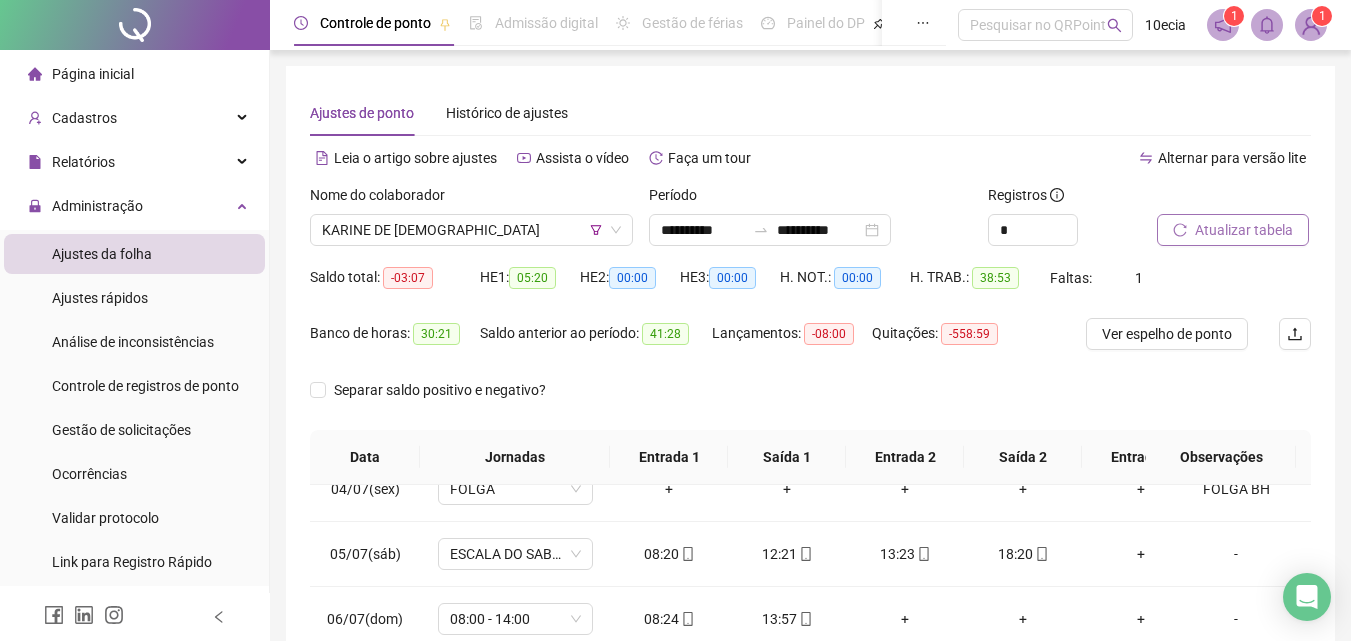 click on "Atualizar tabela" at bounding box center [1244, 230] 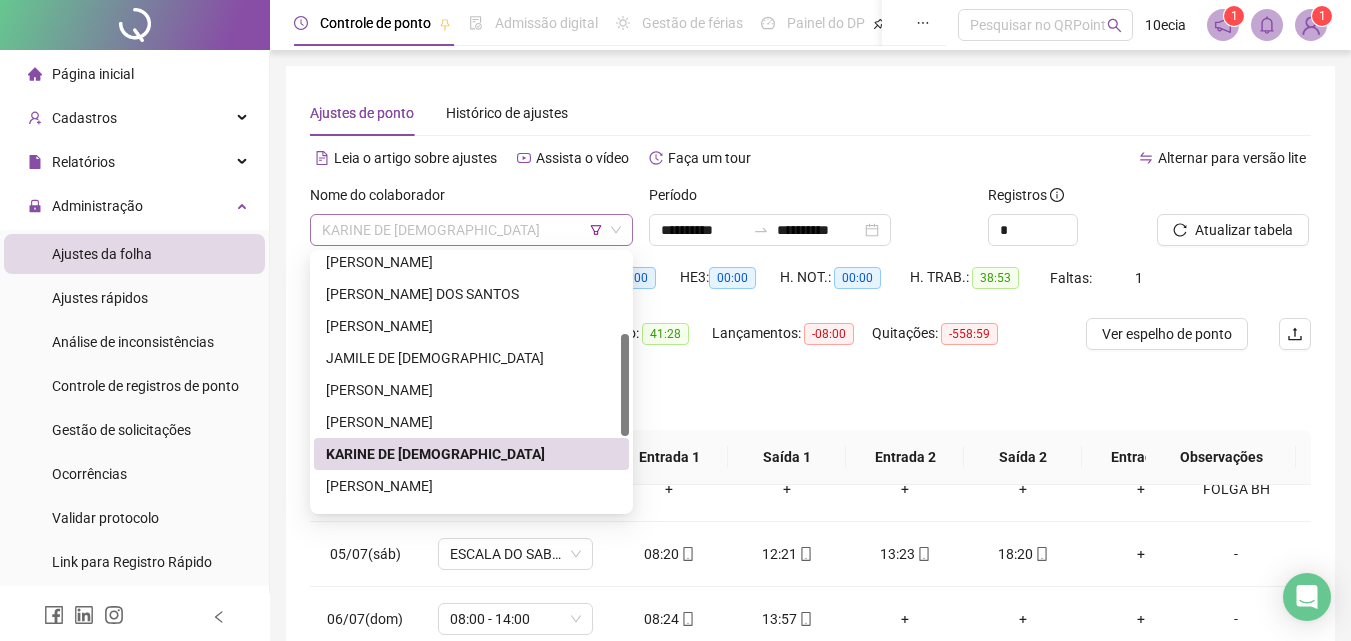 click on "KARINE DE [DEMOGRAPHIC_DATA]" at bounding box center [471, 230] 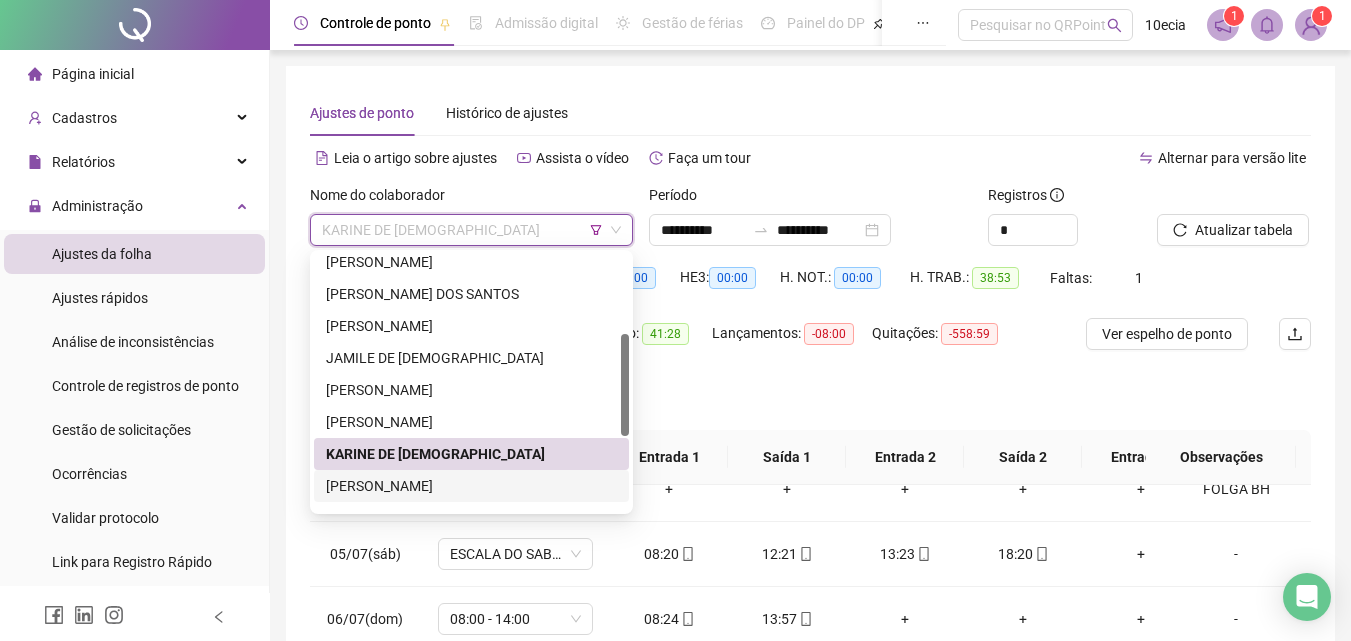 click on "[PERSON_NAME]" at bounding box center (471, 486) 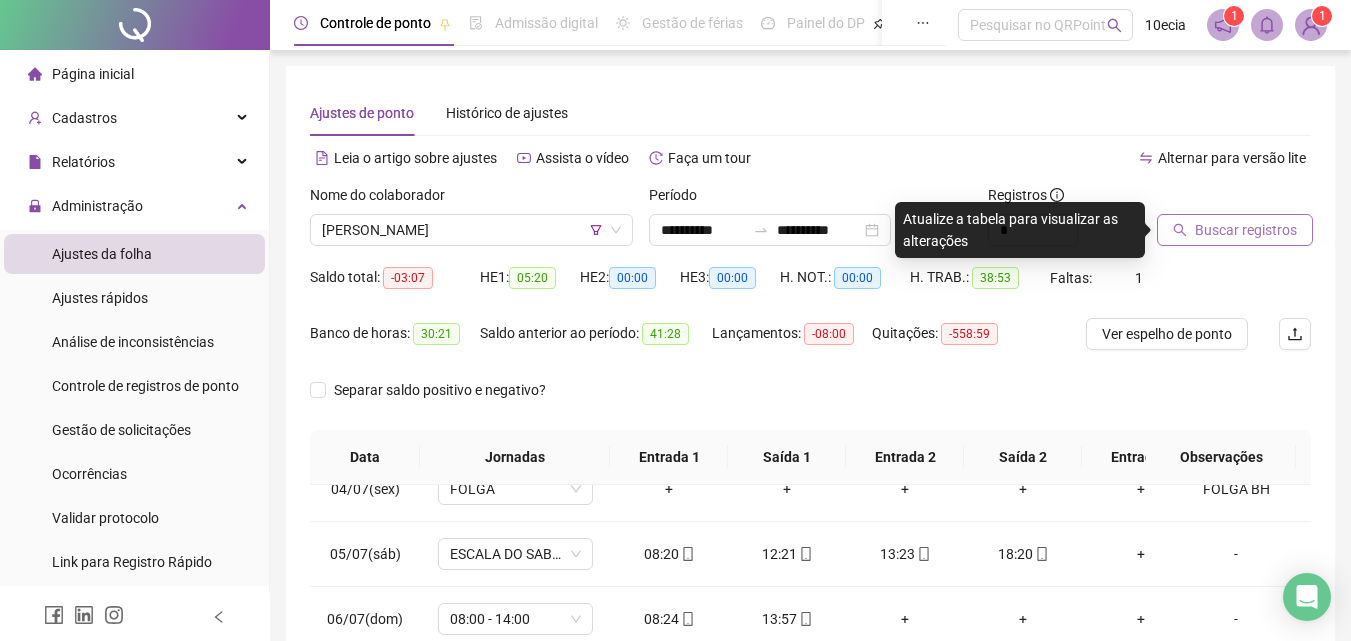 click on "Buscar registros" at bounding box center [1246, 230] 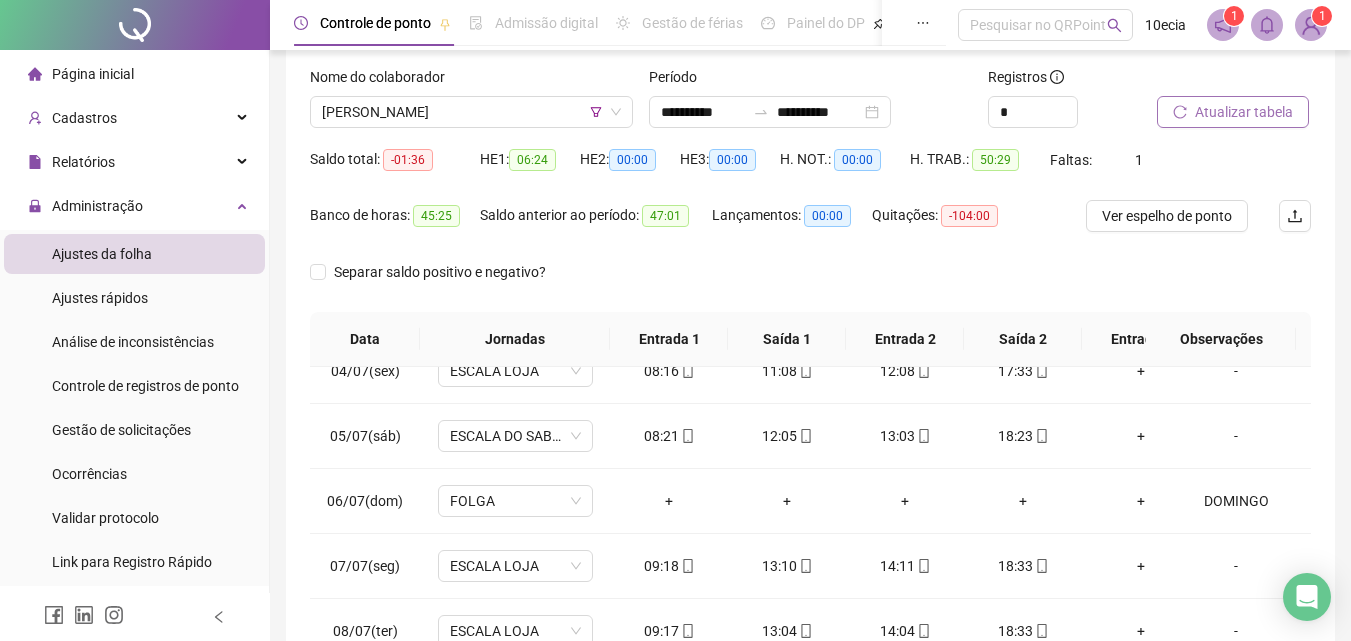 scroll, scrollTop: 300, scrollLeft: 0, axis: vertical 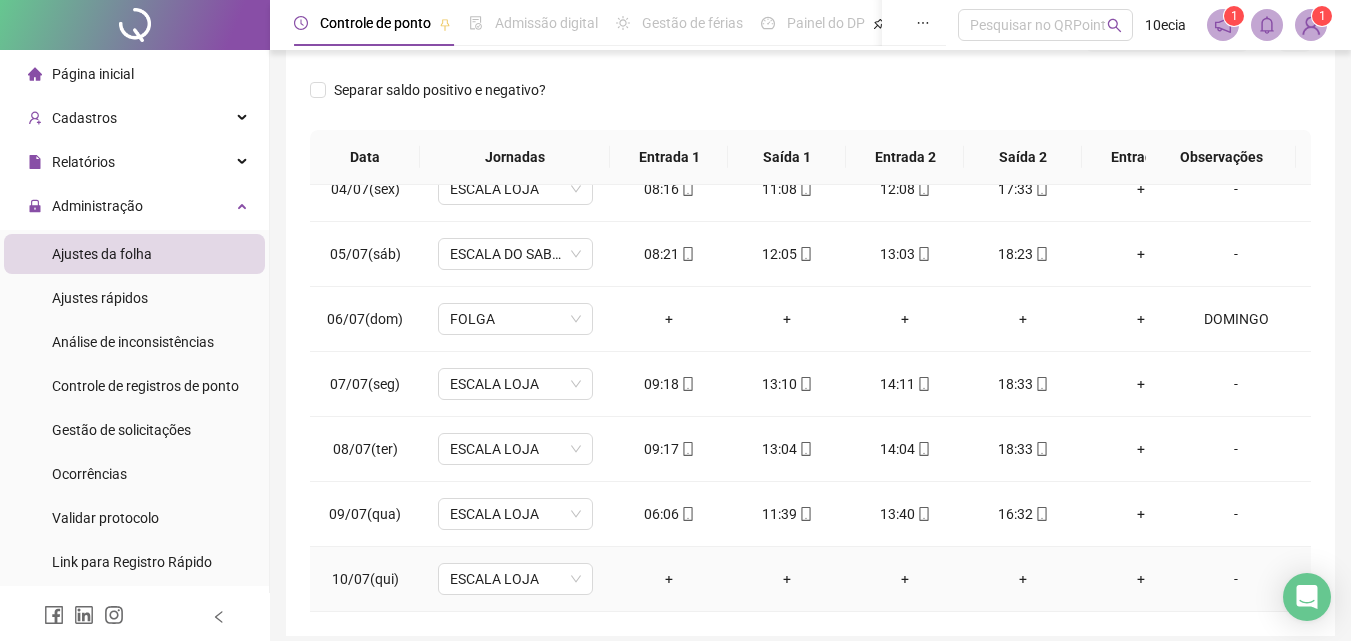 click on "-" at bounding box center (1236, 579) 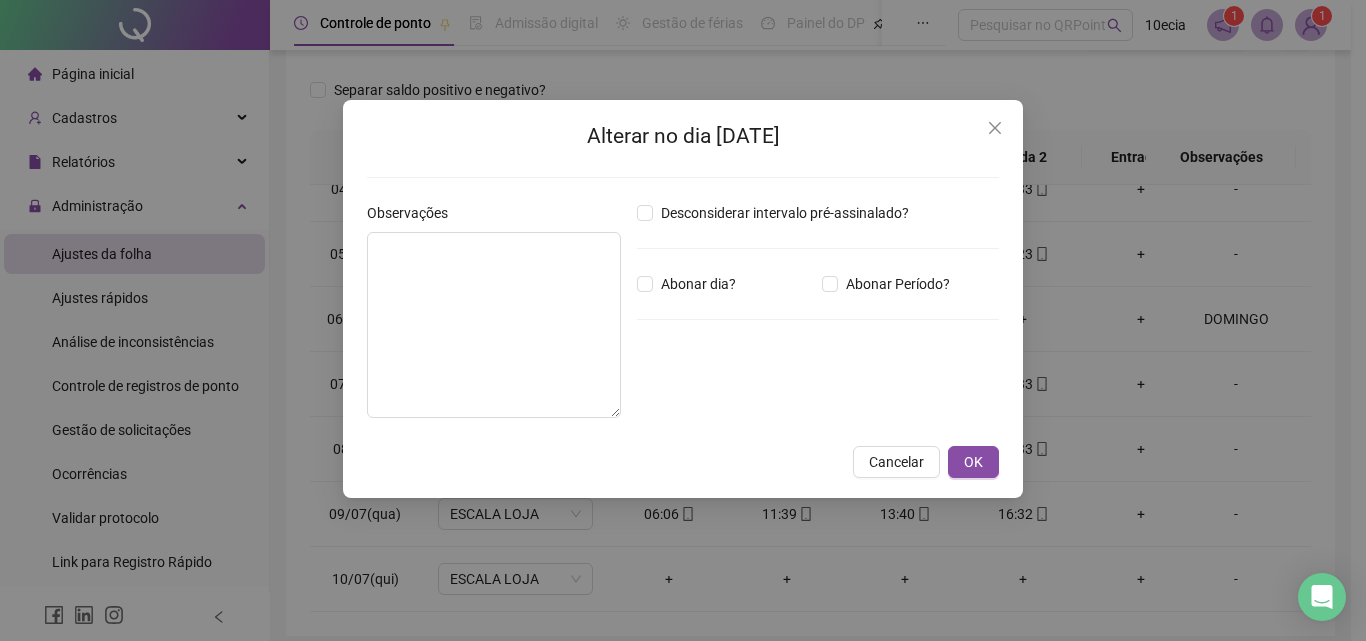 click on "Alterar no dia   [DATE] Observações Desconsiderar intervalo pré-assinalado? Abonar dia? Abonar Período? Horas a abonar ***** Aplicar regime de compensação Cancelar OK" at bounding box center (683, 299) 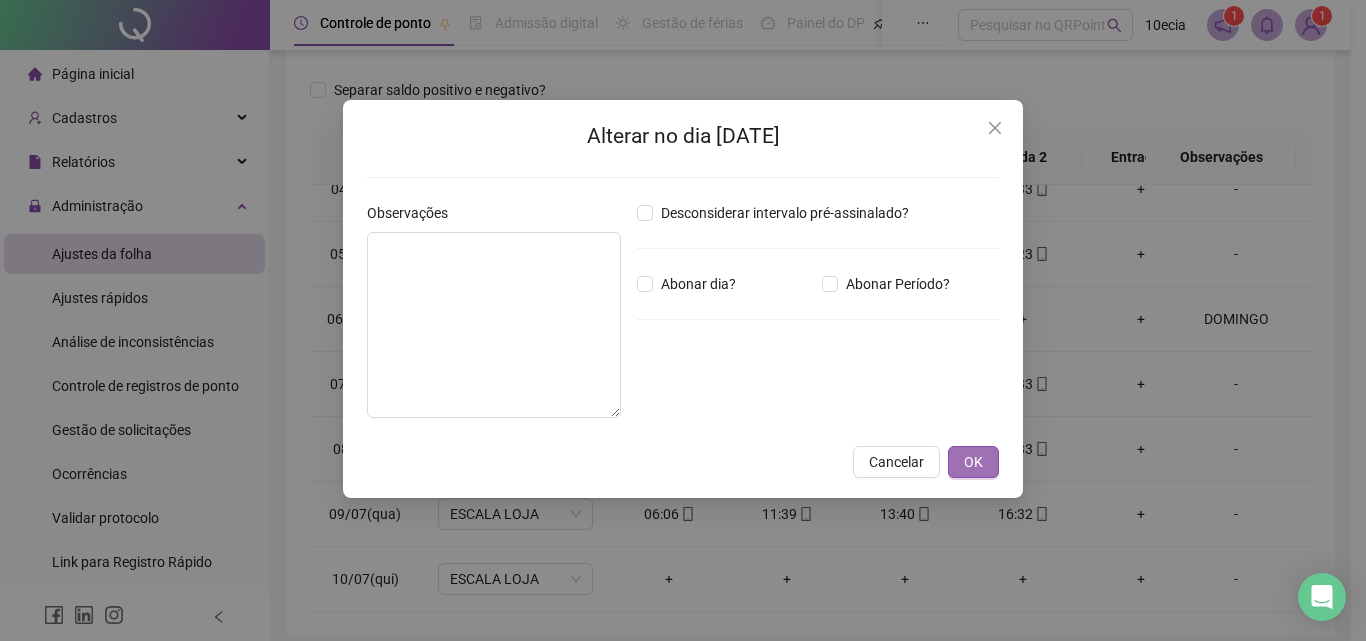 click on "OK" at bounding box center [973, 462] 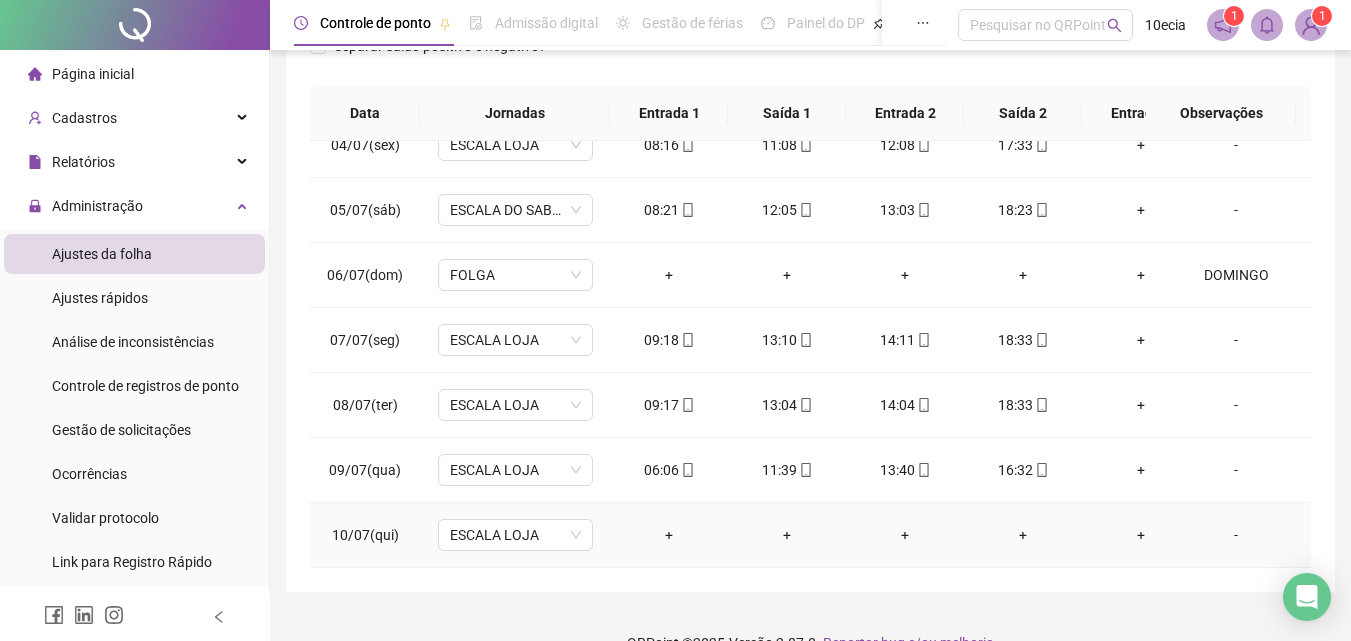 scroll, scrollTop: 381, scrollLeft: 0, axis: vertical 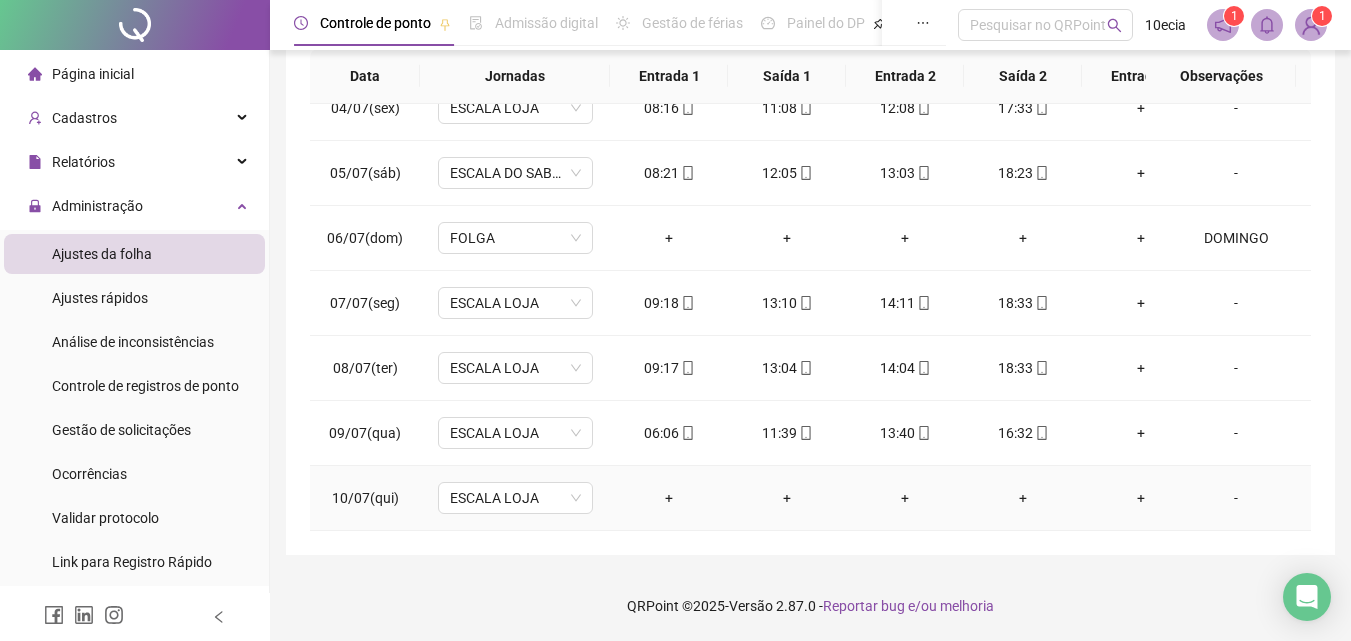 click on "-" at bounding box center [1236, 498] 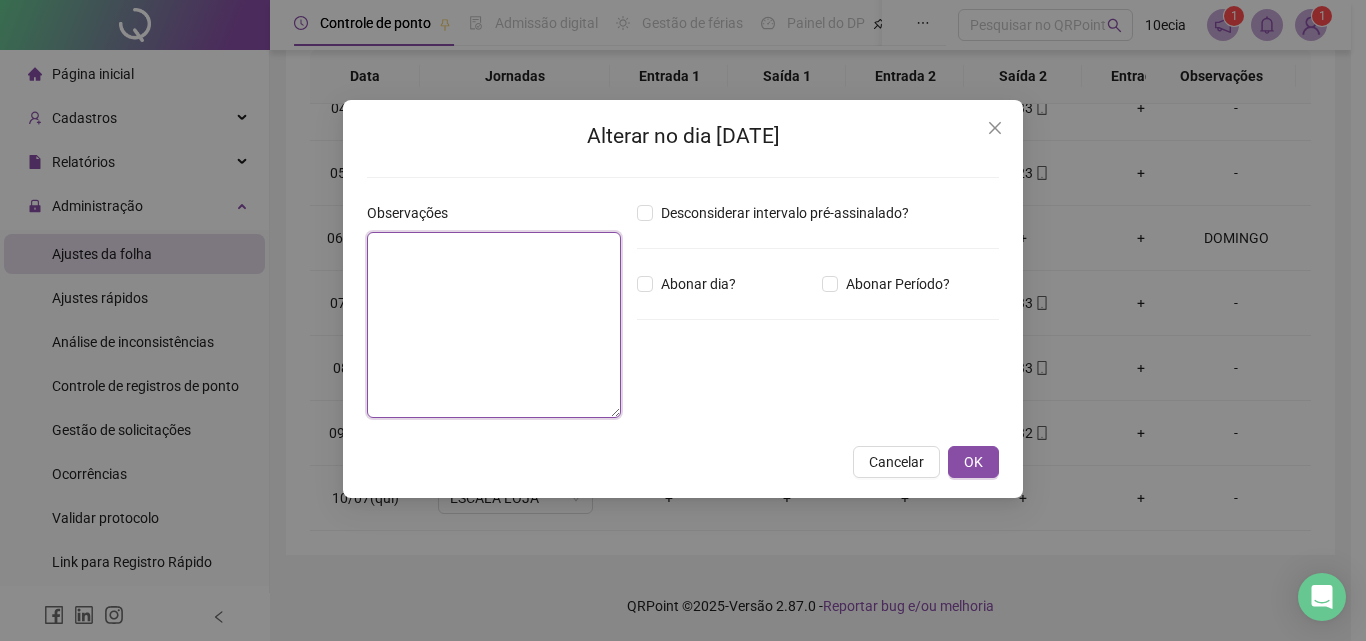 click at bounding box center [494, 325] 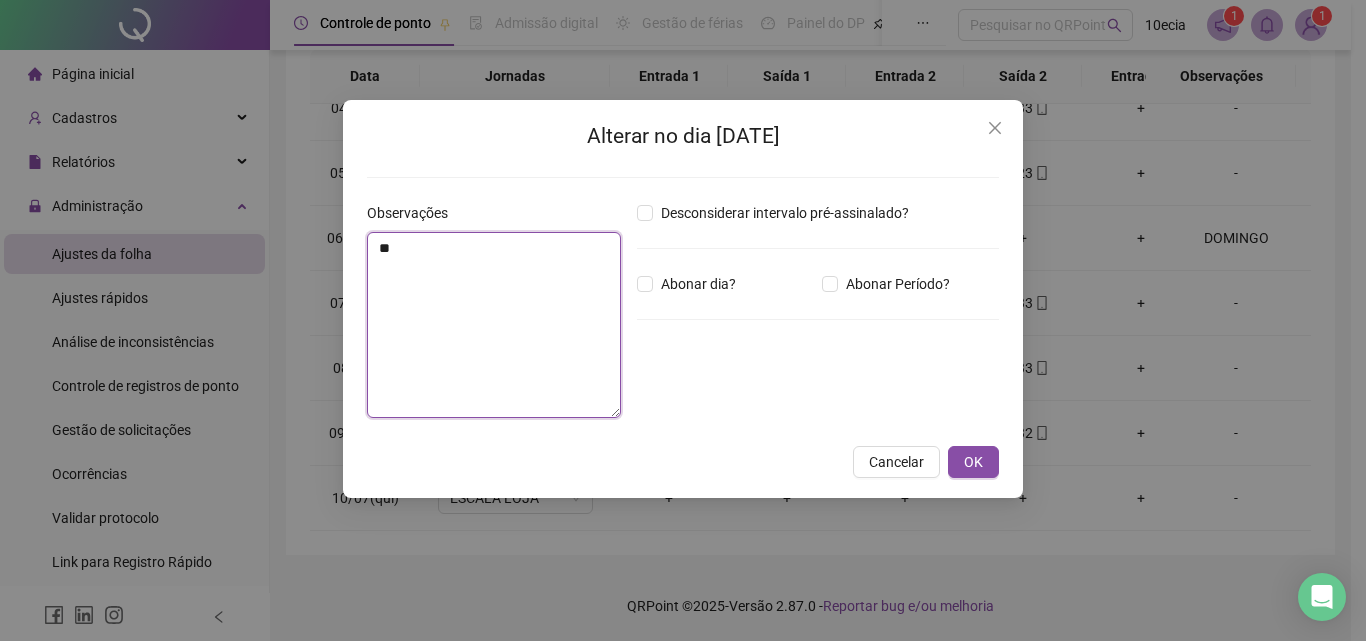 type on "*" 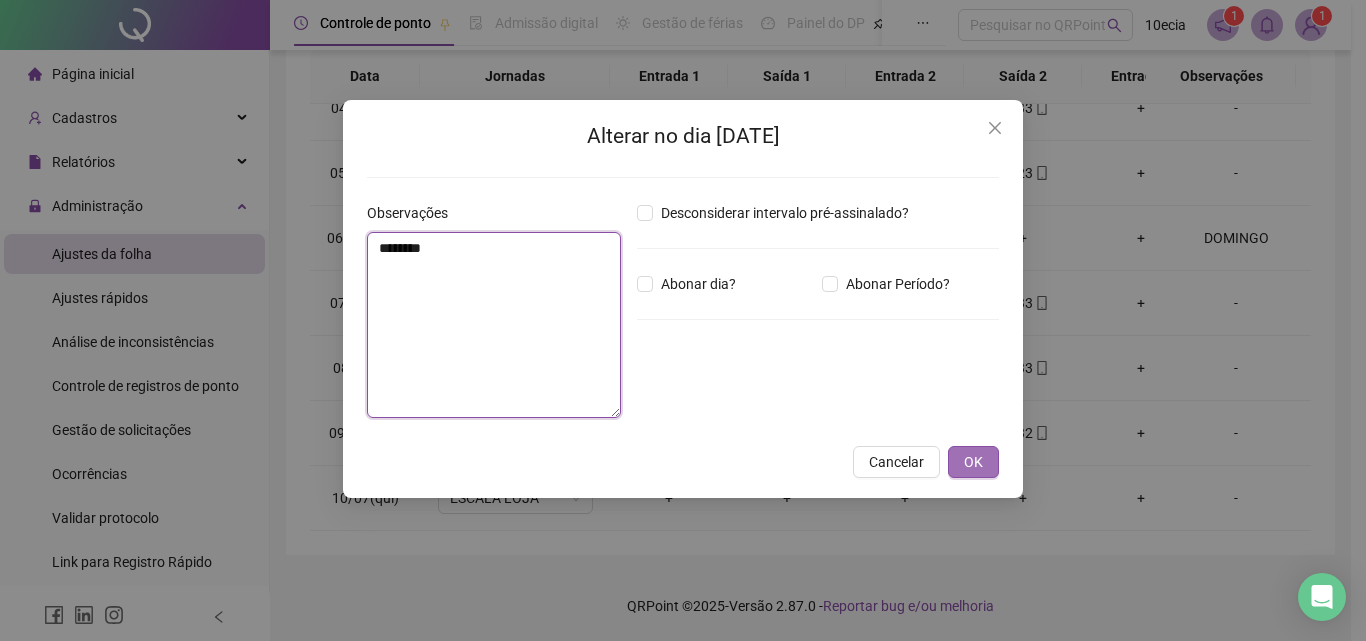 type on "********" 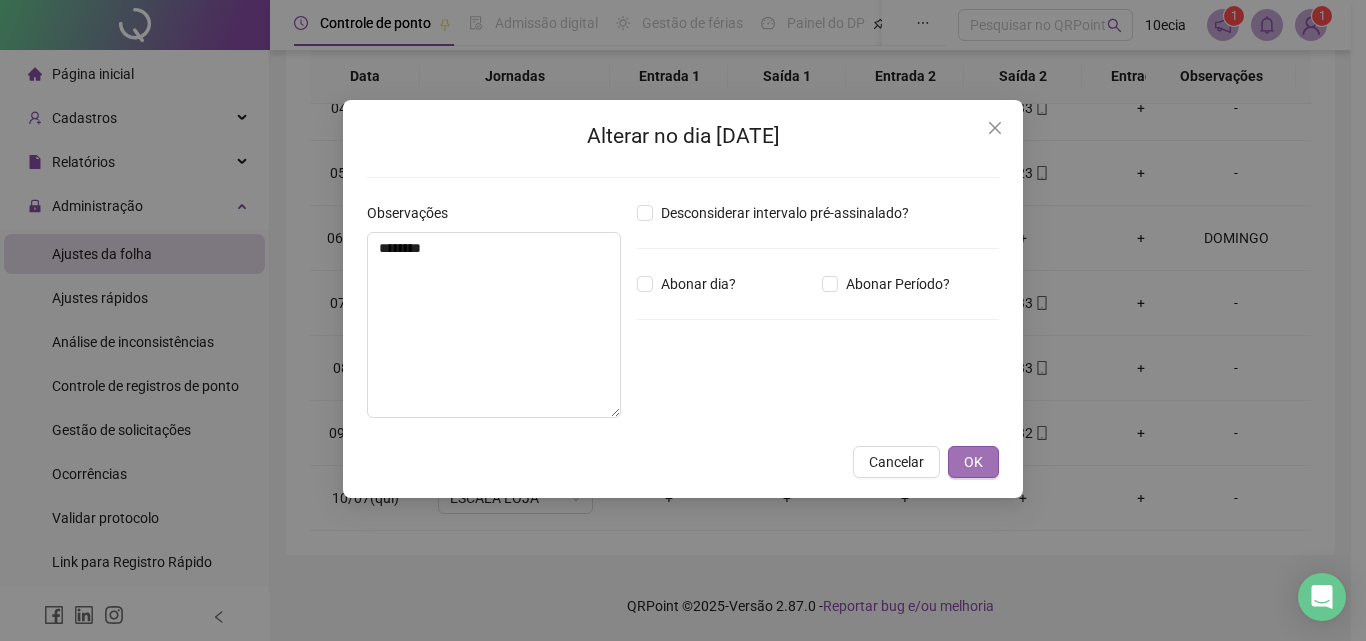 click on "OK" at bounding box center (973, 462) 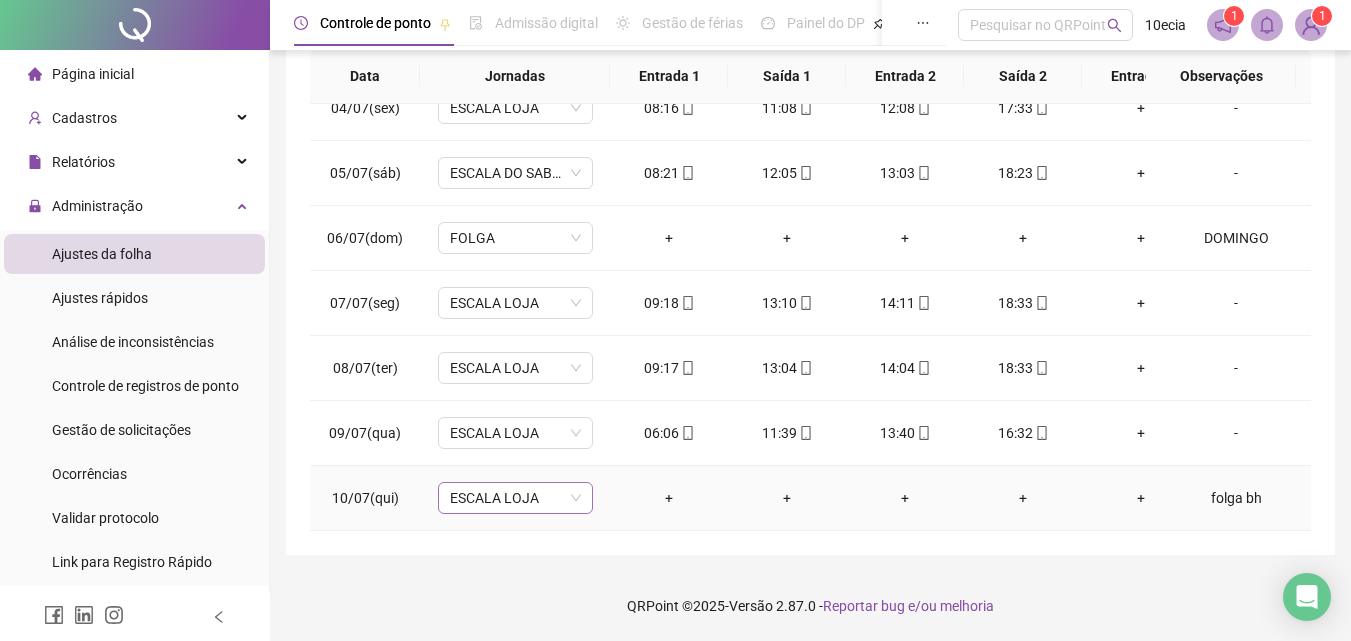 click on "ESCALA LOJA" at bounding box center [515, 498] 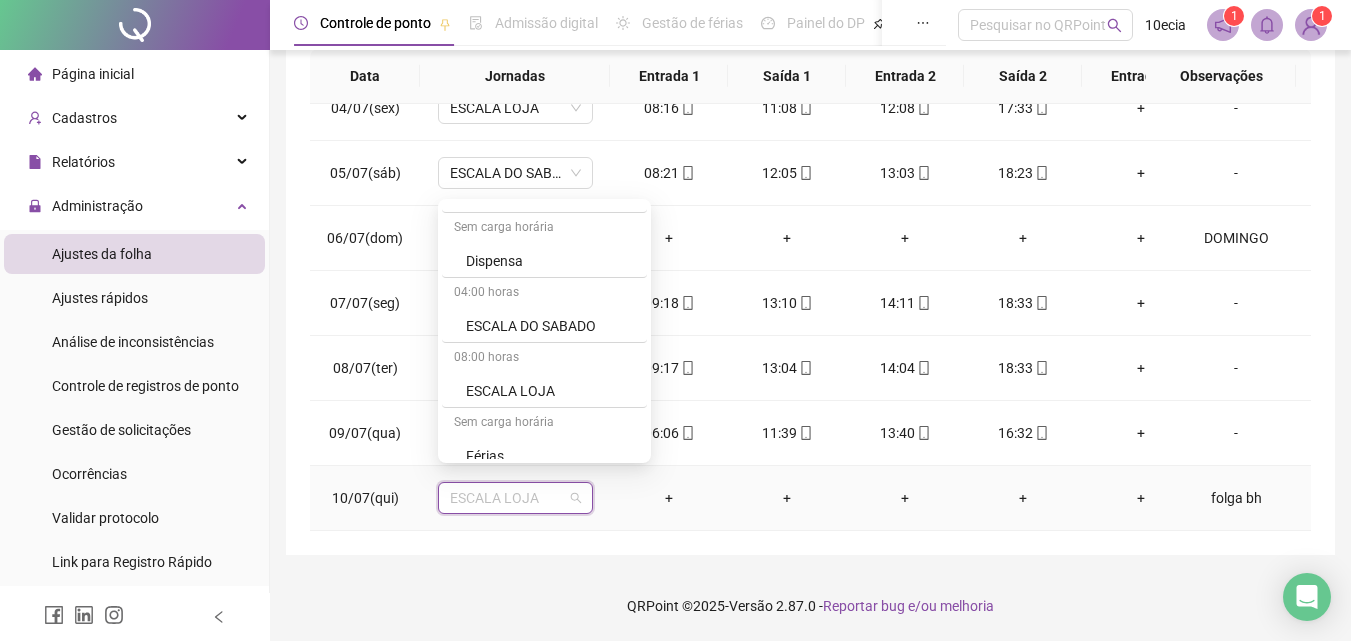 scroll, scrollTop: 600, scrollLeft: 0, axis: vertical 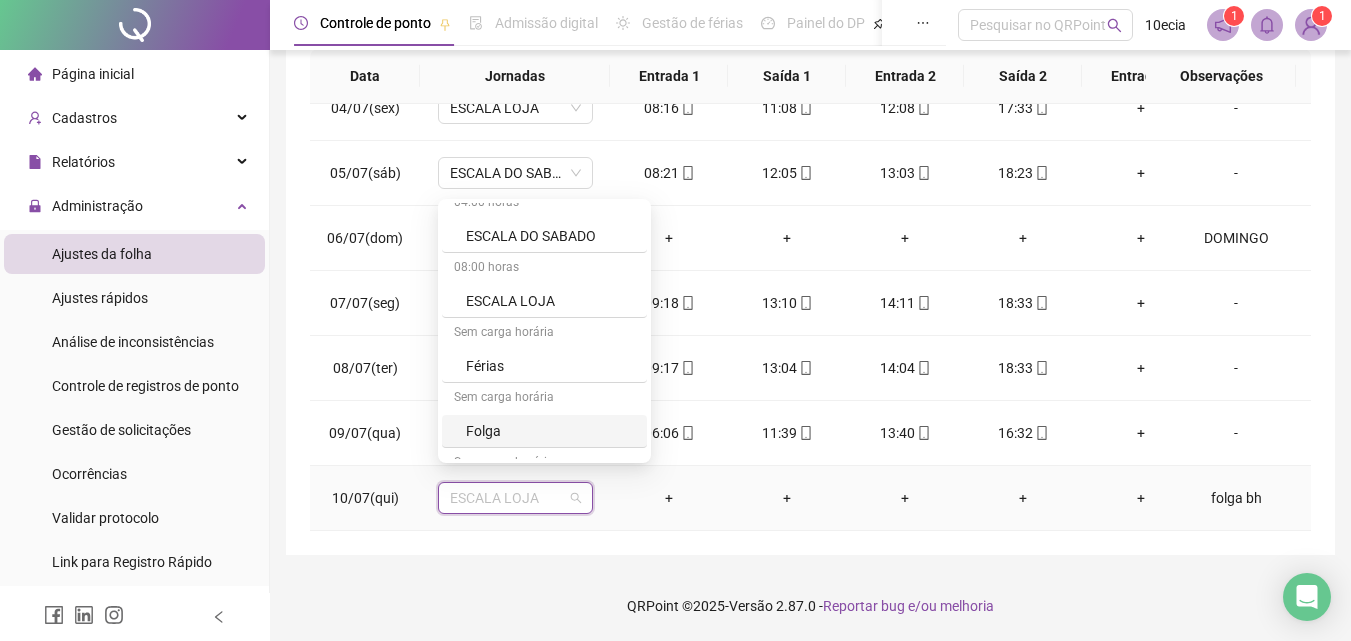 click on "Folga" at bounding box center (550, 431) 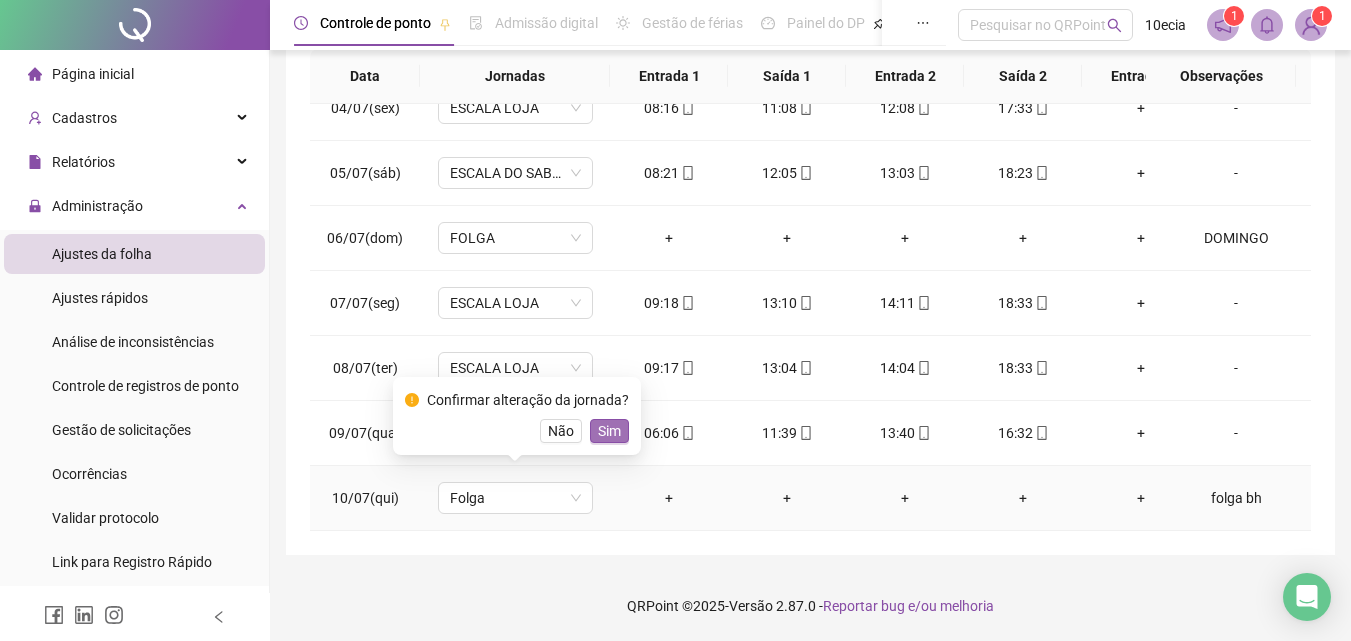 click on "Sim" at bounding box center [609, 431] 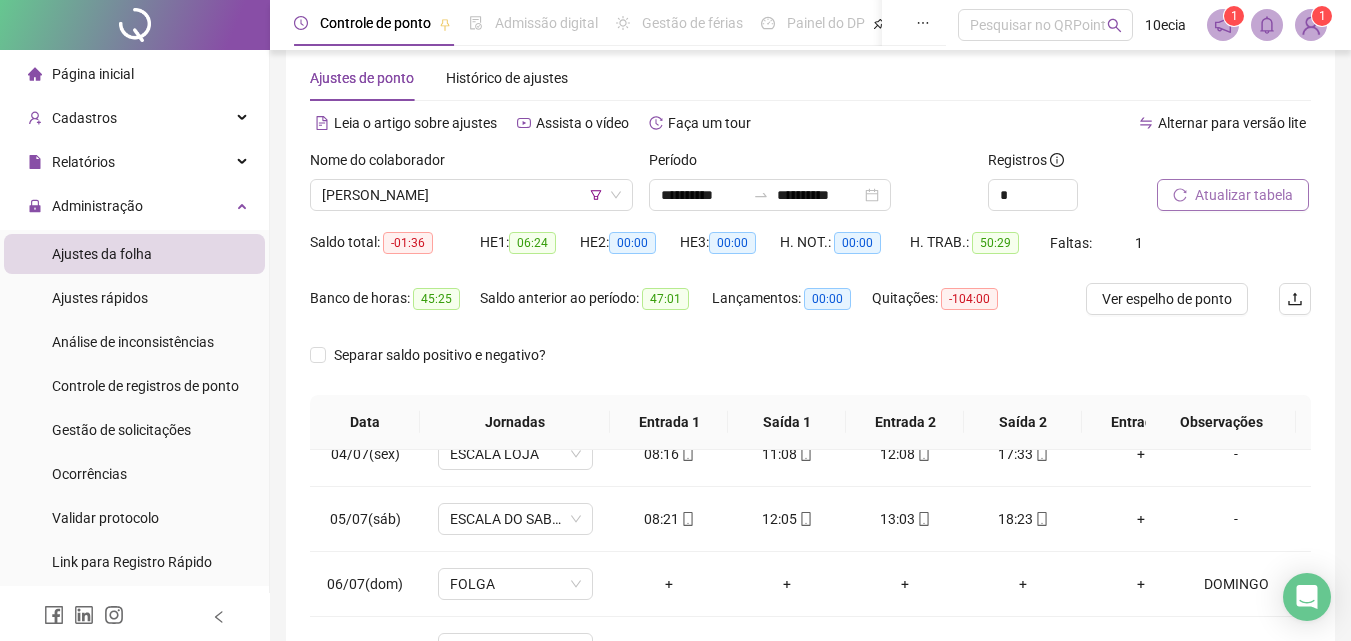 scroll, scrollTop: 0, scrollLeft: 0, axis: both 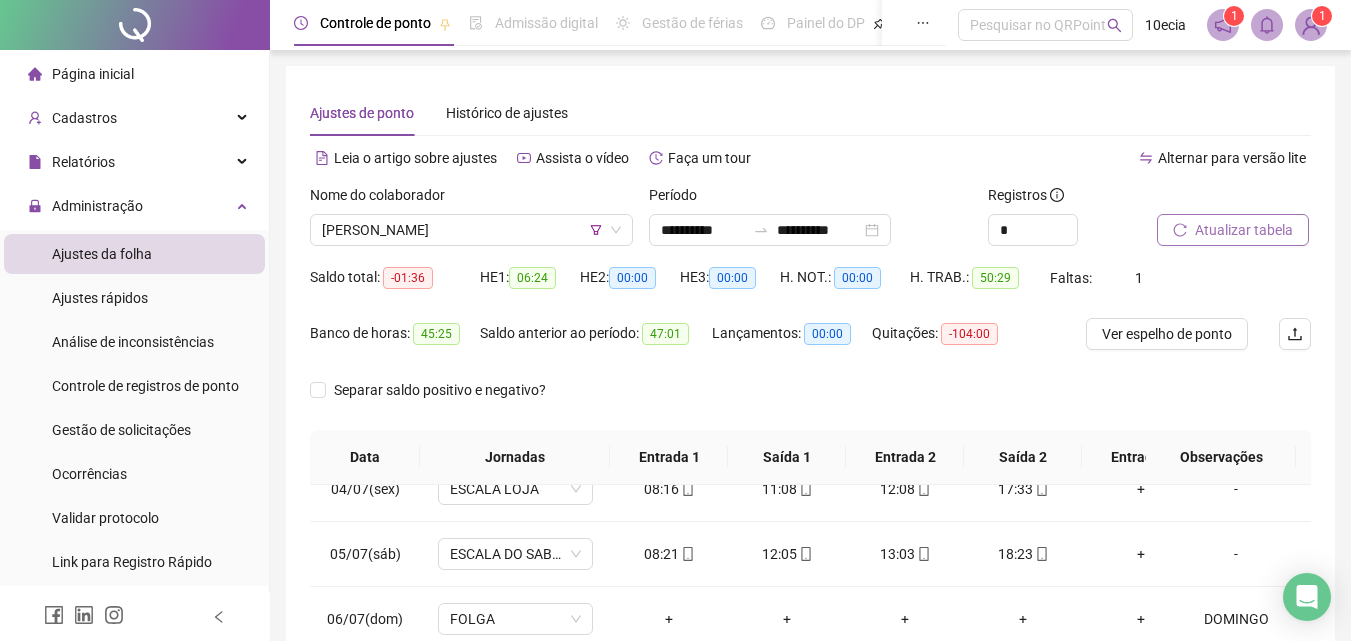 click on "Atualizar tabela" at bounding box center (1233, 230) 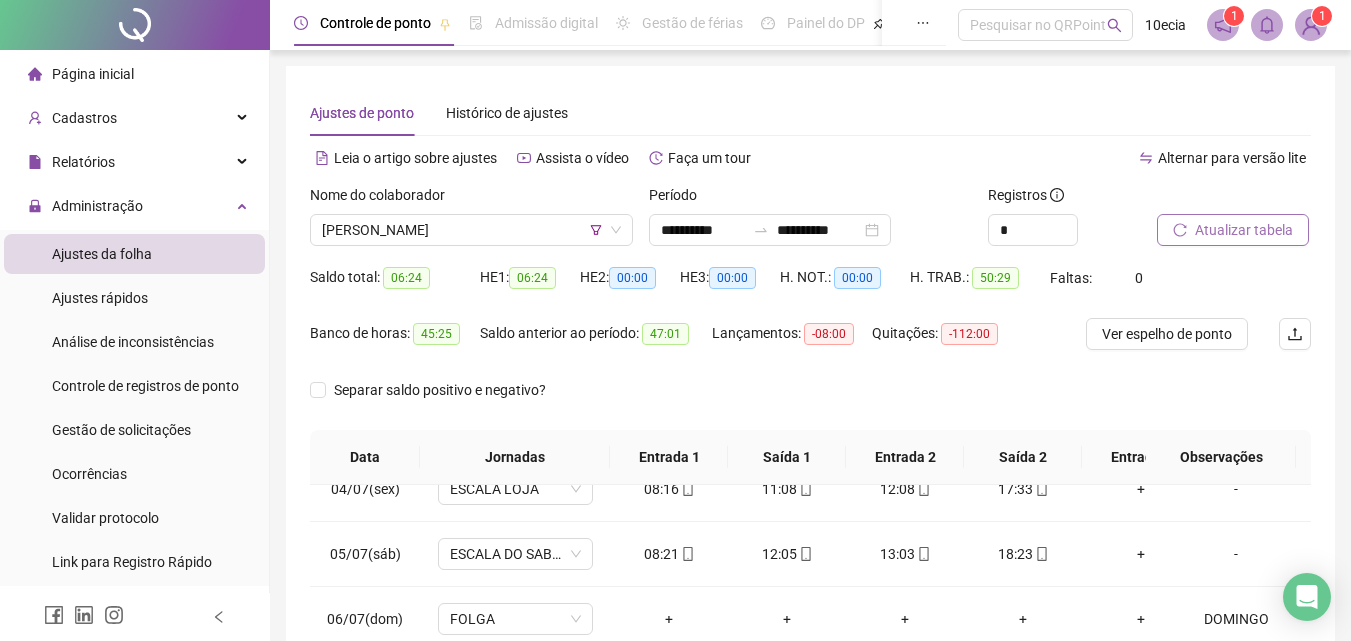 click on "Atualizar tabela" at bounding box center [1244, 230] 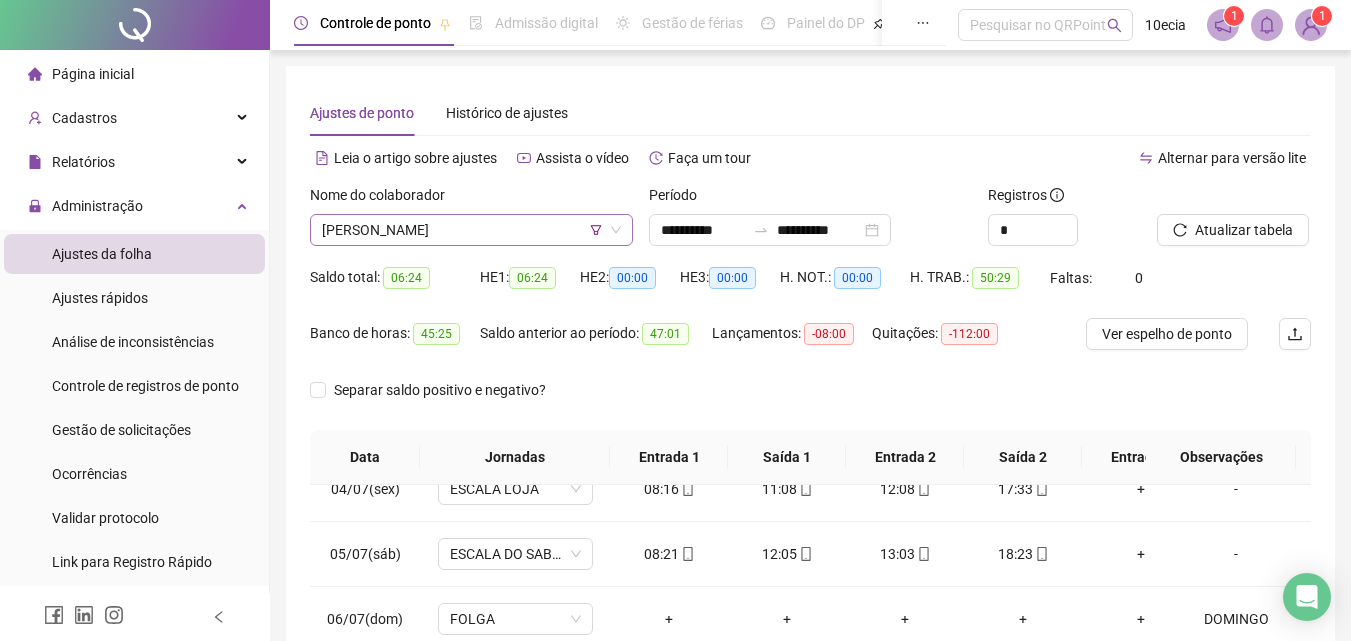 click on "[PERSON_NAME]" at bounding box center [471, 230] 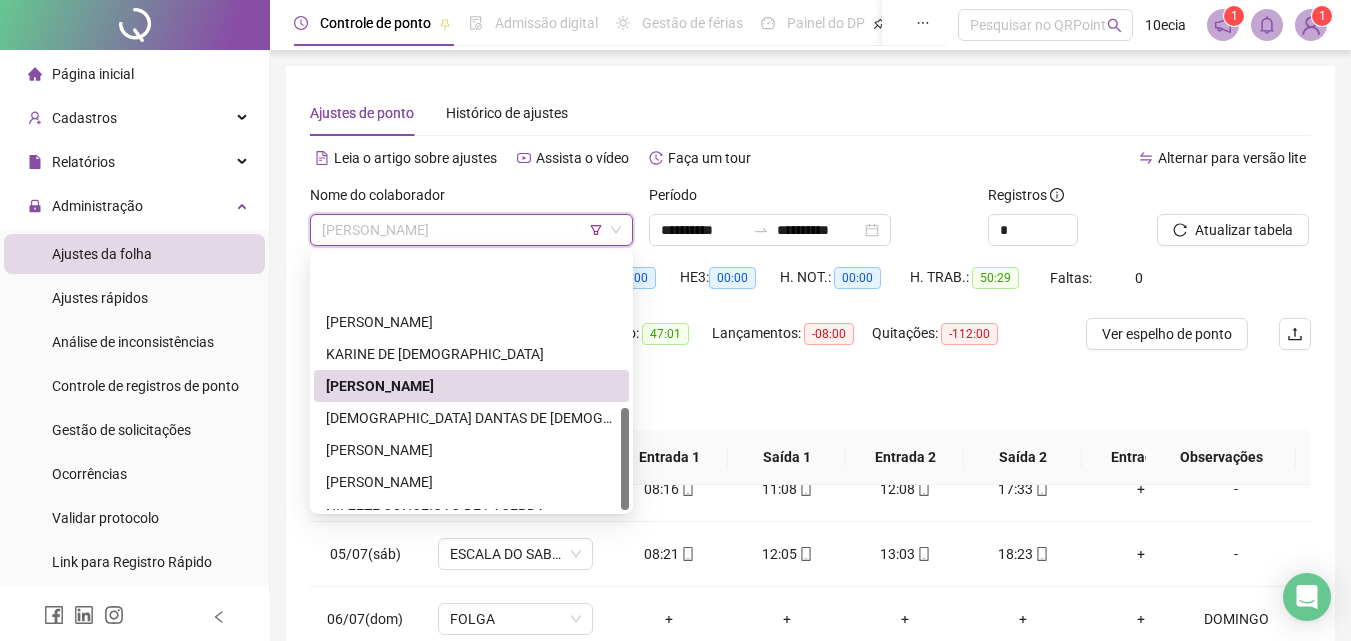 scroll, scrollTop: 384, scrollLeft: 0, axis: vertical 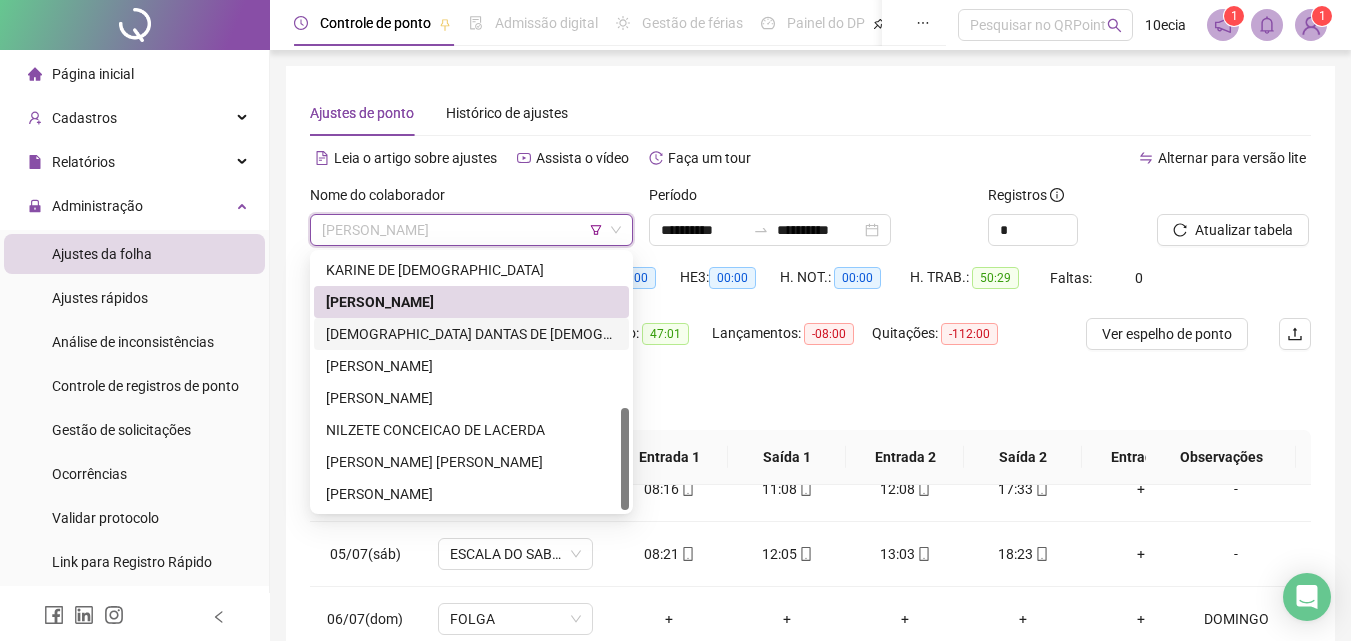click on "[DEMOGRAPHIC_DATA] DANTAS DE [DEMOGRAPHIC_DATA]" at bounding box center (471, 334) 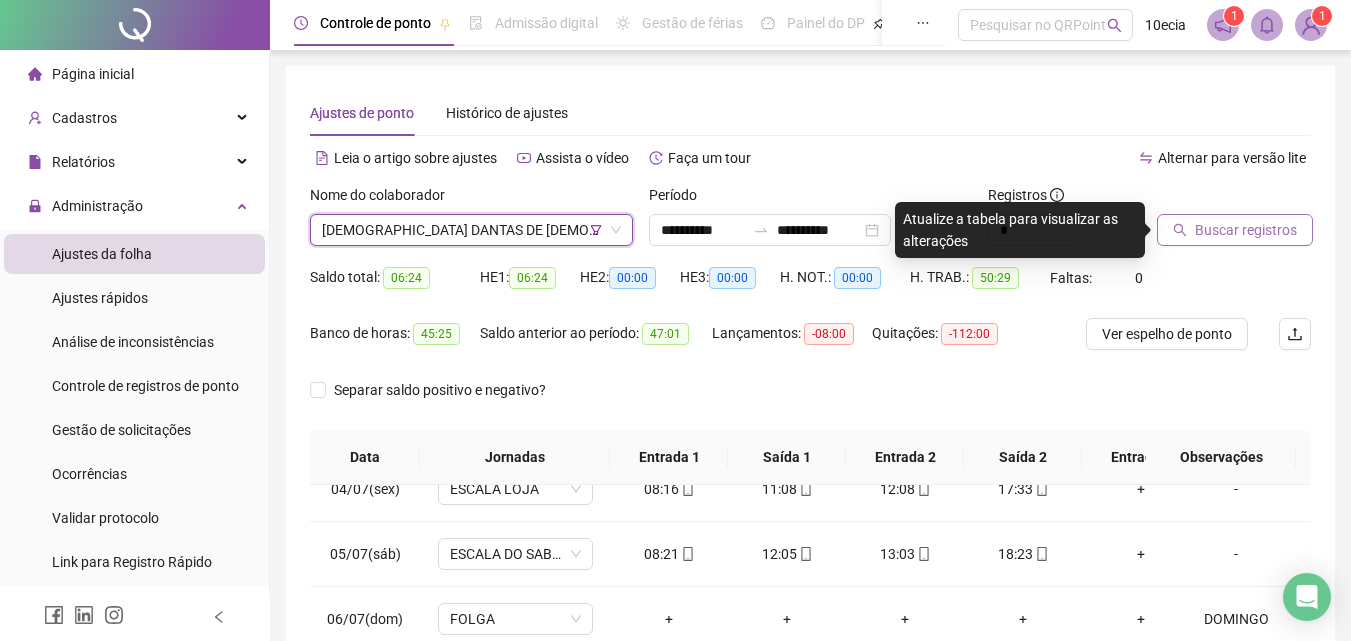 click on "Buscar registros" at bounding box center [1235, 230] 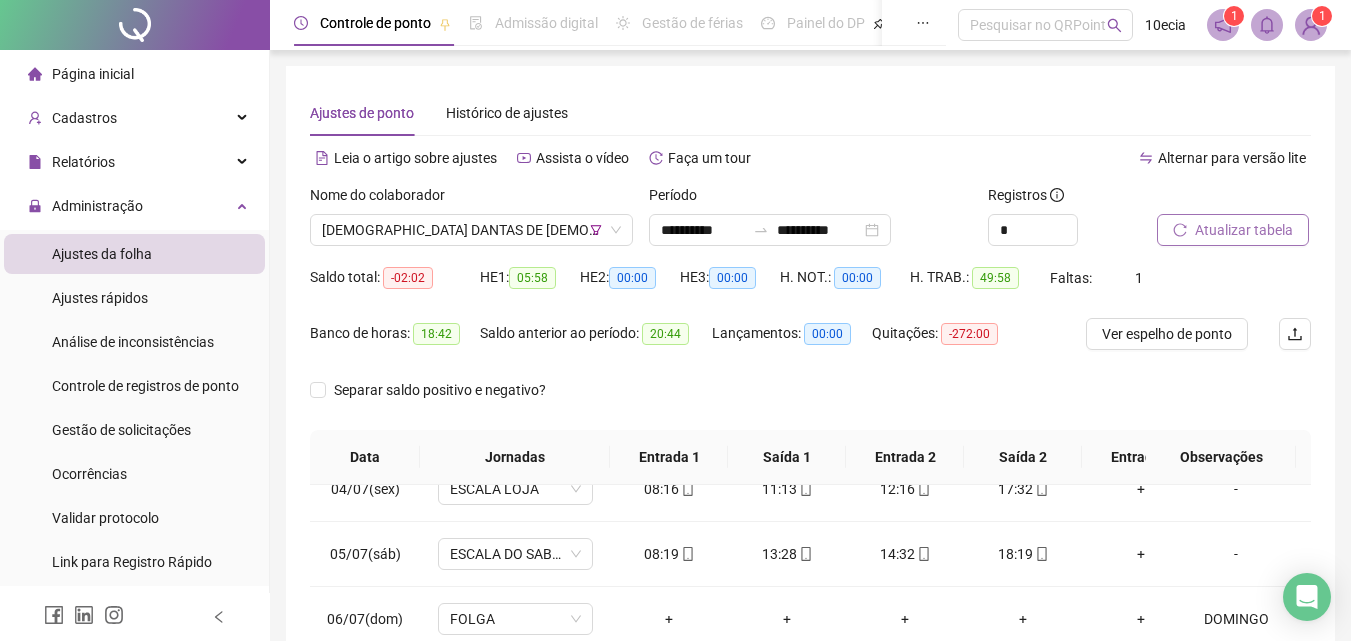 click on "Atualizar tabela" at bounding box center [1244, 230] 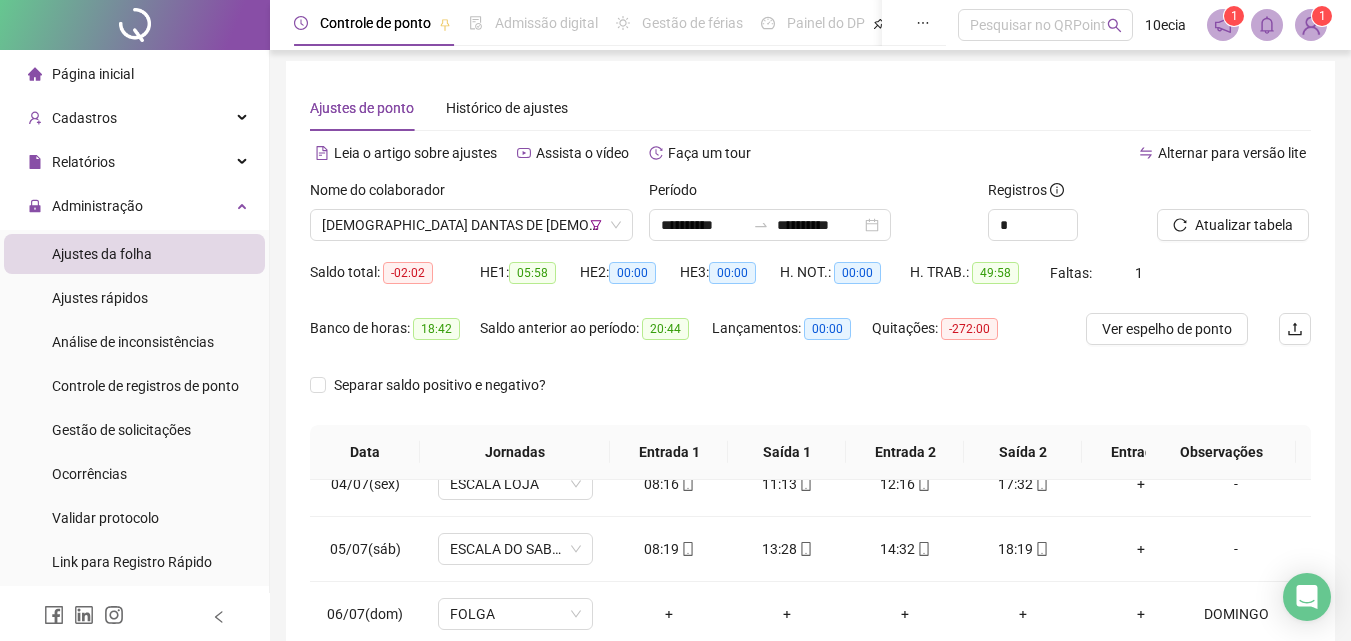 scroll, scrollTop: 0, scrollLeft: 0, axis: both 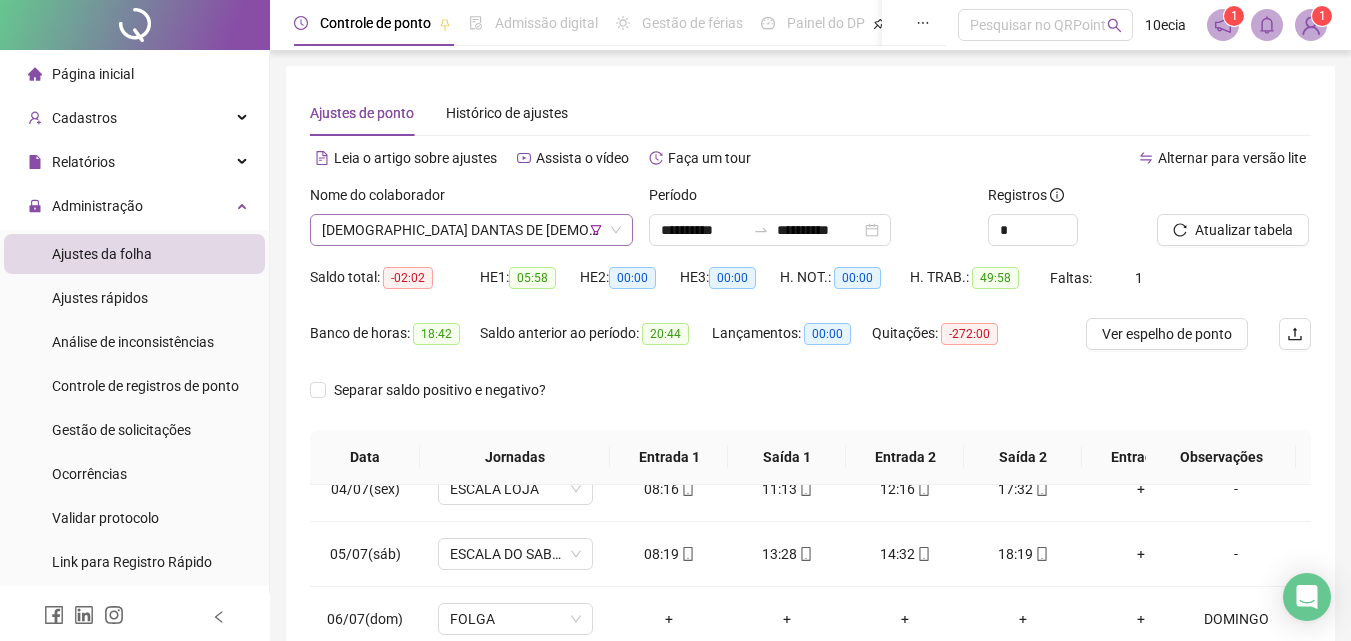 click on "[DEMOGRAPHIC_DATA] DANTAS DE [DEMOGRAPHIC_DATA]" at bounding box center [471, 230] 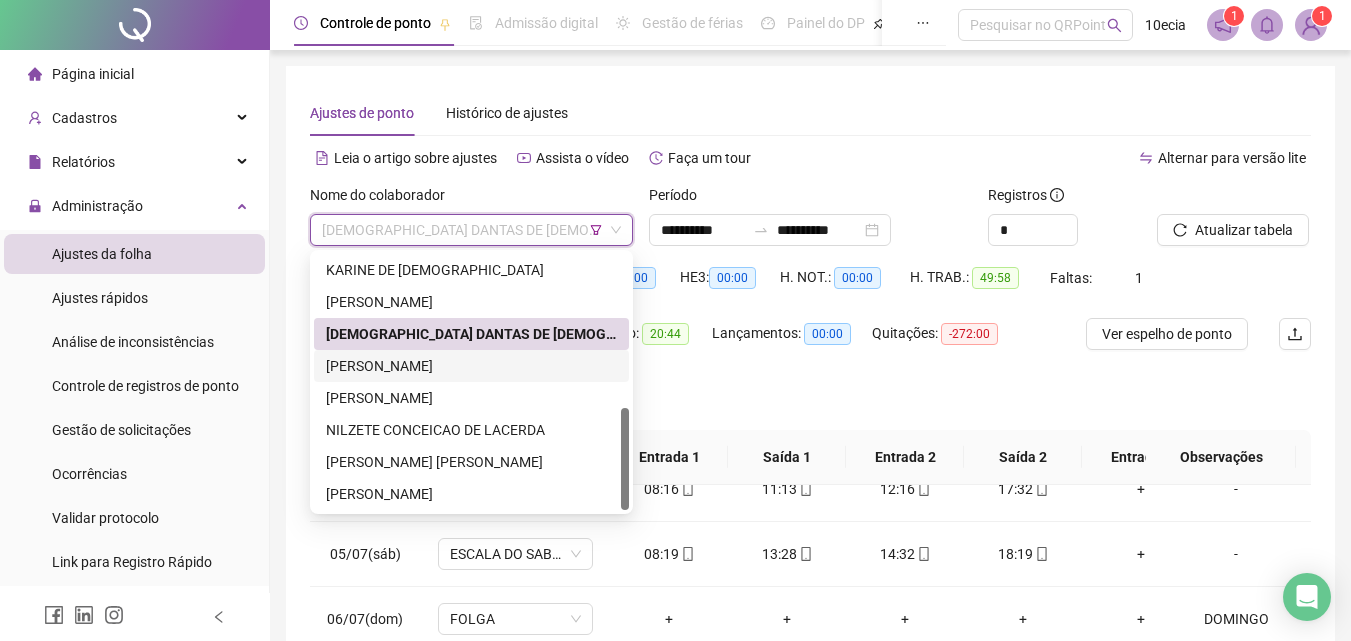 click on "[PERSON_NAME]" at bounding box center (471, 366) 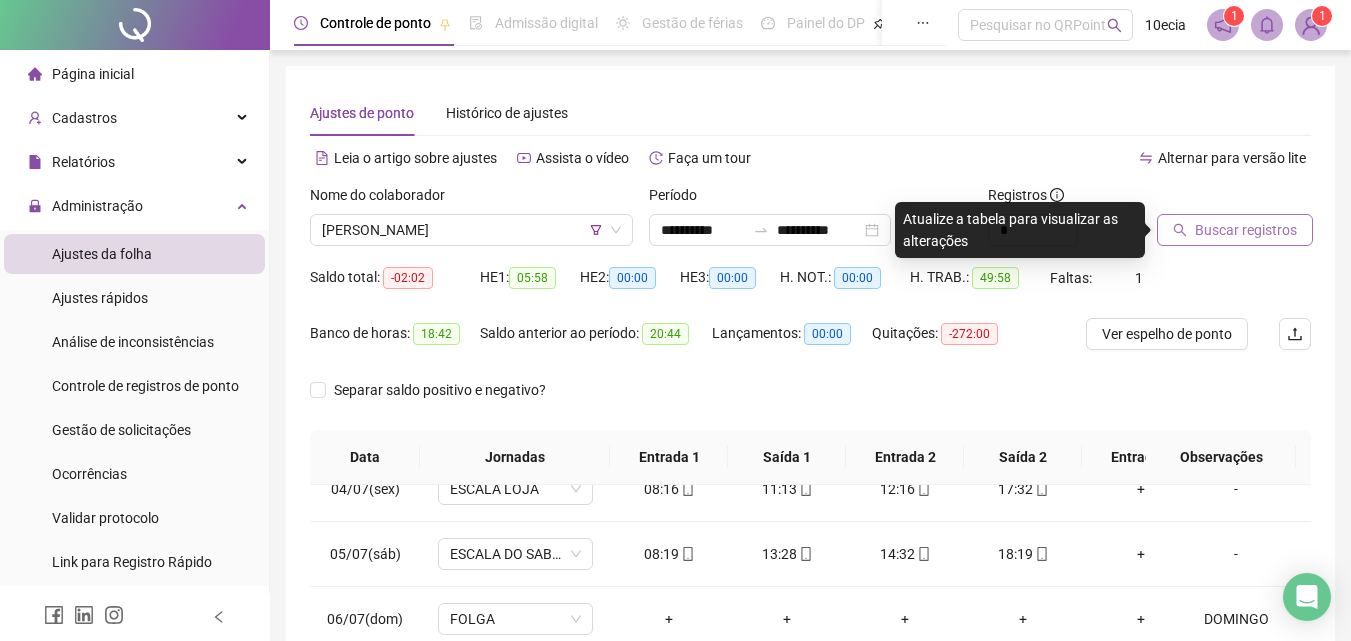 click on "Buscar registros" at bounding box center (1246, 230) 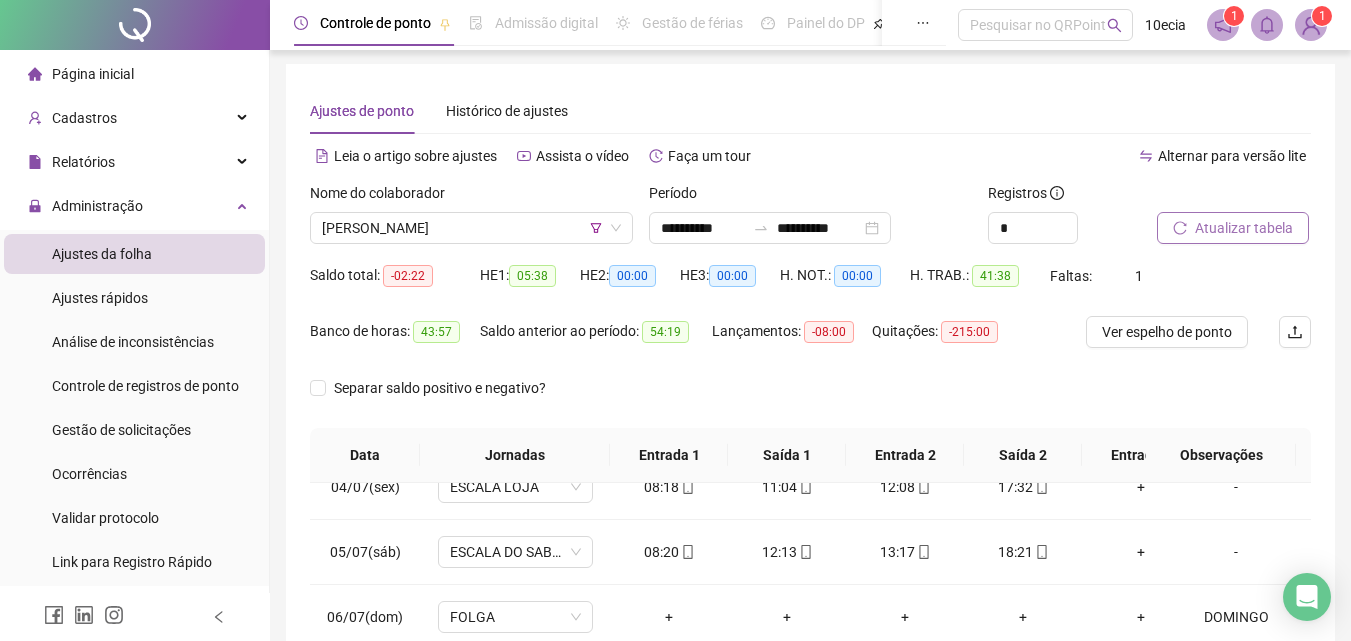 scroll, scrollTop: 0, scrollLeft: 0, axis: both 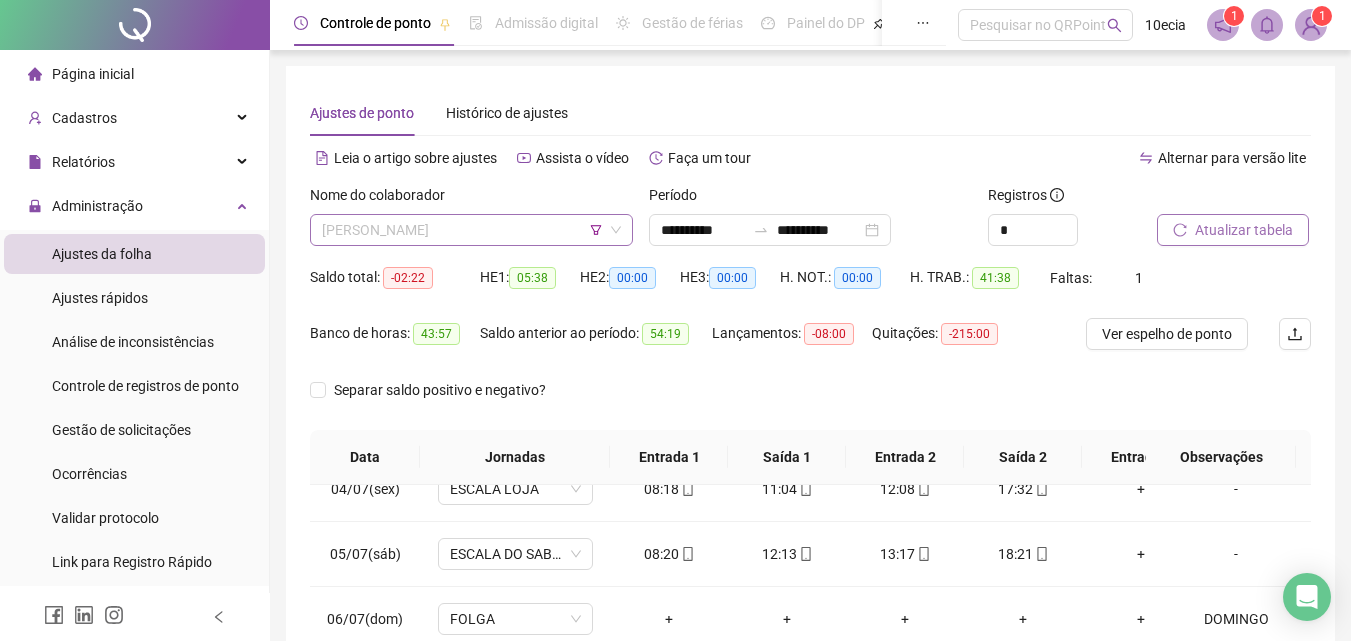 click on "[PERSON_NAME]" at bounding box center (471, 230) 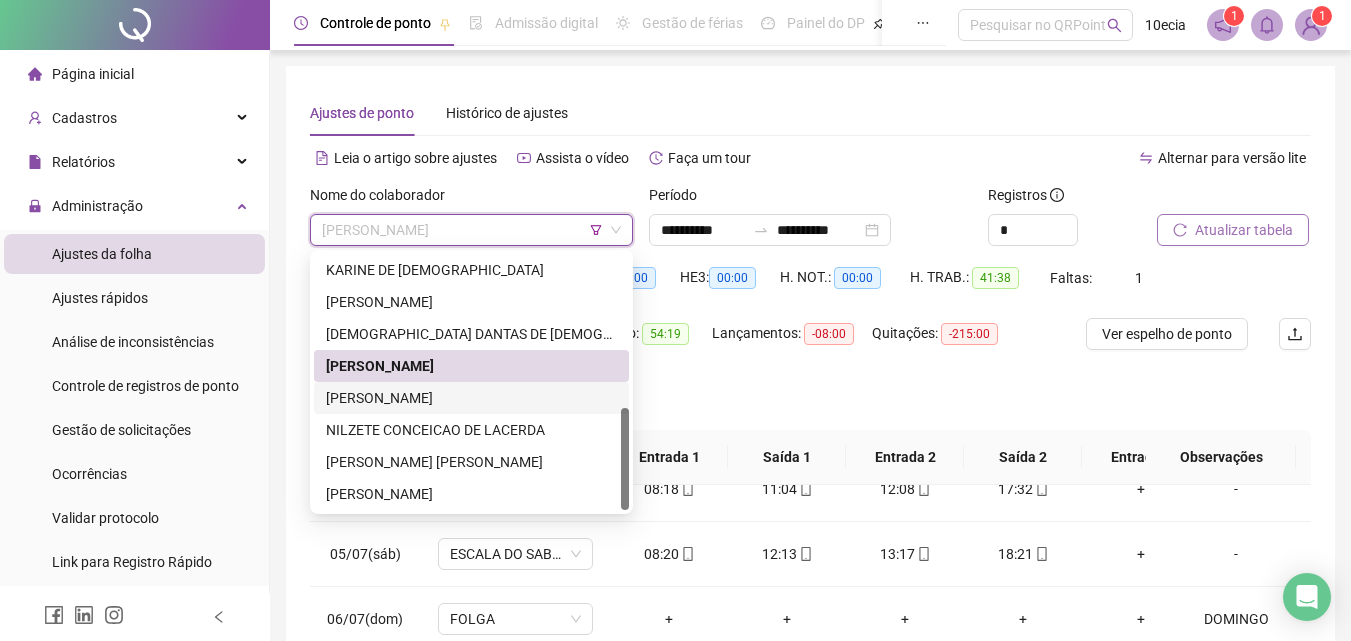 click on "[PERSON_NAME]" at bounding box center (471, 398) 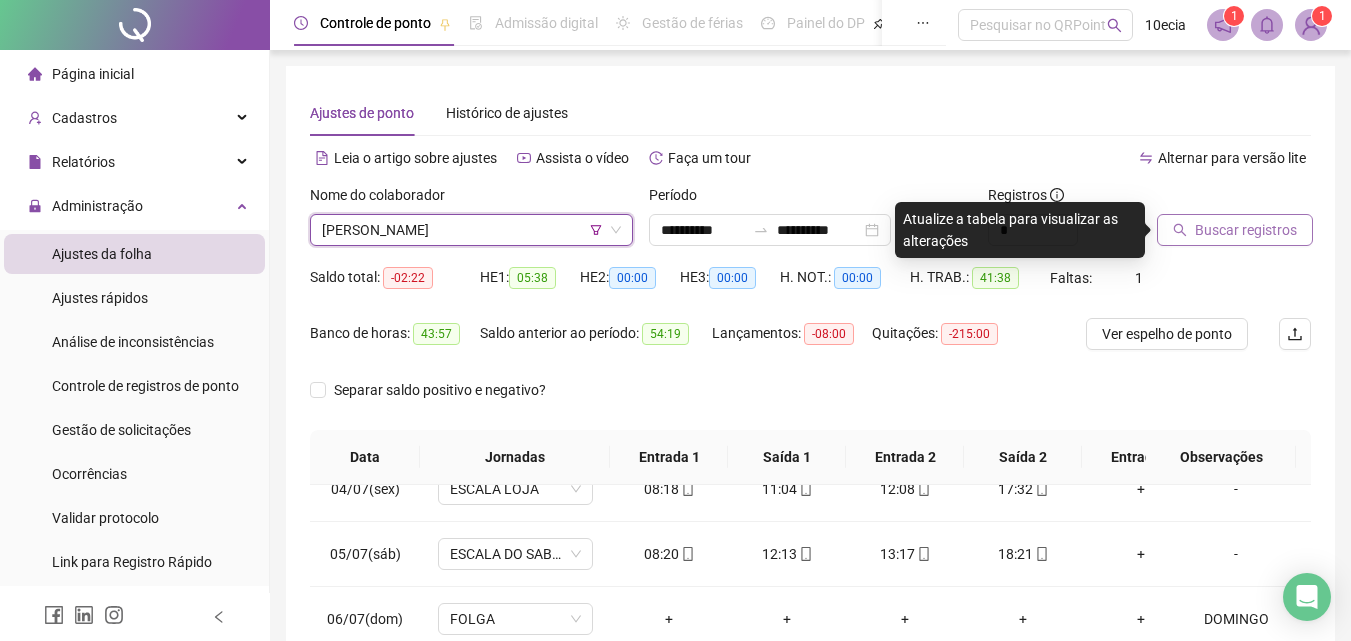 click on "Buscar registros" at bounding box center (1235, 230) 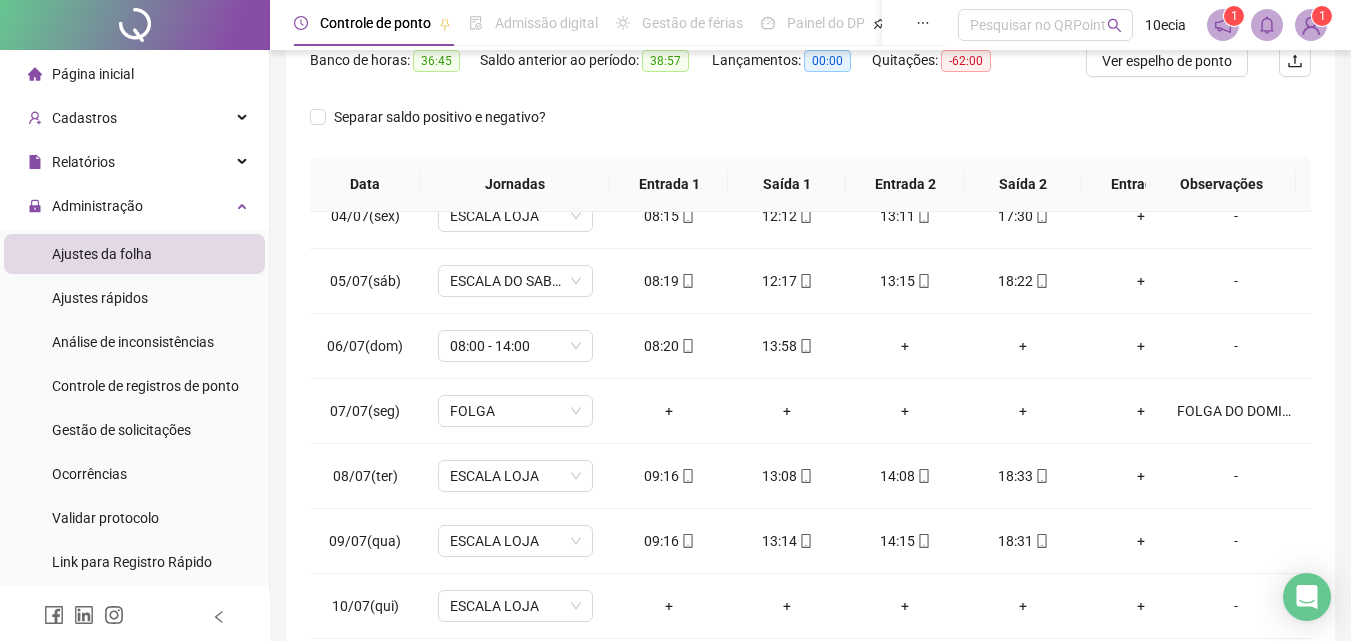 scroll, scrollTop: 0, scrollLeft: 0, axis: both 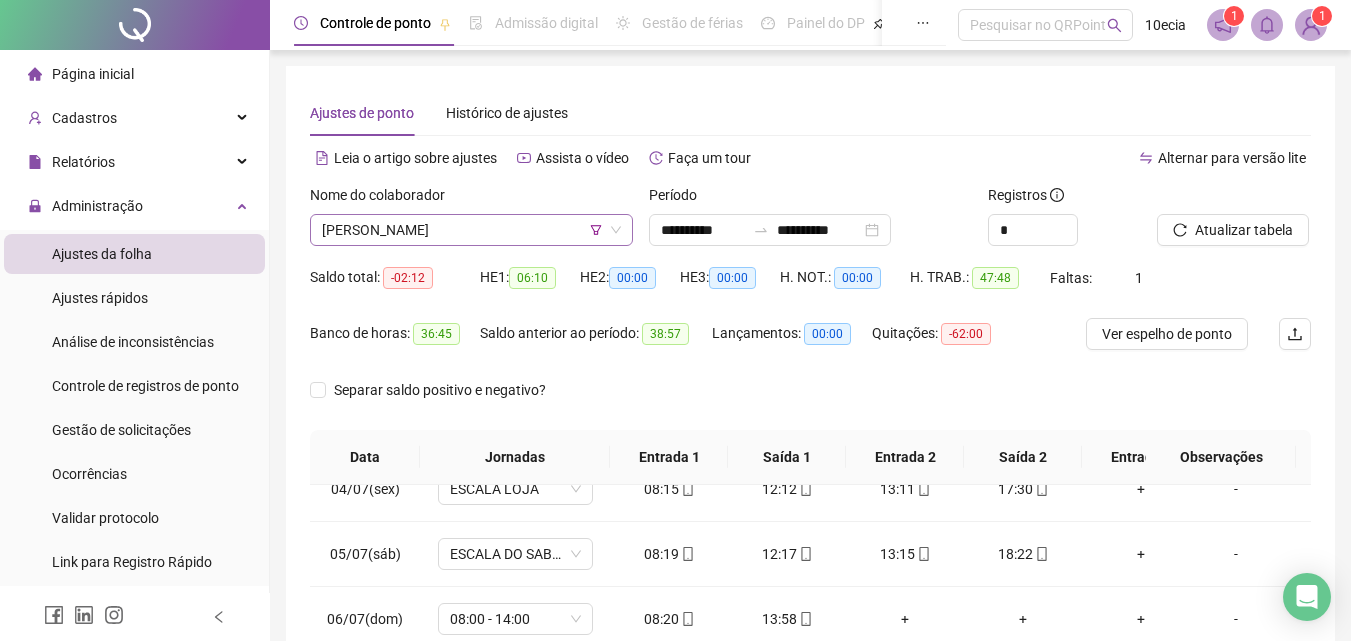 click on "[PERSON_NAME]" at bounding box center [471, 230] 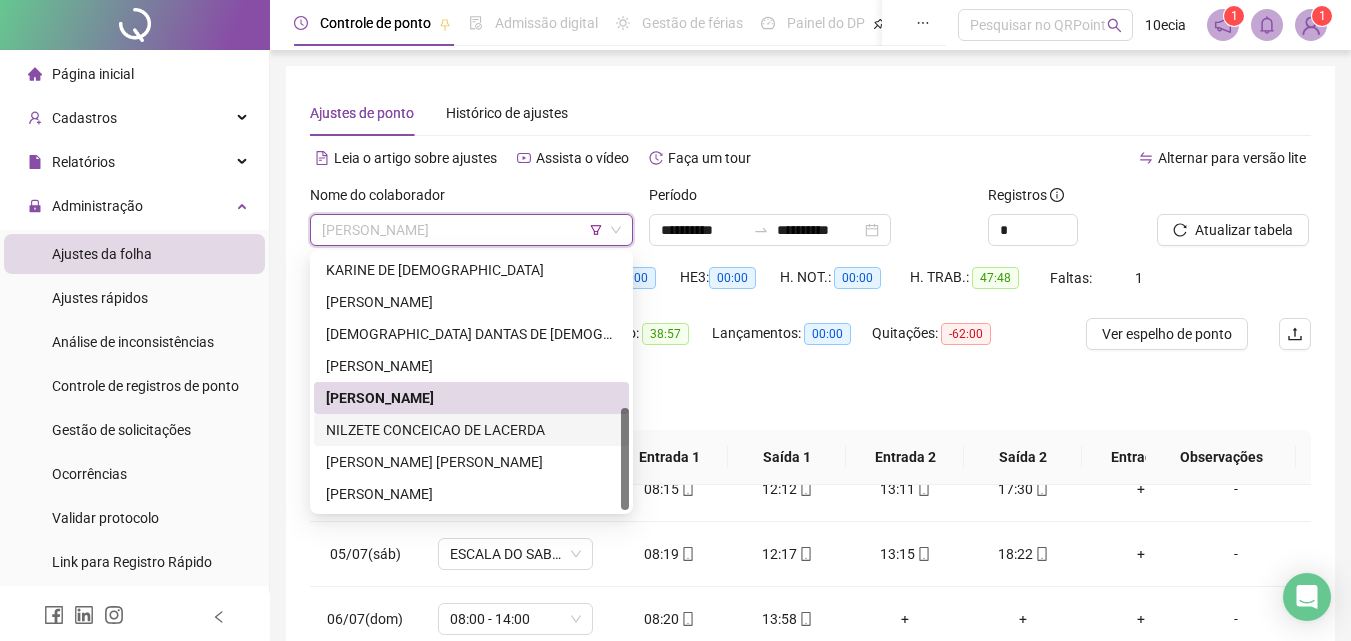 click on "NILZETE CONCEICAO DE LACERDA" at bounding box center [471, 430] 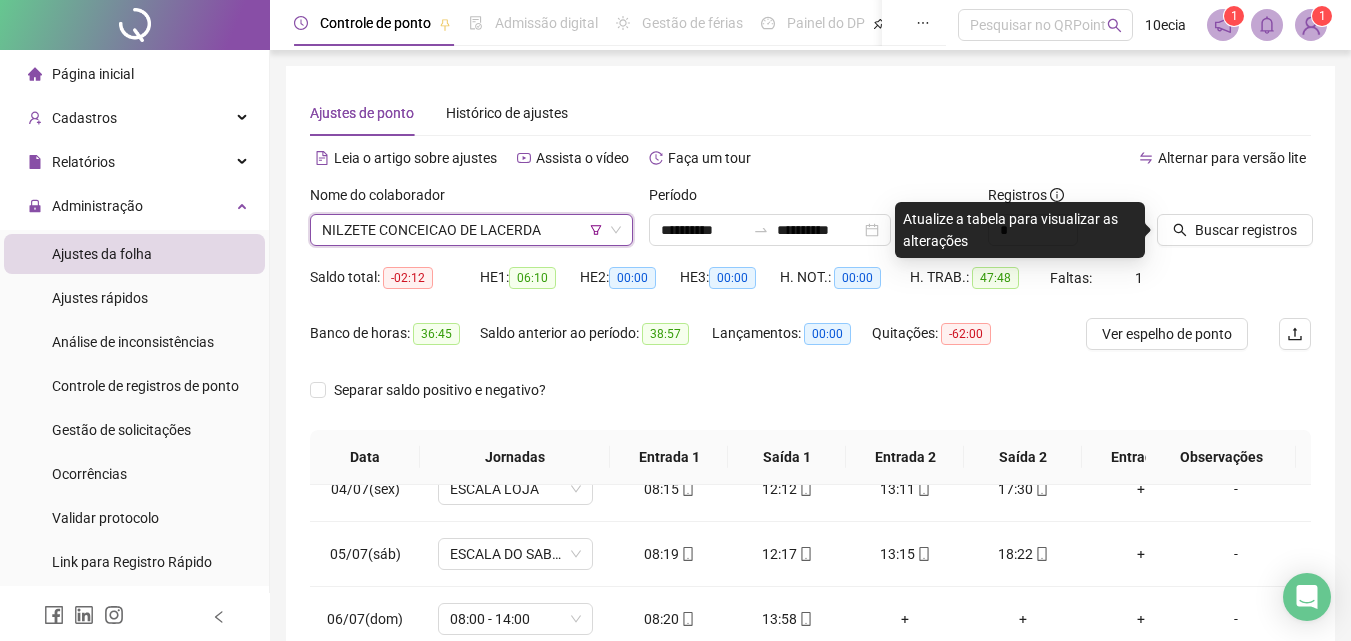 click on "Buscar registros" at bounding box center (1234, 223) 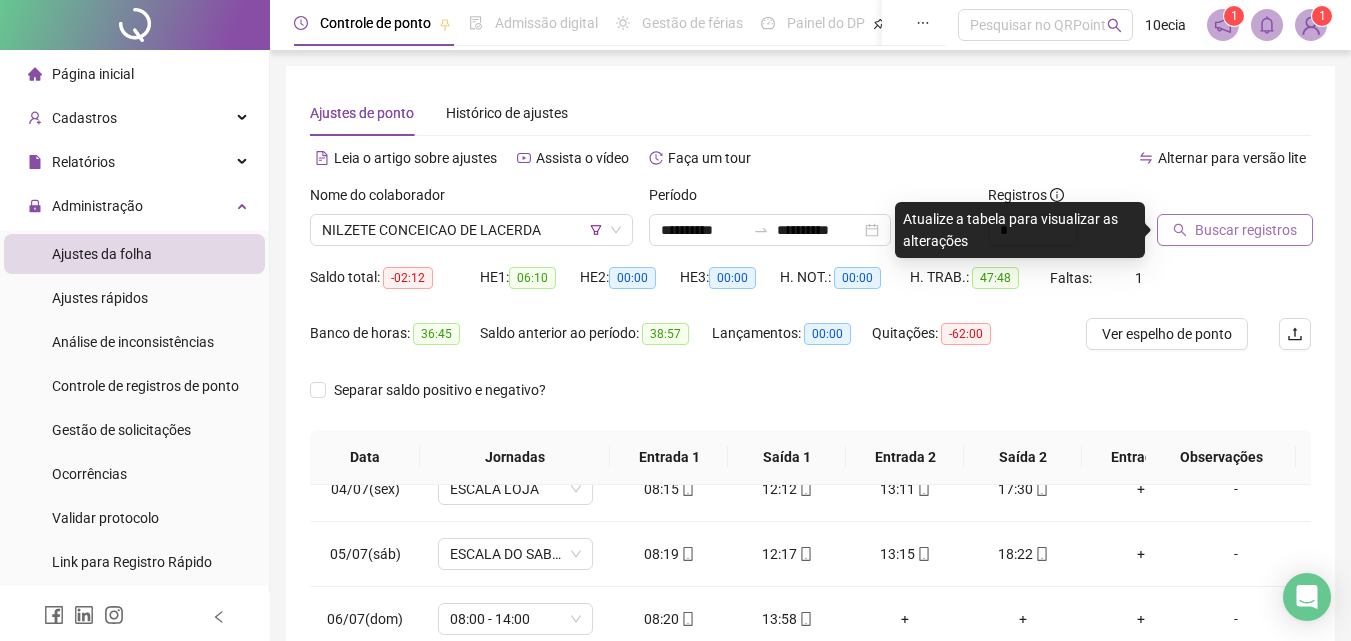 click on "Buscar registros" at bounding box center (1235, 230) 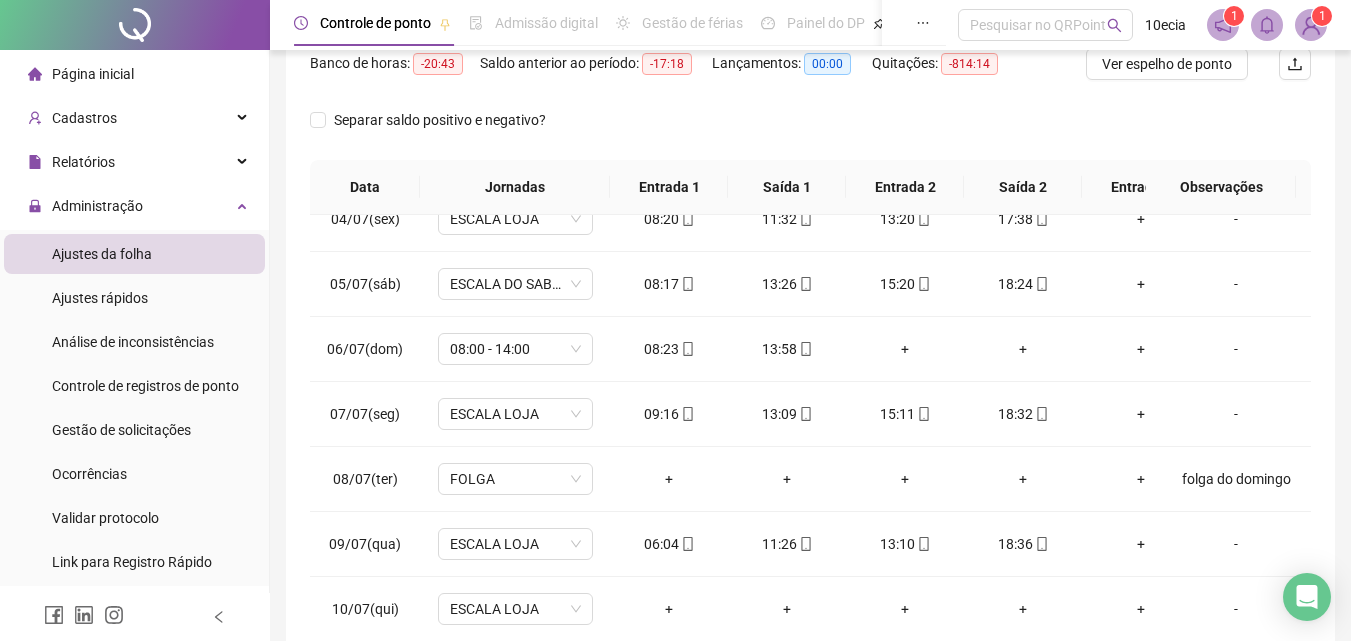 scroll, scrollTop: 81, scrollLeft: 0, axis: vertical 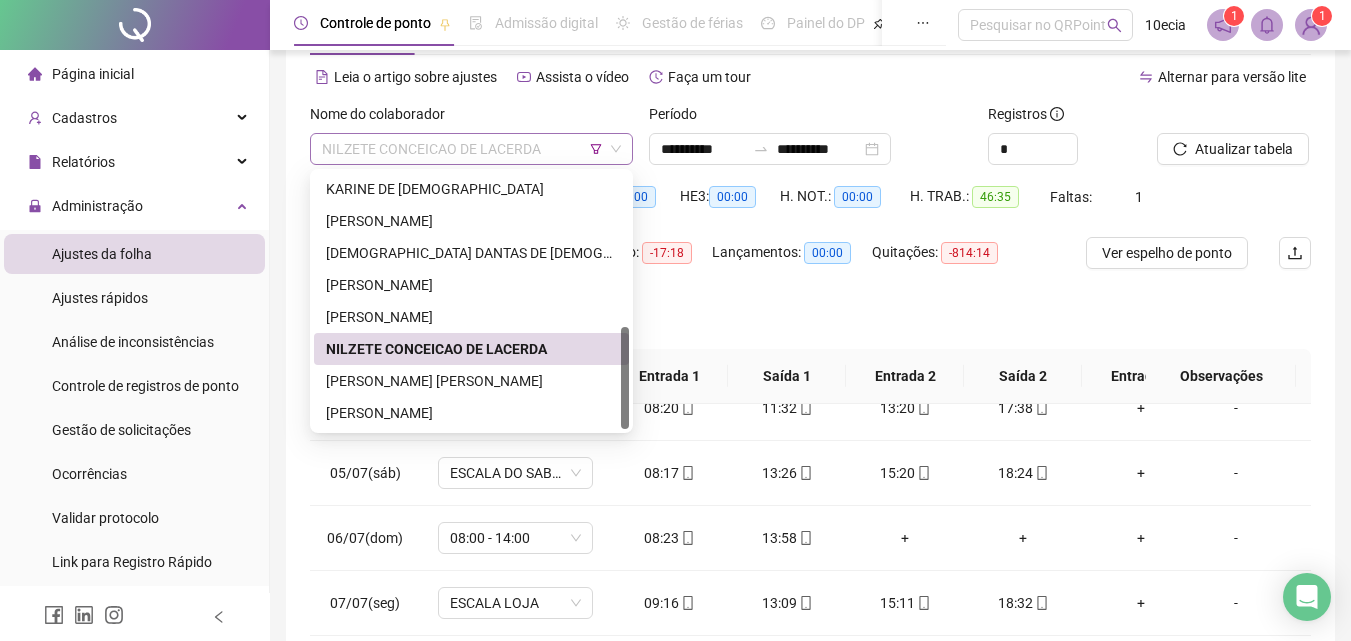 click on "NILZETE CONCEICAO DE LACERDA" at bounding box center [471, 149] 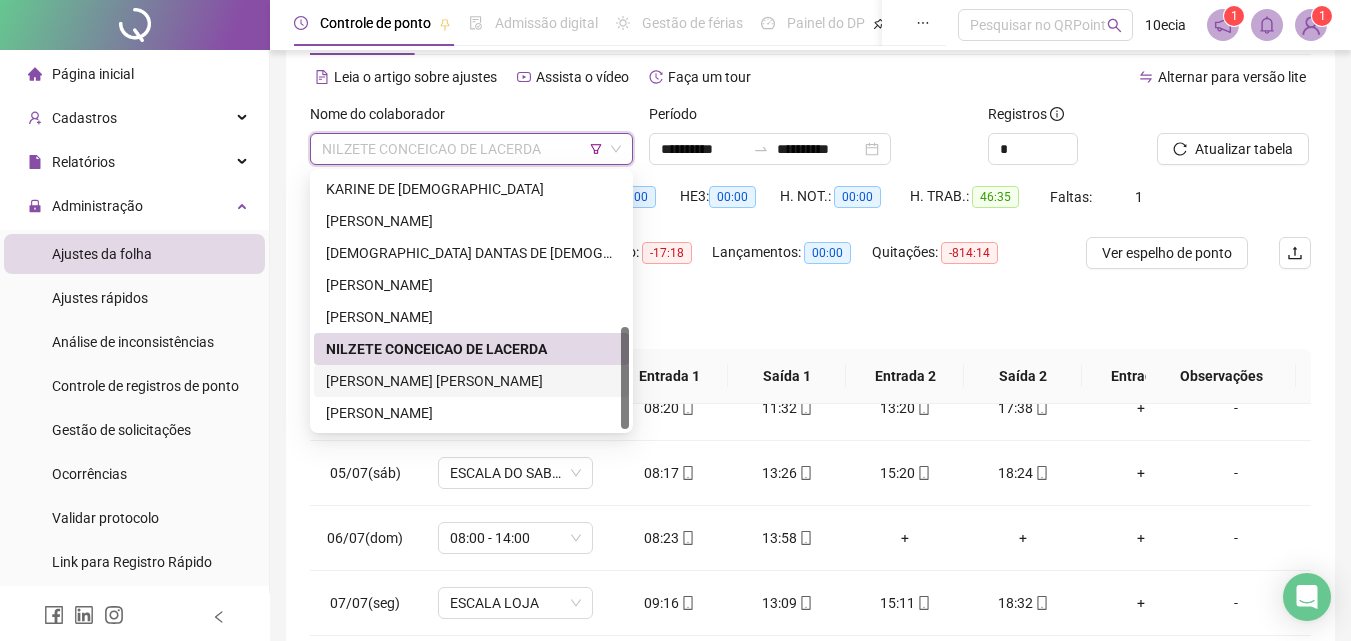 click on "[PERSON_NAME] [PERSON_NAME]" at bounding box center [471, 381] 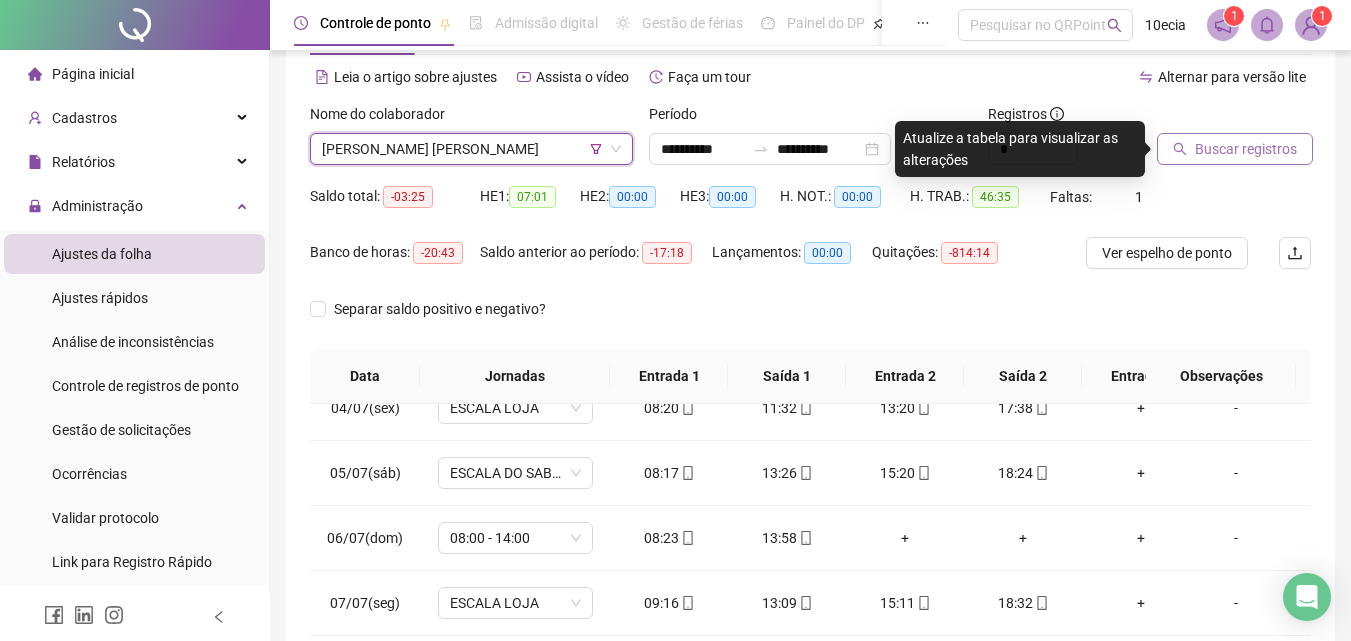 click on "Buscar registros" at bounding box center [1235, 149] 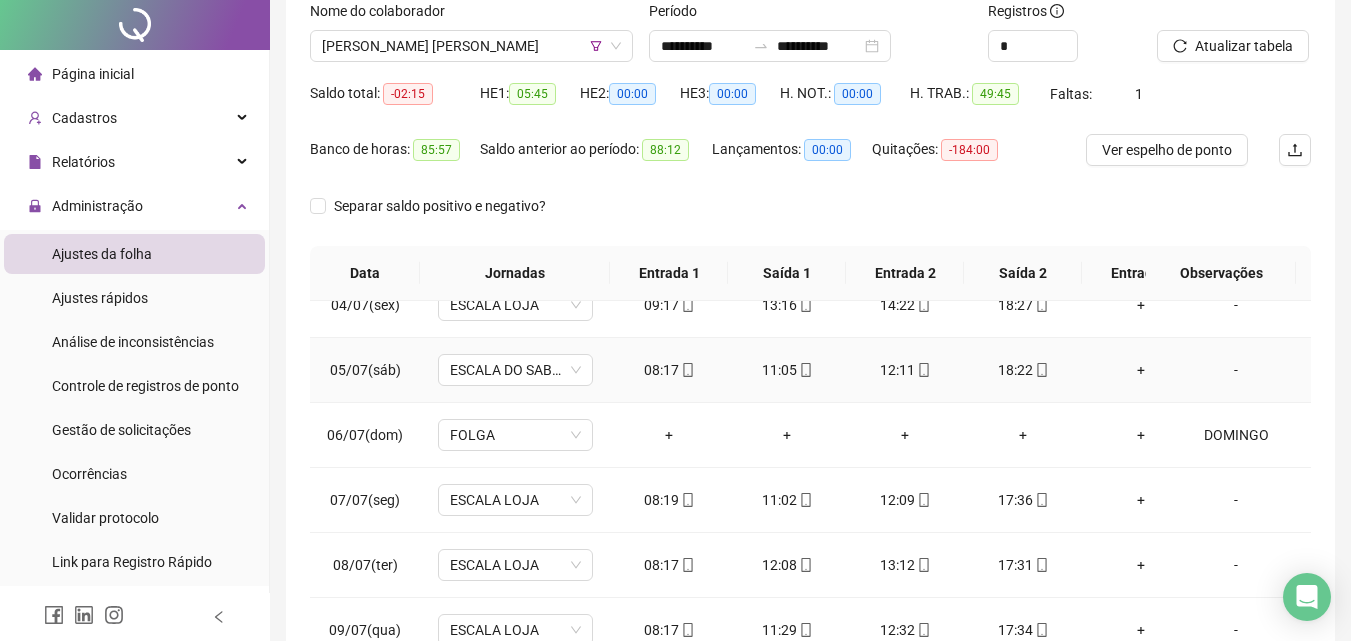 scroll, scrollTop: 381, scrollLeft: 0, axis: vertical 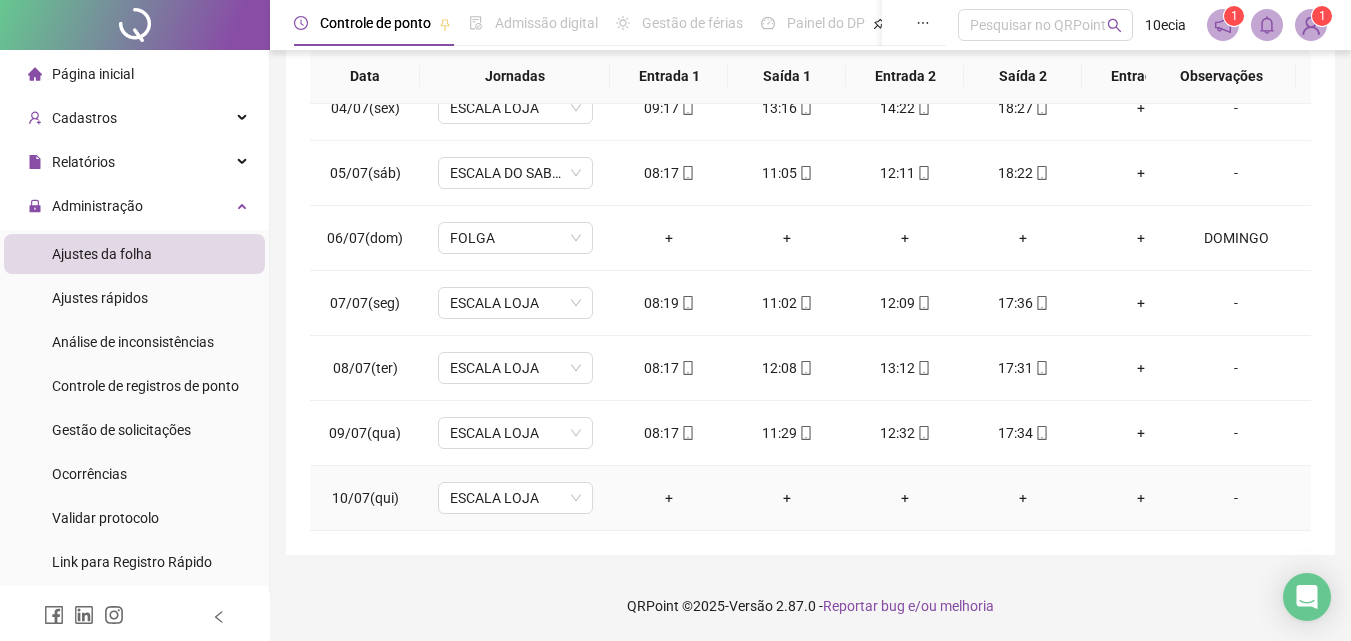 click on "-" at bounding box center [1236, 498] 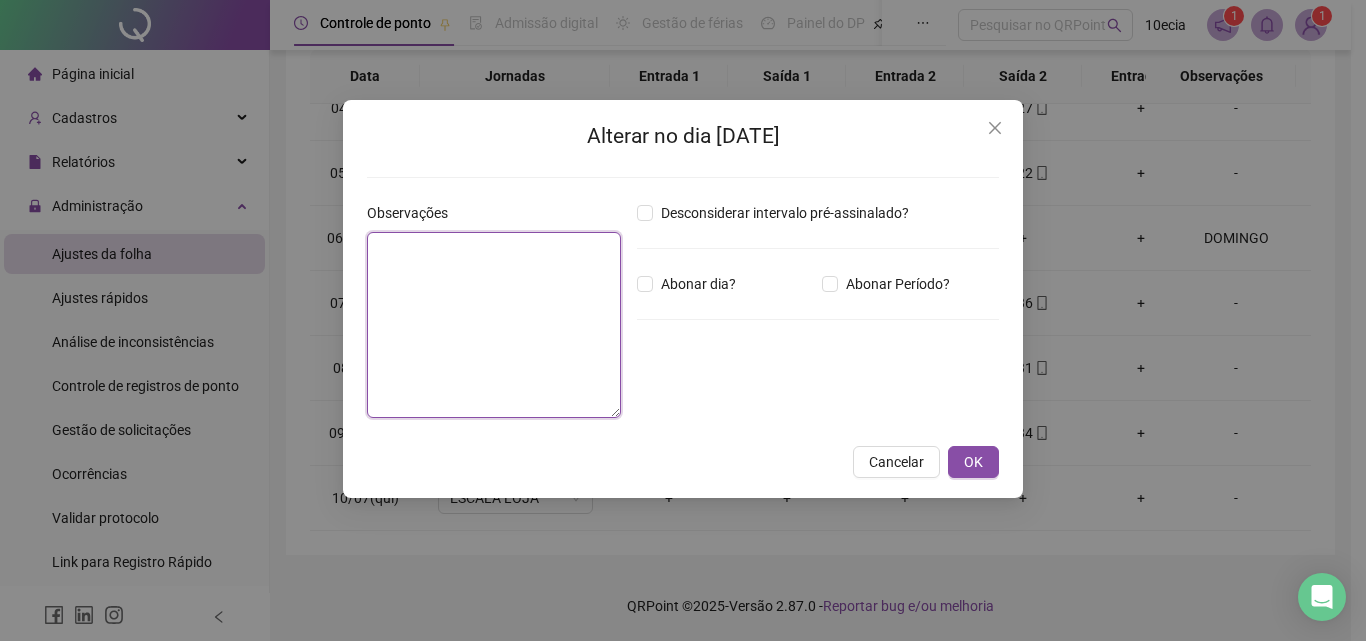 click at bounding box center [494, 325] 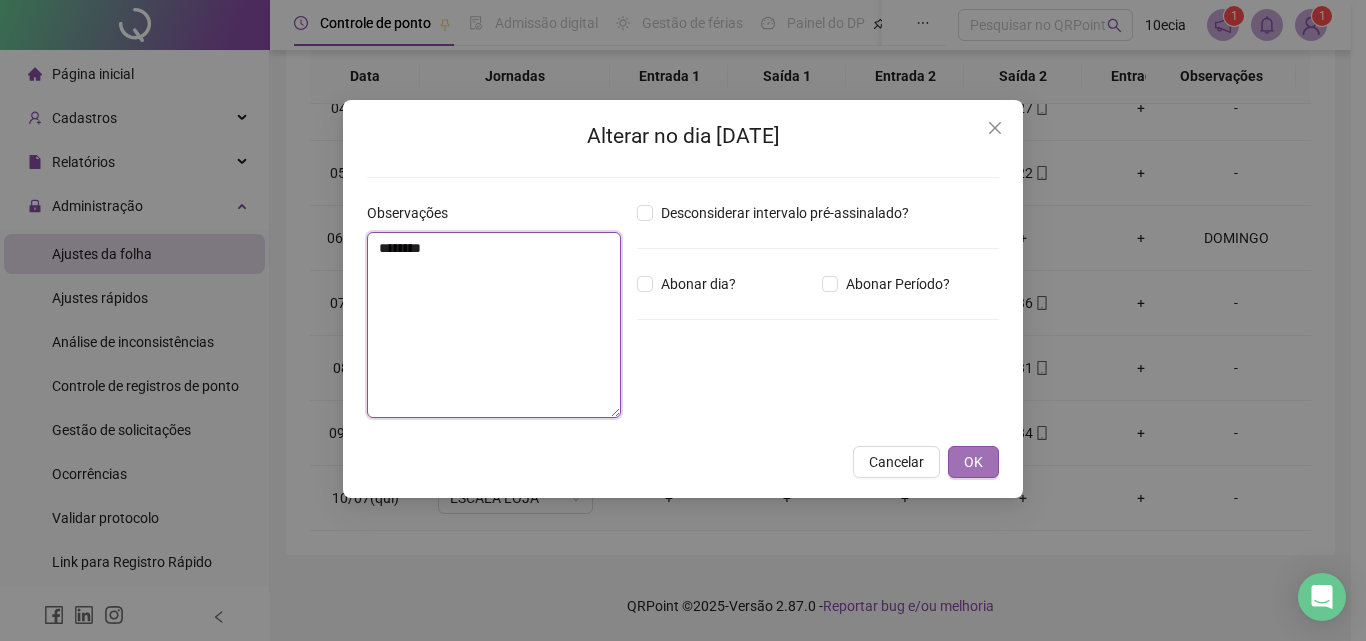 type on "********" 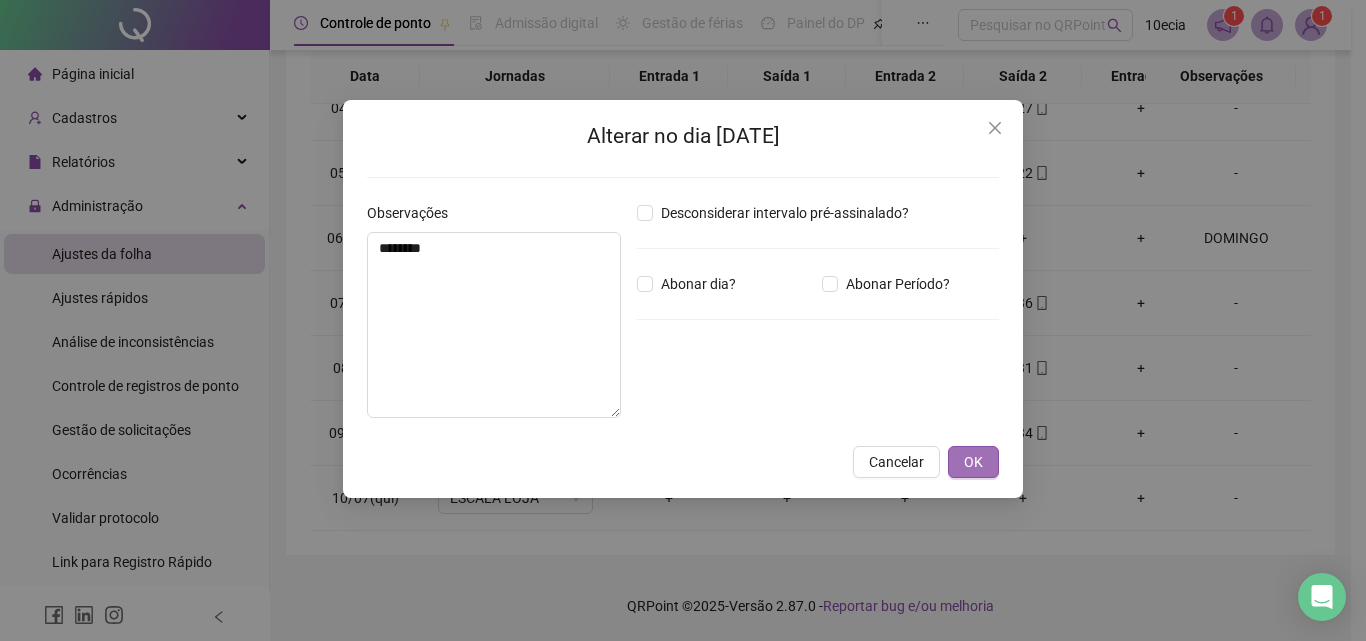 click on "OK" at bounding box center (973, 462) 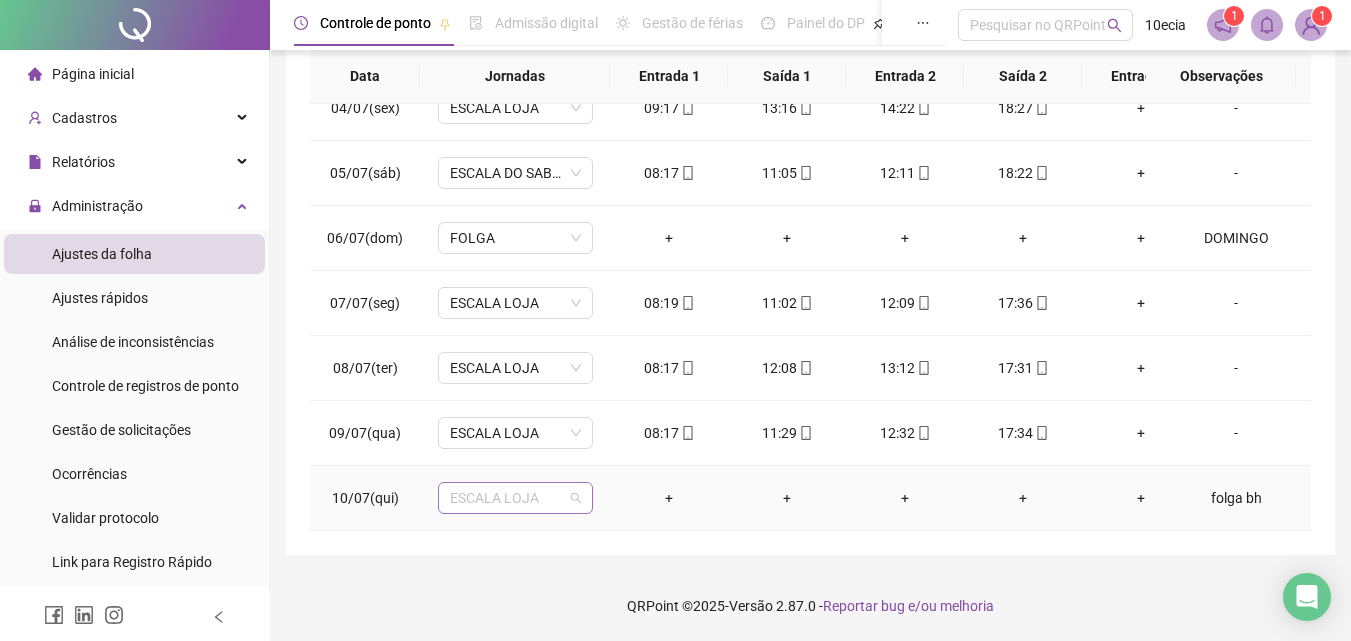 click on "ESCALA LOJA" at bounding box center (515, 498) 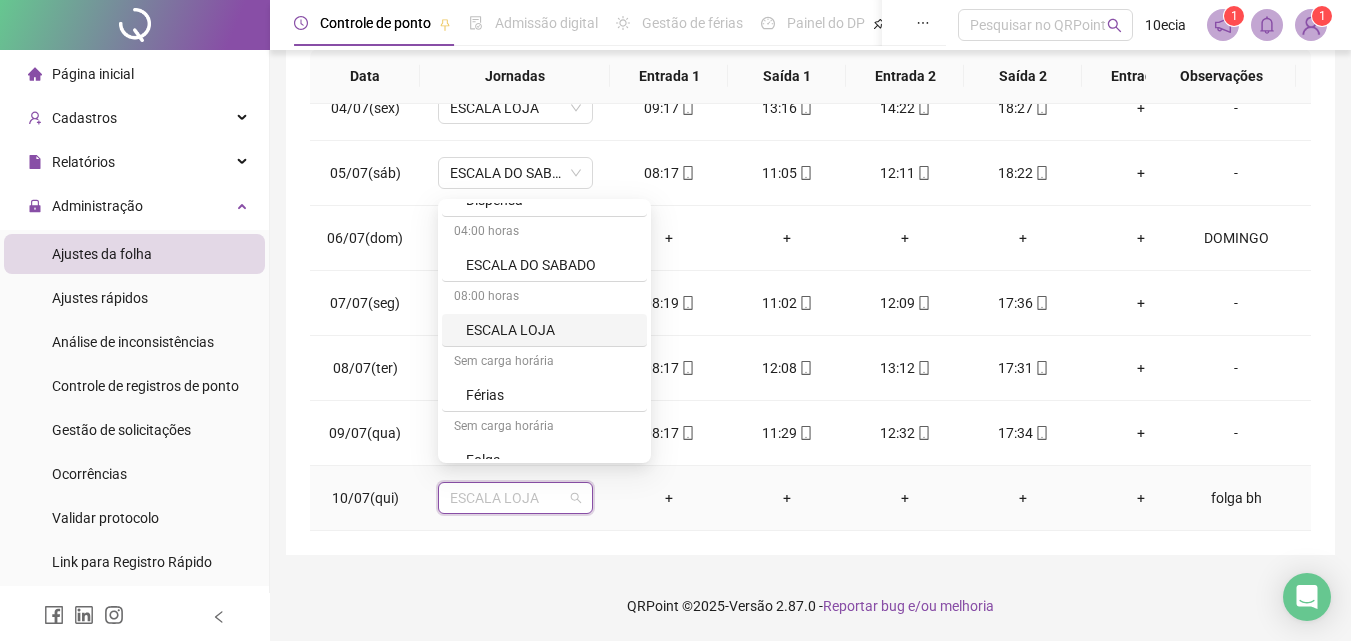 scroll, scrollTop: 600, scrollLeft: 0, axis: vertical 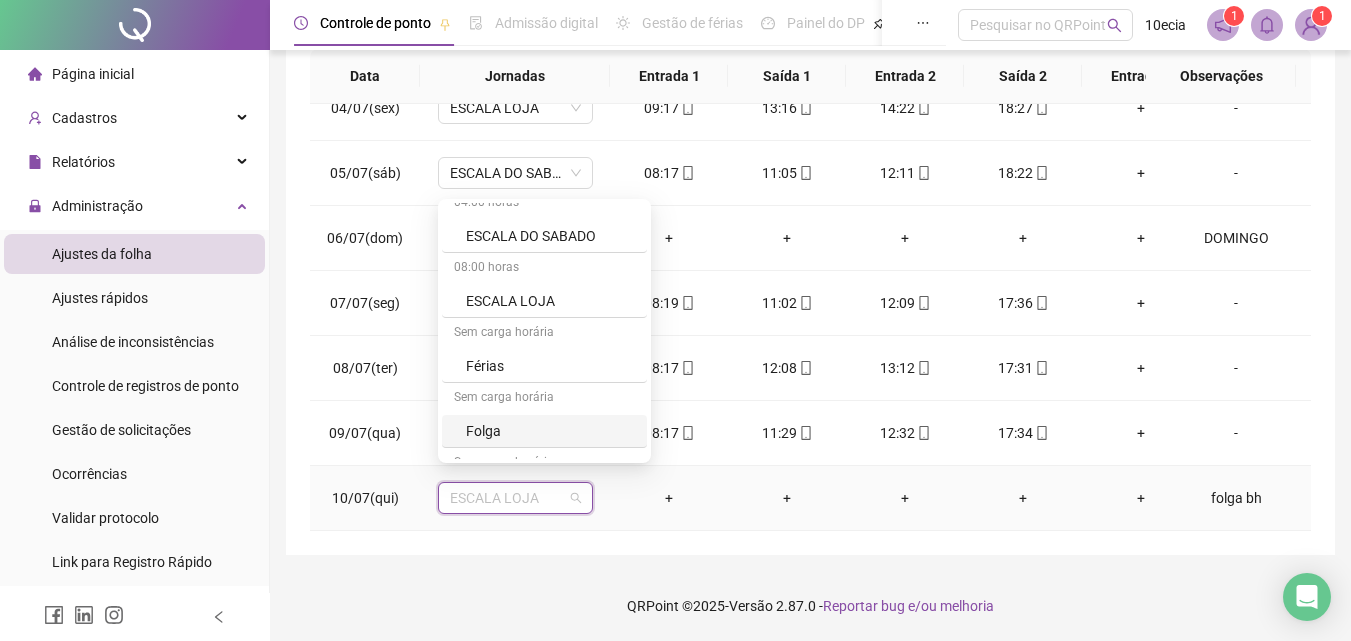 click on "Folga" at bounding box center (550, 431) 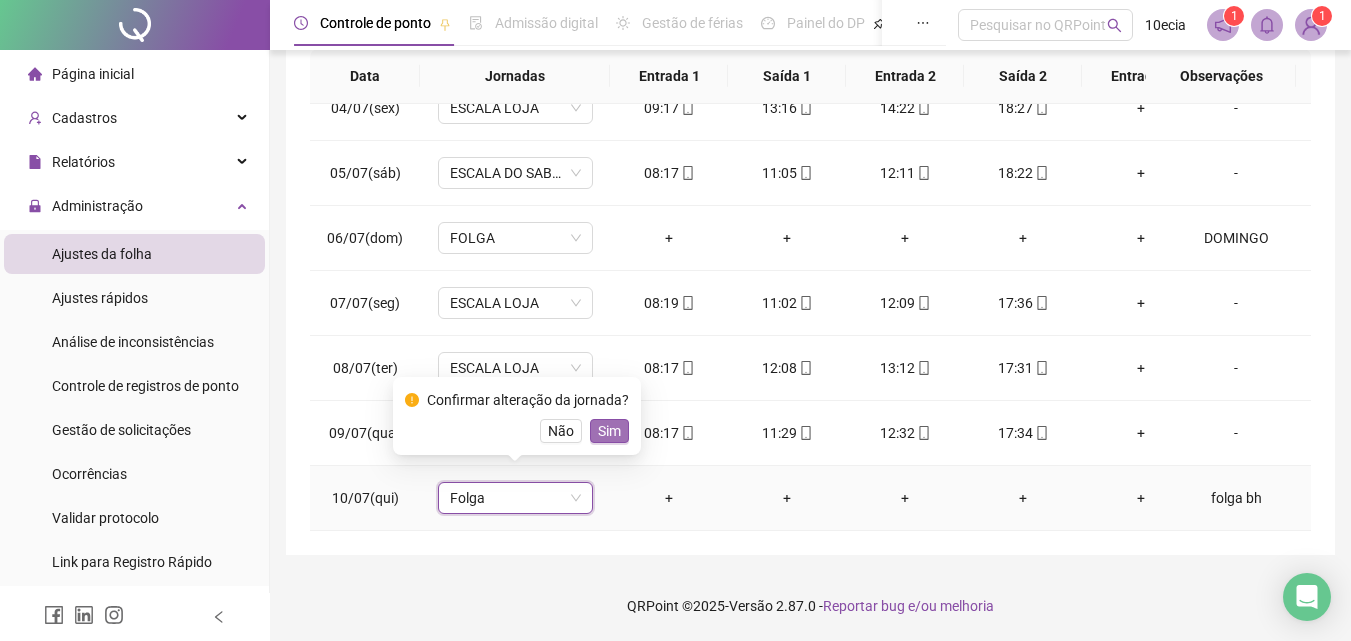 click on "Sim" at bounding box center [609, 431] 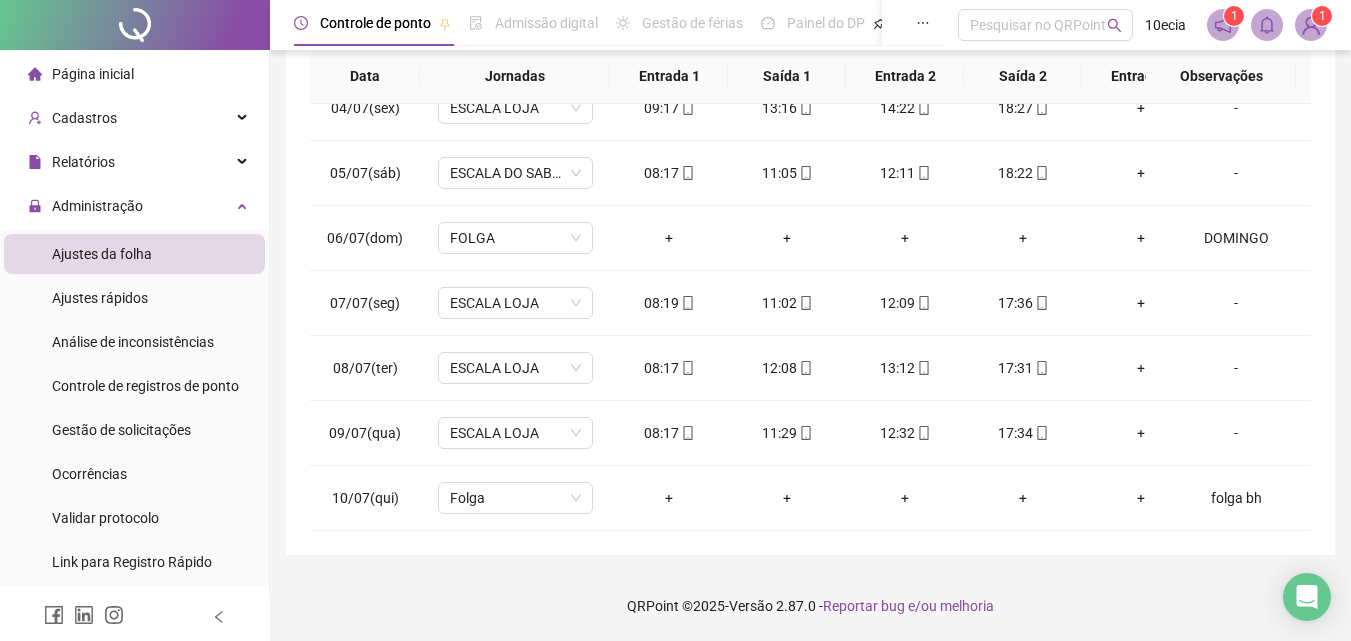 scroll, scrollTop: 0, scrollLeft: 0, axis: both 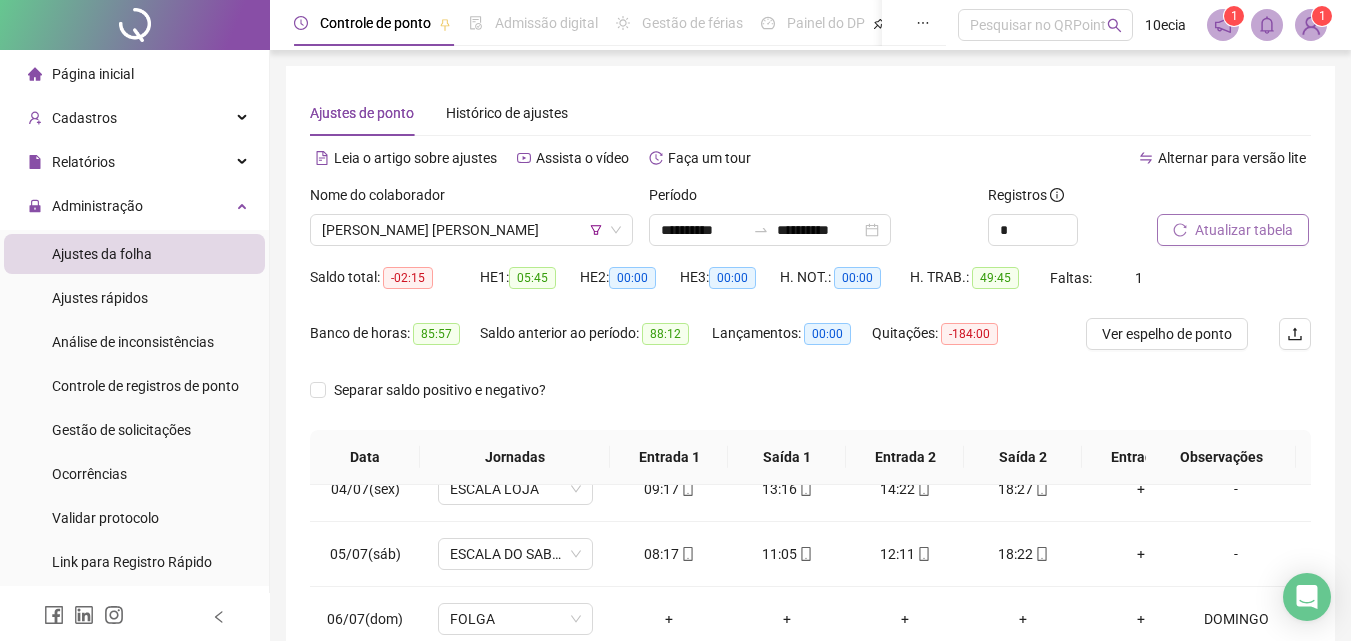 click on "Atualizar tabela" at bounding box center [1233, 230] 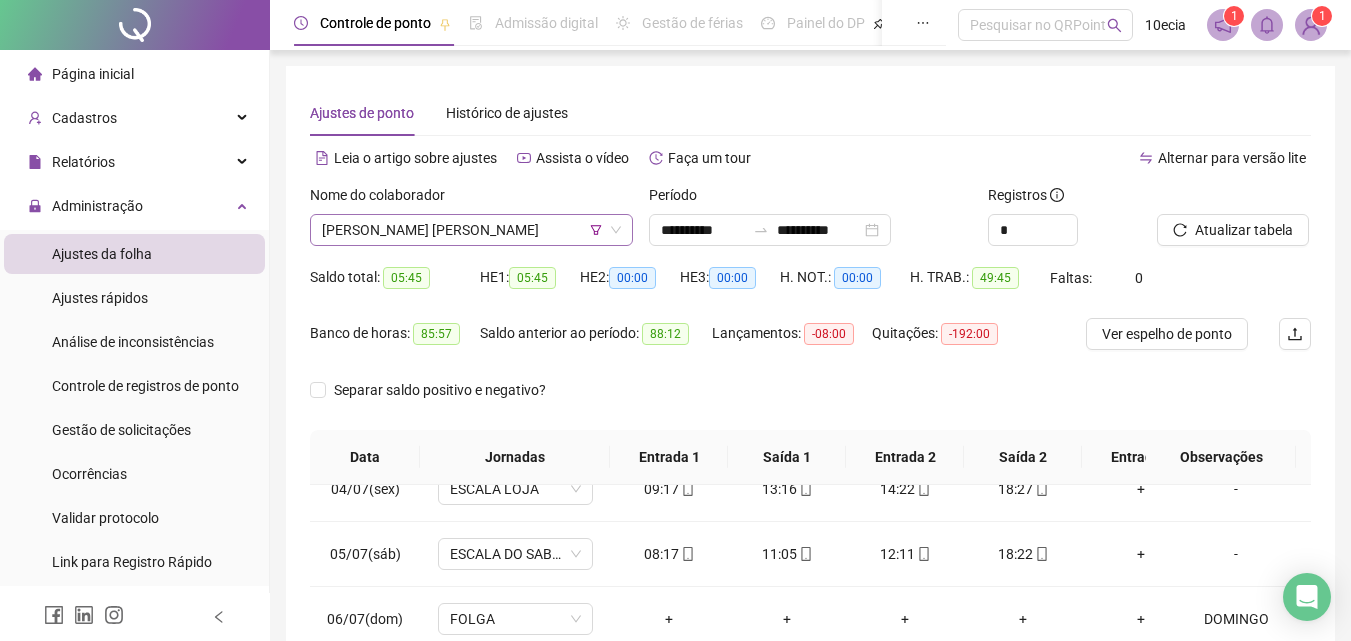 drag, startPoint x: 426, startPoint y: 246, endPoint x: 429, endPoint y: 235, distance: 11.401754 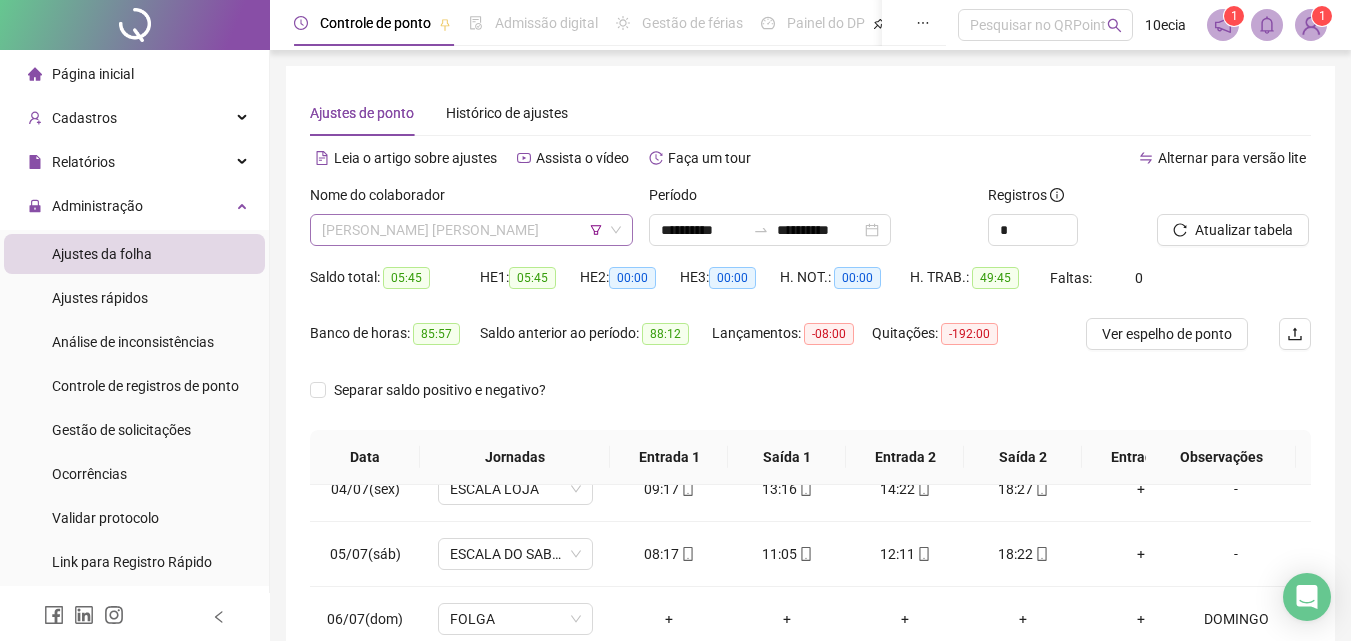 click on "[PERSON_NAME] [PERSON_NAME]" at bounding box center [471, 230] 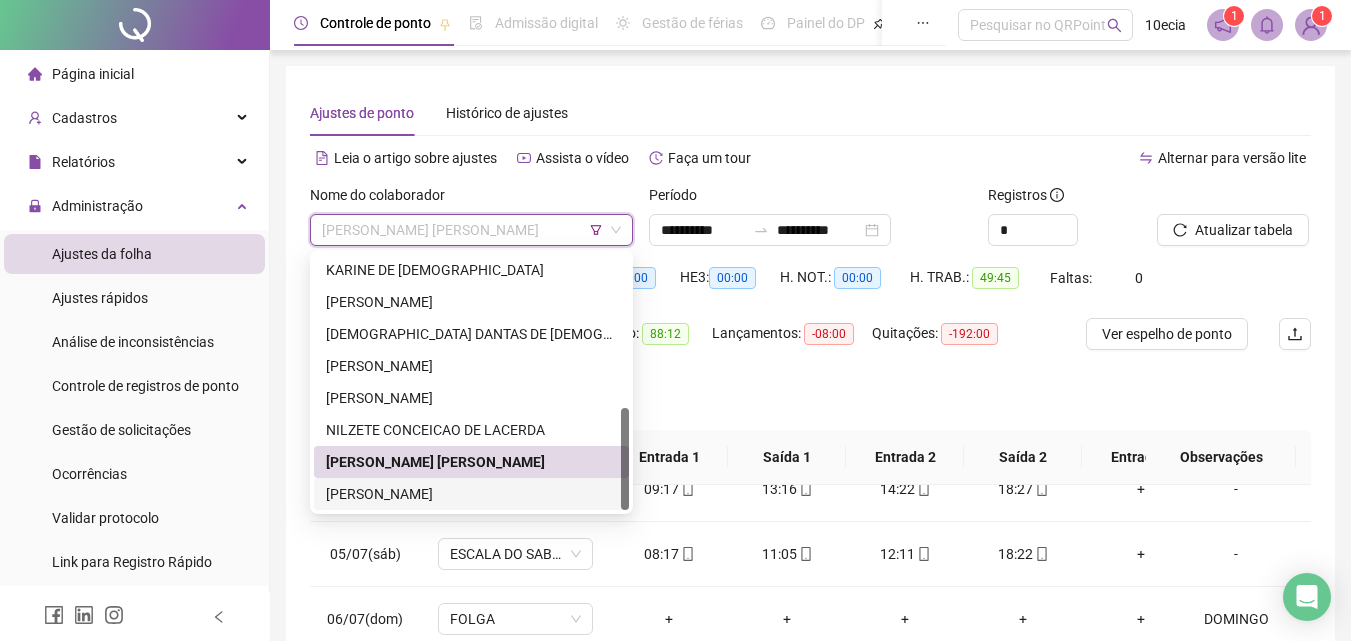 click on "[PERSON_NAME]" at bounding box center (471, 494) 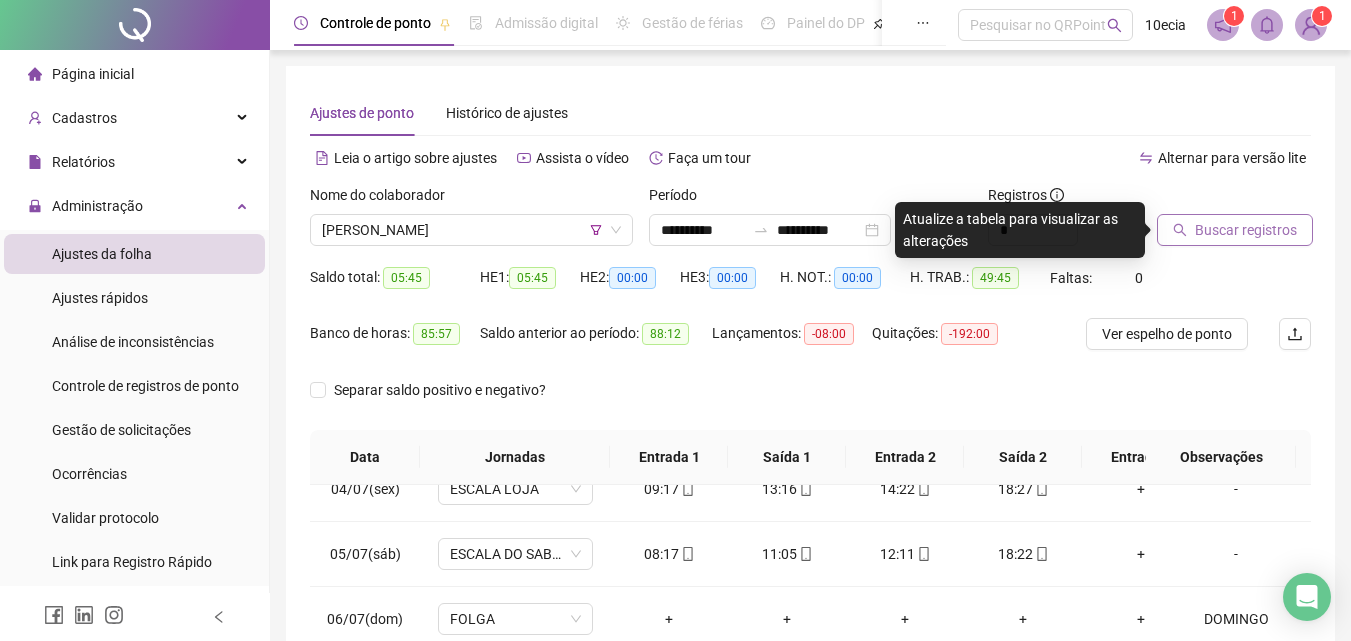 click on "Buscar registros" at bounding box center (1246, 230) 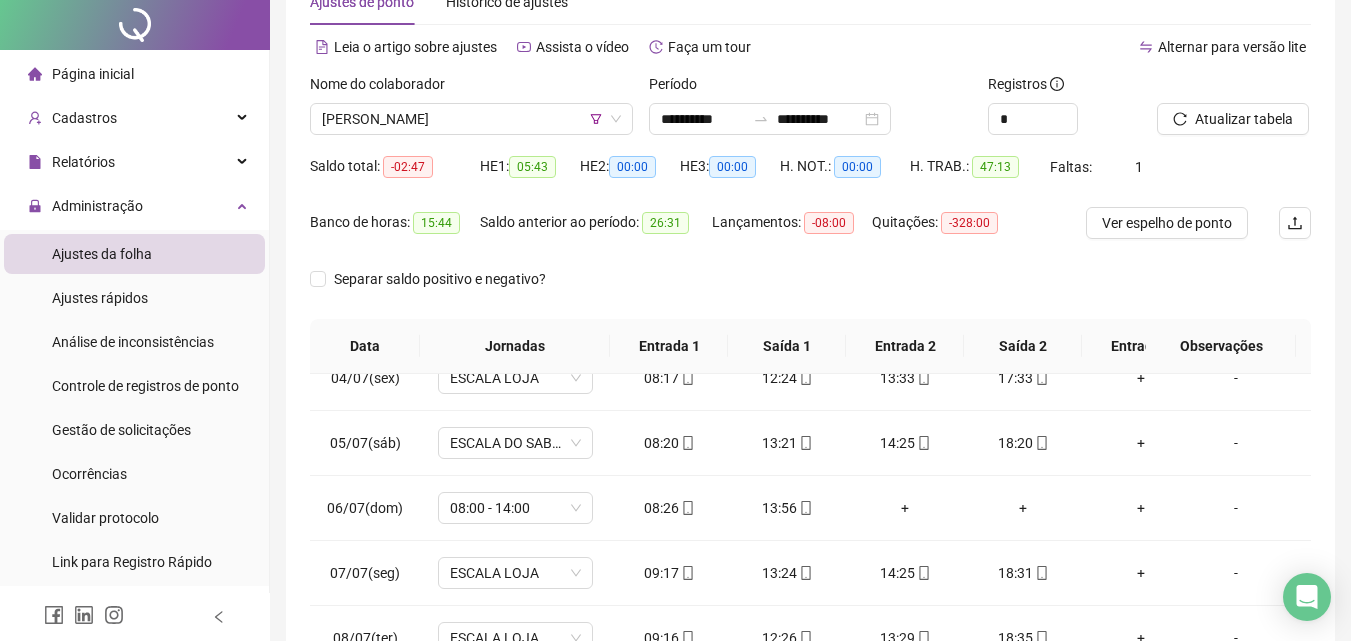 scroll, scrollTop: 381, scrollLeft: 0, axis: vertical 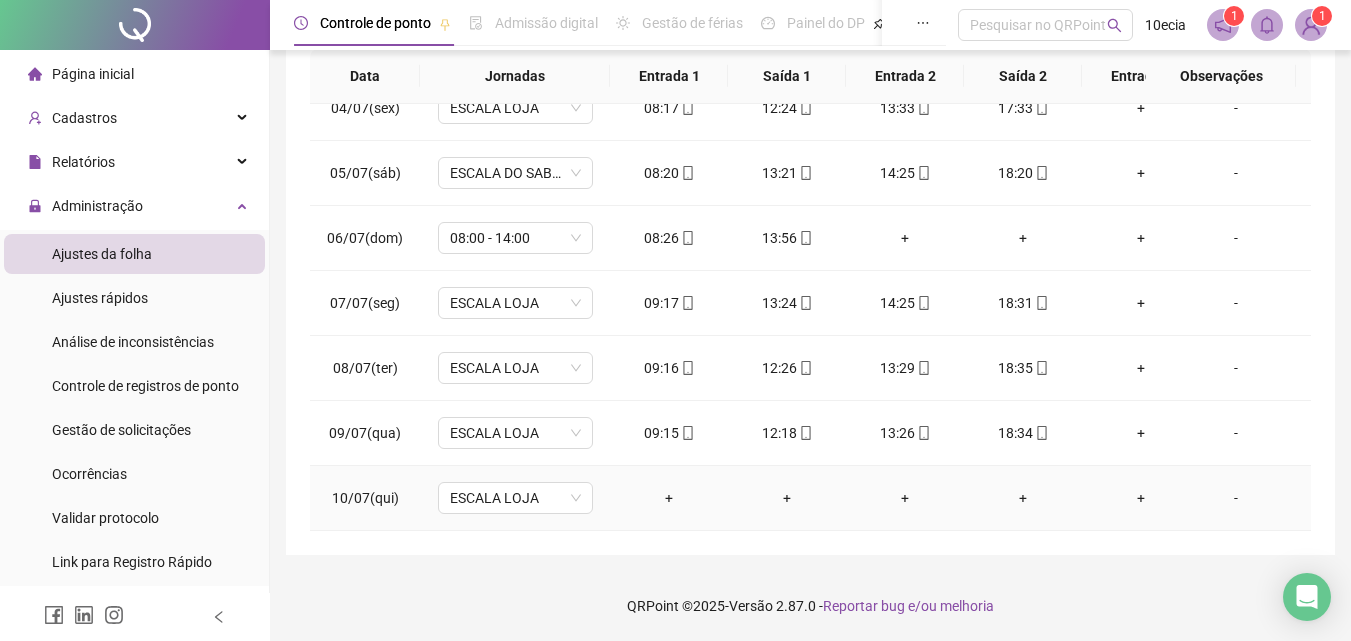 click on "-" at bounding box center [1236, 498] 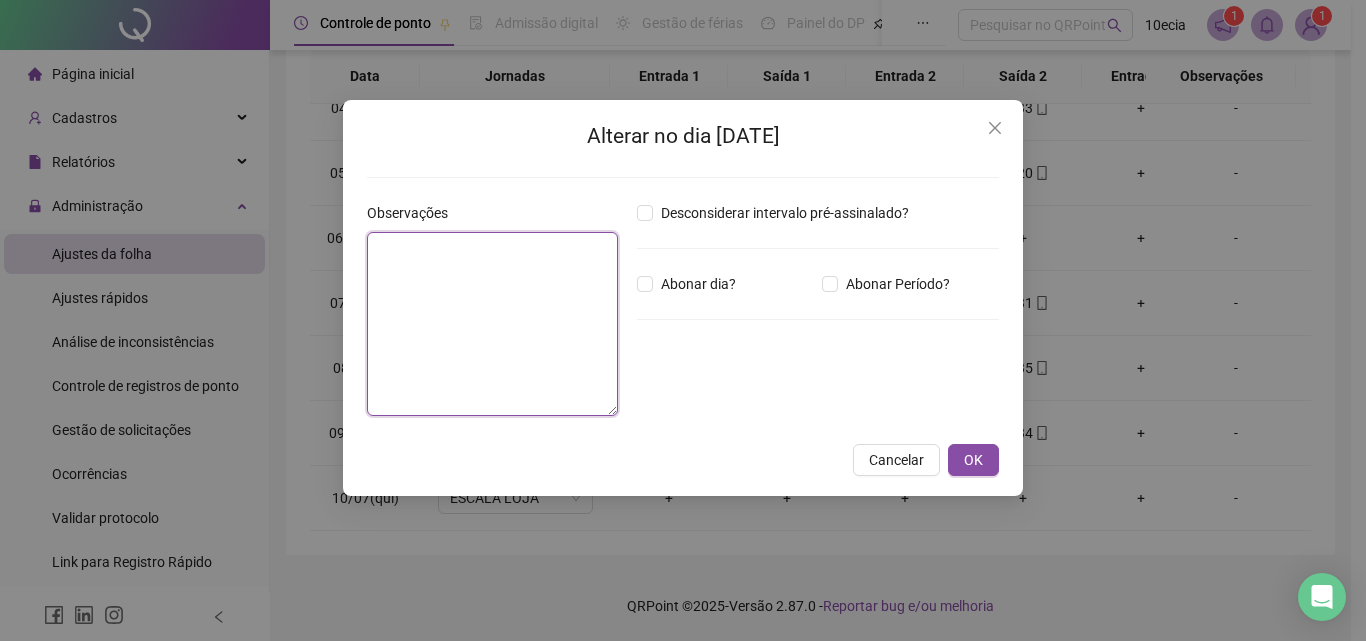 click at bounding box center (492, 324) 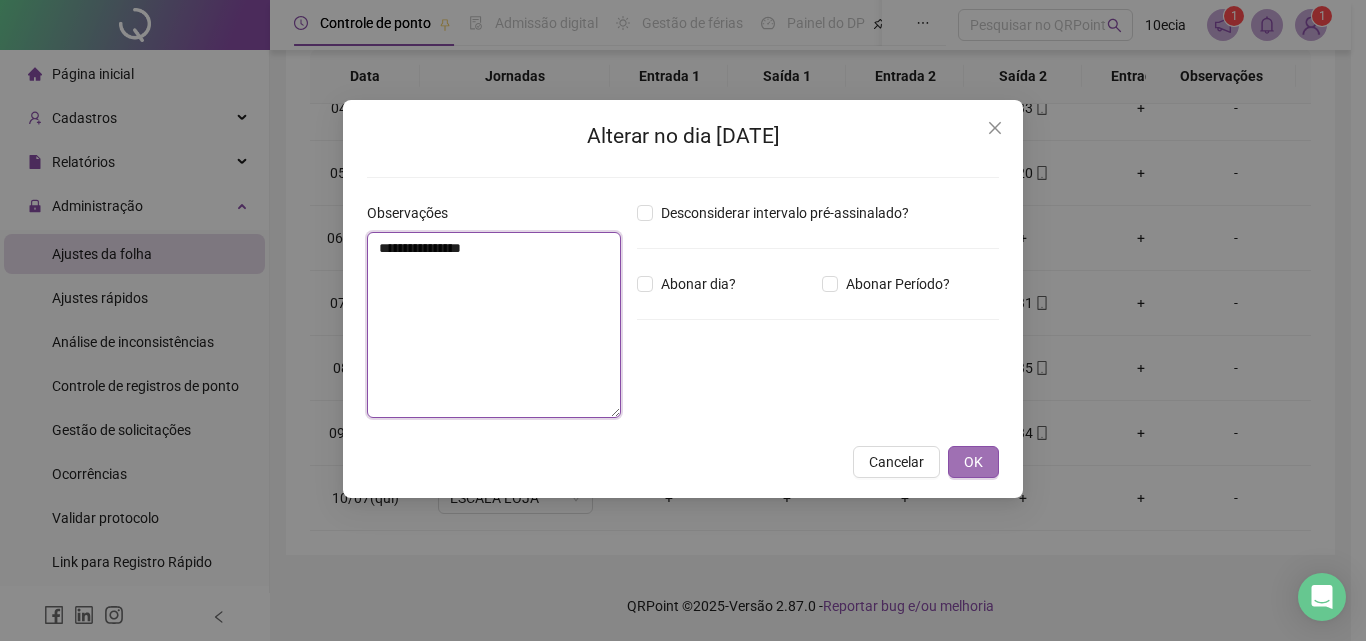 type on "**********" 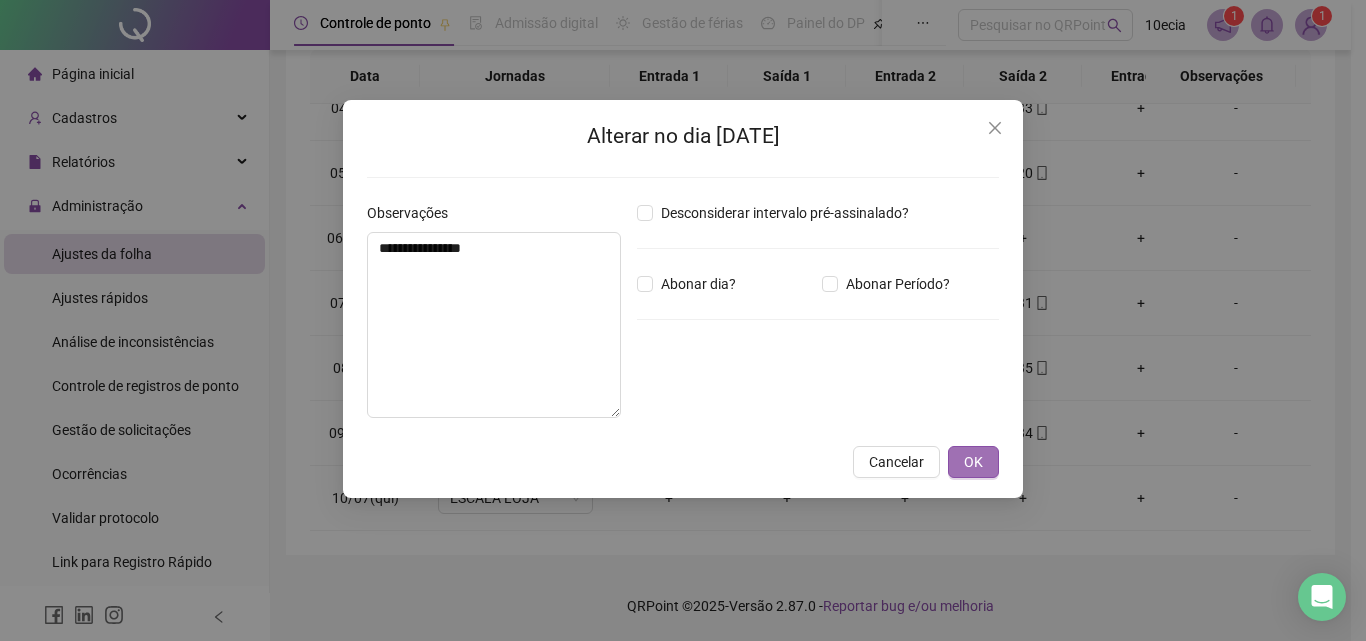 click on "OK" at bounding box center (973, 462) 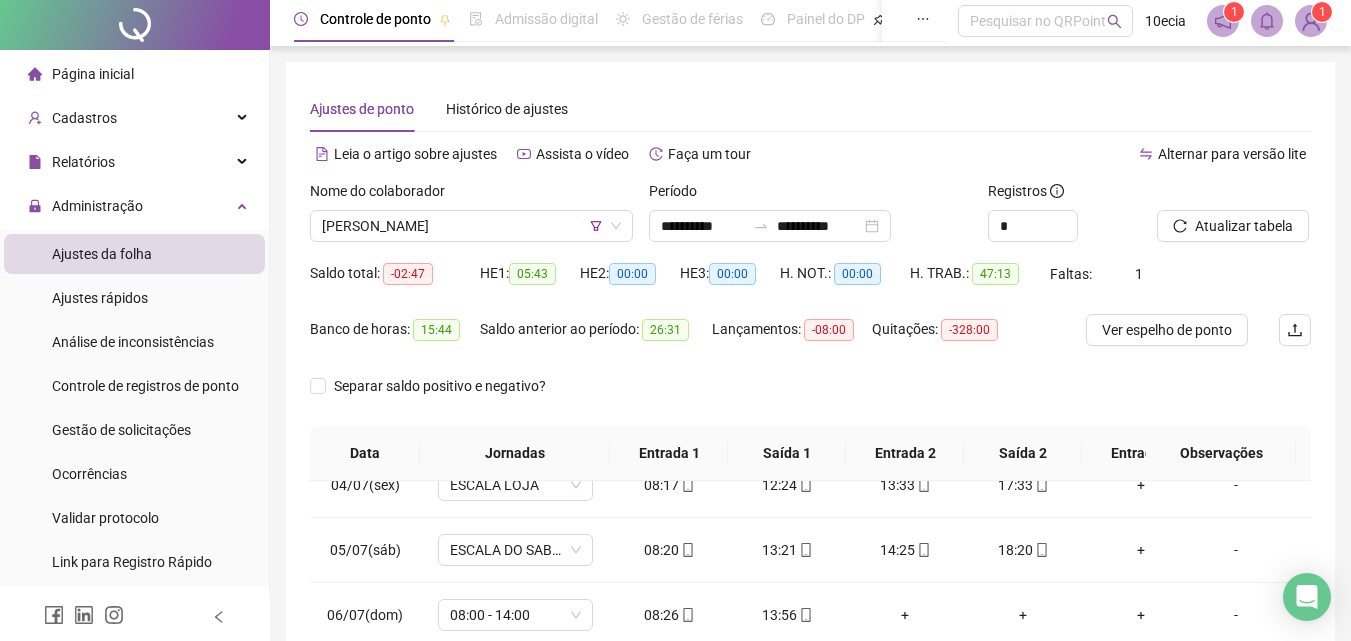 scroll, scrollTop: 0, scrollLeft: 0, axis: both 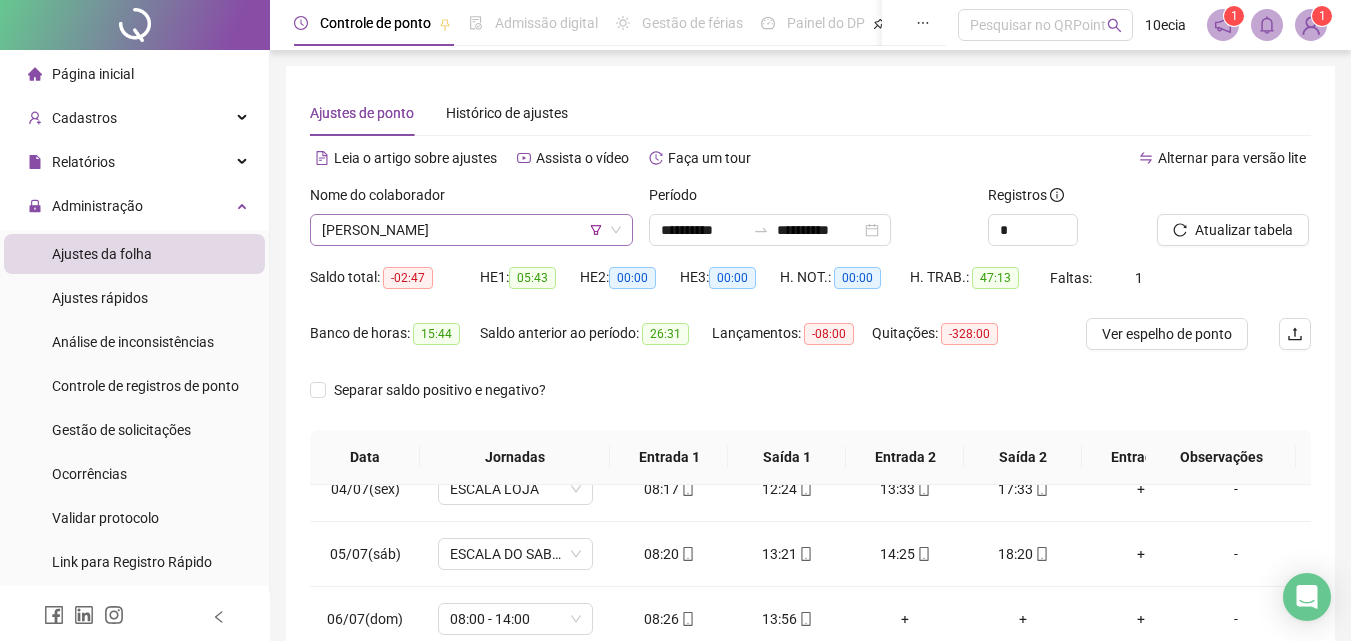 click on "[PERSON_NAME]" at bounding box center (471, 230) 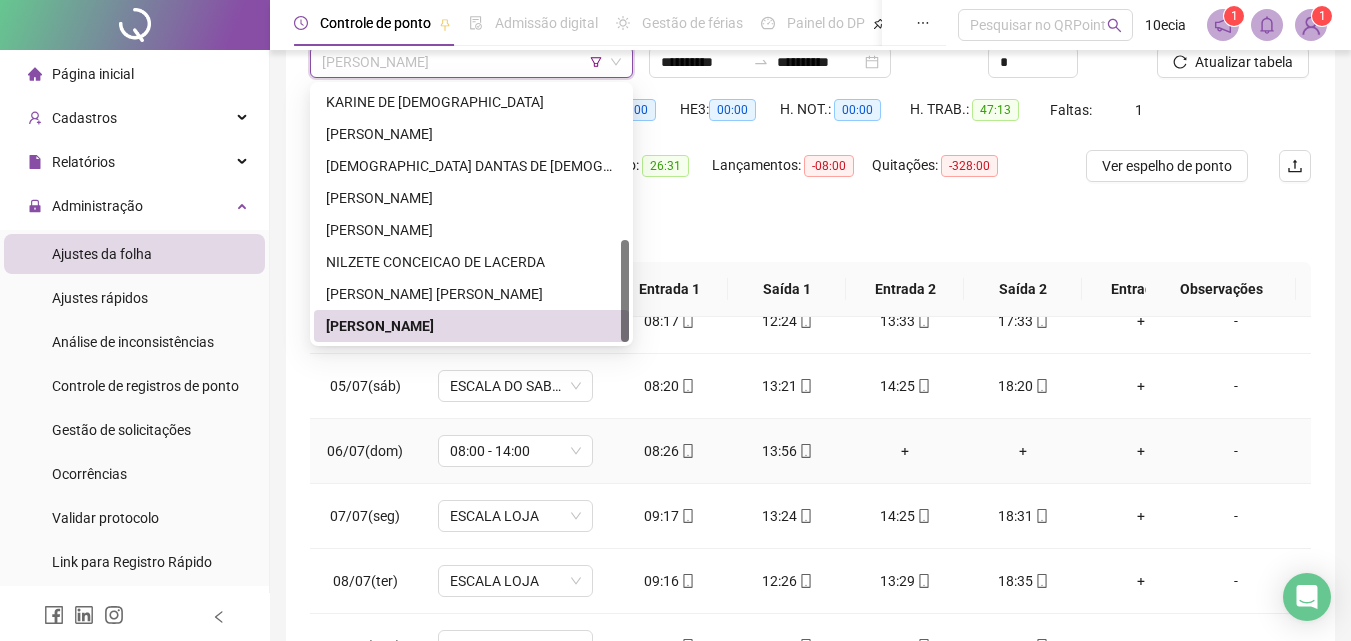 scroll, scrollTop: 300, scrollLeft: 0, axis: vertical 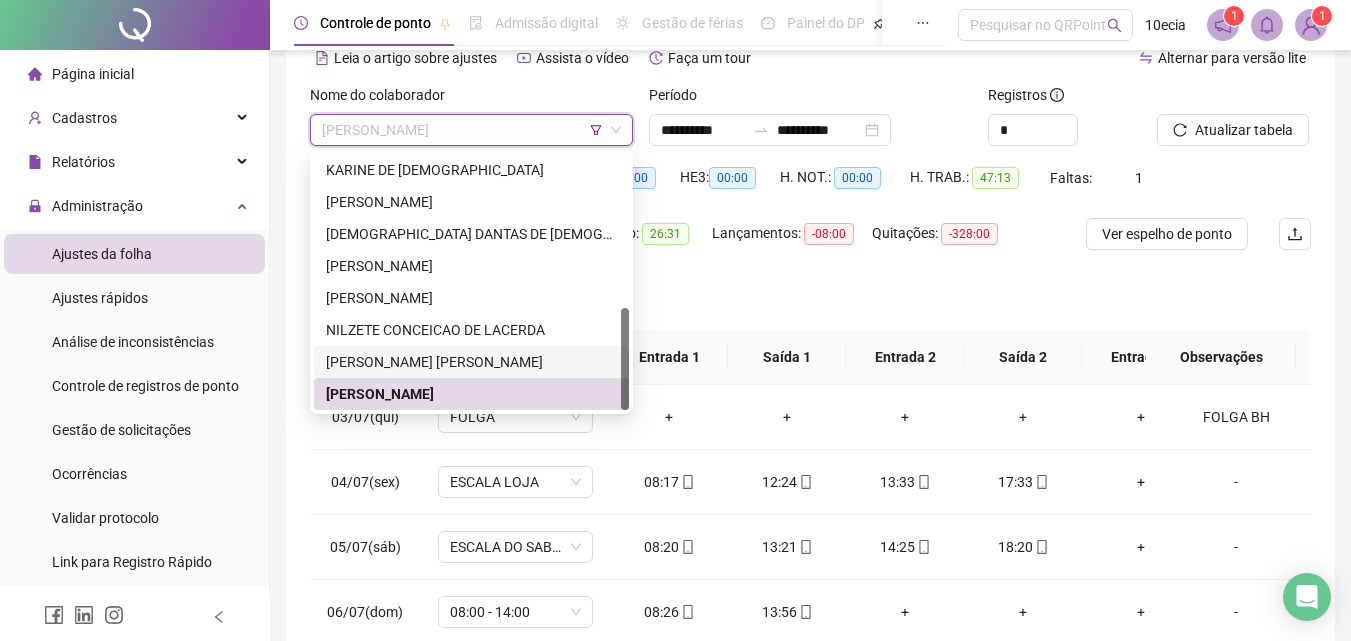 click 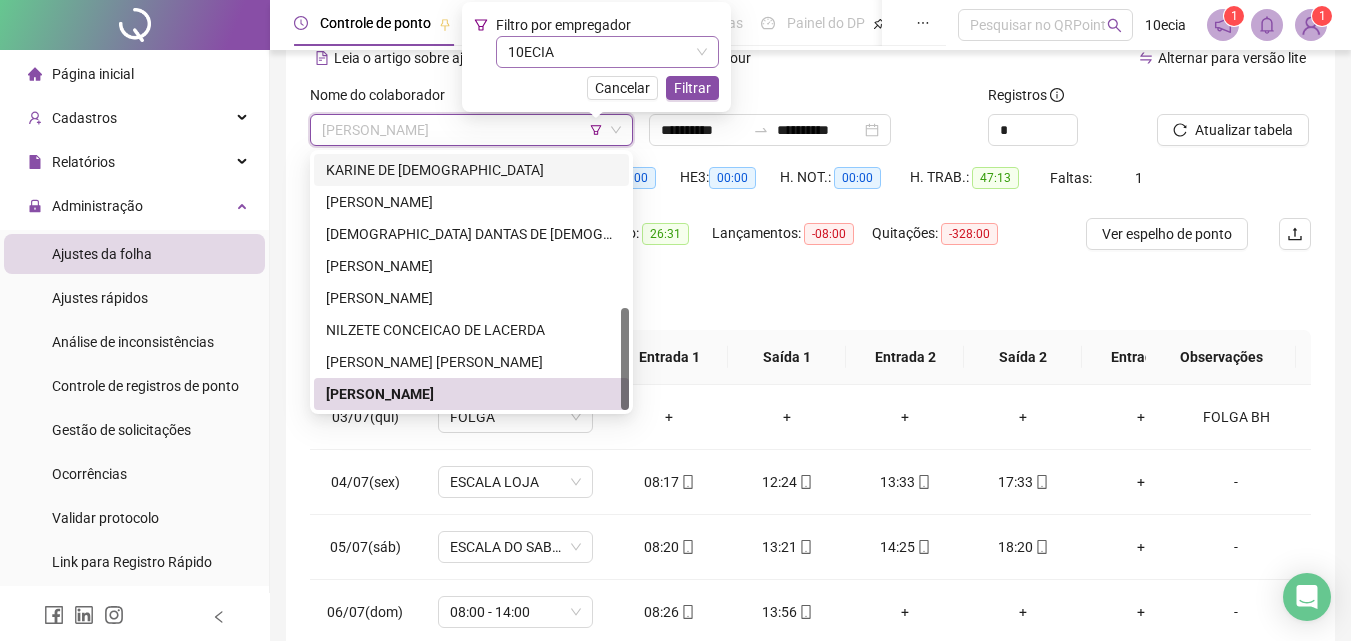 click on "10ECIA" at bounding box center [607, 52] 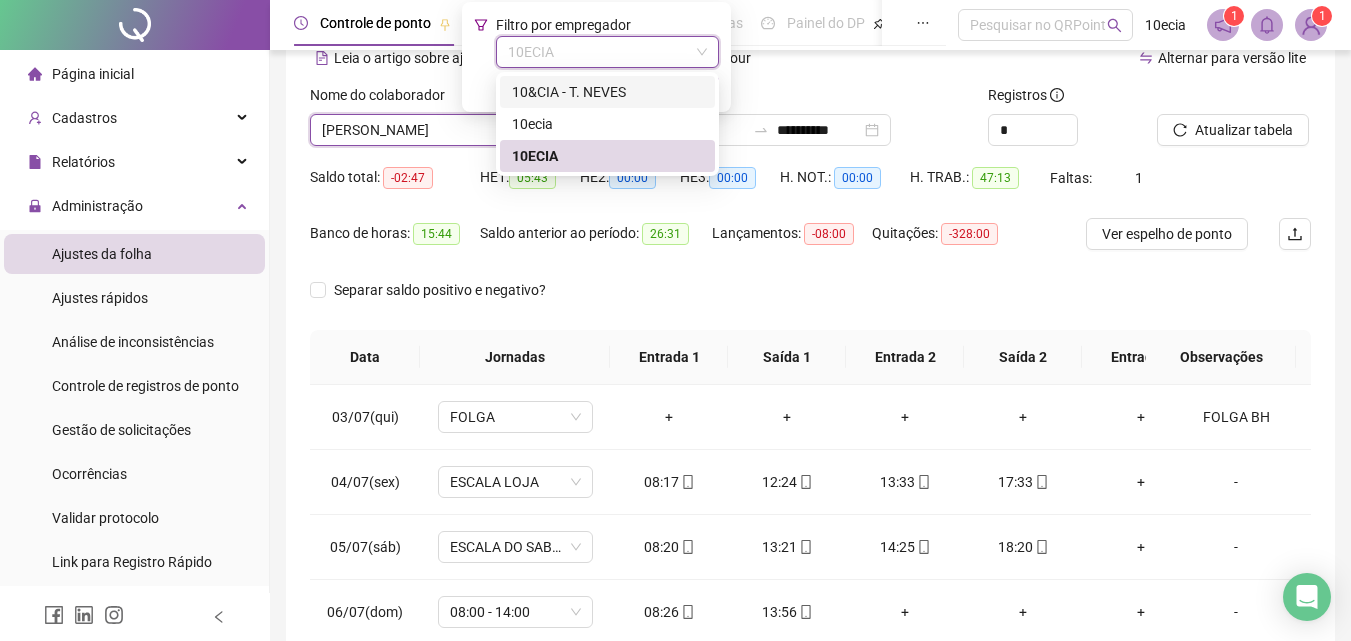 click on "10&CIA  - T. NEVES" at bounding box center [607, 92] 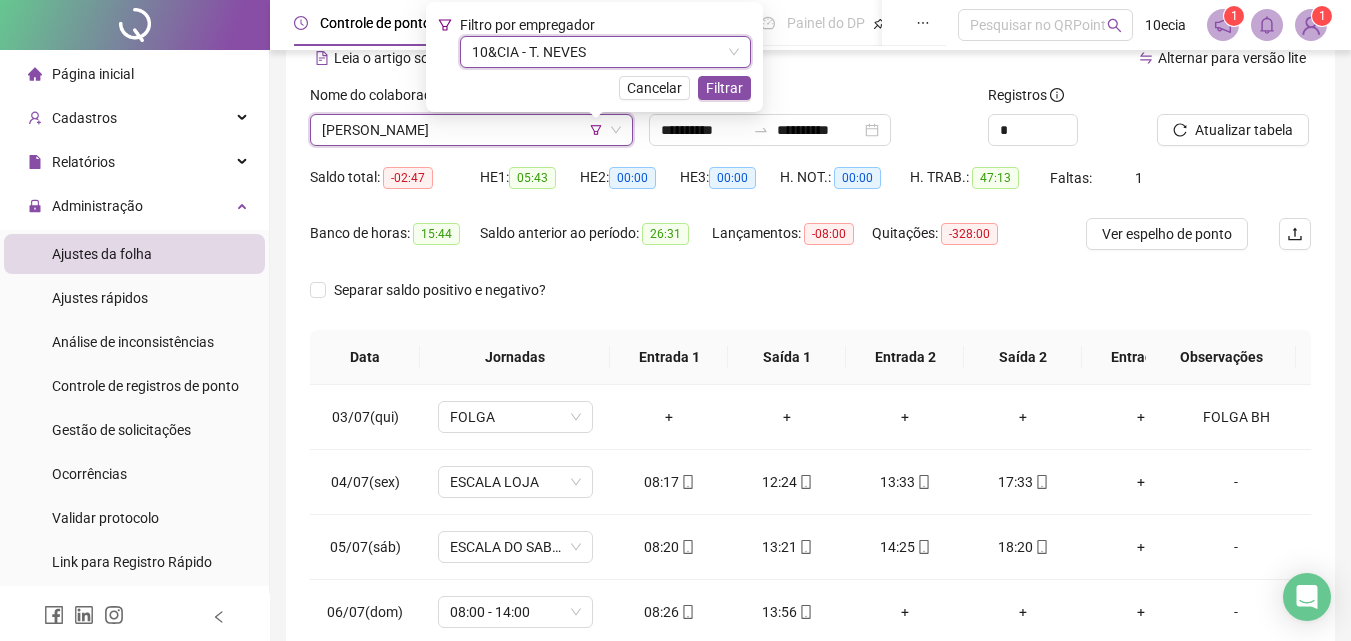 click on "Filtro por empregador 10&CIA  - T. [PERSON_NAME] 10&CIA  - T. NEVES Cancelar Filtrar" at bounding box center [594, 57] 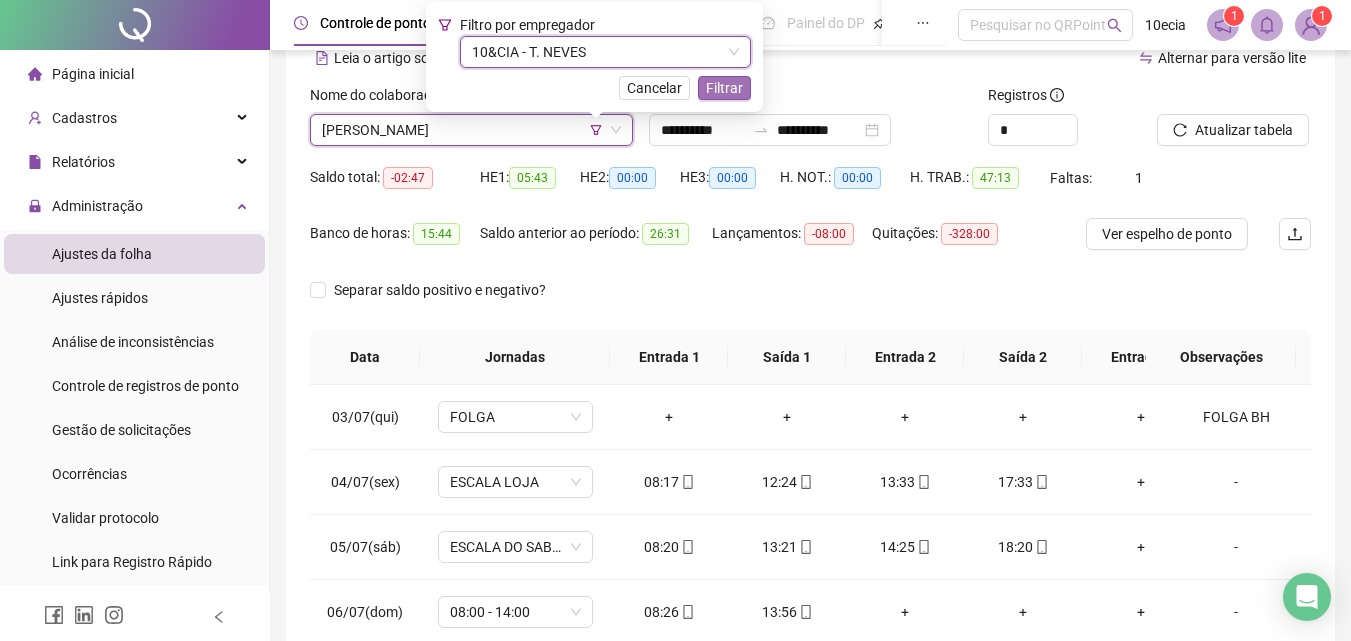 click on "Filtrar" at bounding box center [724, 88] 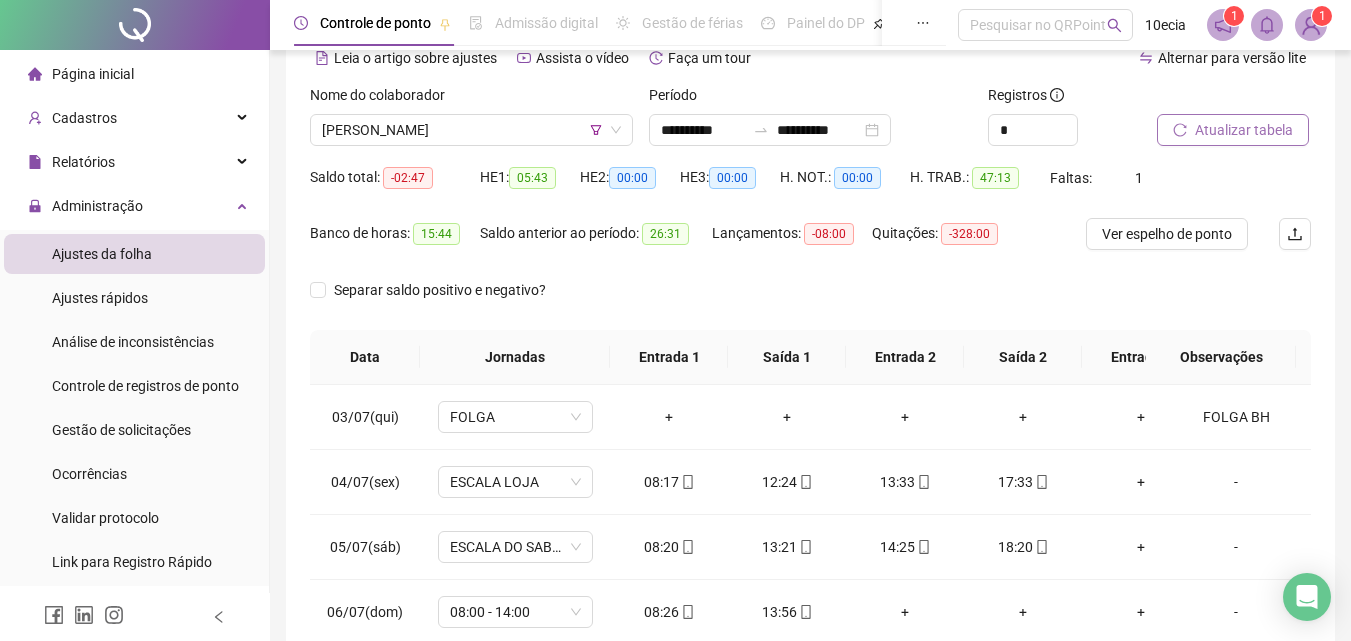 click on "Atualizar tabela" at bounding box center [1244, 130] 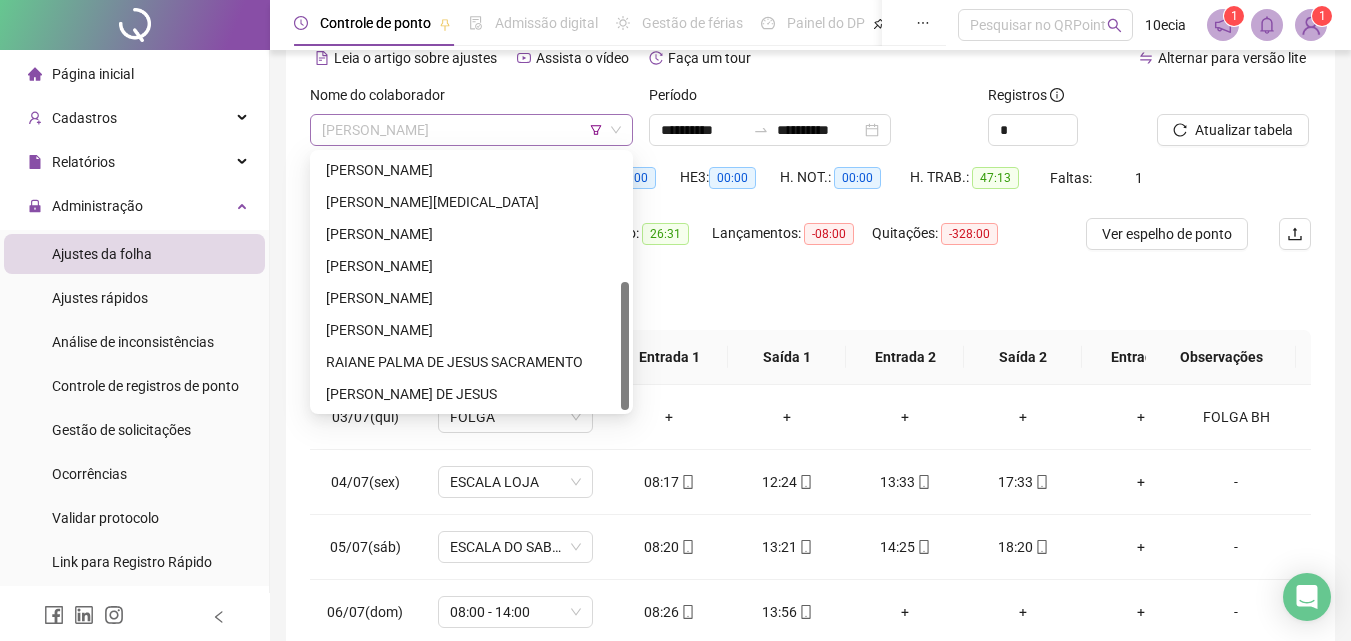 scroll, scrollTop: 256, scrollLeft: 0, axis: vertical 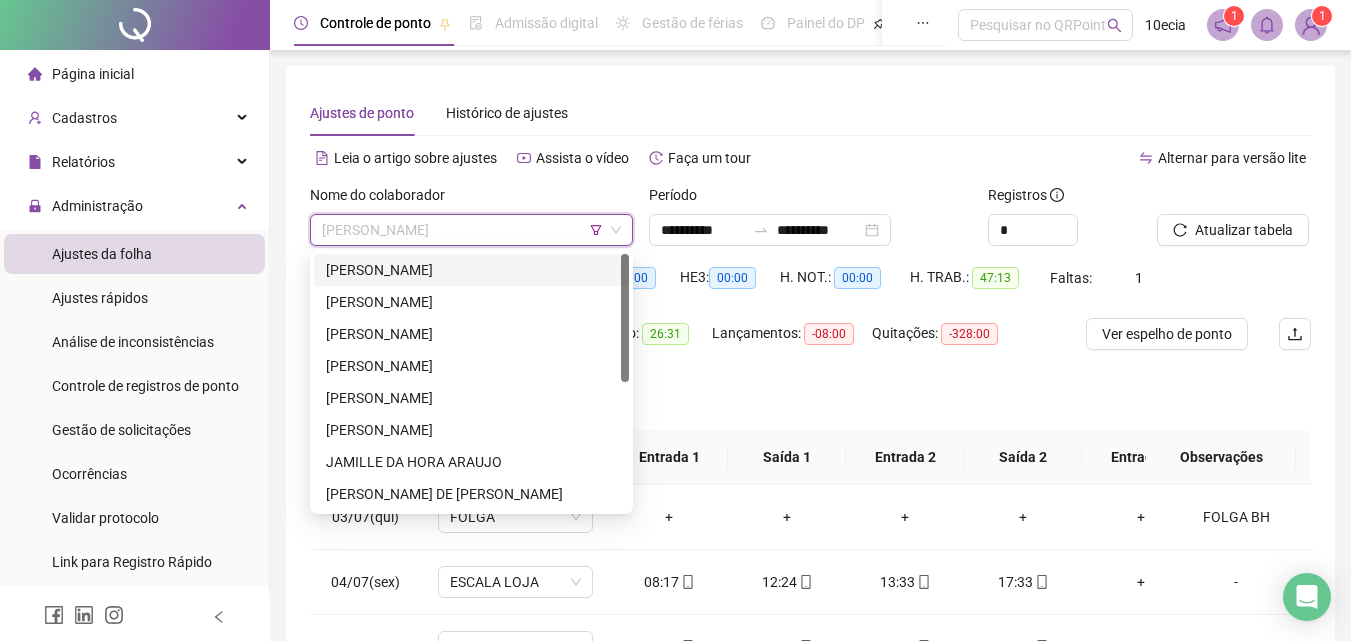 click on "[PERSON_NAME]" at bounding box center [471, 270] 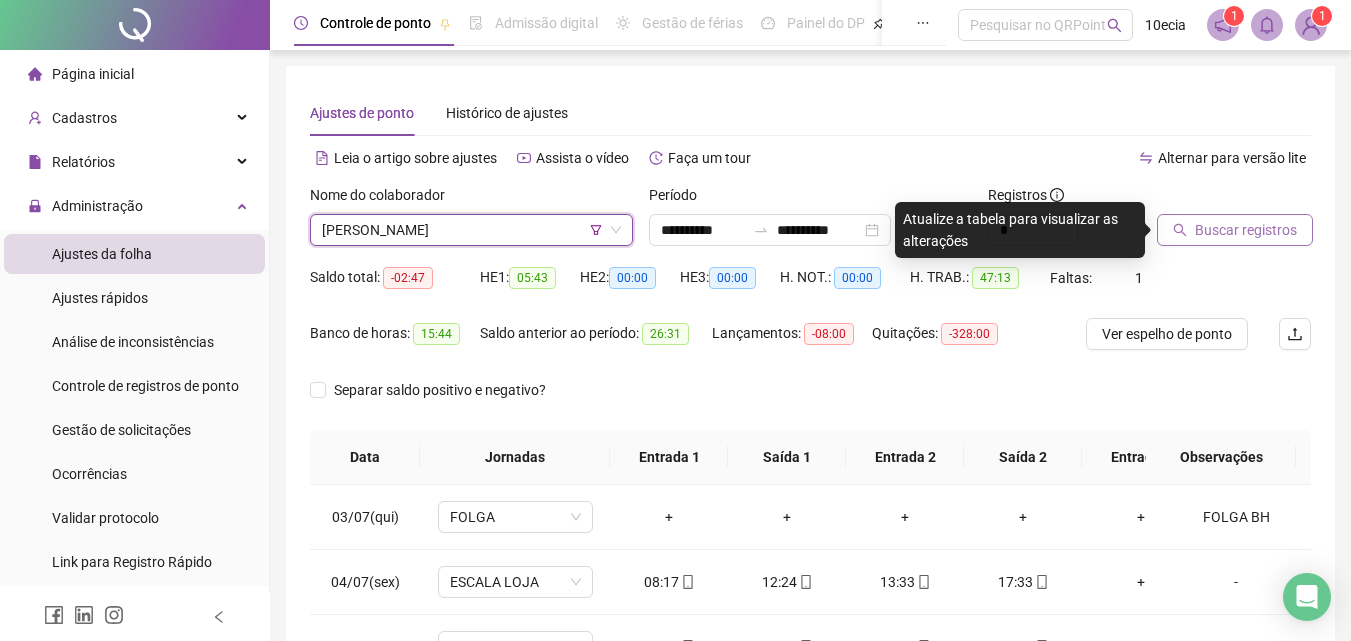 click 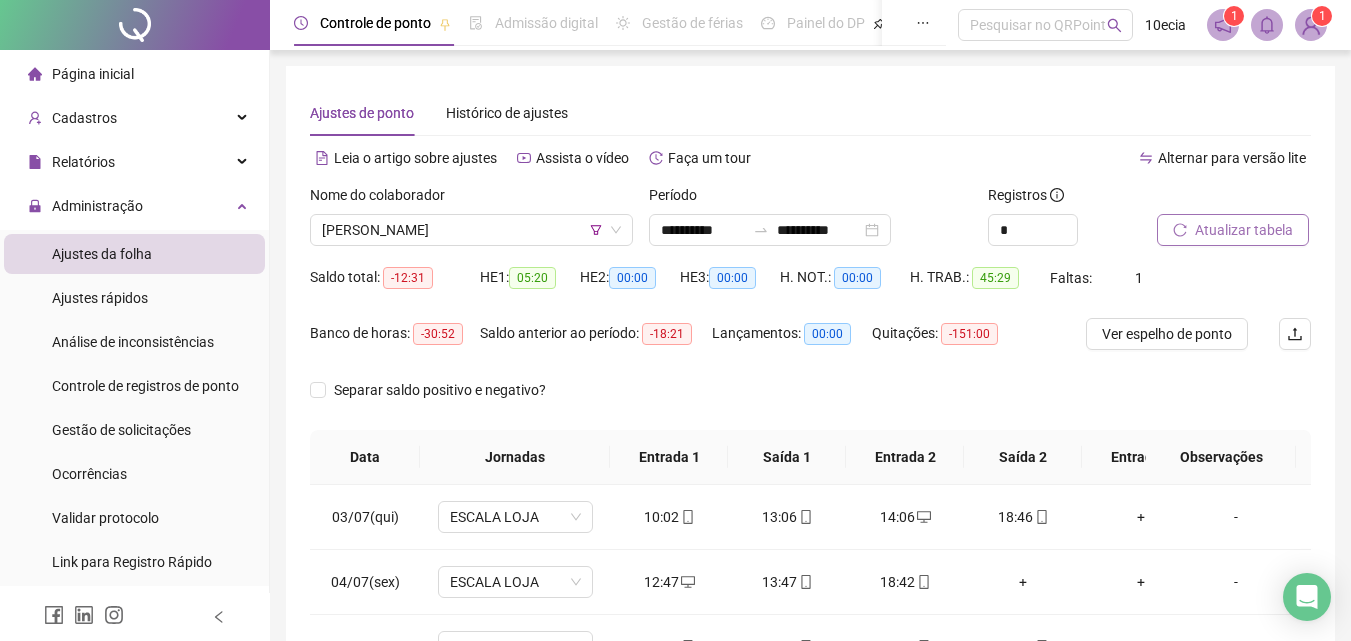 click on "Atualizar tabela" at bounding box center (1244, 230) 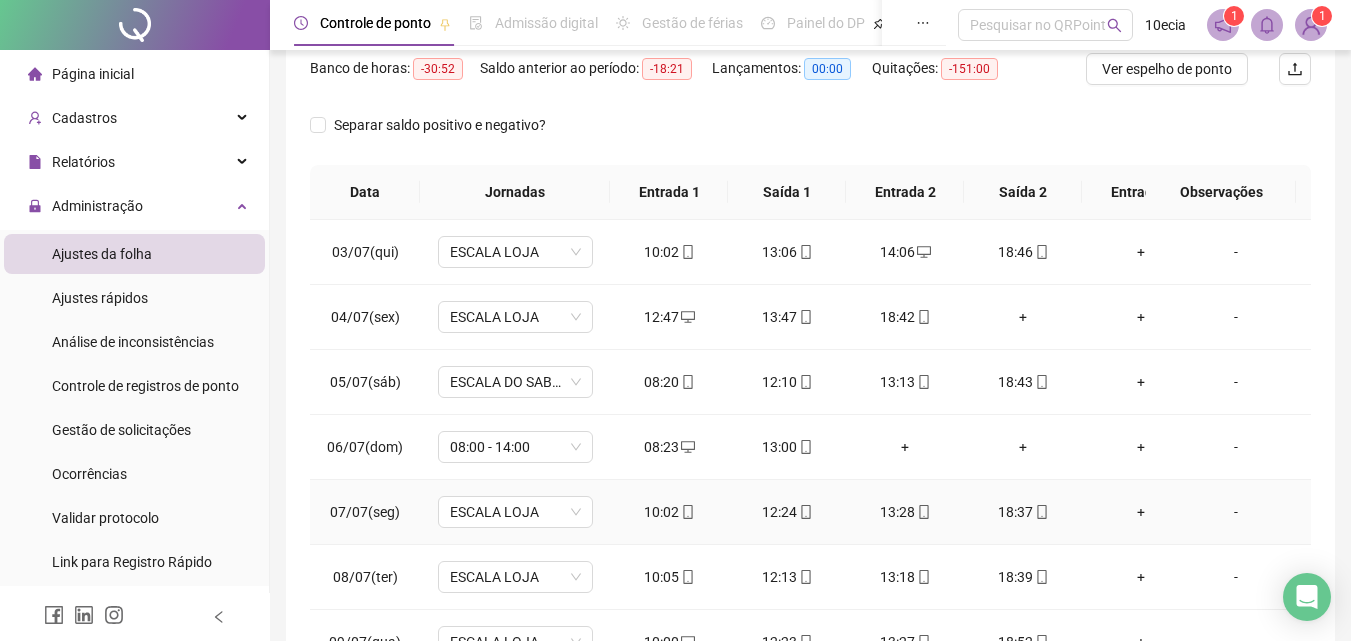 scroll, scrollTop: 300, scrollLeft: 0, axis: vertical 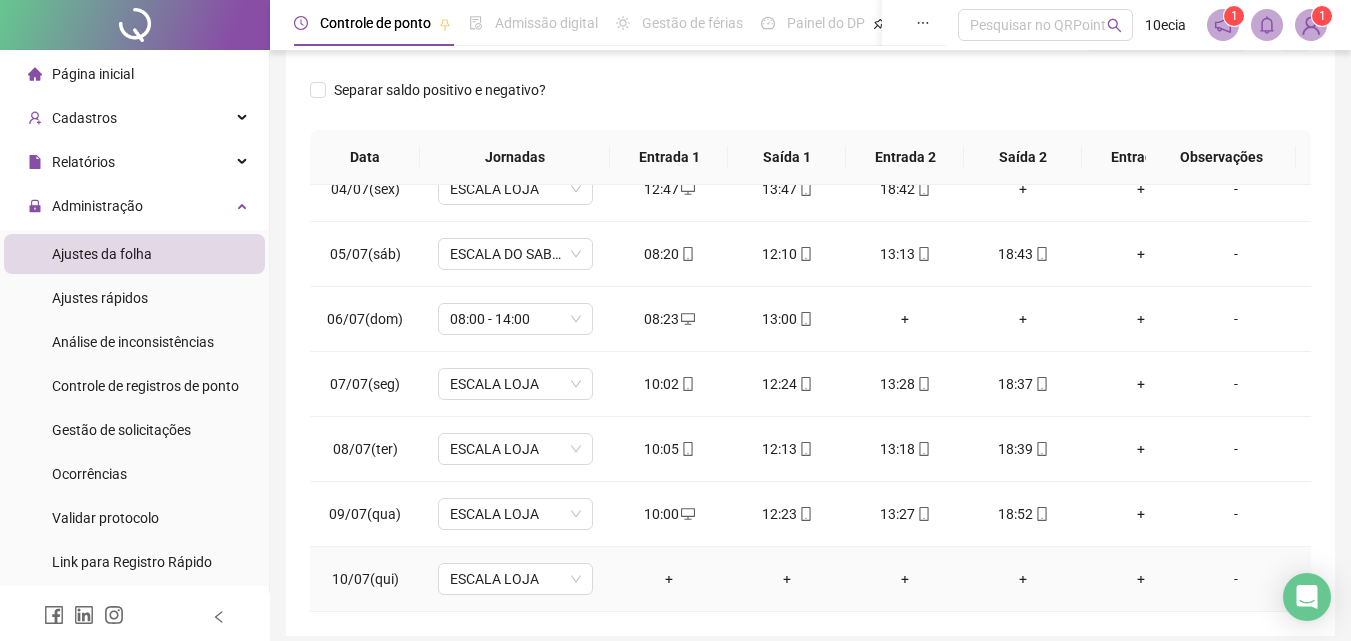 click on "-" at bounding box center (1236, 579) 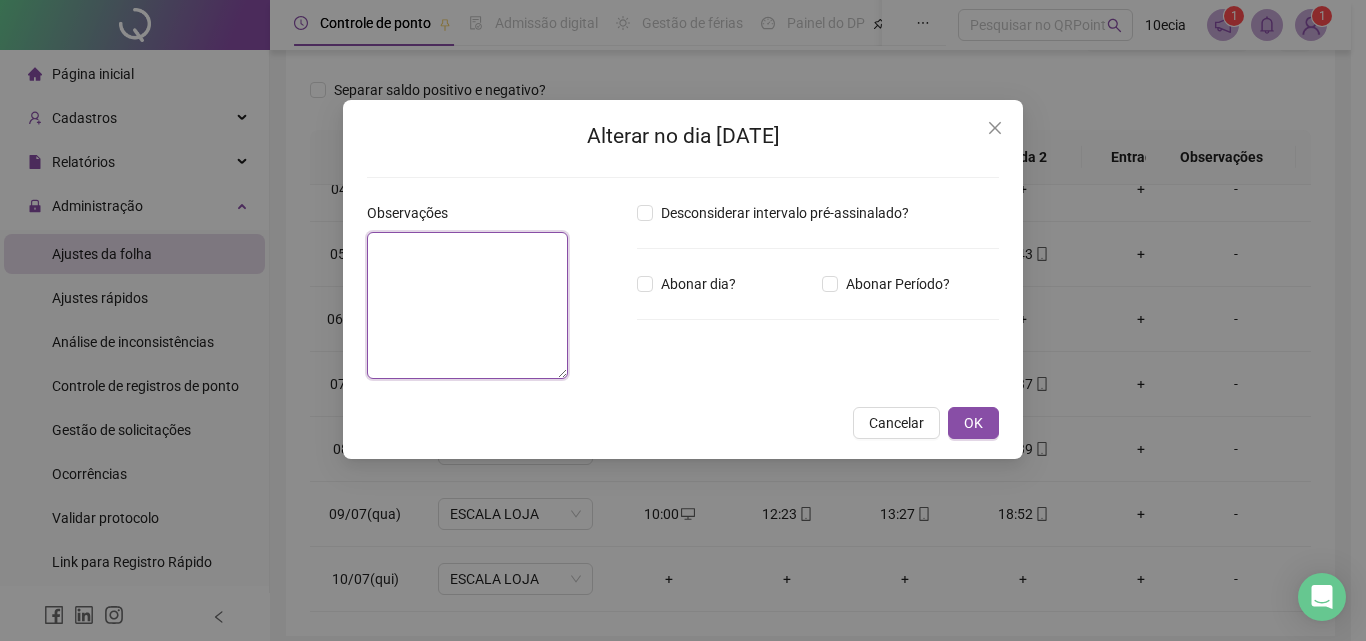 click at bounding box center [467, 305] 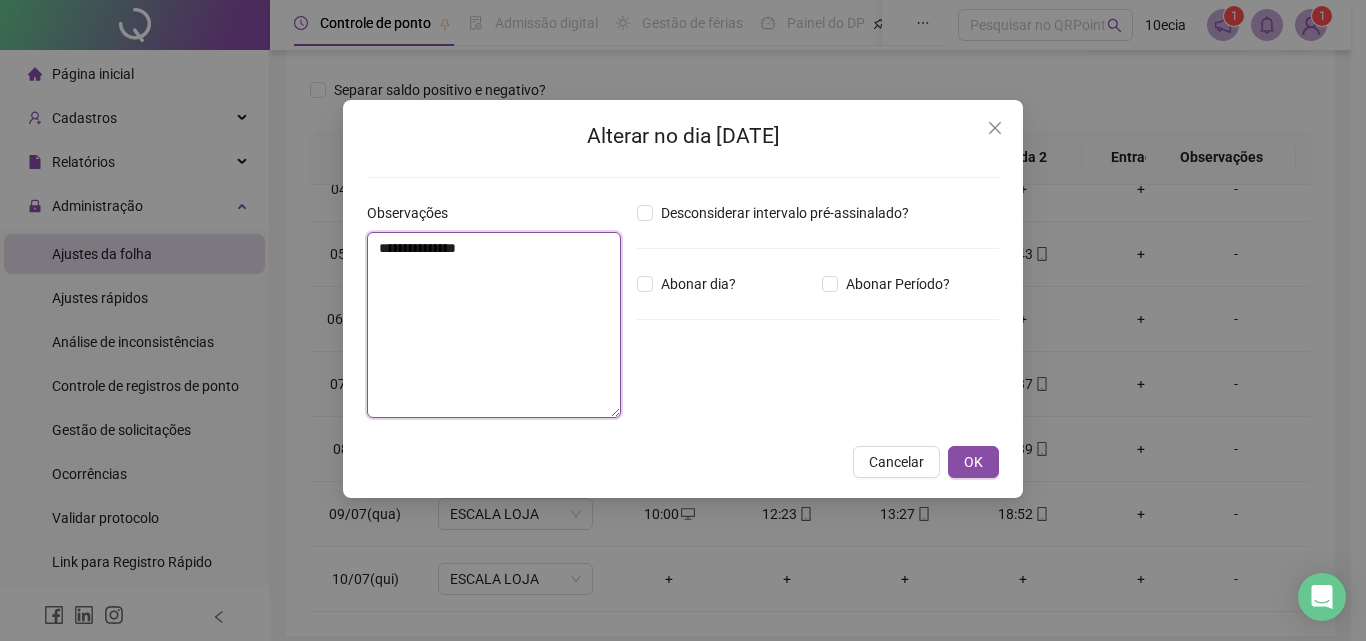 click on "**********" at bounding box center [494, 325] 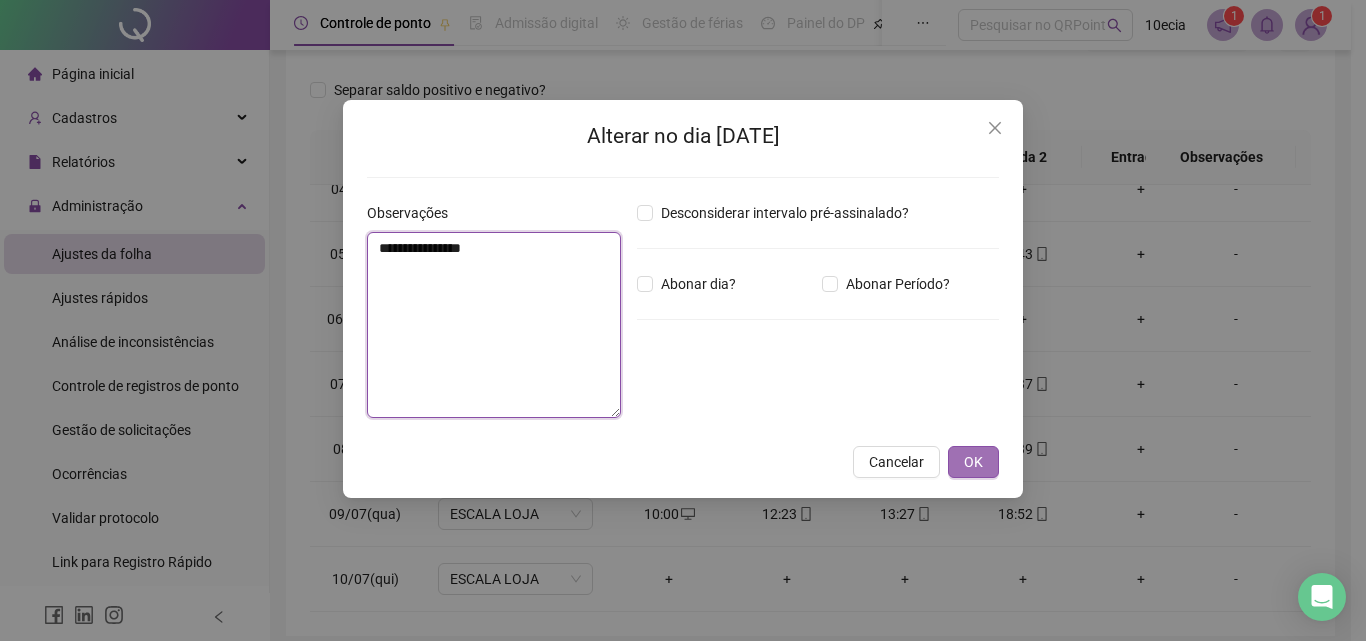 type on "**********" 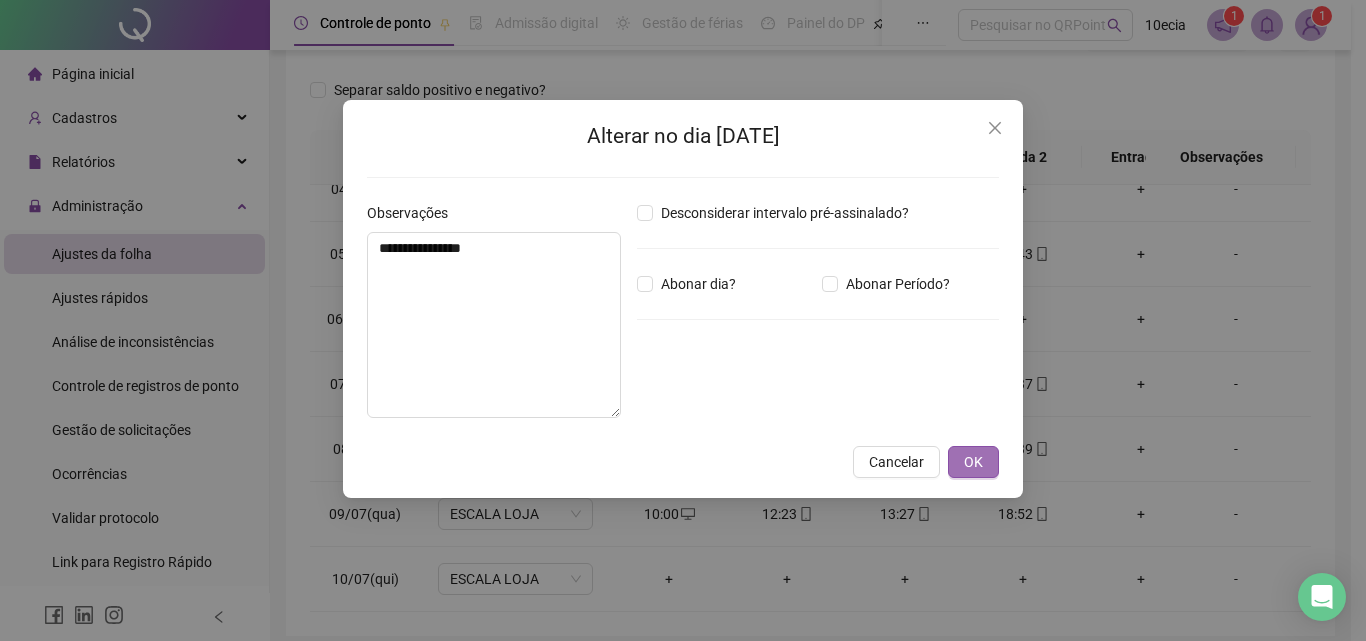 click on "OK" at bounding box center [973, 462] 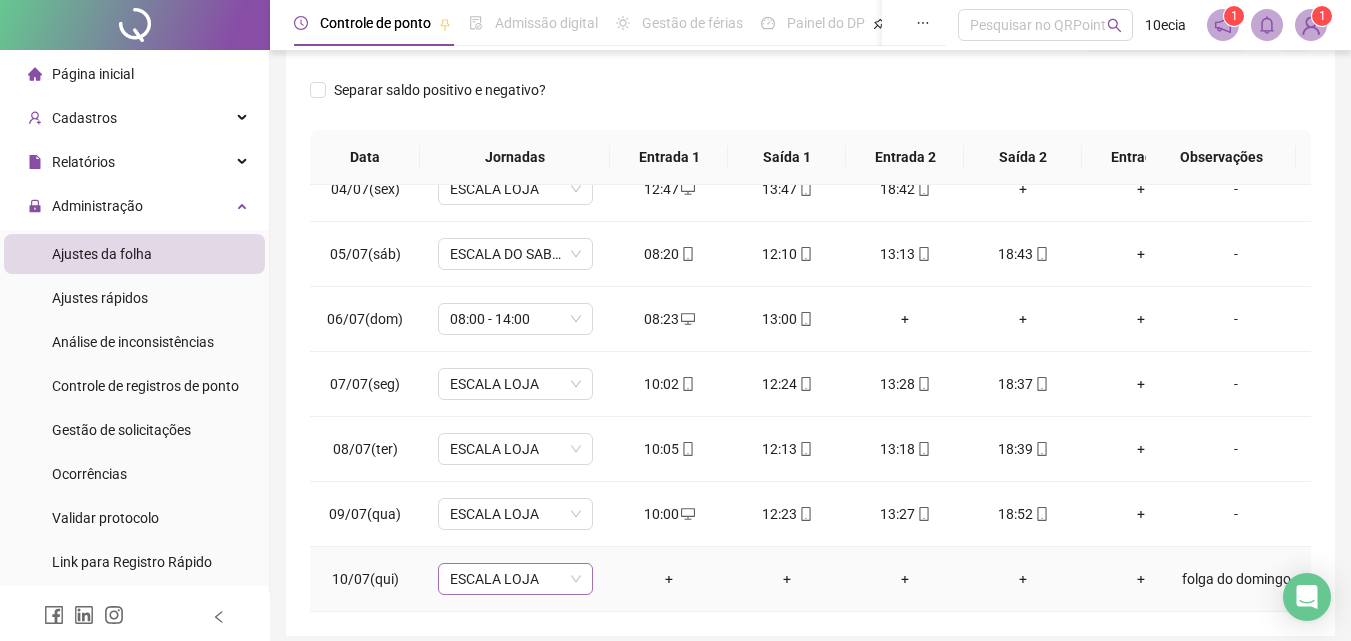 click on "ESCALA LOJA" at bounding box center [515, 579] 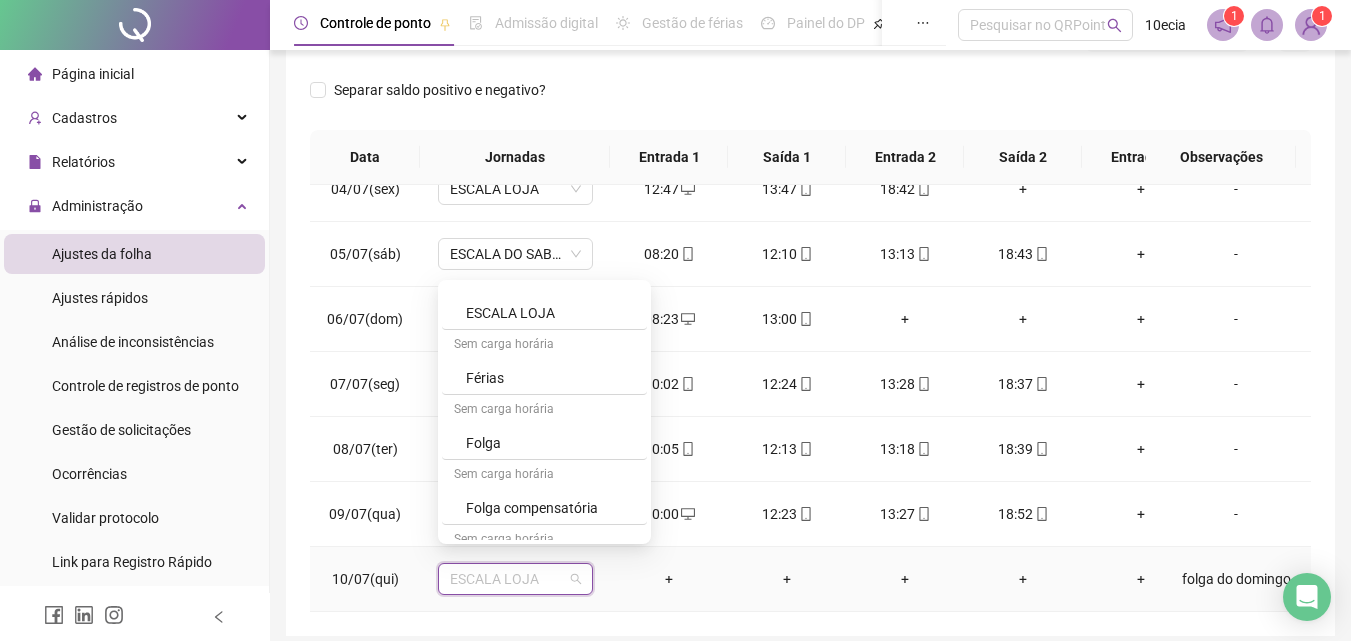 scroll, scrollTop: 700, scrollLeft: 0, axis: vertical 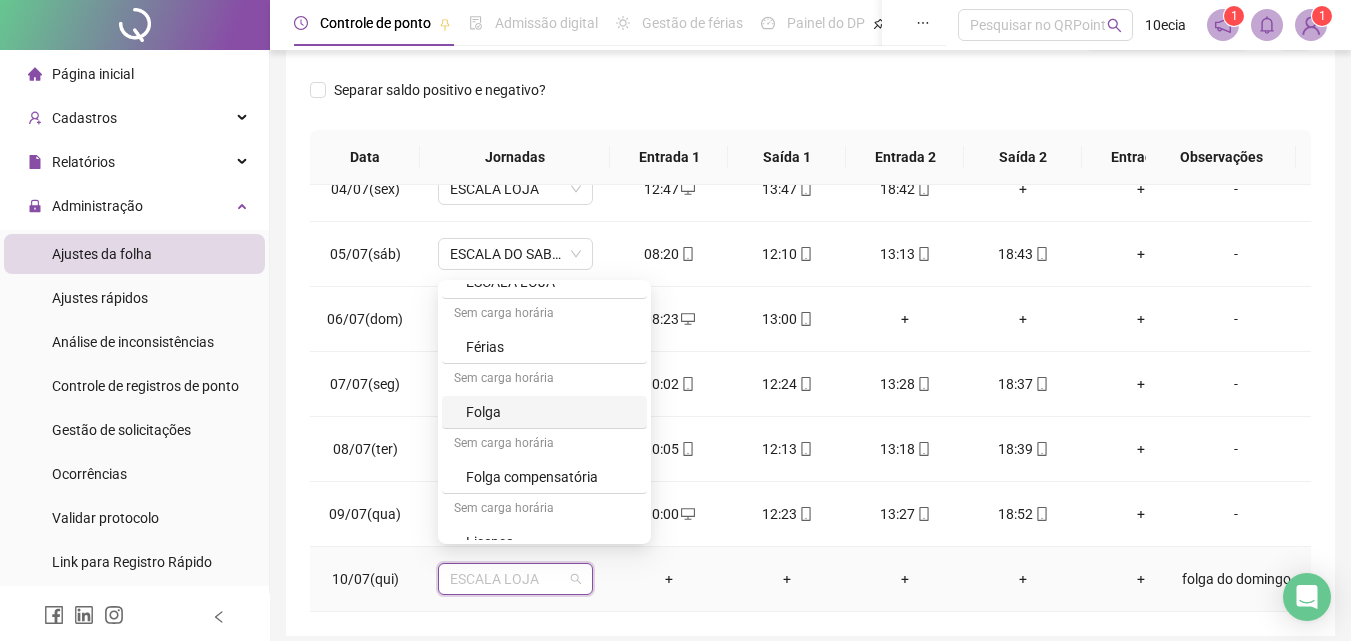 click on "Folga" at bounding box center [550, 412] 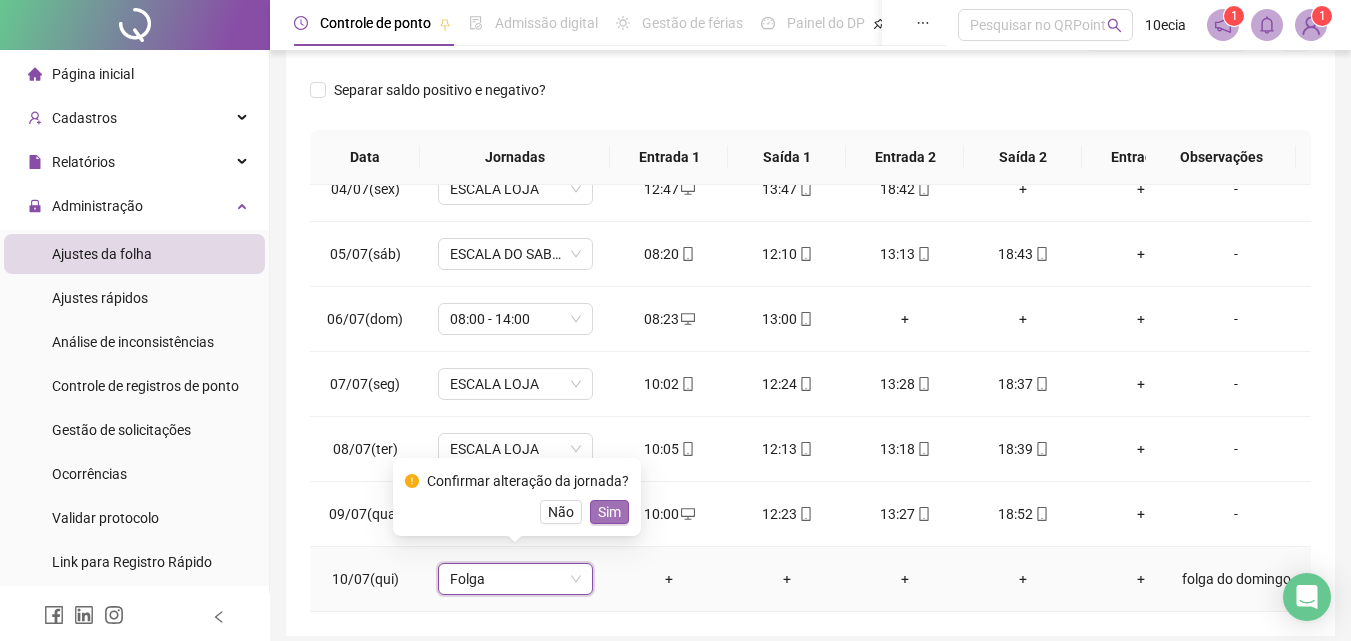 click on "Sim" at bounding box center (609, 512) 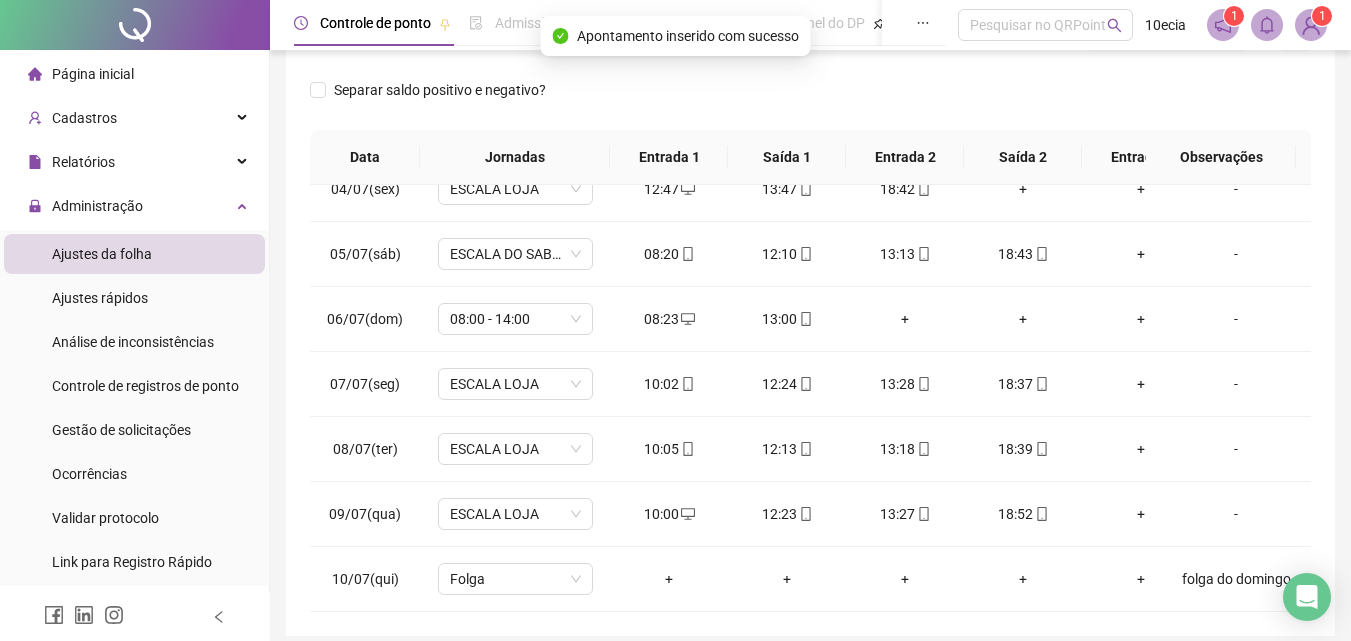 scroll, scrollTop: 0, scrollLeft: 0, axis: both 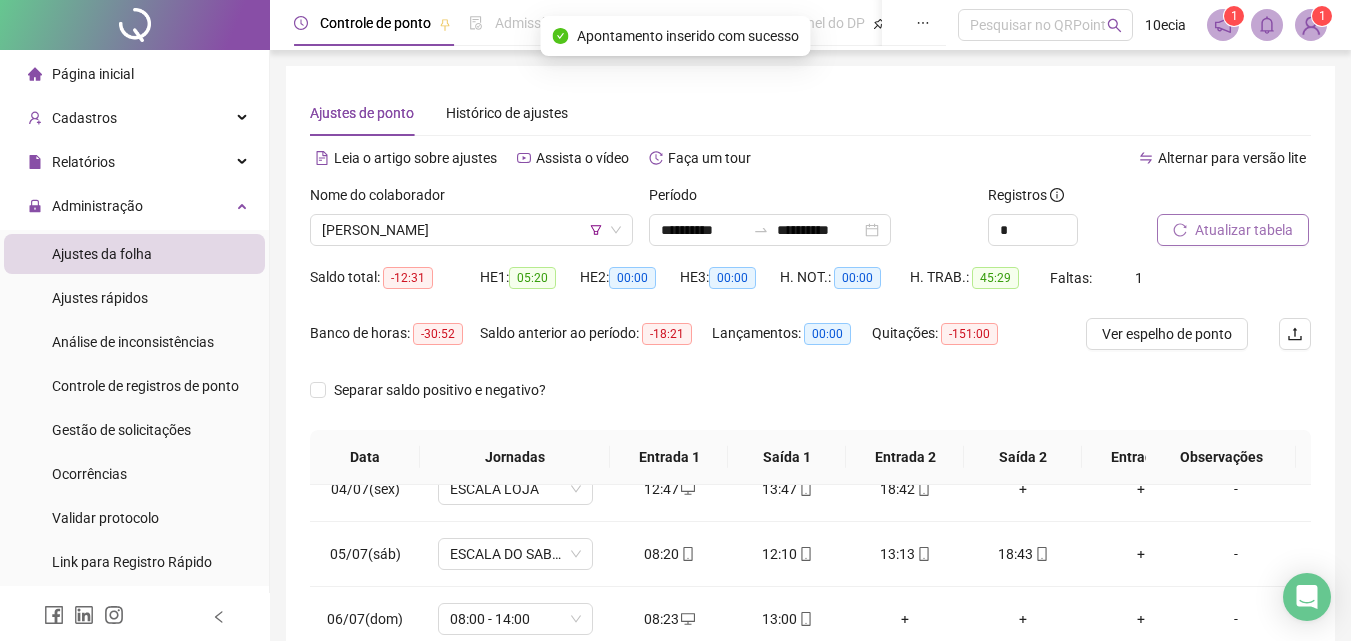 click on "Atualizar tabela" at bounding box center [1244, 230] 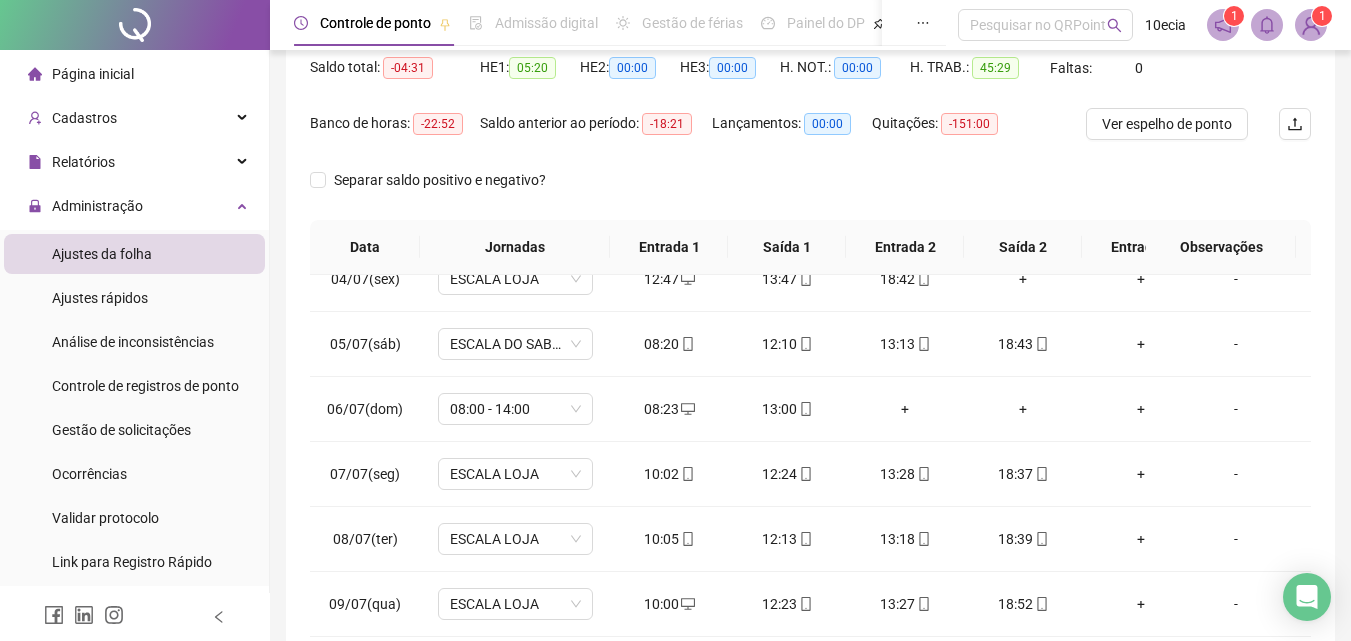 scroll, scrollTop: 0, scrollLeft: 0, axis: both 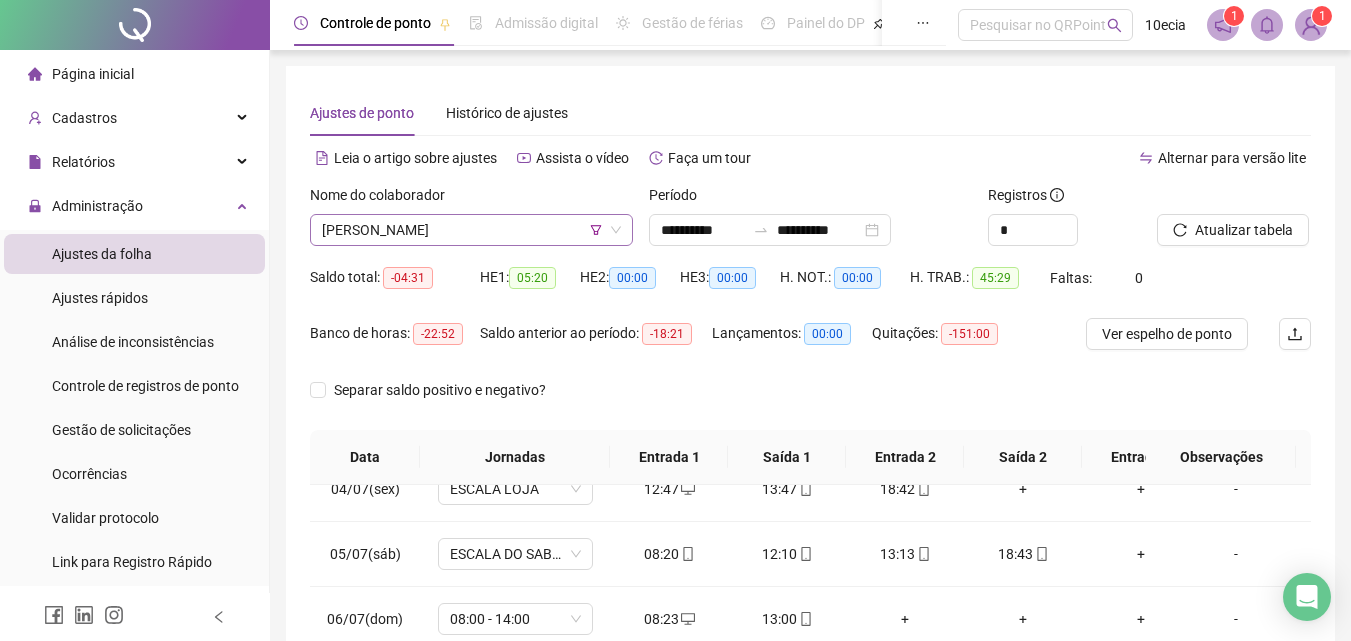 click on "[PERSON_NAME]" at bounding box center [471, 230] 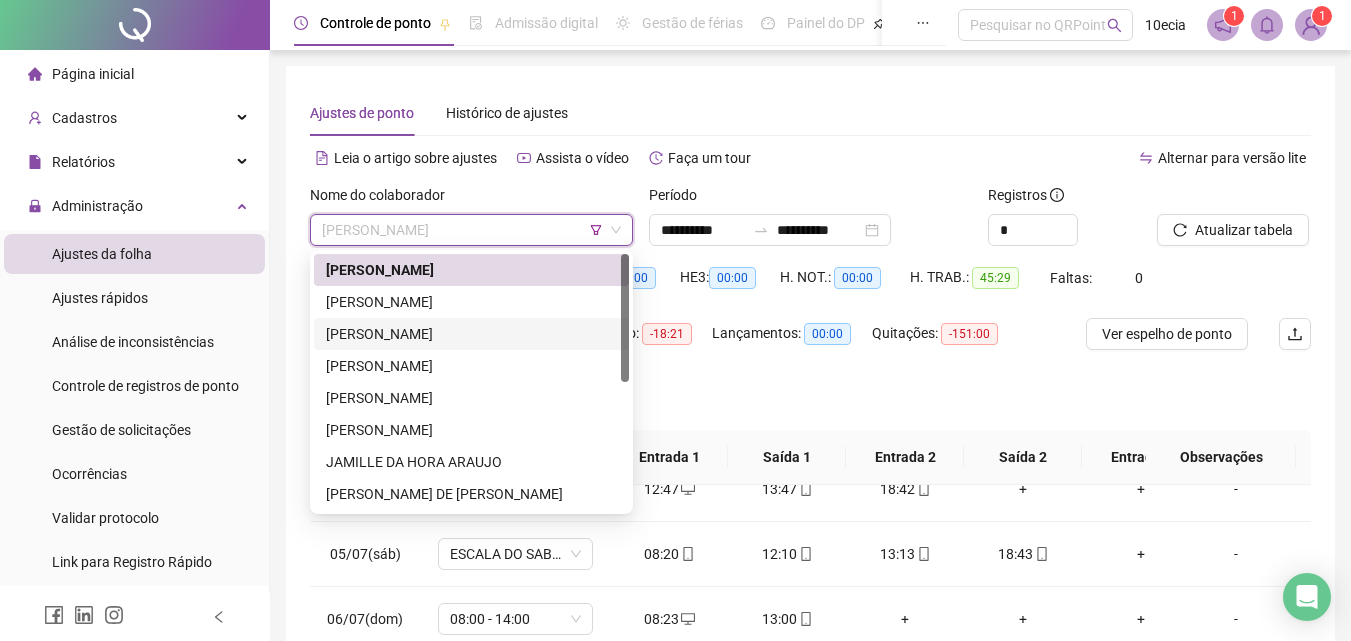 click on "[PERSON_NAME]" at bounding box center [471, 302] 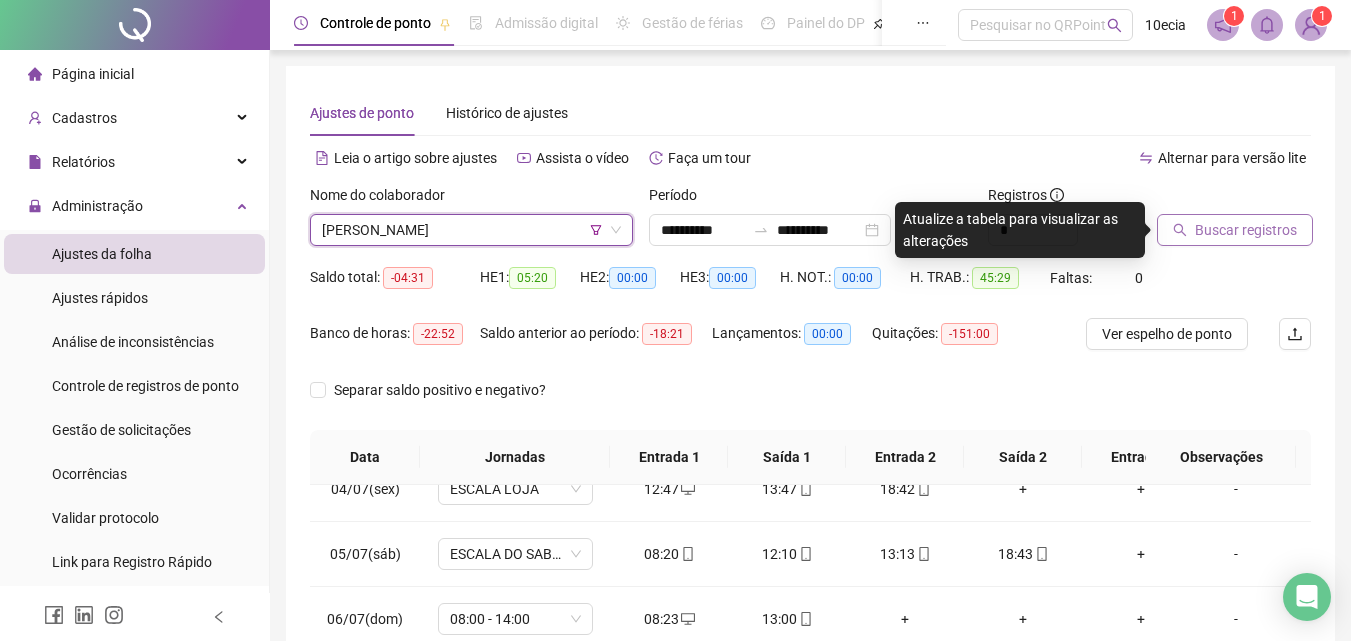 click on "Buscar registros" at bounding box center [1246, 230] 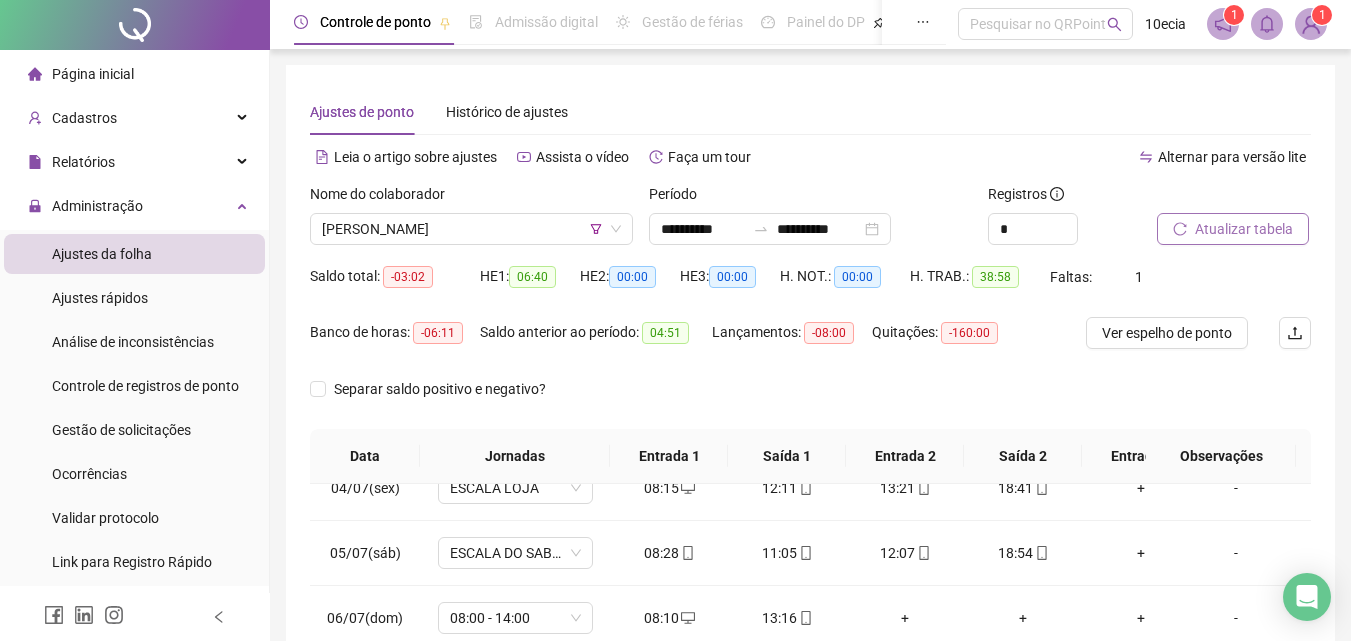 scroll, scrollTop: 0, scrollLeft: 0, axis: both 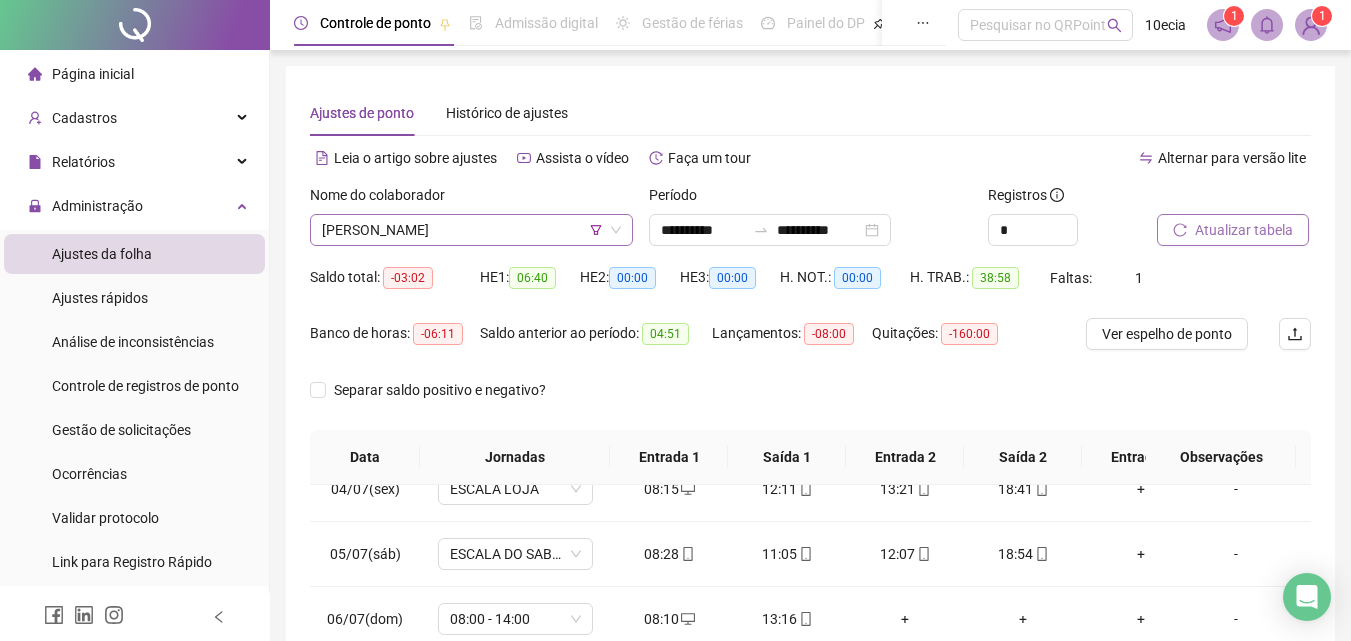 click on "[PERSON_NAME]" at bounding box center [471, 230] 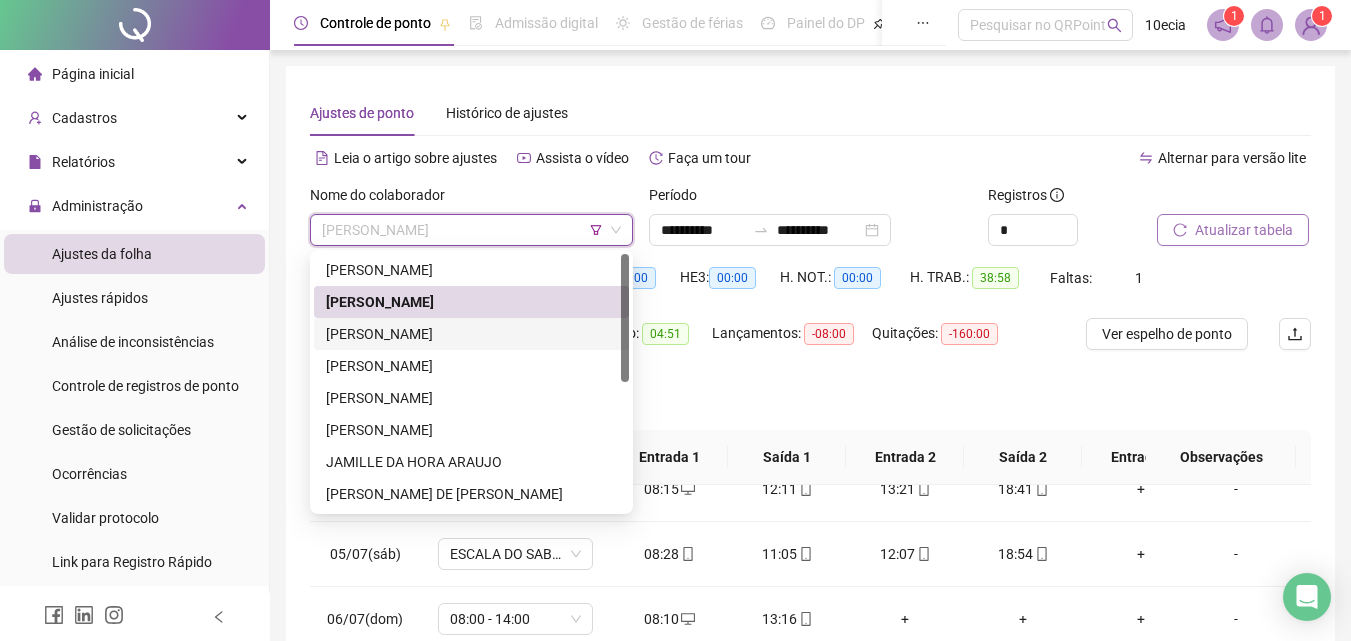 click on "[PERSON_NAME]" at bounding box center [471, 334] 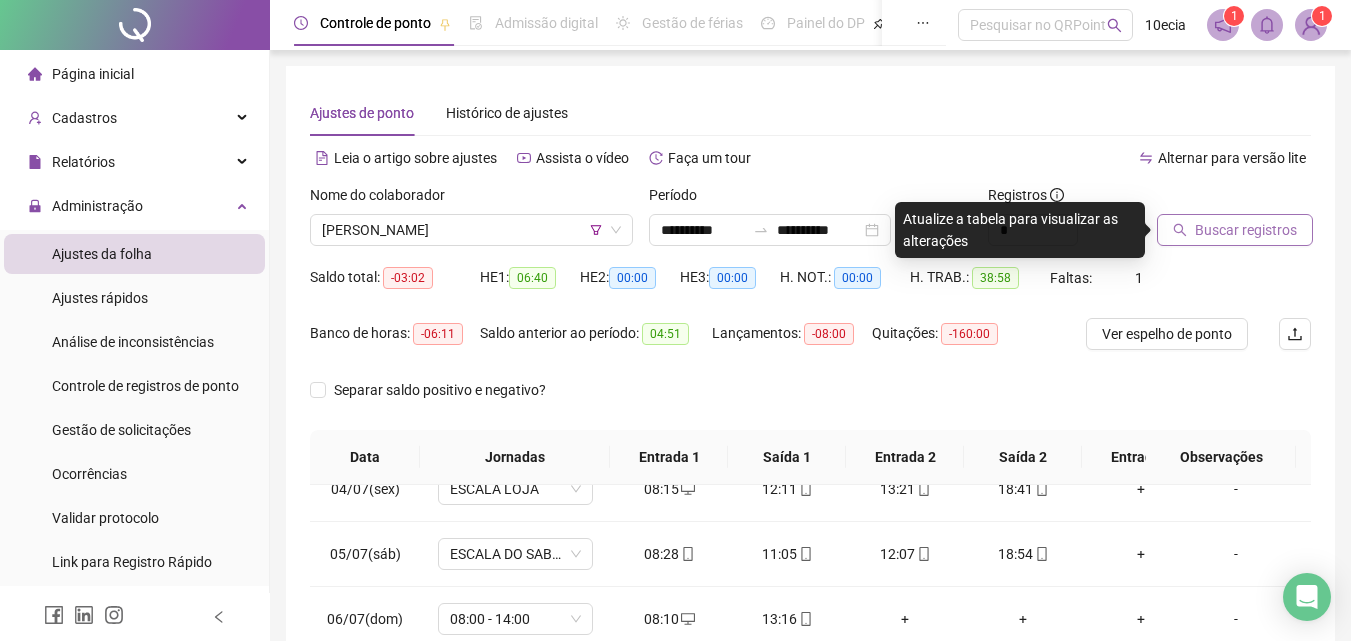 drag, startPoint x: 1242, startPoint y: 205, endPoint x: 1239, endPoint y: 228, distance: 23.194826 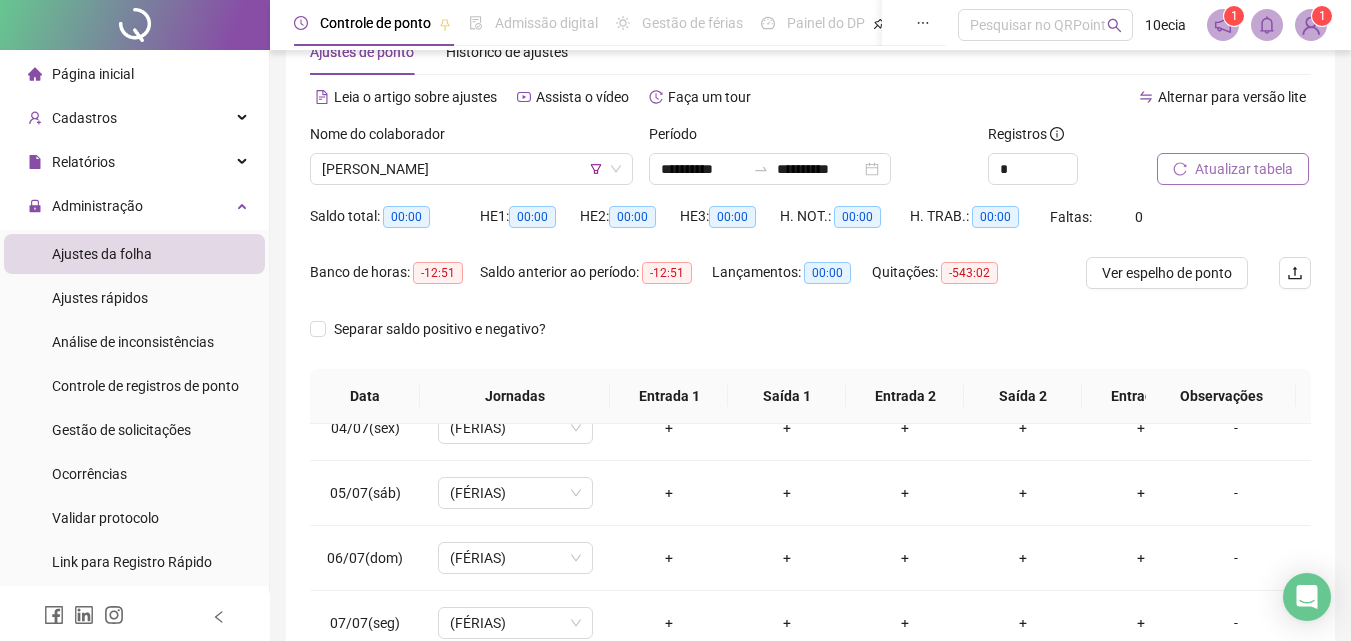 scroll, scrollTop: 0, scrollLeft: 0, axis: both 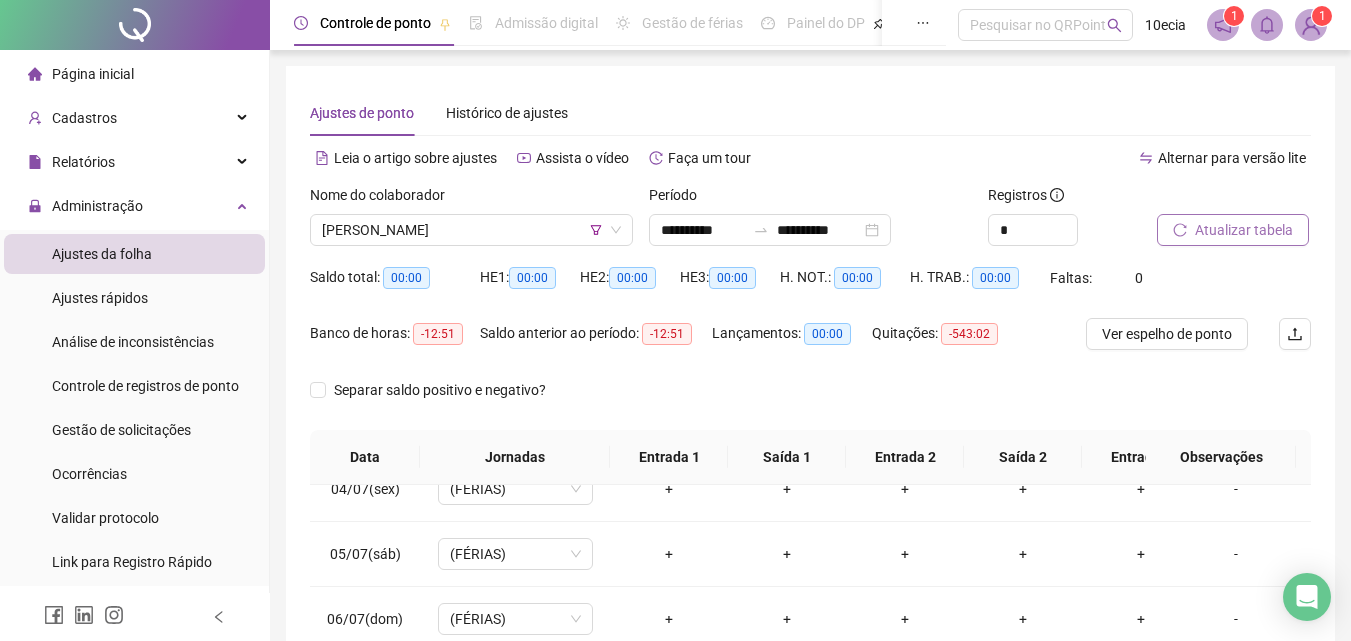 click on "Atualizar tabela" at bounding box center [1244, 230] 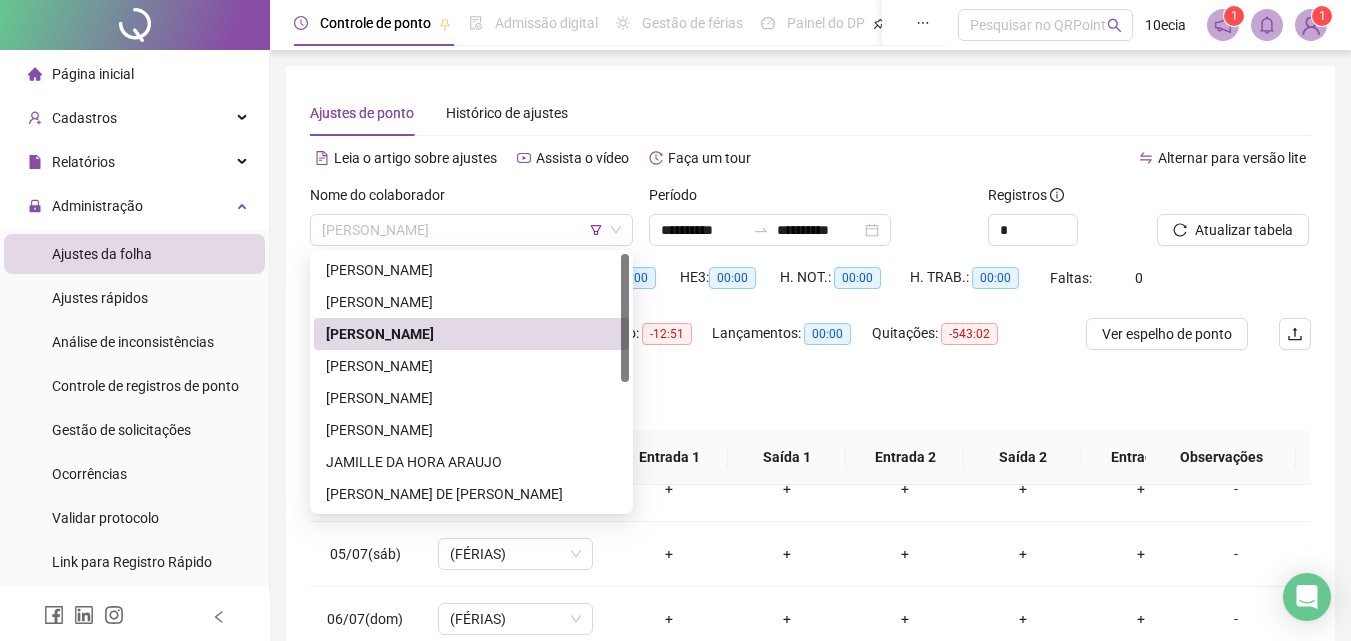click on "[PERSON_NAME]" at bounding box center (471, 230) 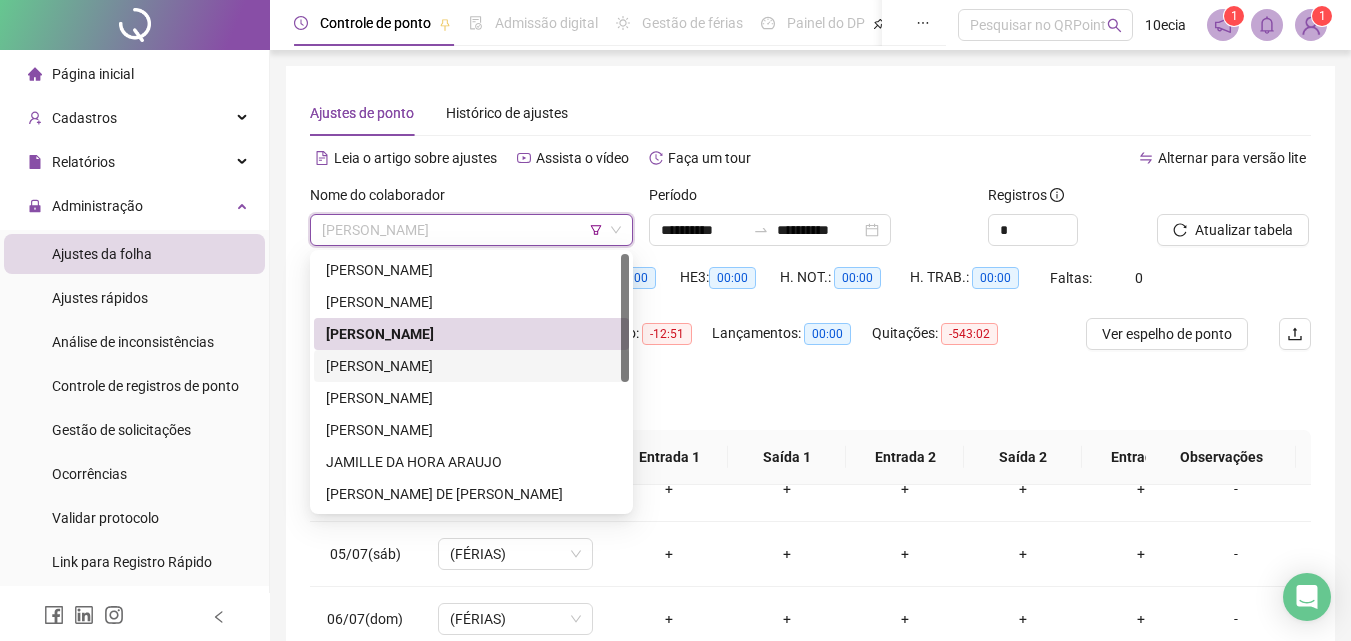 click on "[PERSON_NAME]" at bounding box center (471, 366) 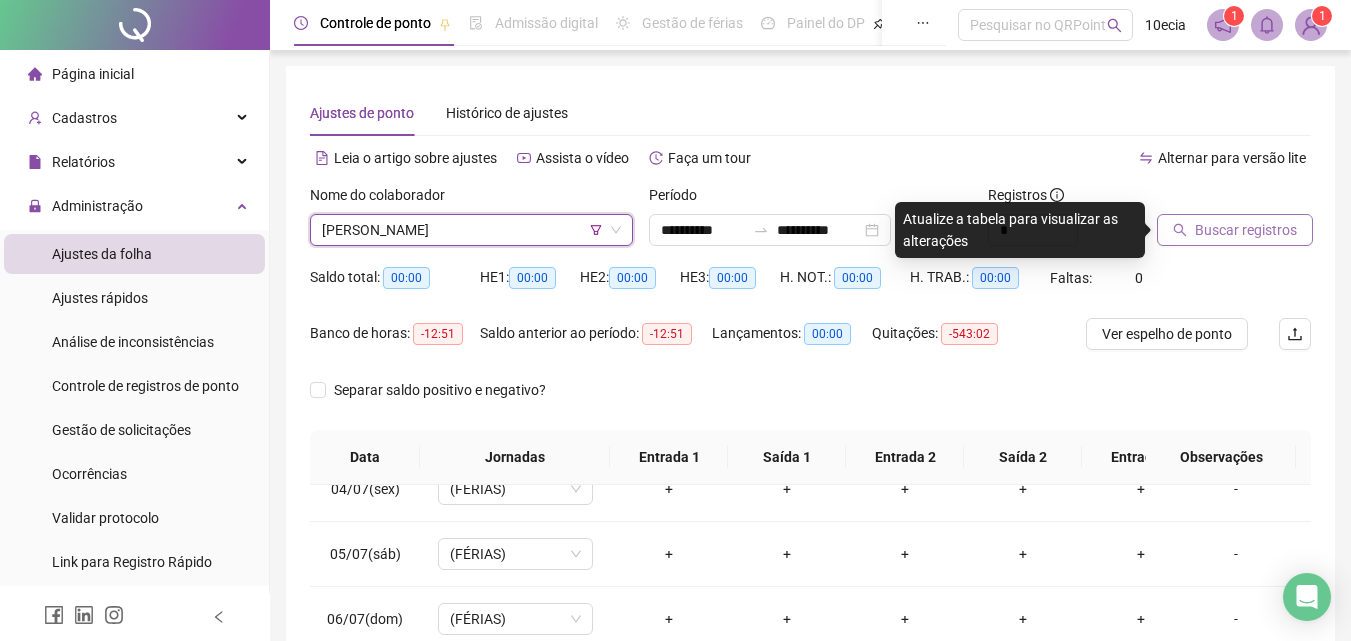 click on "Buscar registros" at bounding box center [1246, 230] 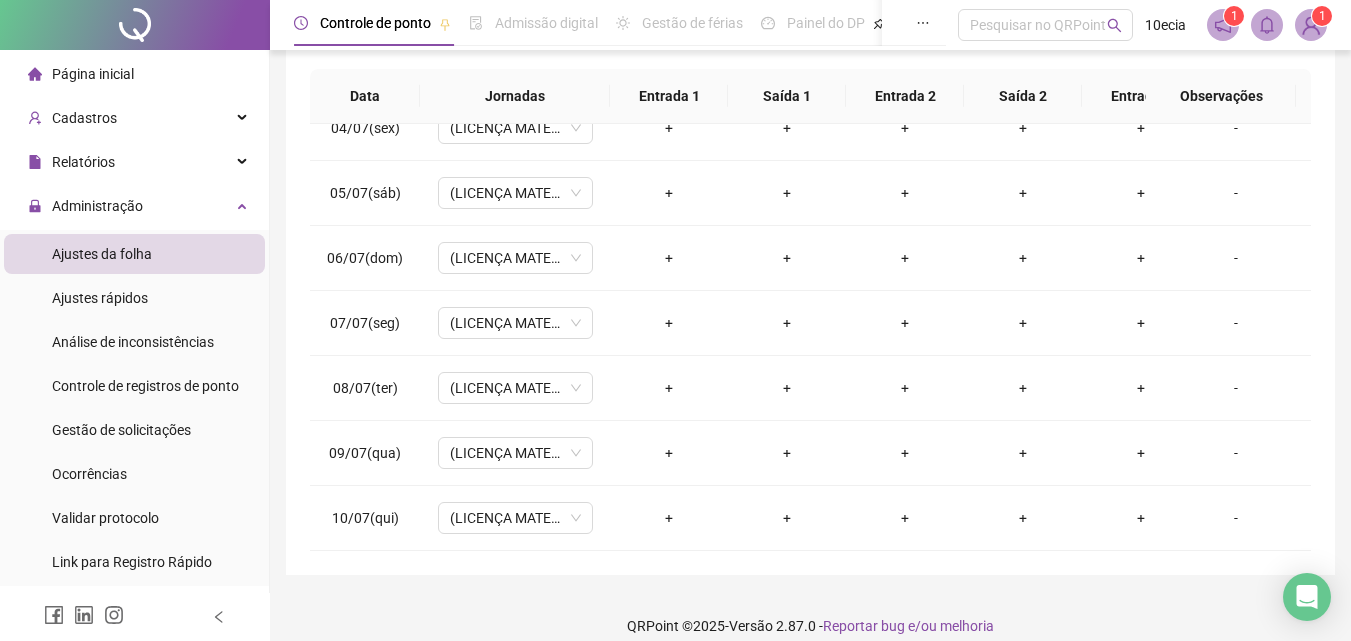 scroll, scrollTop: 381, scrollLeft: 0, axis: vertical 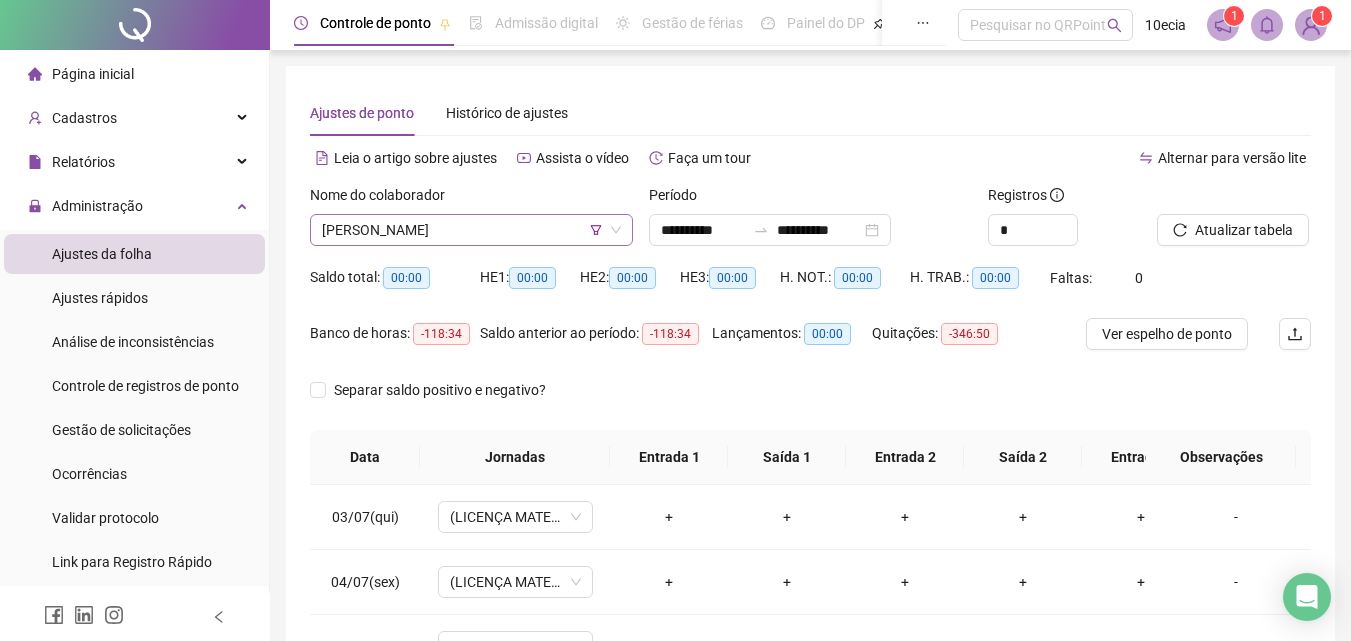 click on "[PERSON_NAME]" at bounding box center [471, 230] 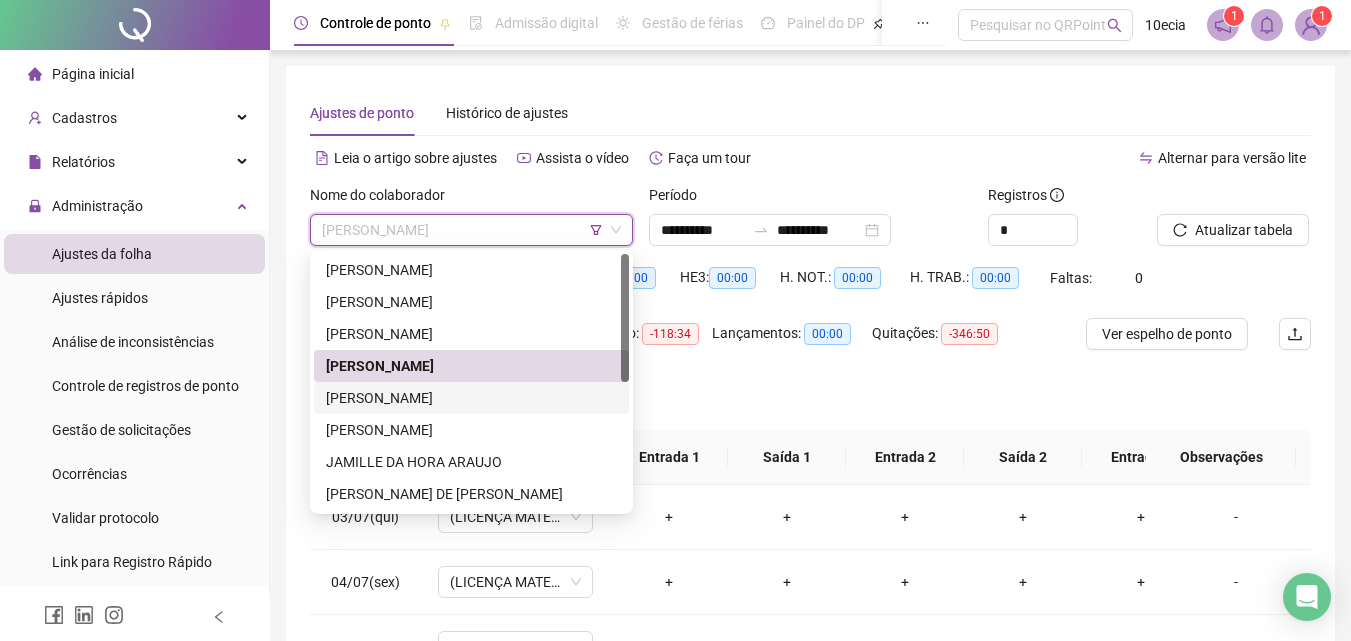 click on "[PERSON_NAME]" at bounding box center (471, 398) 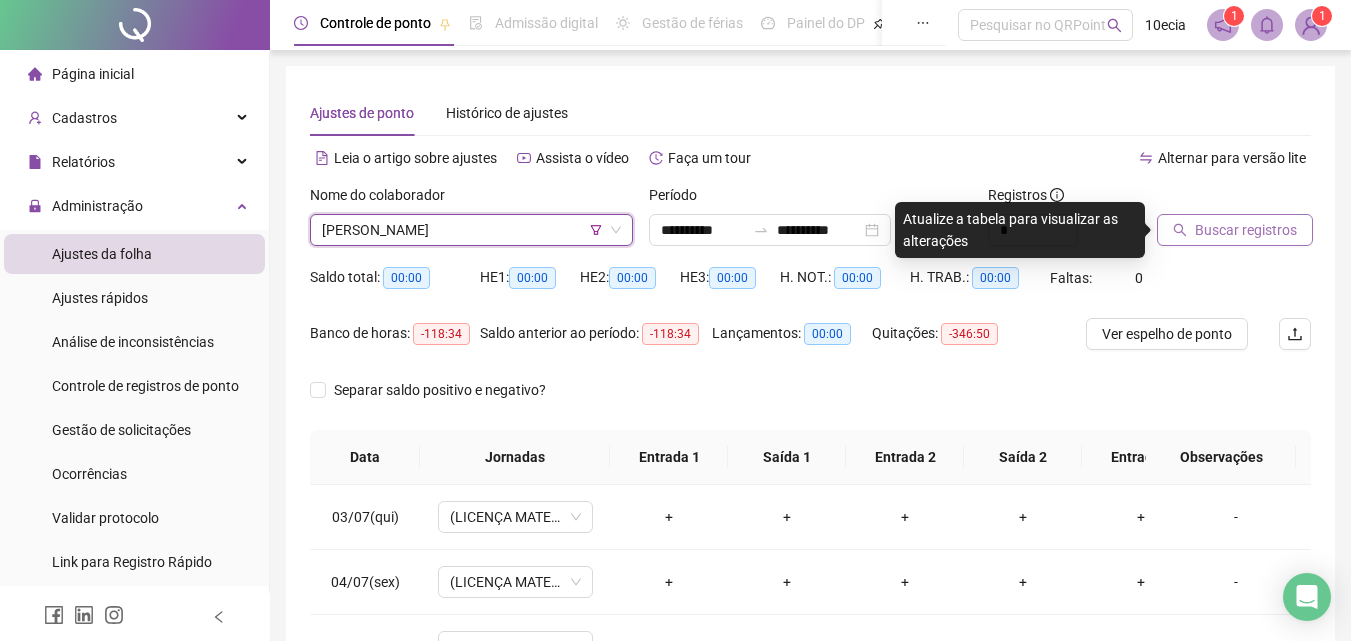 click on "Buscar registros" at bounding box center [1246, 230] 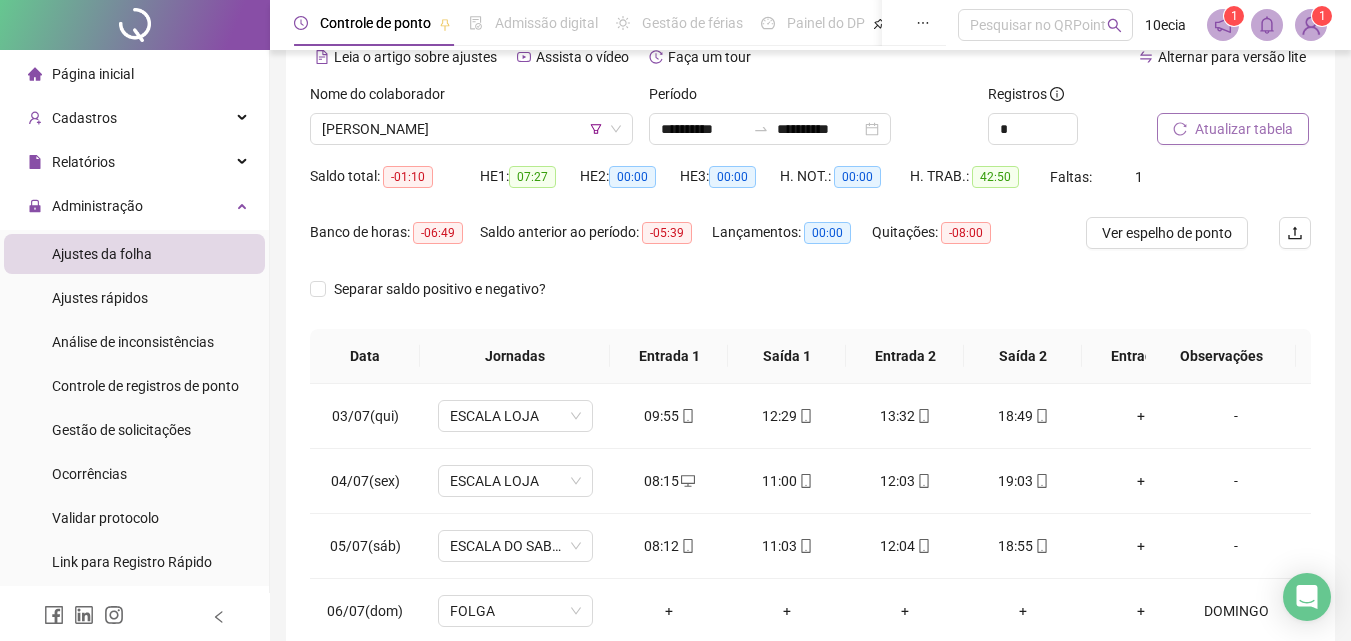 scroll, scrollTop: 381, scrollLeft: 0, axis: vertical 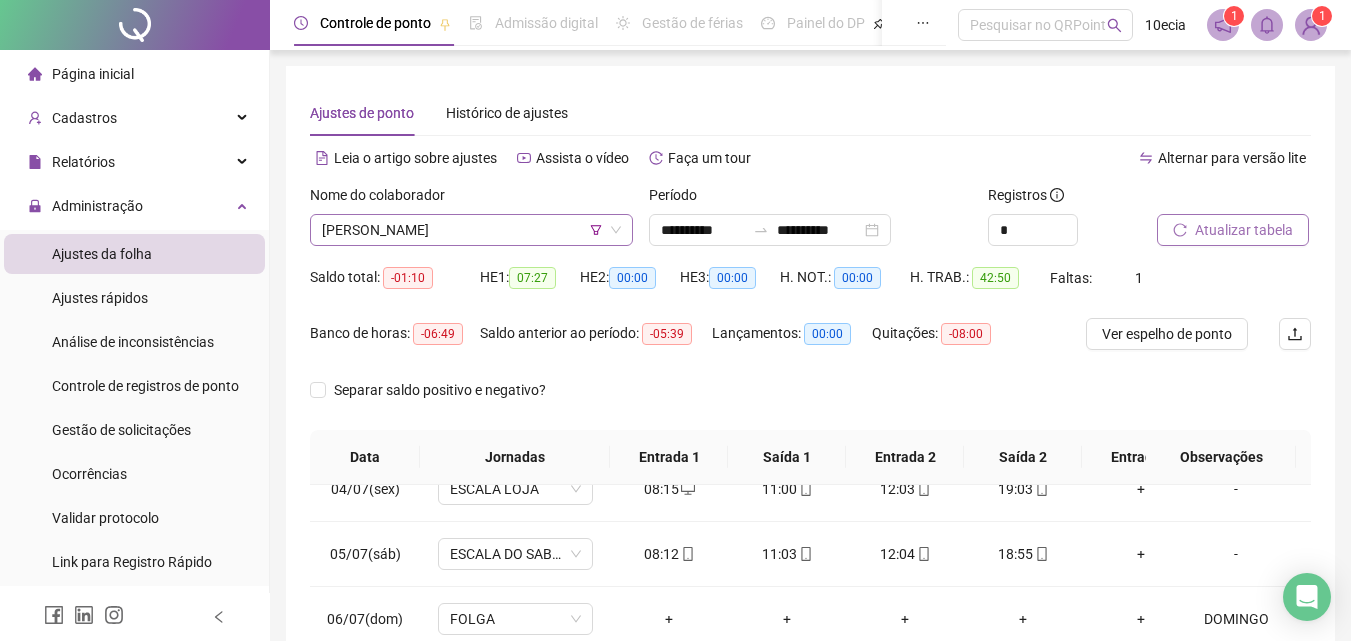 click on "[PERSON_NAME]" at bounding box center [471, 230] 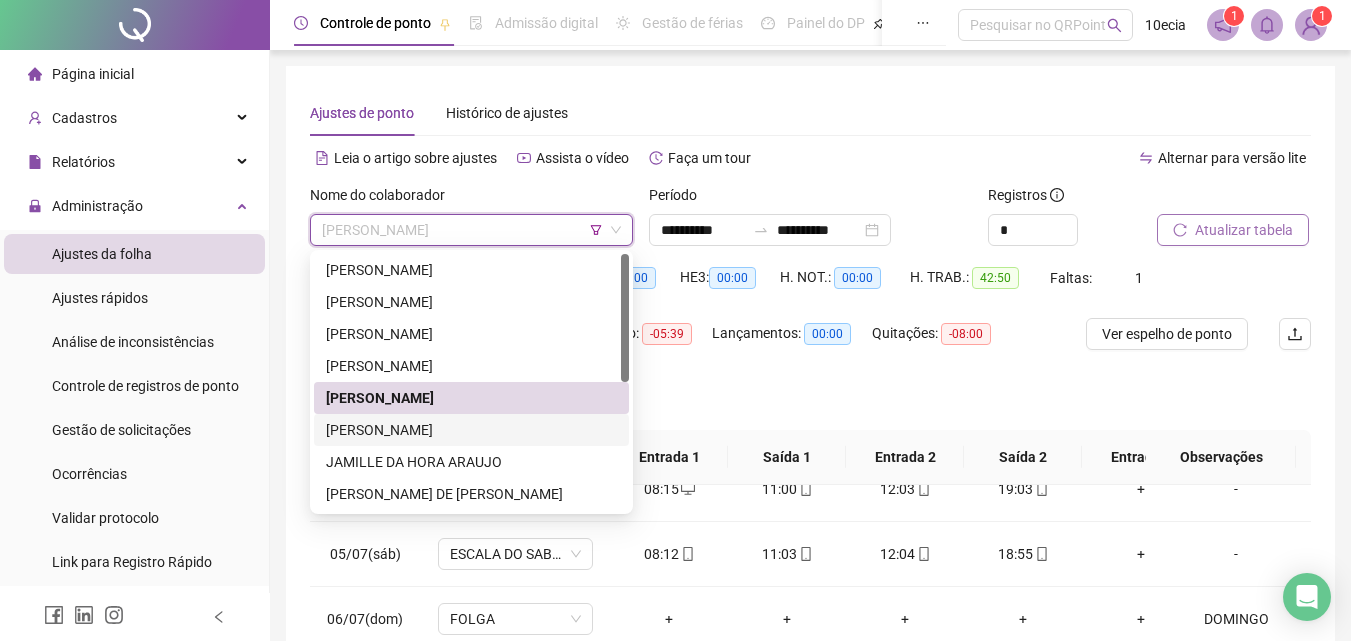 click on "[PERSON_NAME]" at bounding box center (471, 430) 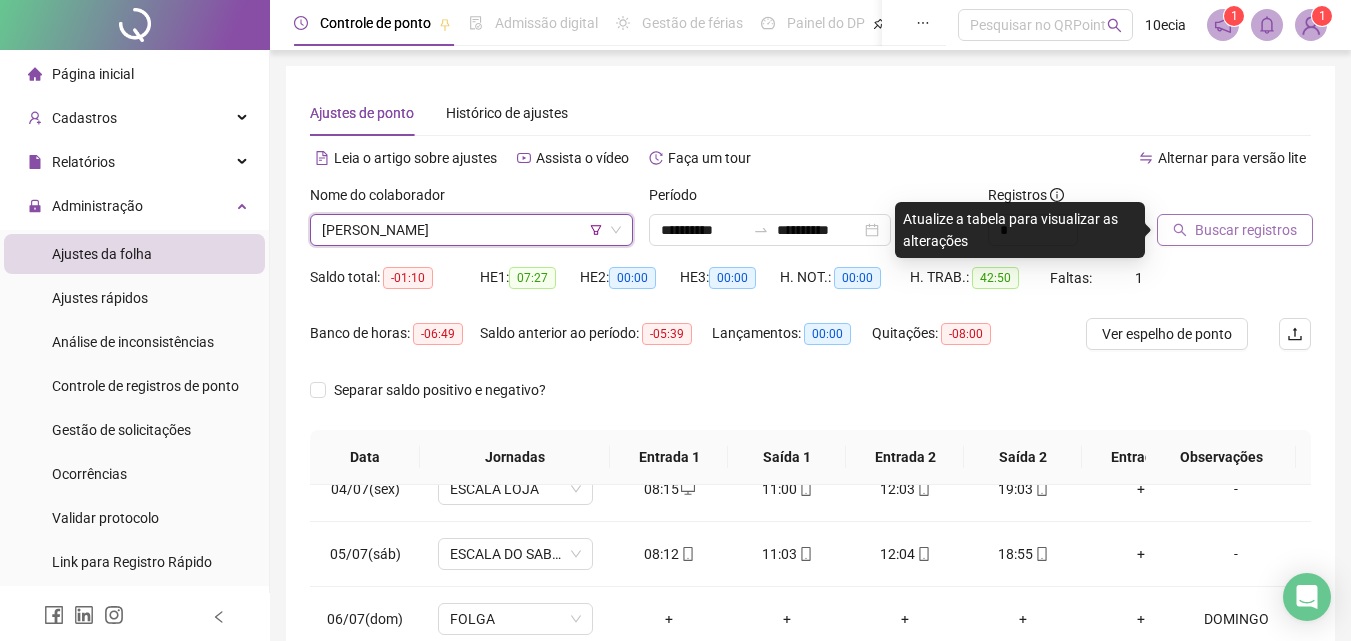 click on "Buscar registros" at bounding box center (1235, 230) 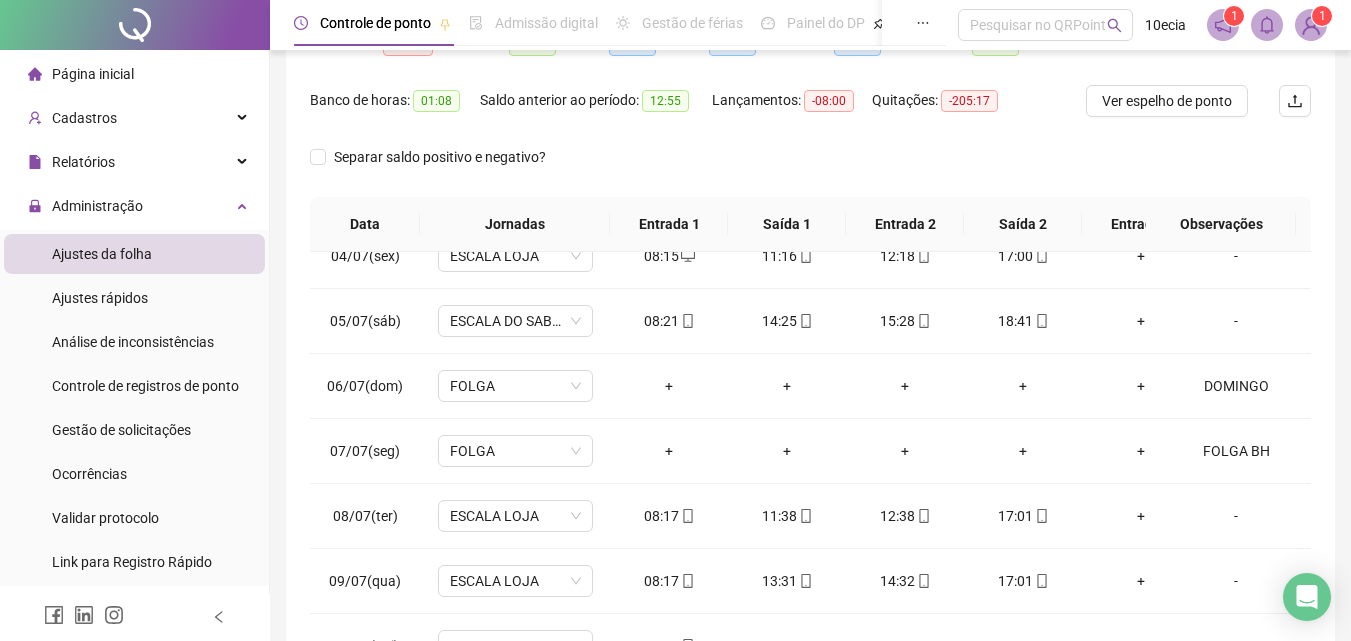 scroll, scrollTop: 0, scrollLeft: 0, axis: both 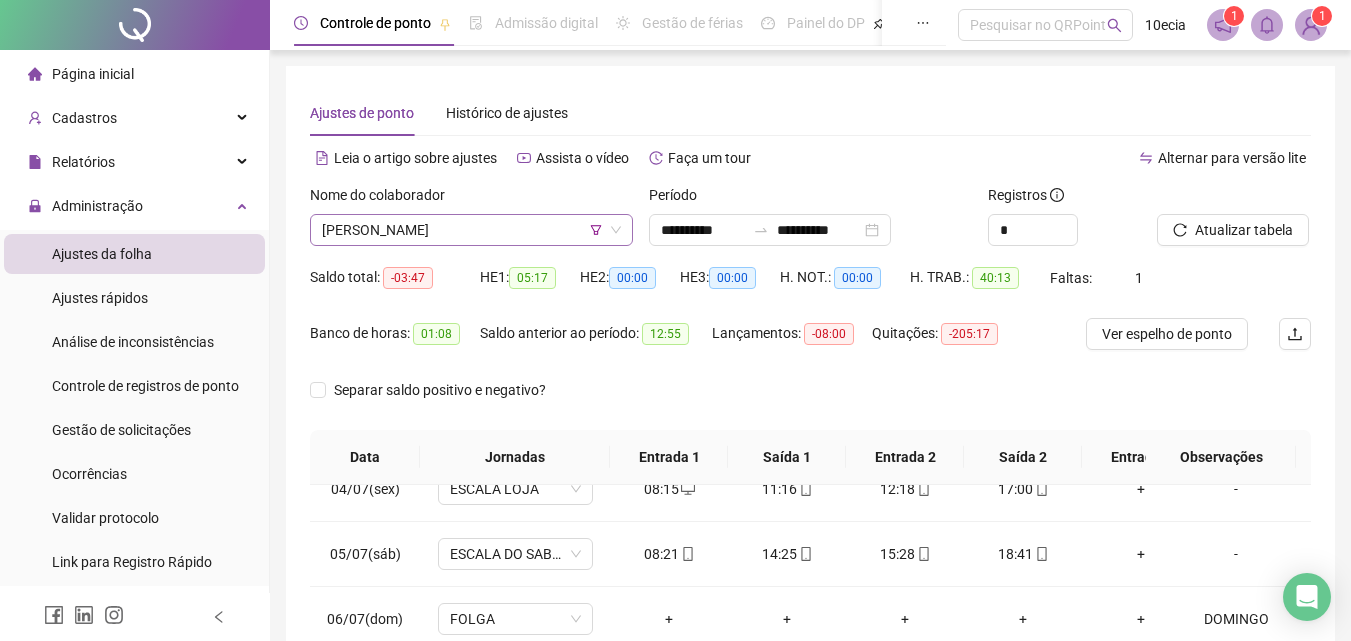 click on "[PERSON_NAME]" at bounding box center (471, 230) 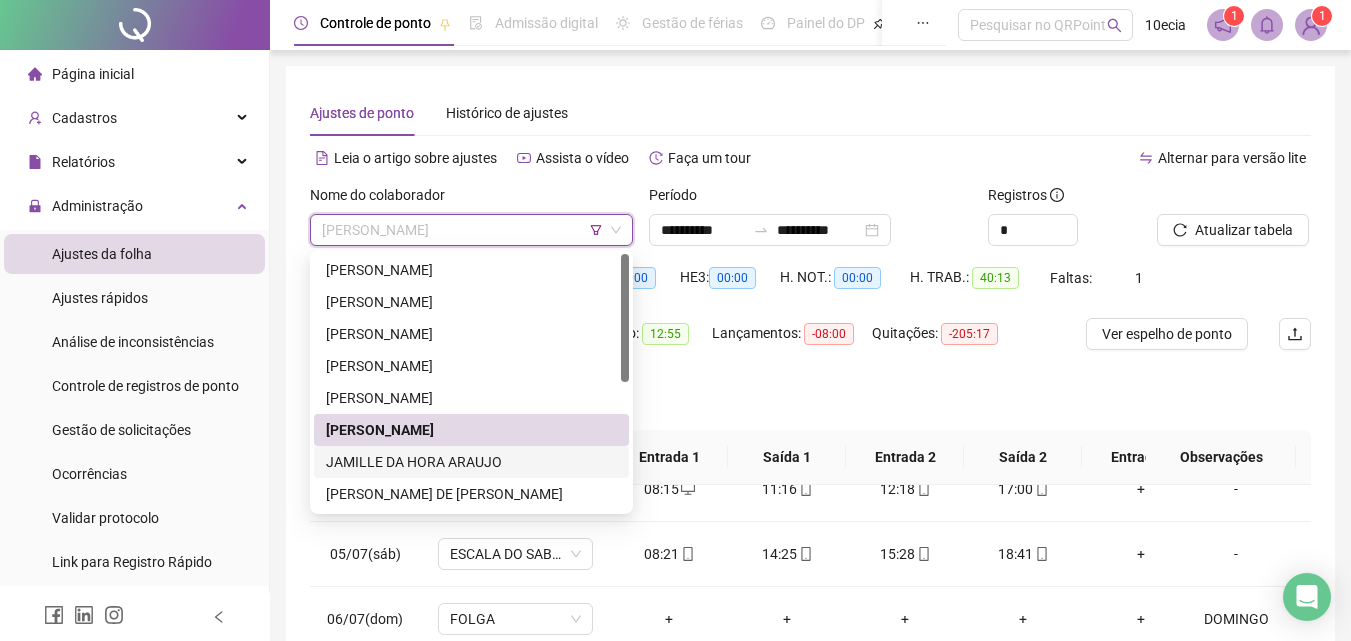 drag, startPoint x: 367, startPoint y: 464, endPoint x: 388, endPoint y: 455, distance: 22.847319 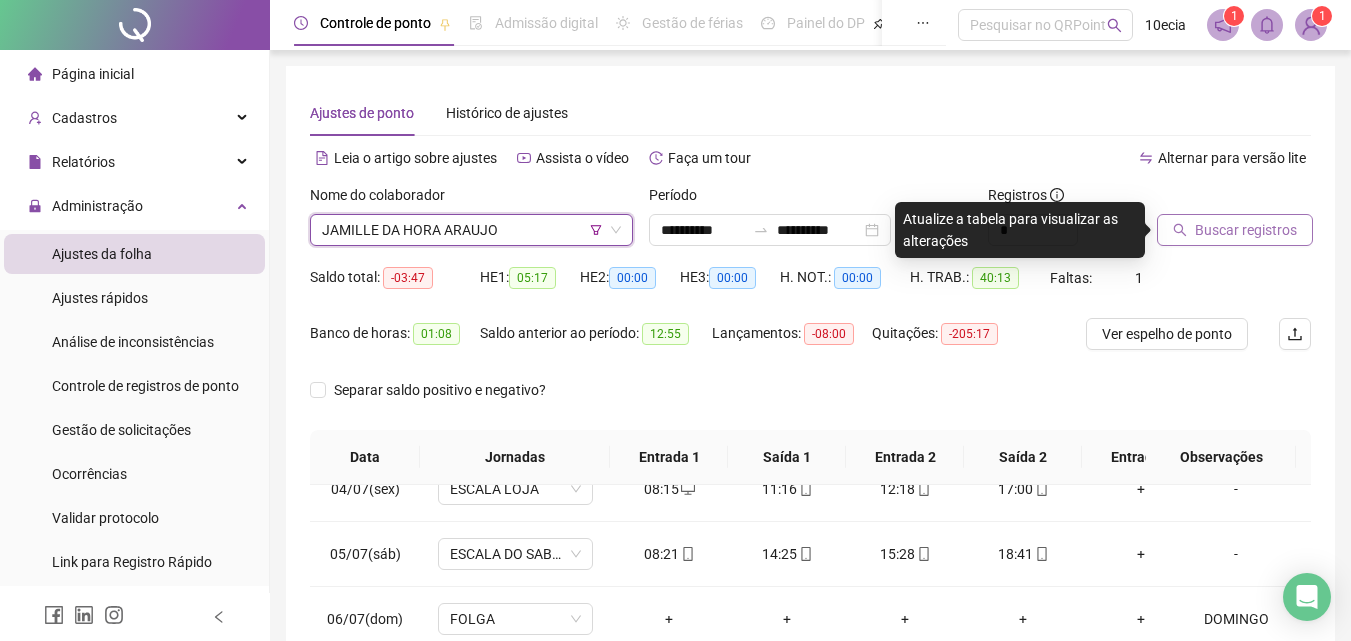 click on "Buscar registros" at bounding box center [1246, 230] 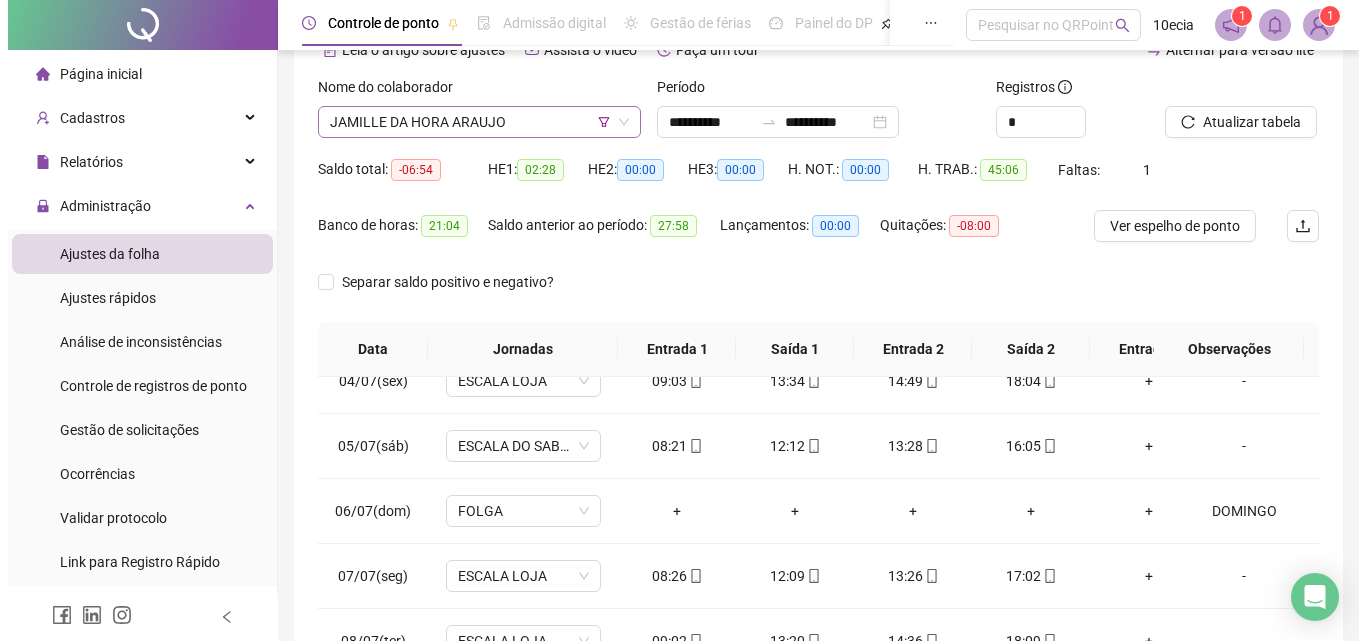 scroll, scrollTop: 81, scrollLeft: 0, axis: vertical 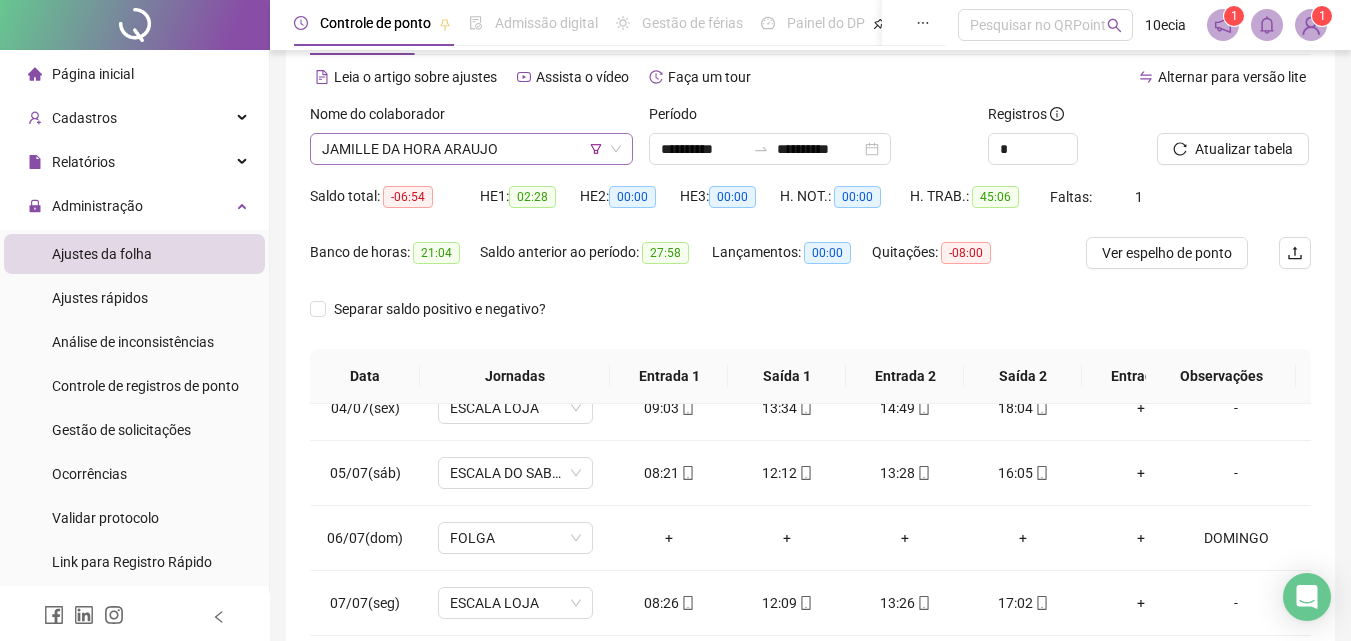 click on "JAMILLE DA HORA ARAUJO" at bounding box center (471, 149) 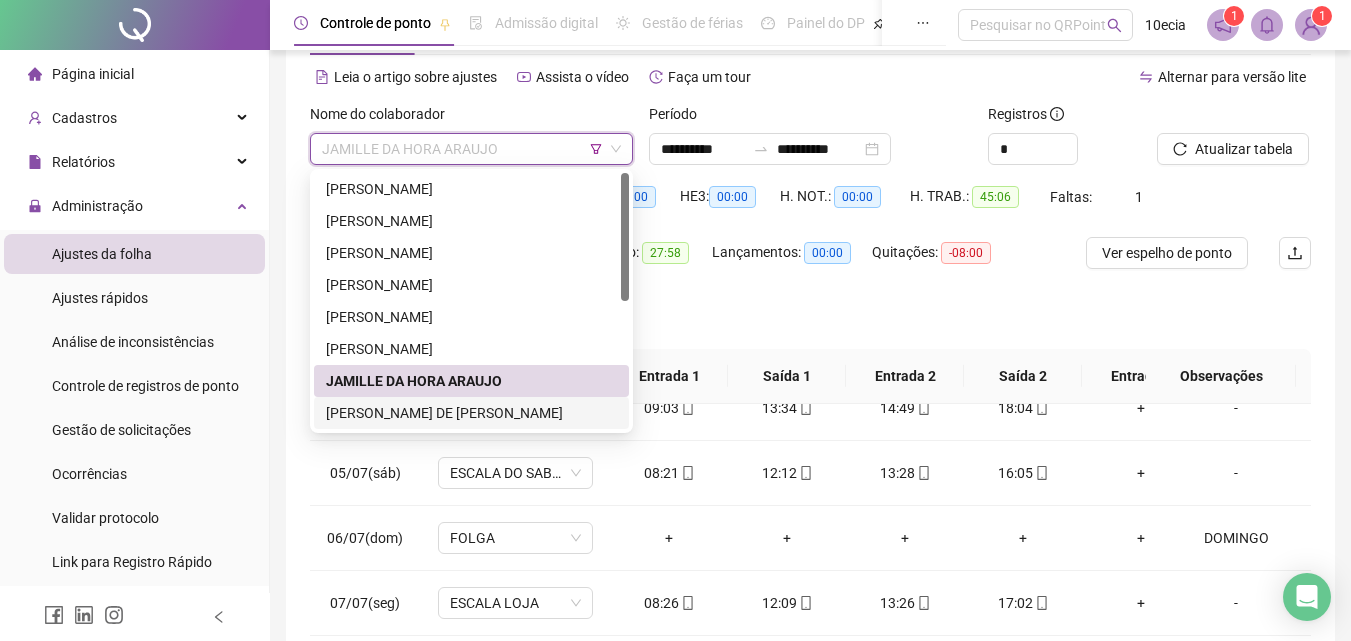 click on "[PERSON_NAME] DE [PERSON_NAME]" at bounding box center (471, 413) 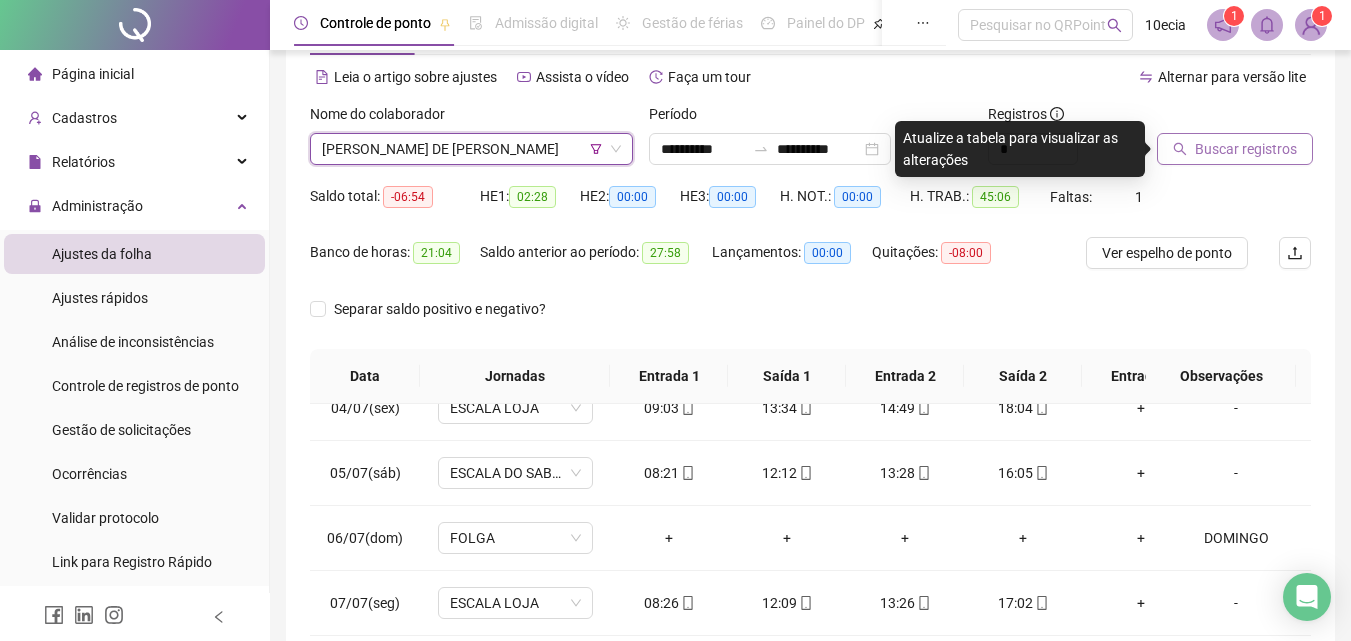 click on "Buscar registros" at bounding box center [1246, 149] 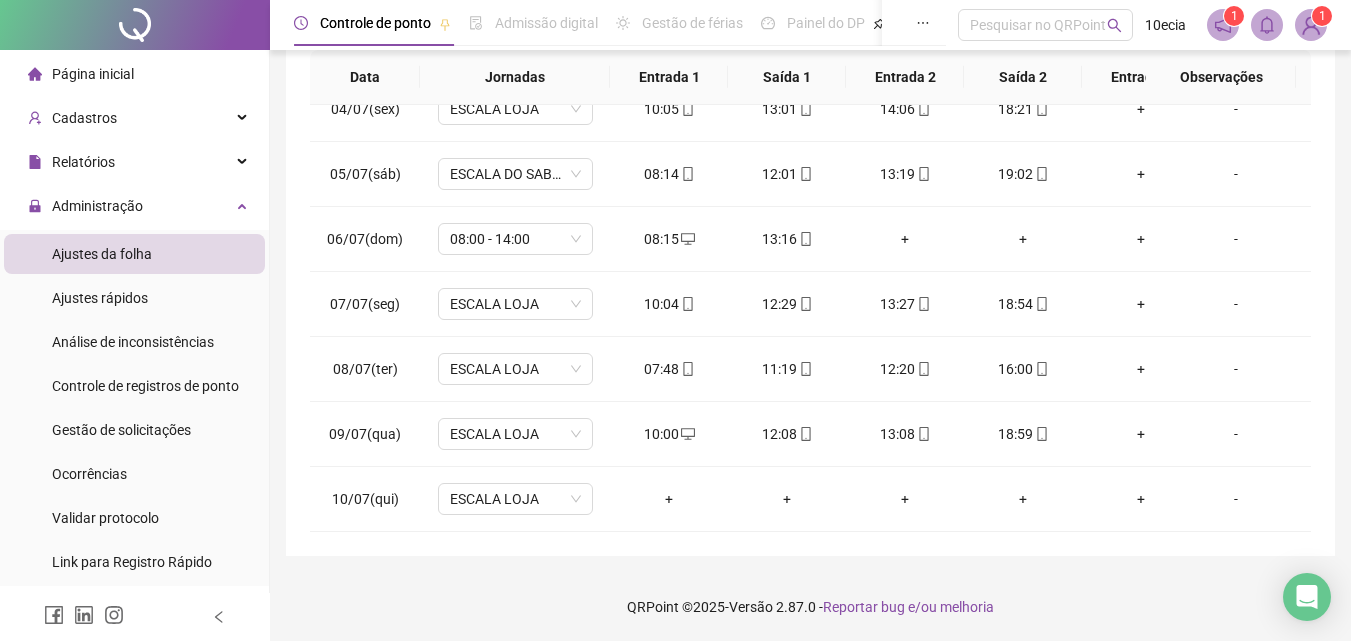 scroll, scrollTop: 381, scrollLeft: 0, axis: vertical 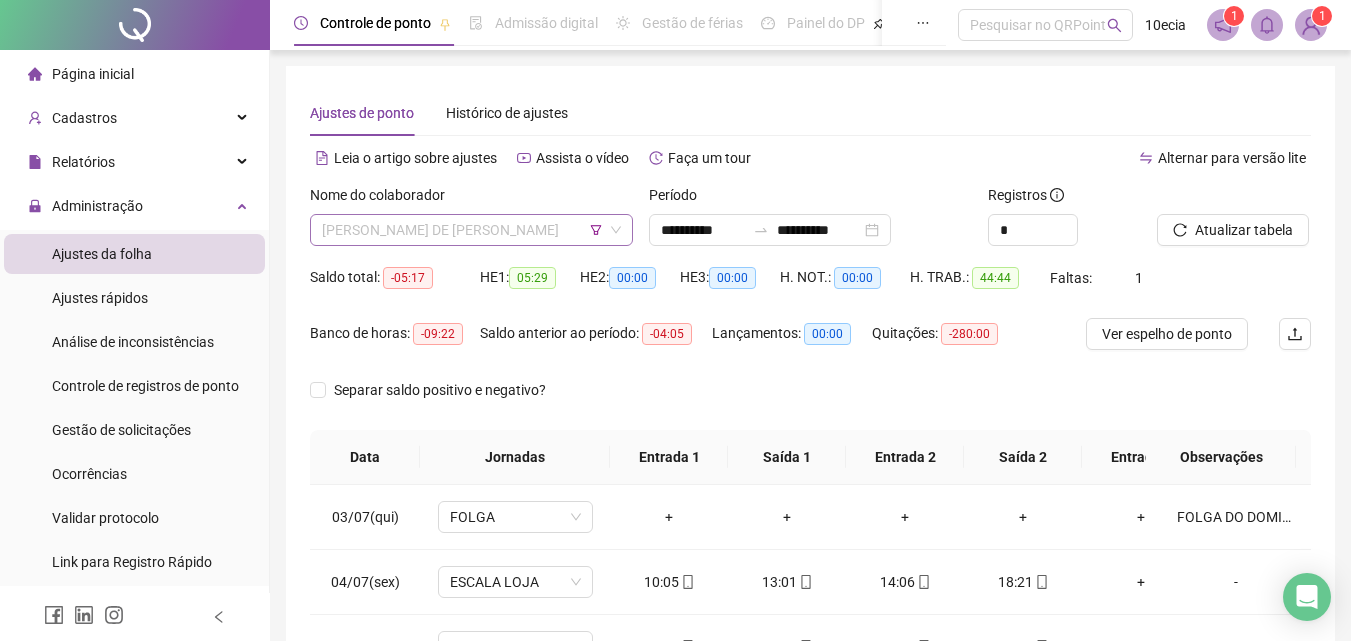 drag, startPoint x: 457, startPoint y: 218, endPoint x: 458, endPoint y: 282, distance: 64.00781 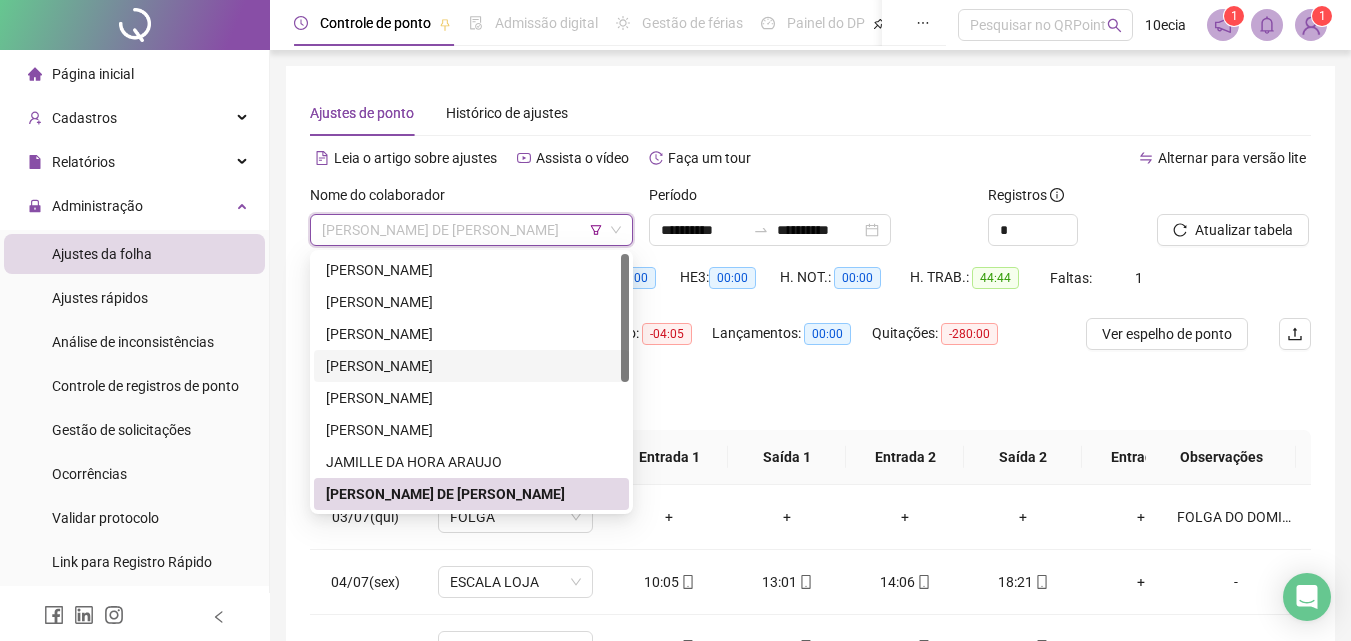 scroll, scrollTop: 200, scrollLeft: 0, axis: vertical 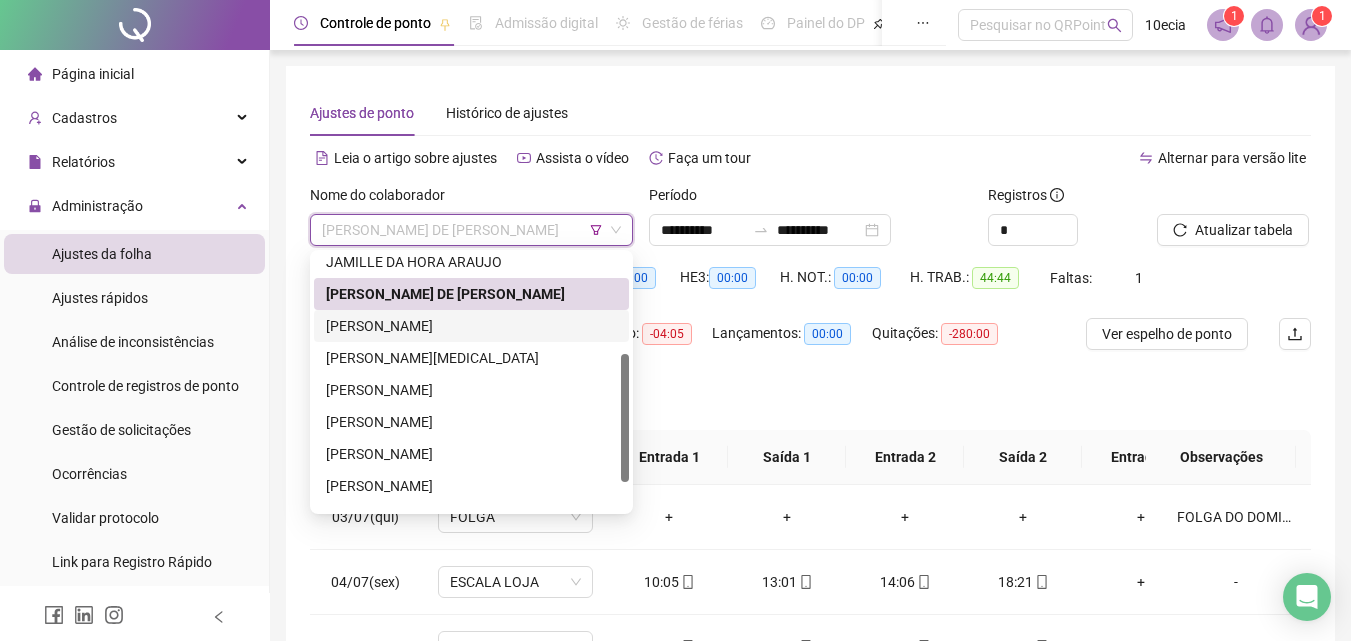 click on "[PERSON_NAME]" at bounding box center [471, 326] 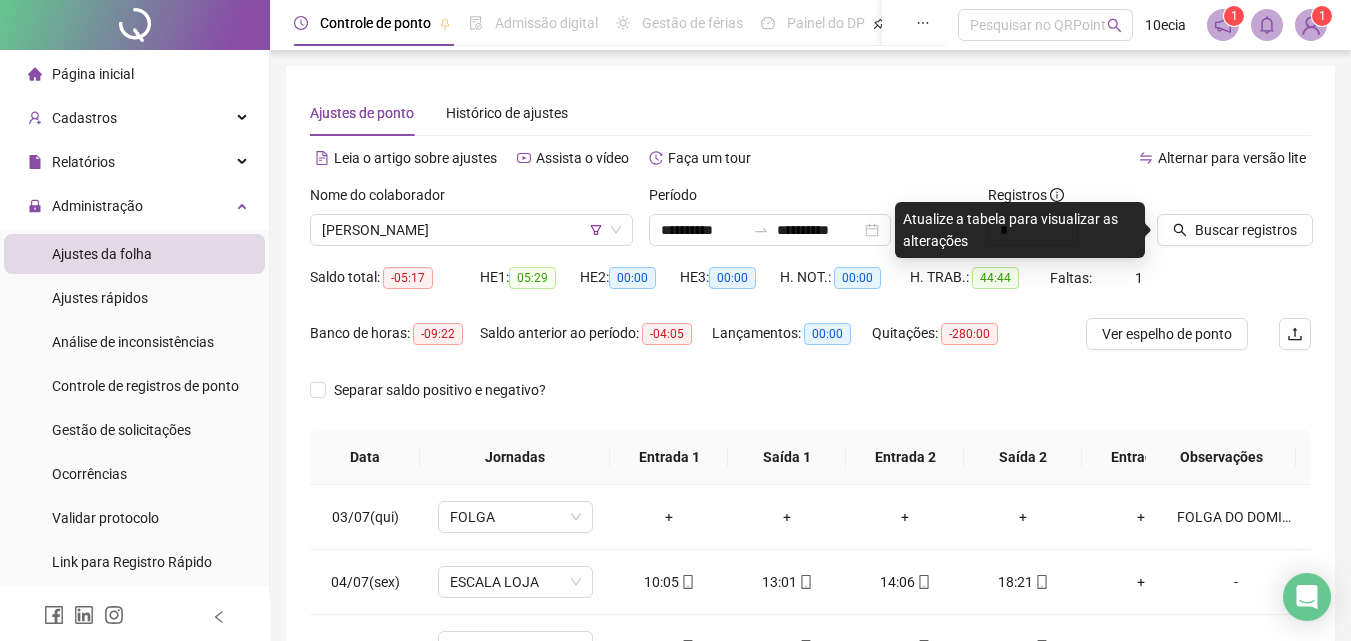 click on "Buscar registros" at bounding box center (1234, 223) 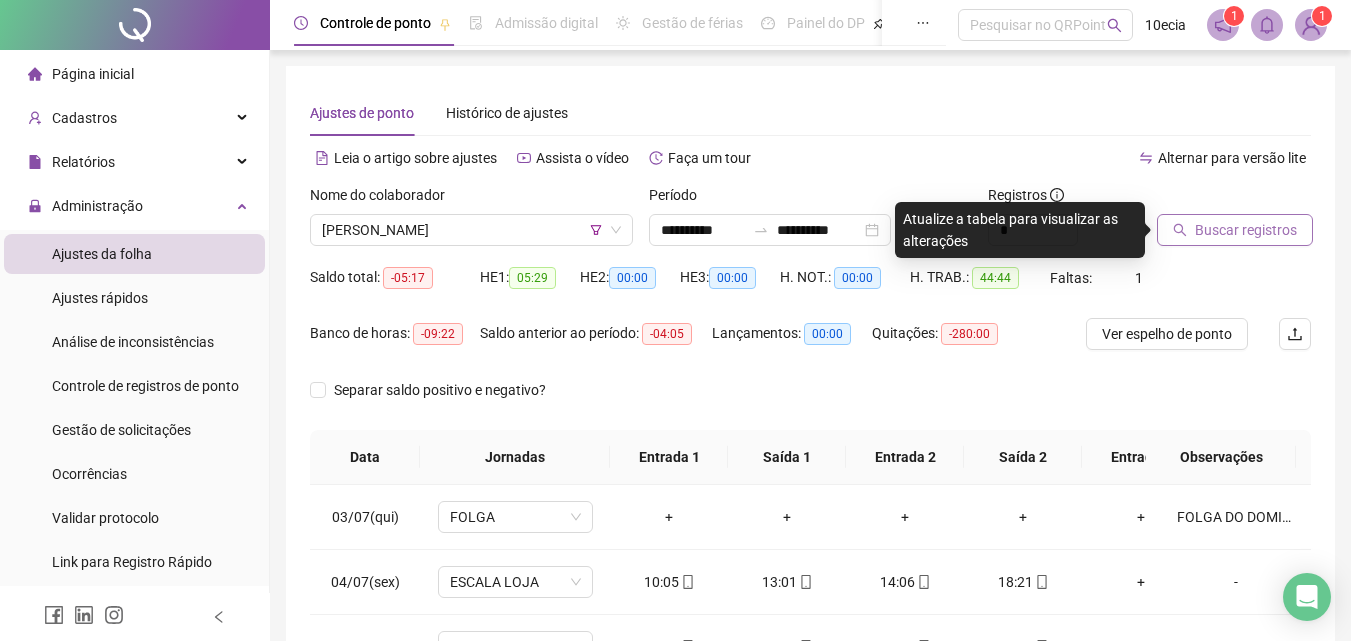 click on "Buscar registros" at bounding box center [1246, 230] 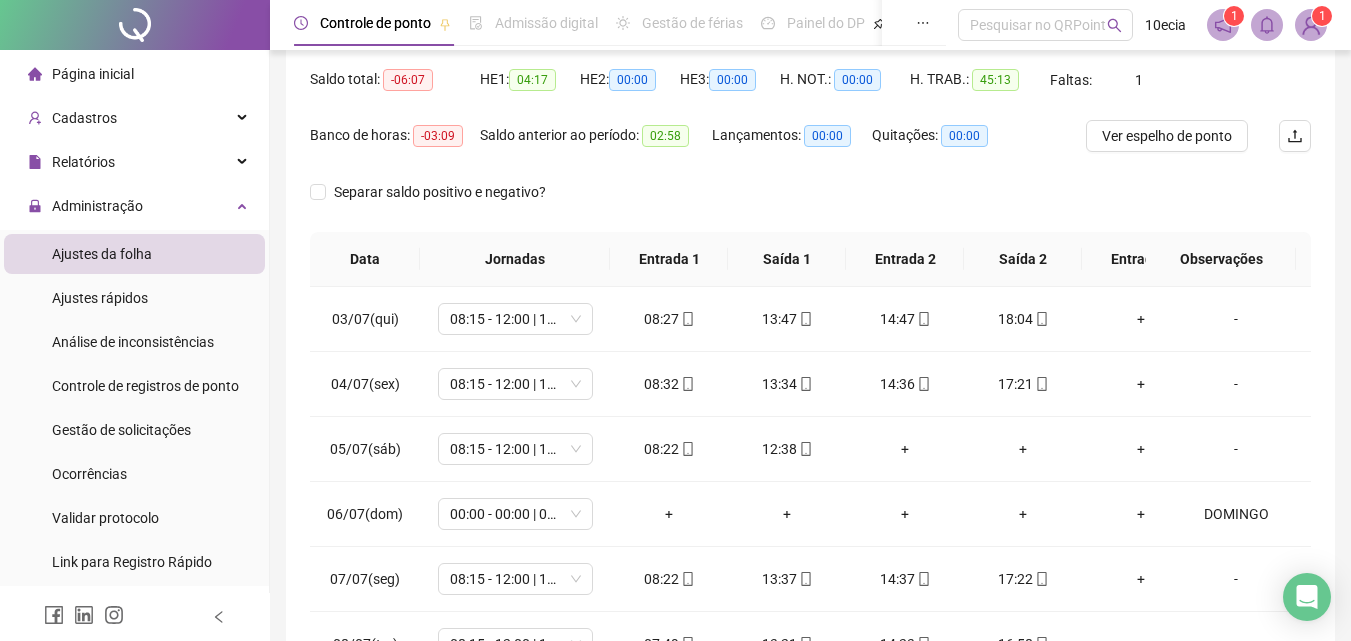 scroll, scrollTop: 381, scrollLeft: 0, axis: vertical 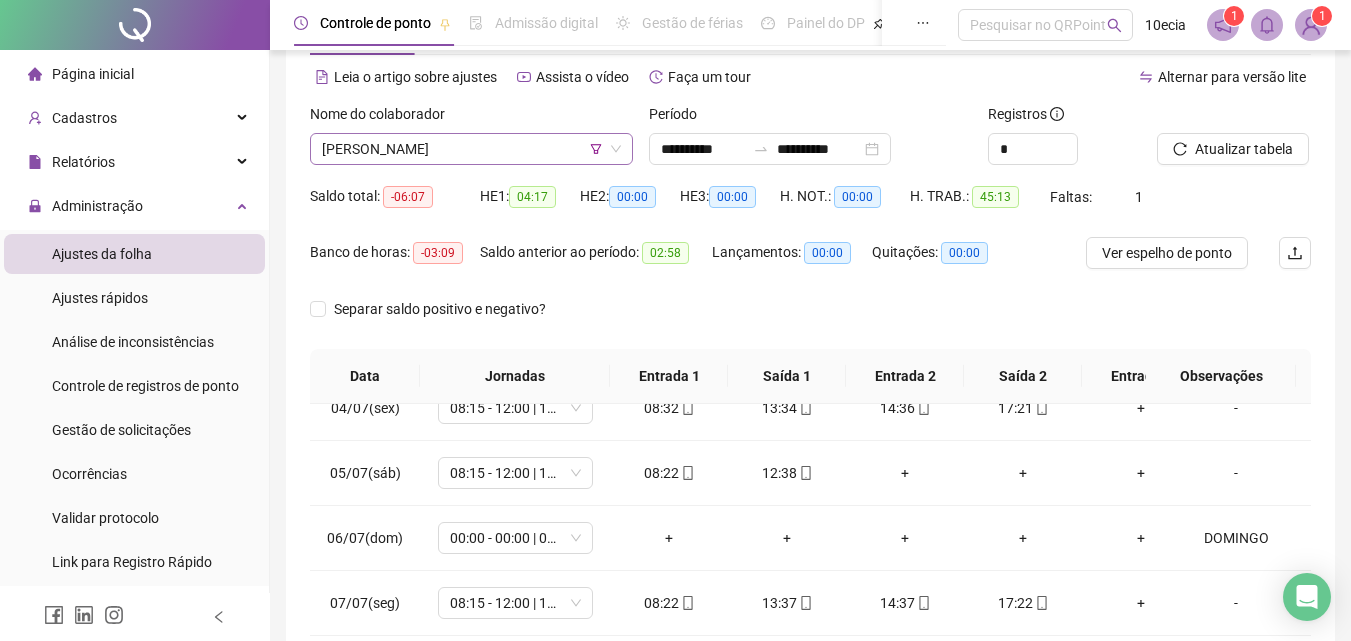 click on "[PERSON_NAME]" at bounding box center (471, 149) 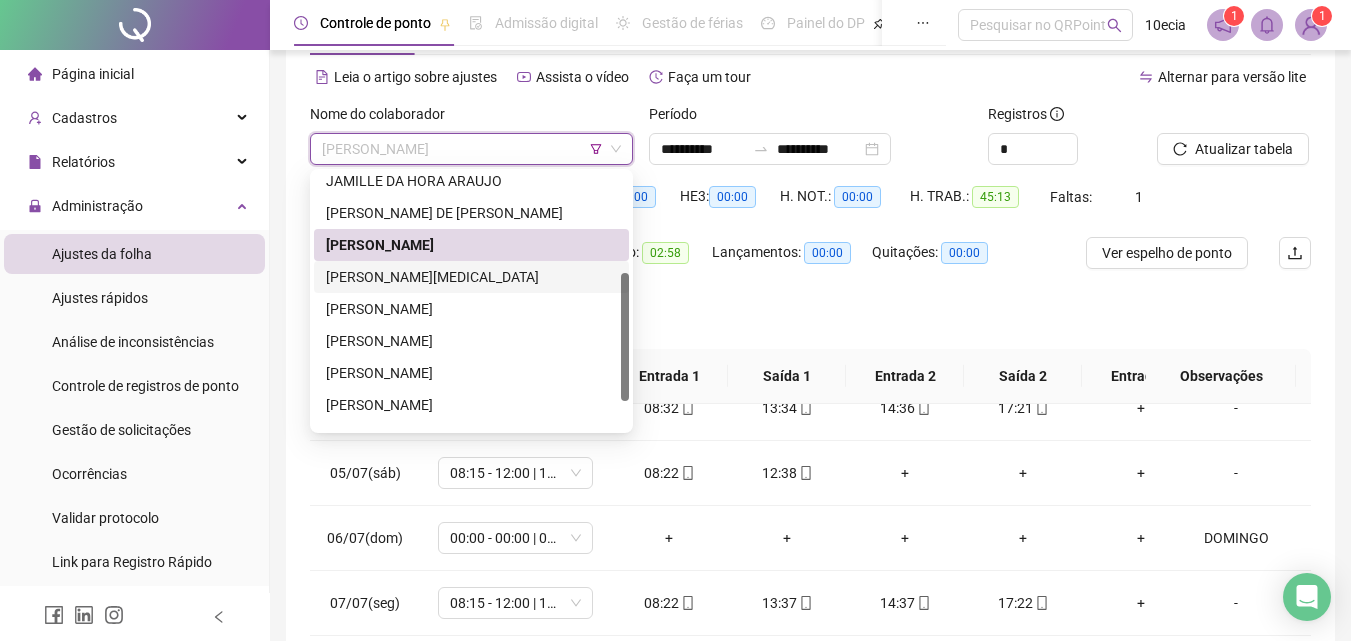 click on "[PERSON_NAME][MEDICAL_DATA]" at bounding box center [471, 277] 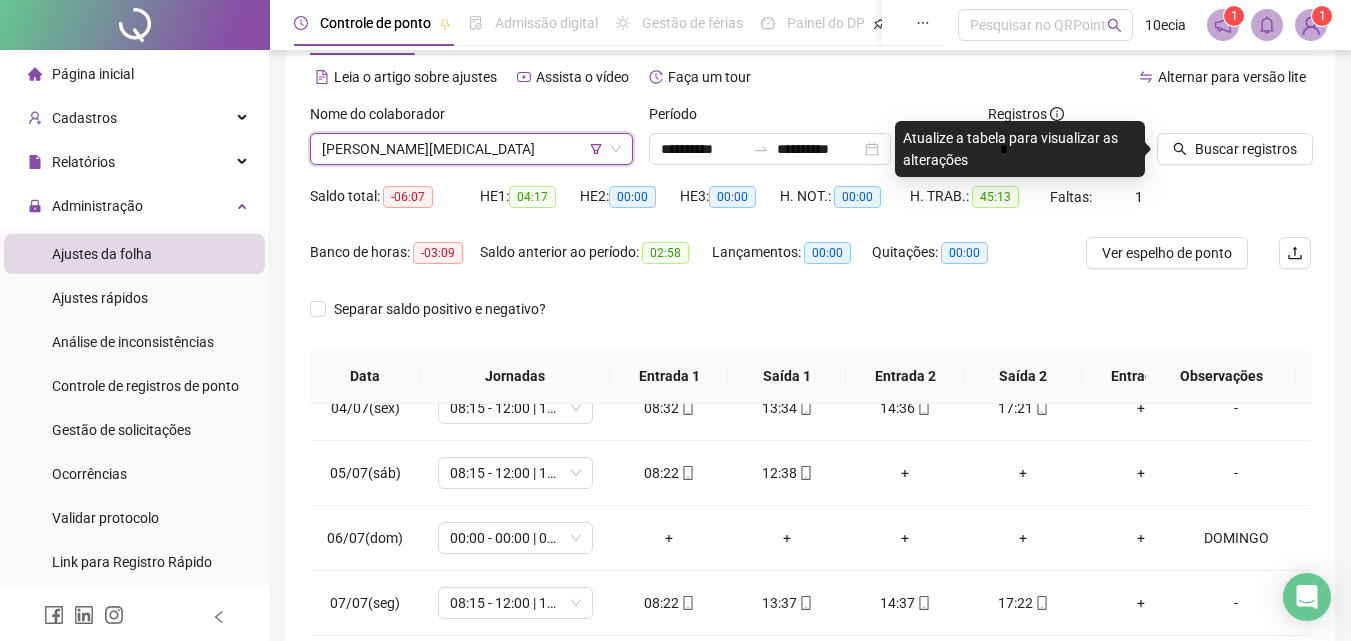 click at bounding box center [1209, 118] 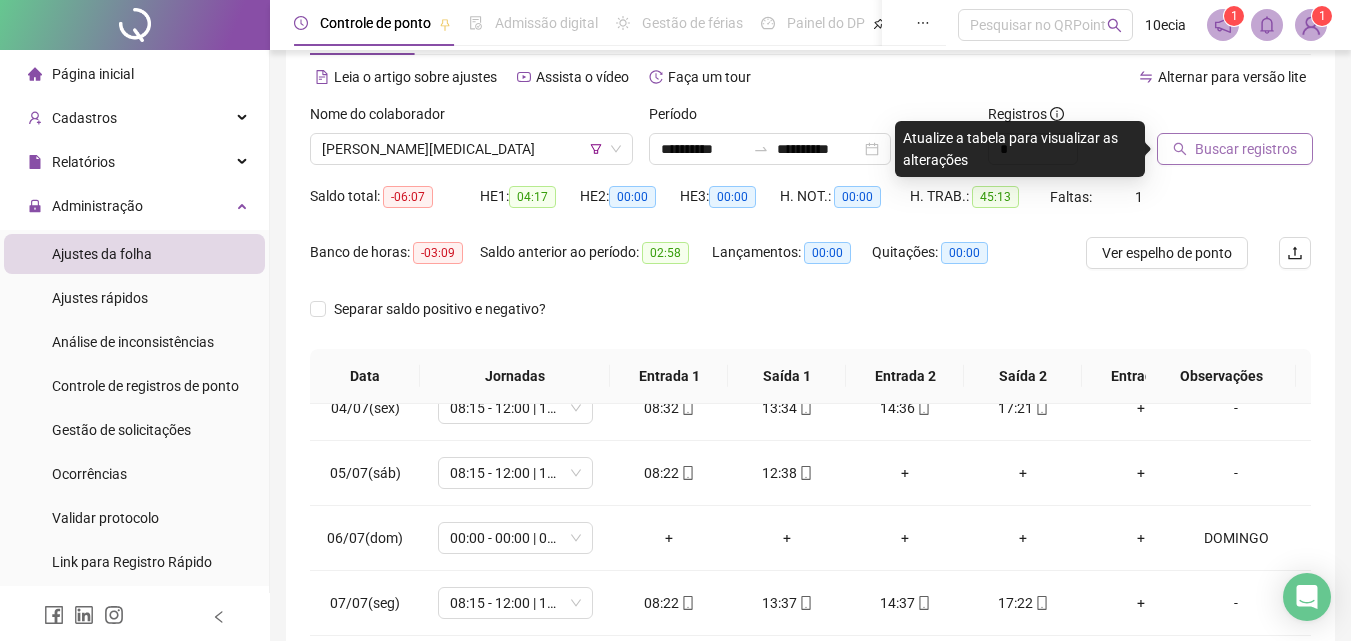 click on "Buscar registros" at bounding box center (1246, 149) 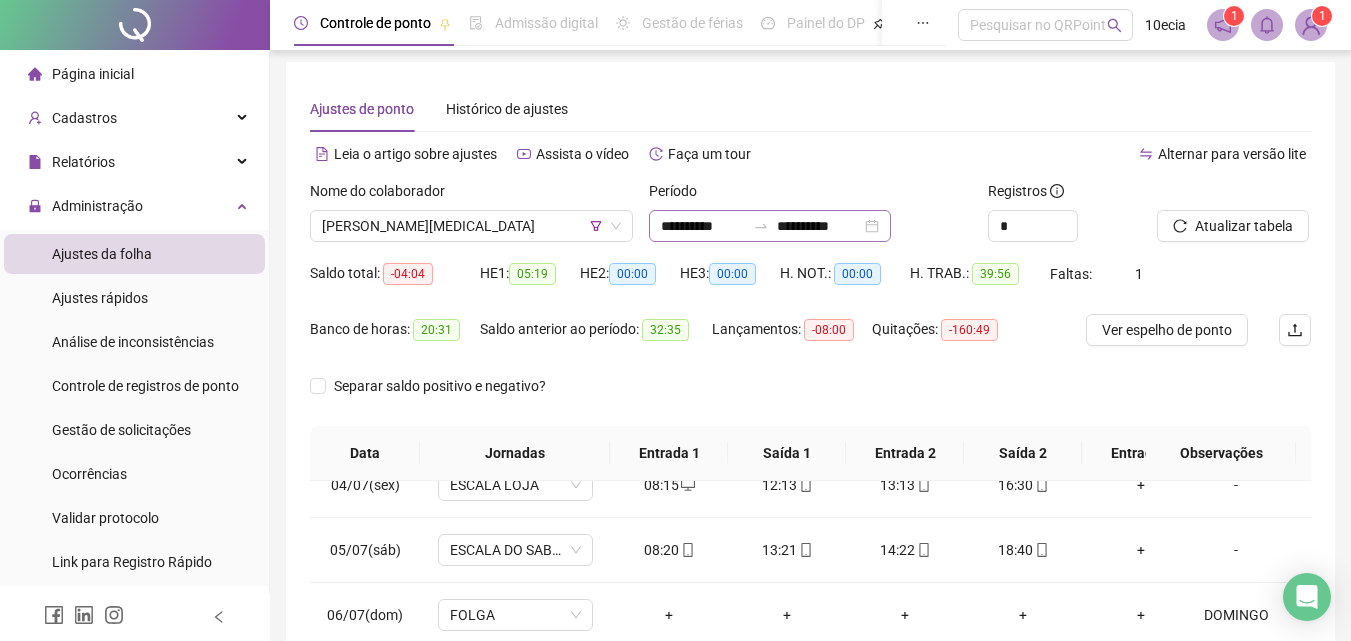 scroll, scrollTop: 0, scrollLeft: 0, axis: both 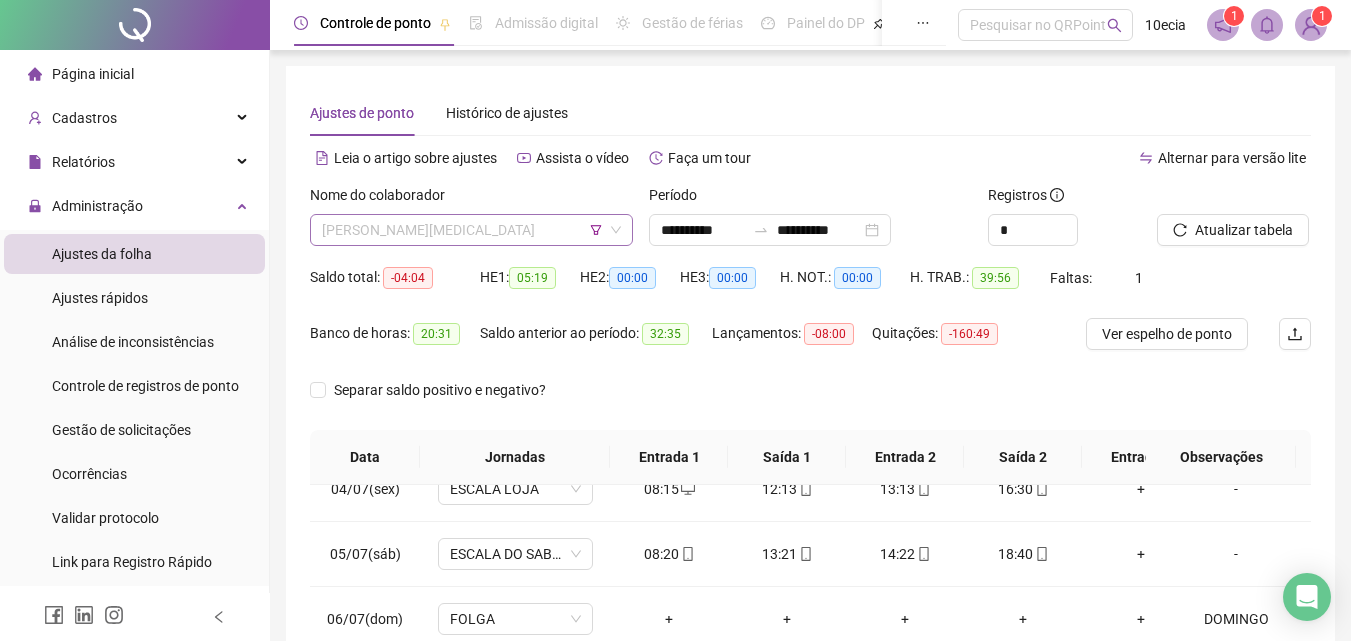 click on "[PERSON_NAME][MEDICAL_DATA]" at bounding box center [471, 230] 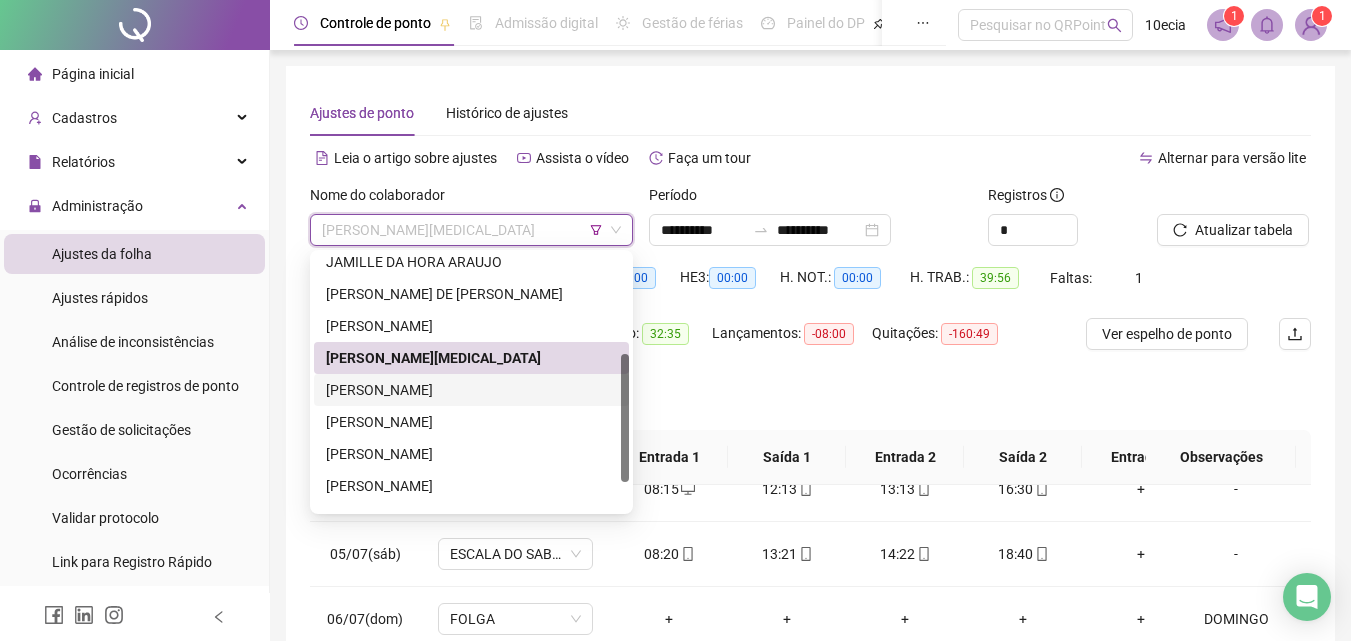 click on "[PERSON_NAME]" at bounding box center (471, 390) 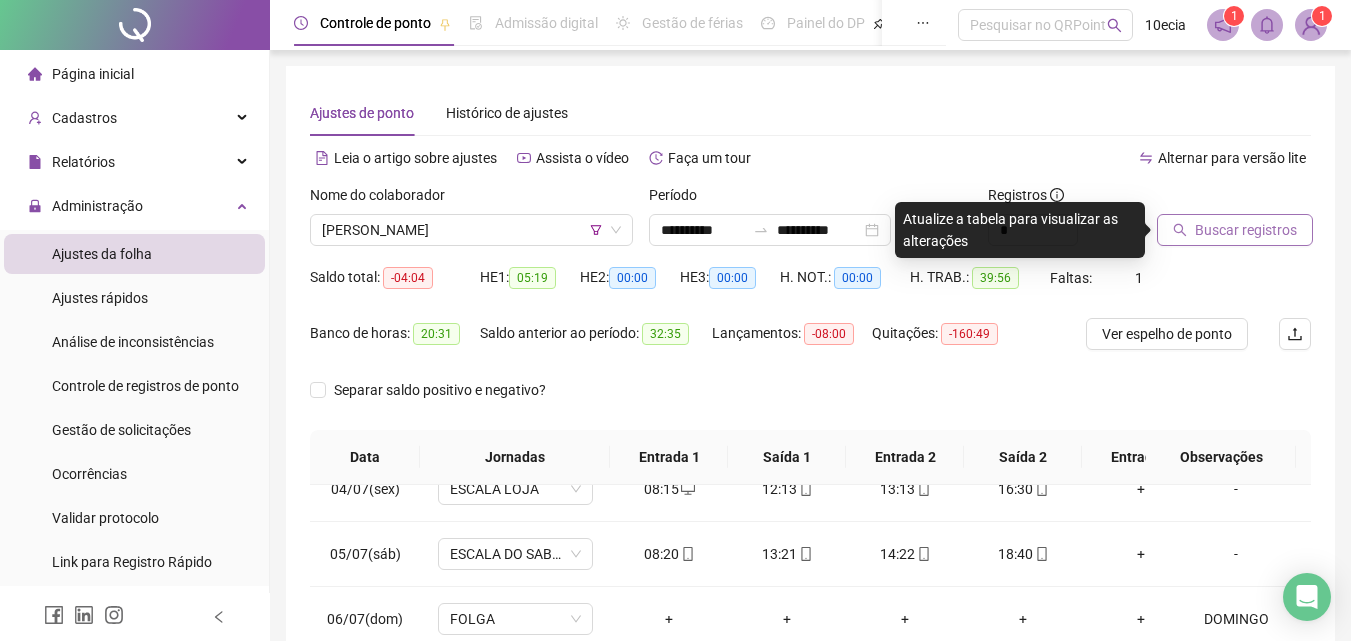 click on "Buscar registros" at bounding box center [1246, 230] 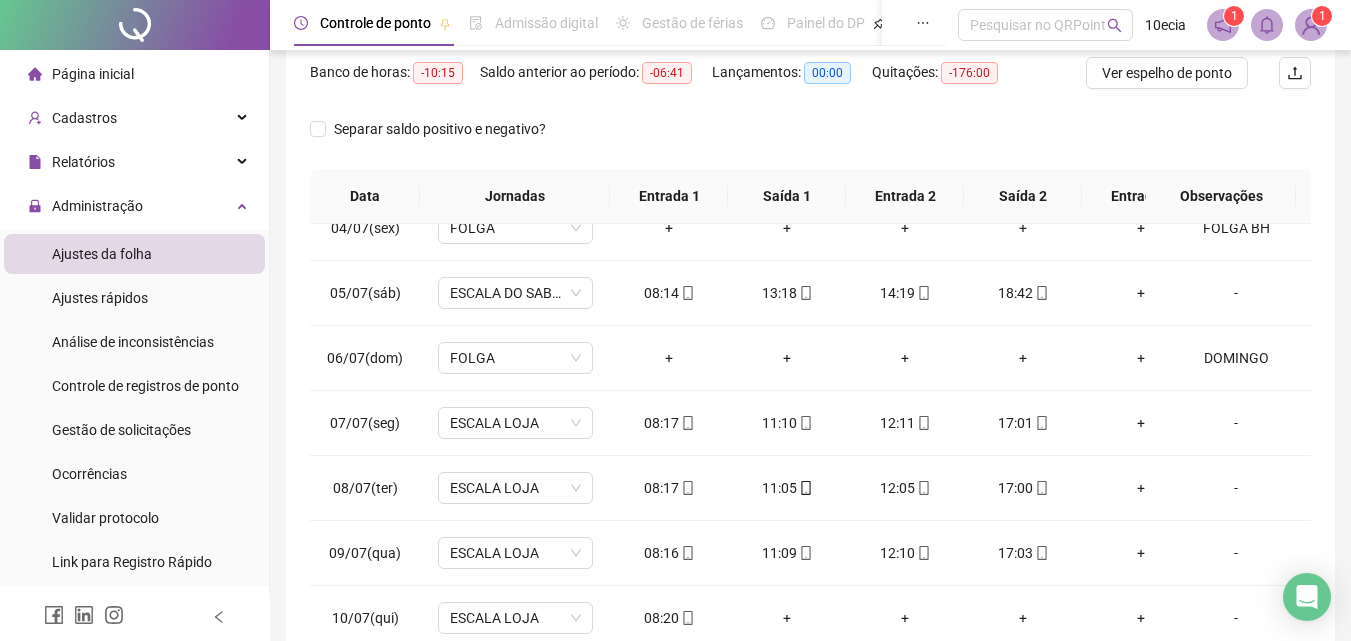 scroll 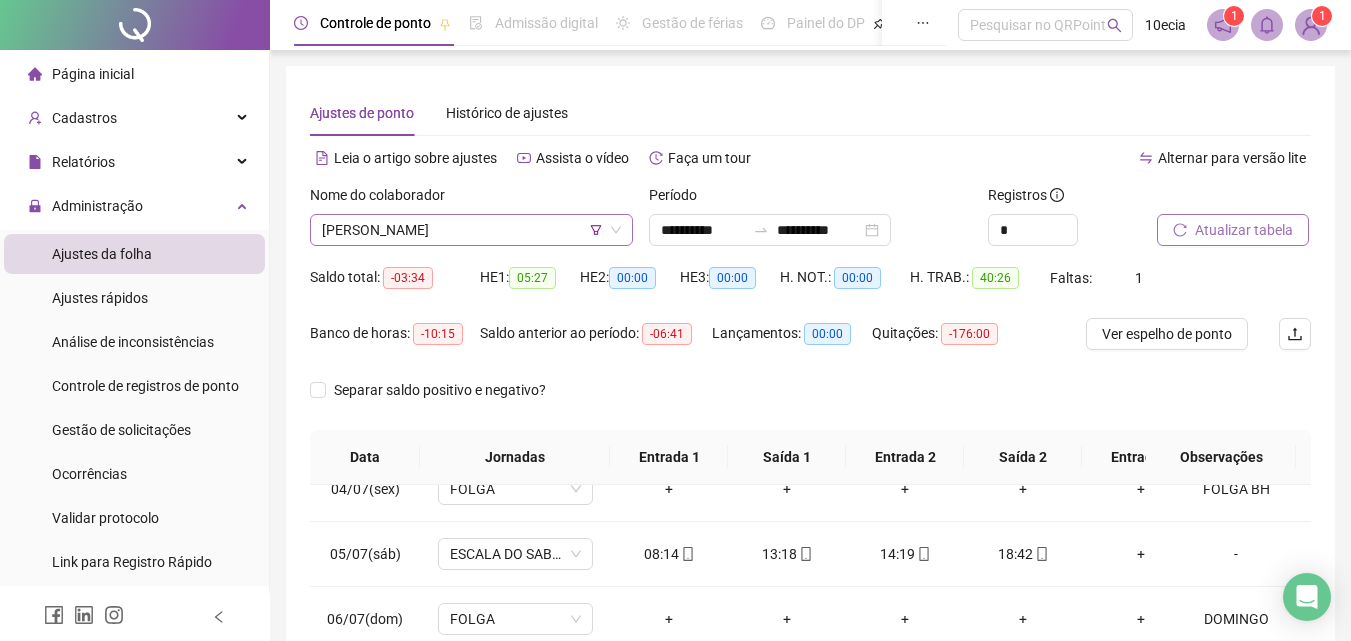 click on "[PERSON_NAME]" at bounding box center (471, 230) 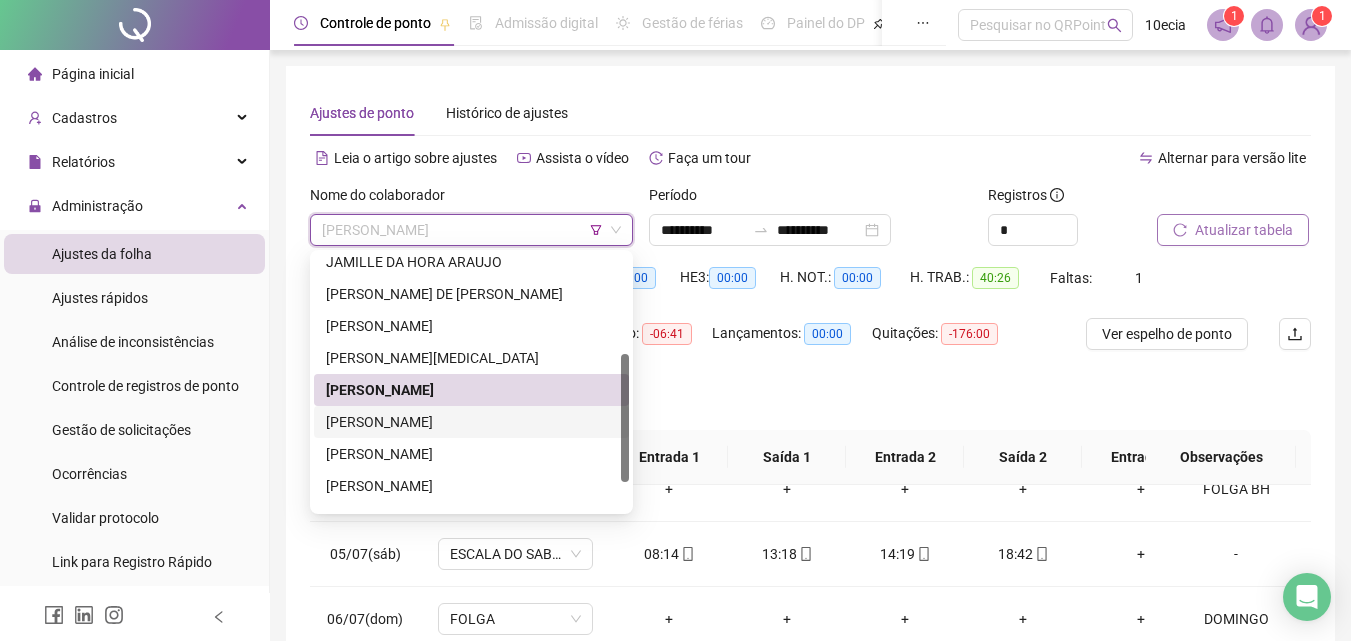 click on "[PERSON_NAME]" at bounding box center (471, 422) 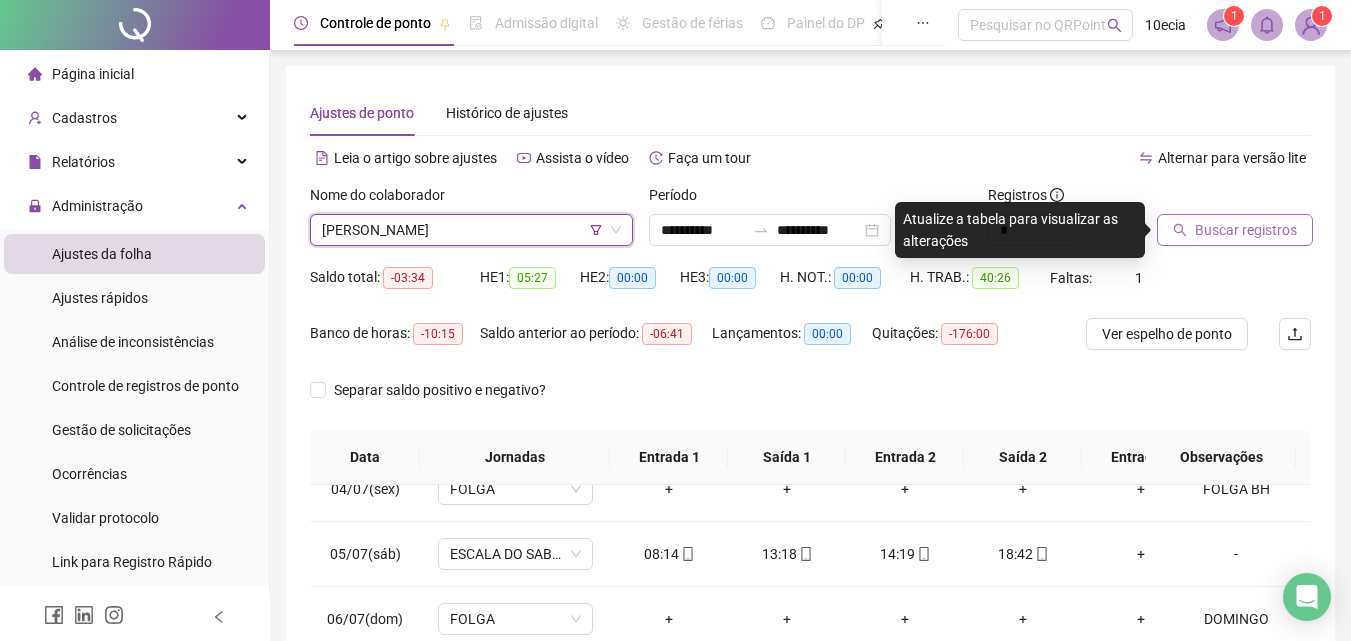 click on "Buscar registros" at bounding box center [1235, 230] 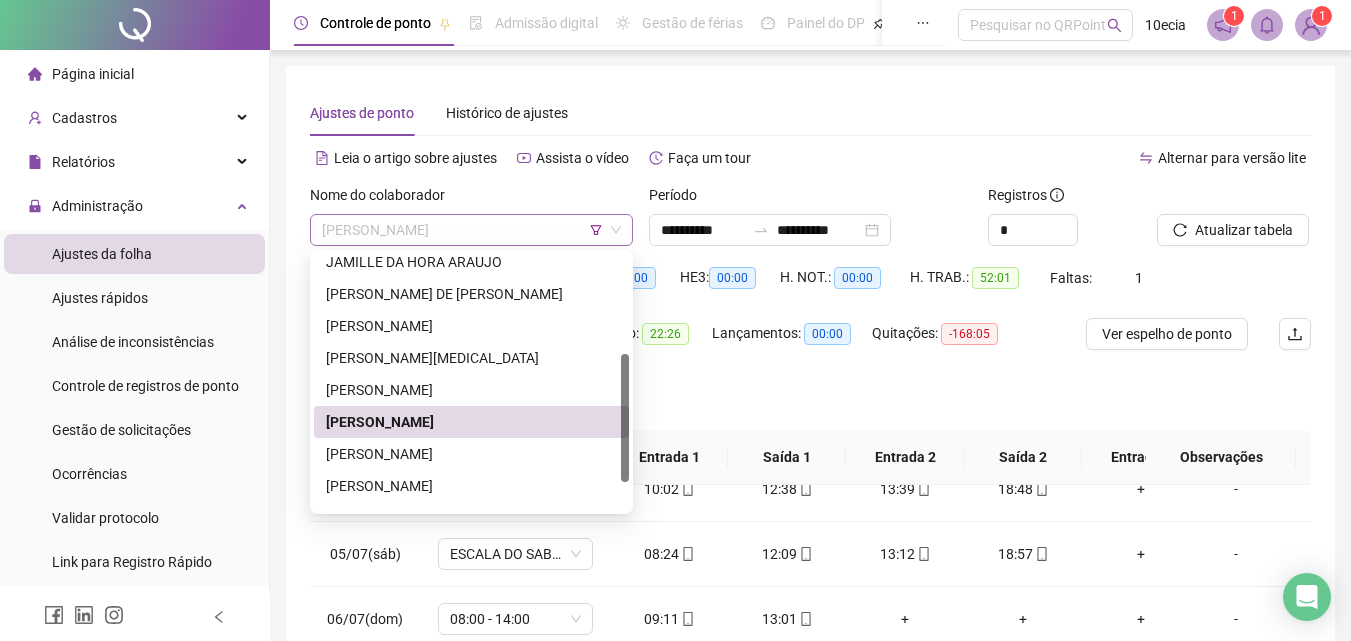 click on "[PERSON_NAME]" at bounding box center [471, 230] 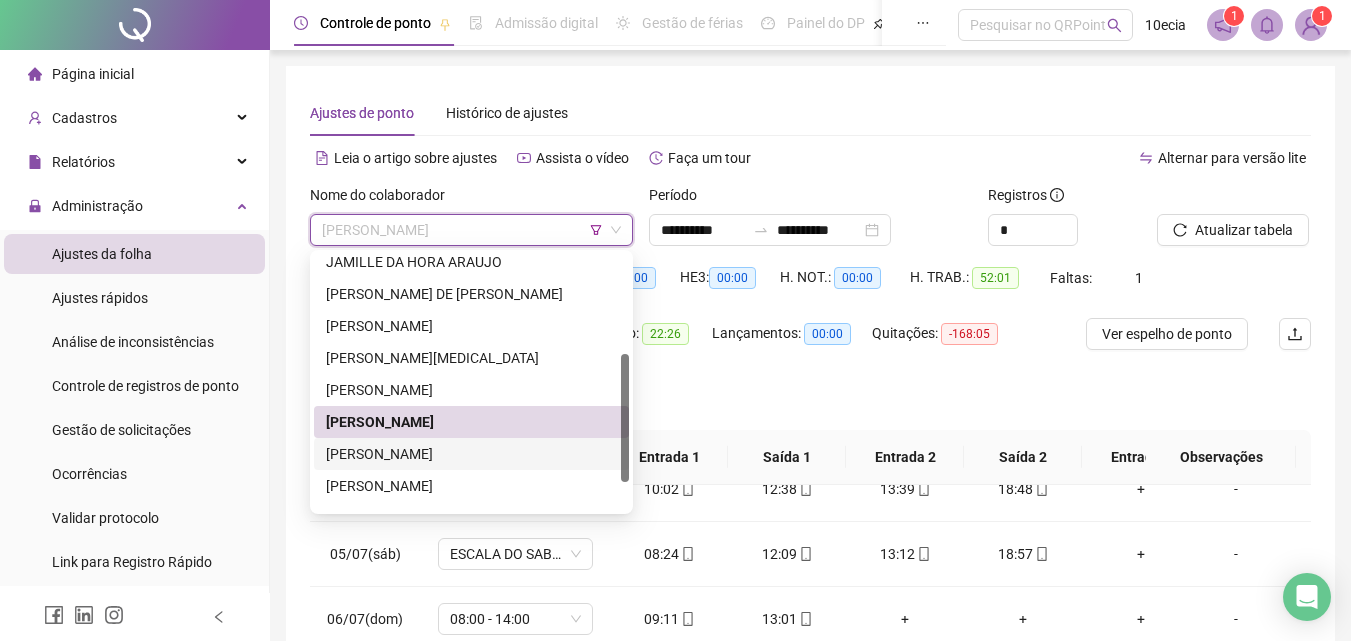 drag, startPoint x: 365, startPoint y: 452, endPoint x: 404, endPoint y: 446, distance: 39.45884 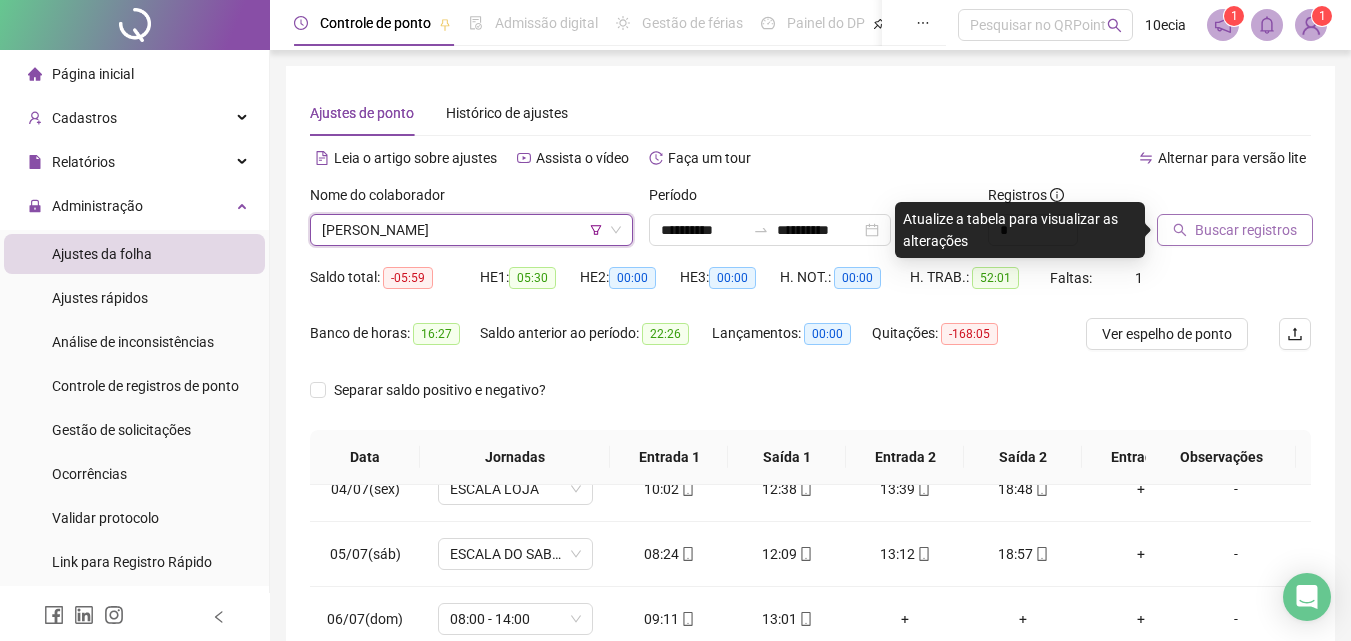 click on "Buscar registros" at bounding box center [1246, 230] 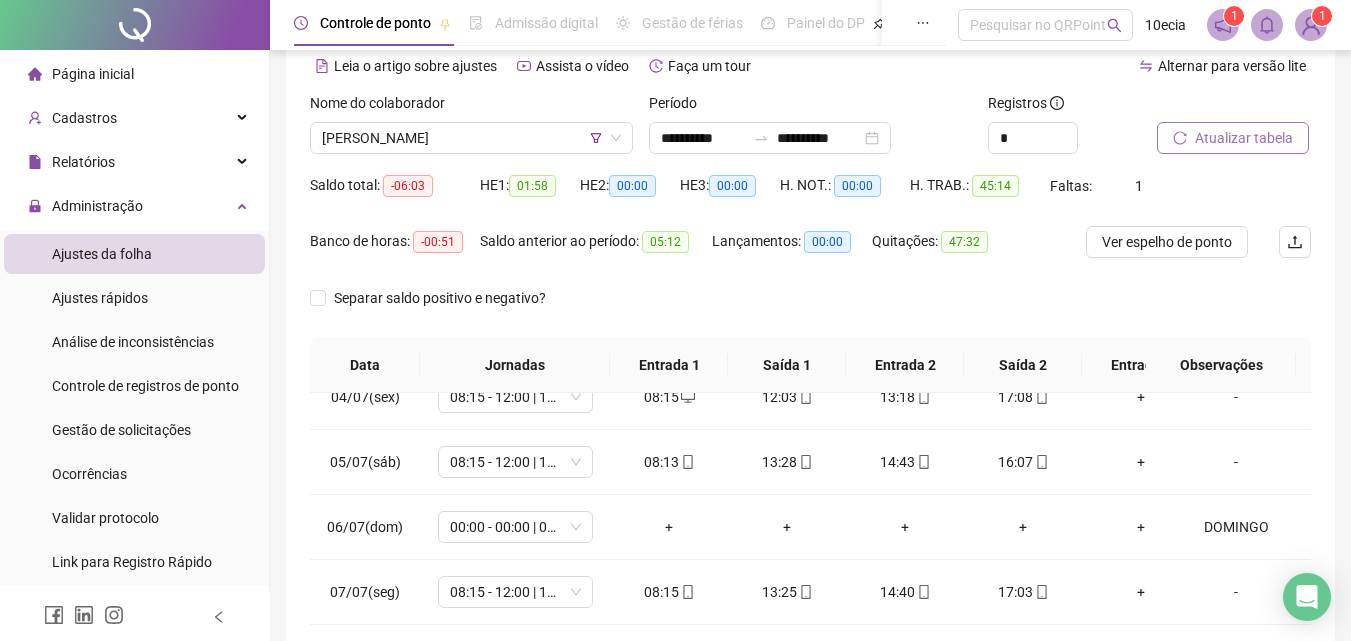 scroll, scrollTop: 81, scrollLeft: 0, axis: vertical 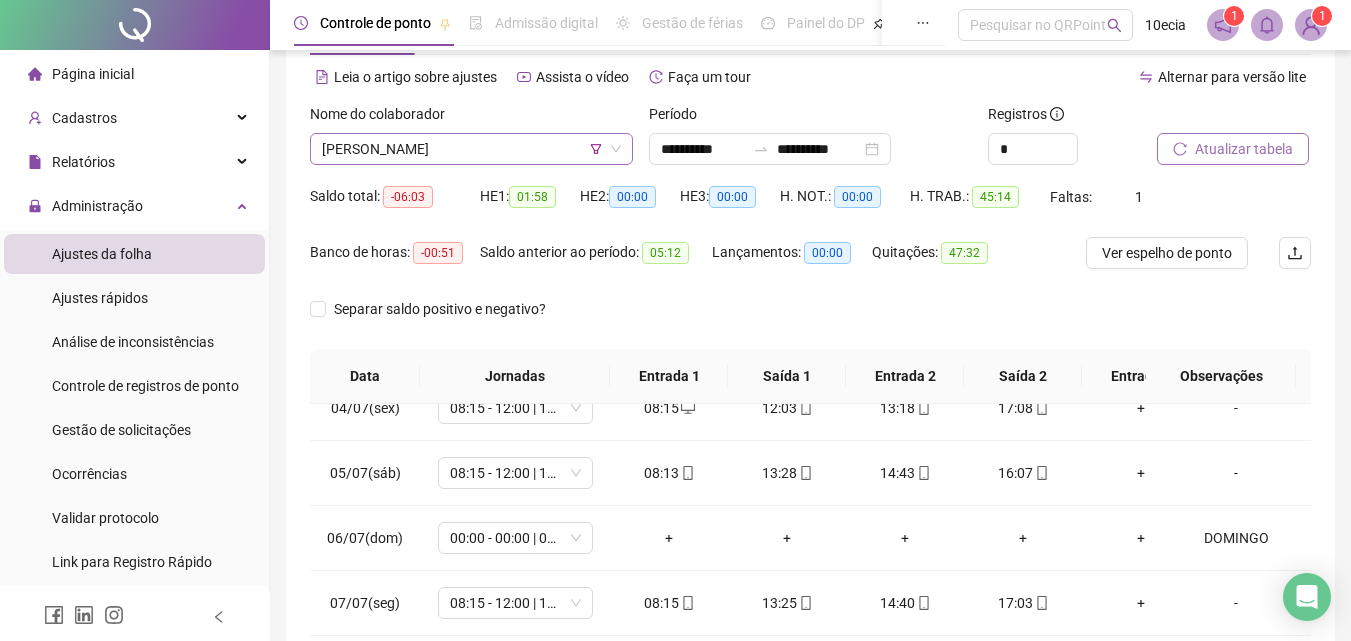 click on "[PERSON_NAME]" at bounding box center (471, 149) 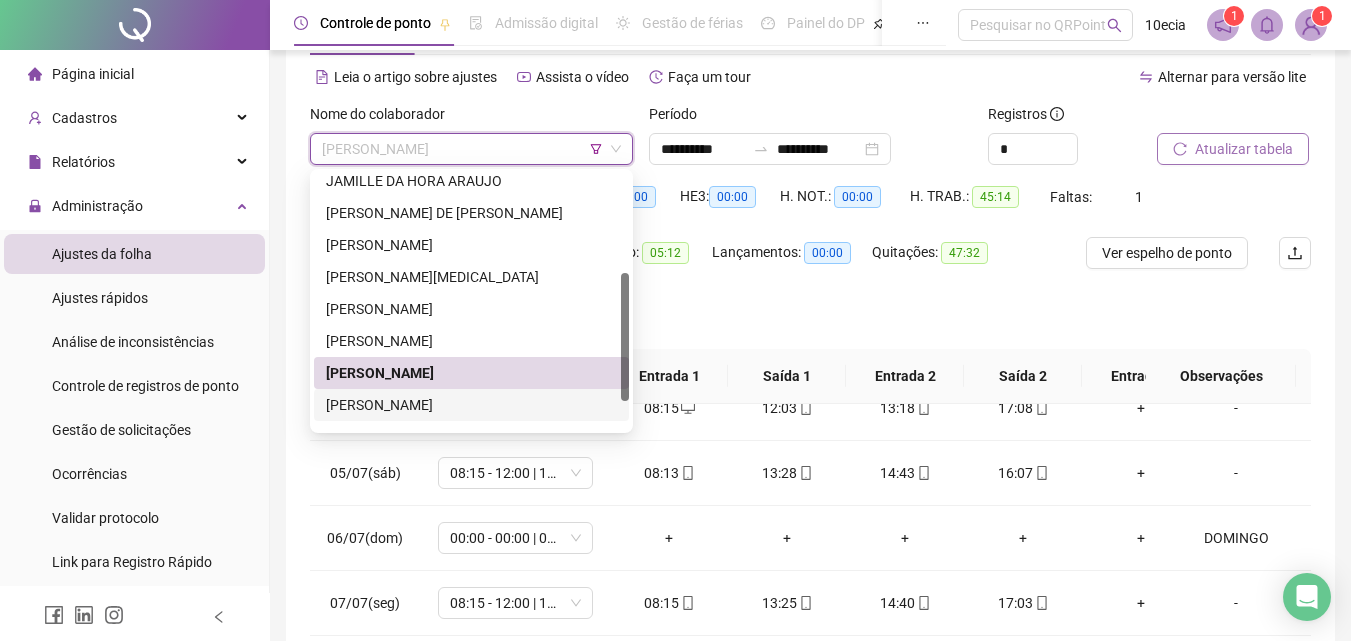 click on "[PERSON_NAME]" at bounding box center (471, 405) 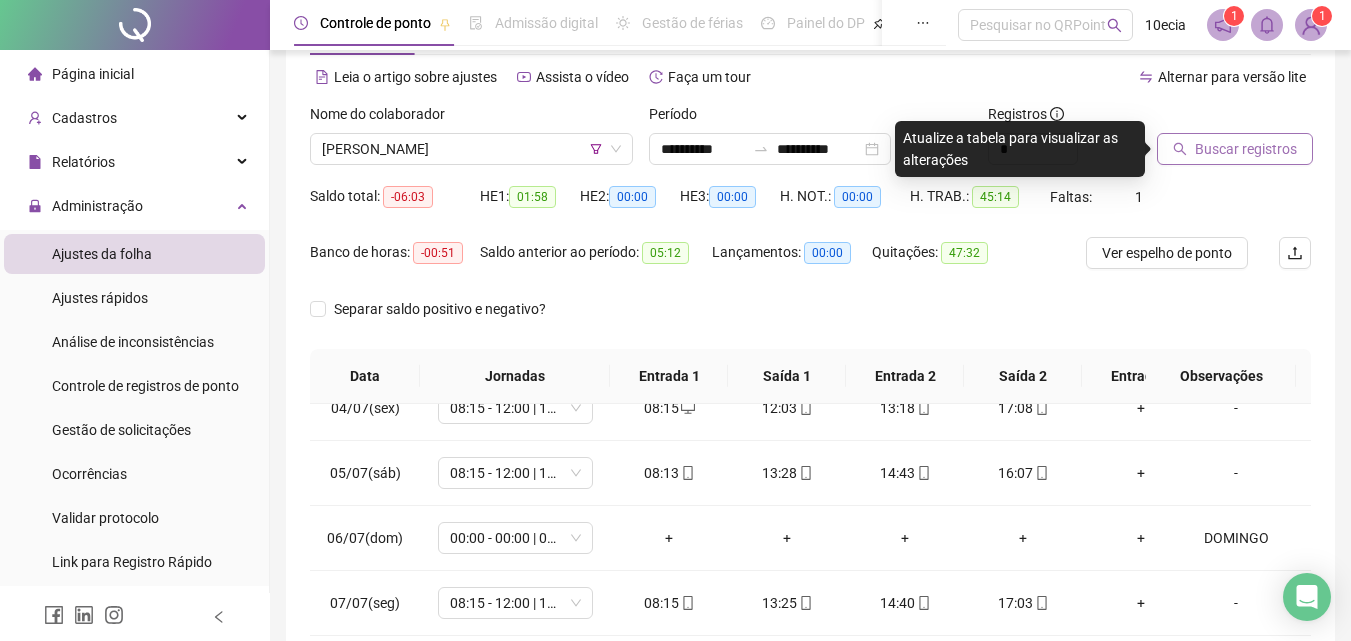 click on "Buscar registros" at bounding box center (1246, 149) 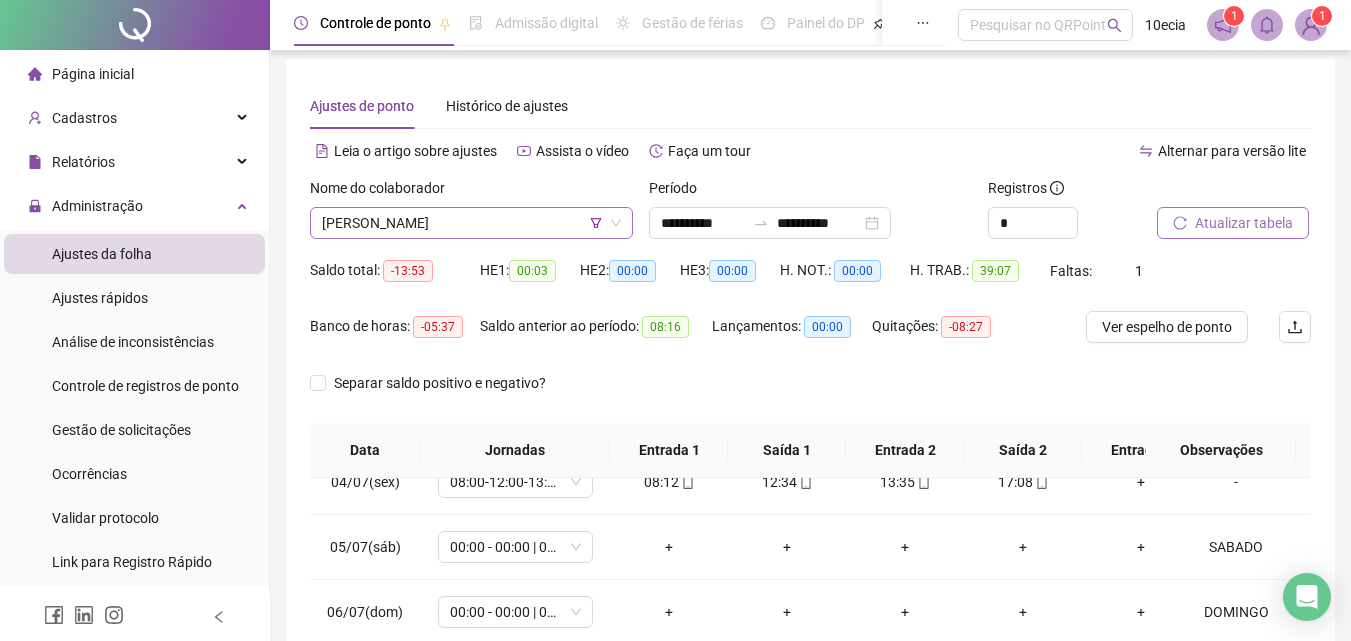 scroll, scrollTop: 0, scrollLeft: 0, axis: both 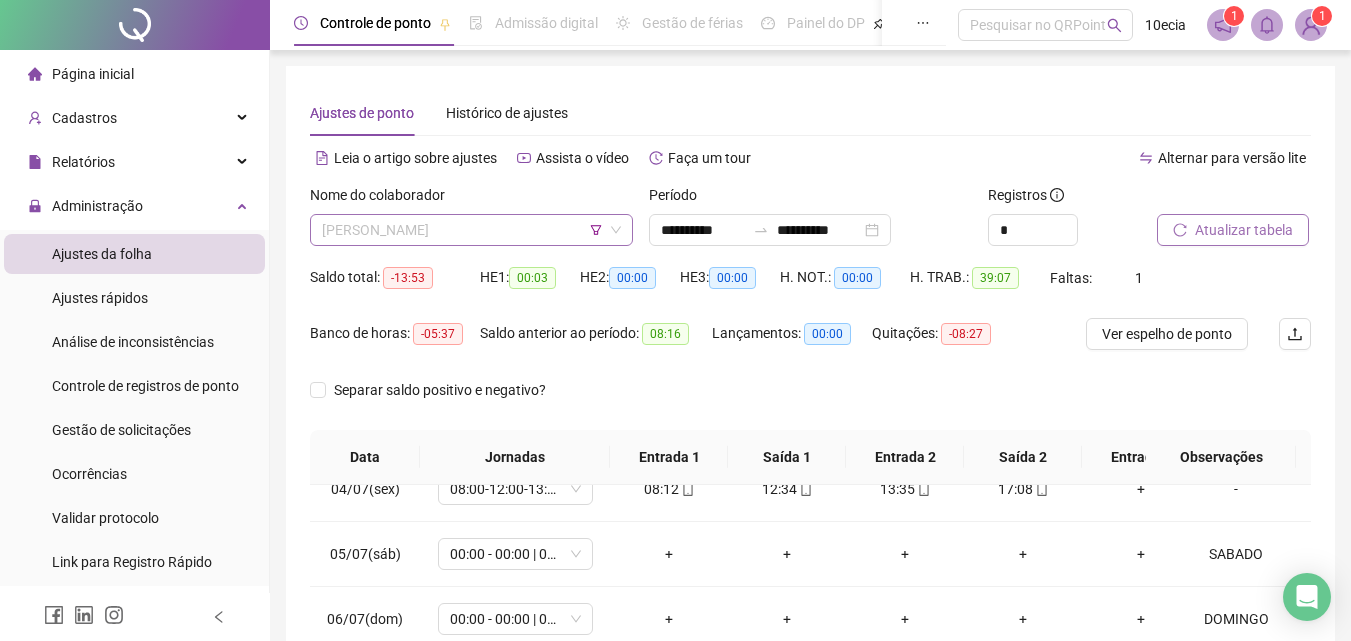 click on "[PERSON_NAME]" at bounding box center [471, 230] 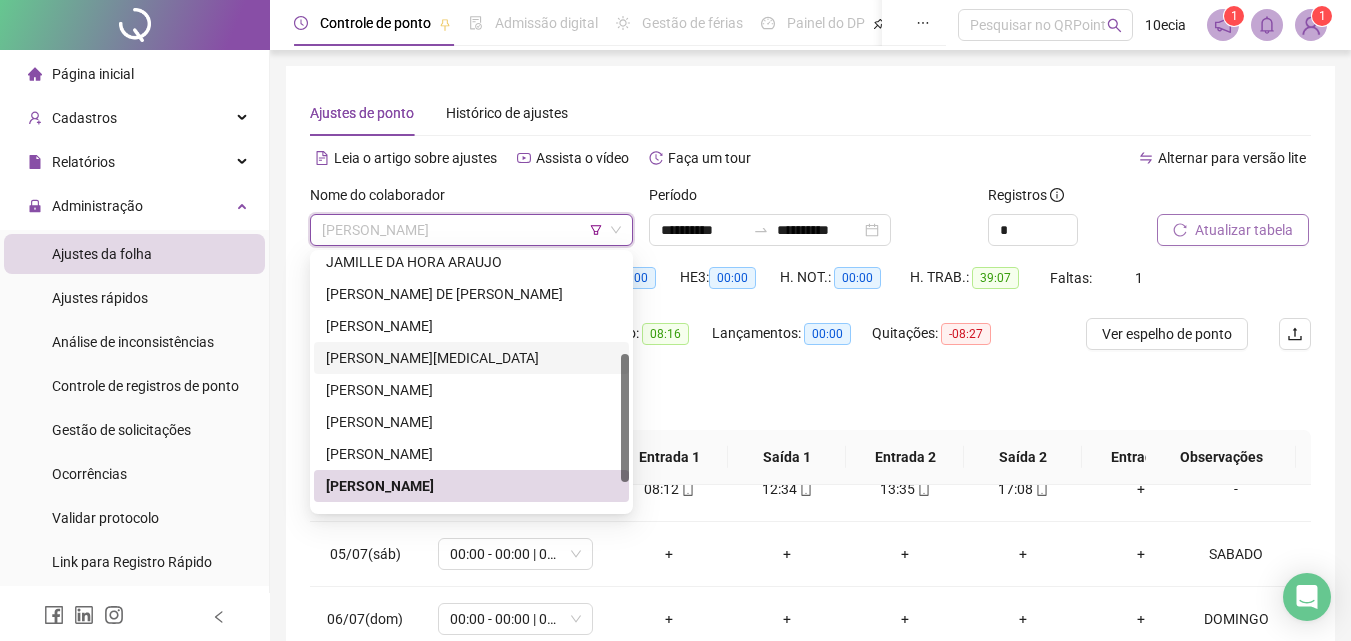 scroll, scrollTop: 256, scrollLeft: 0, axis: vertical 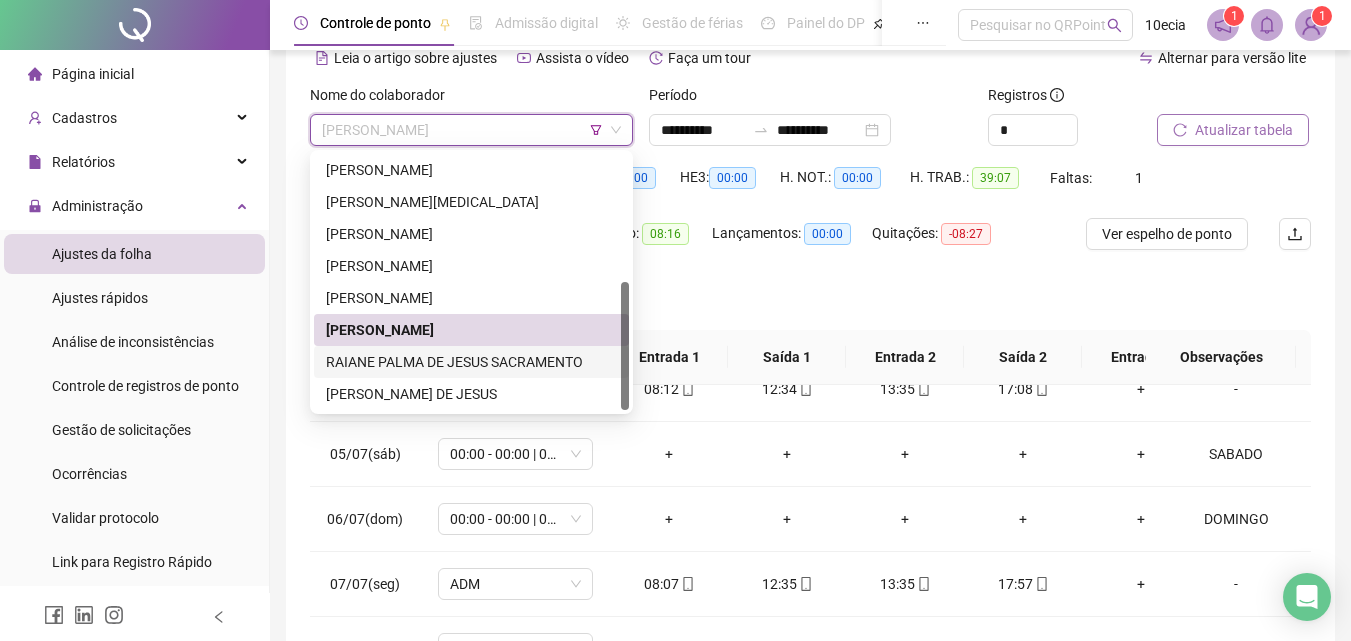 click on "RAIANE PALMA DE JESUS SACRAMENTO" at bounding box center (471, 362) 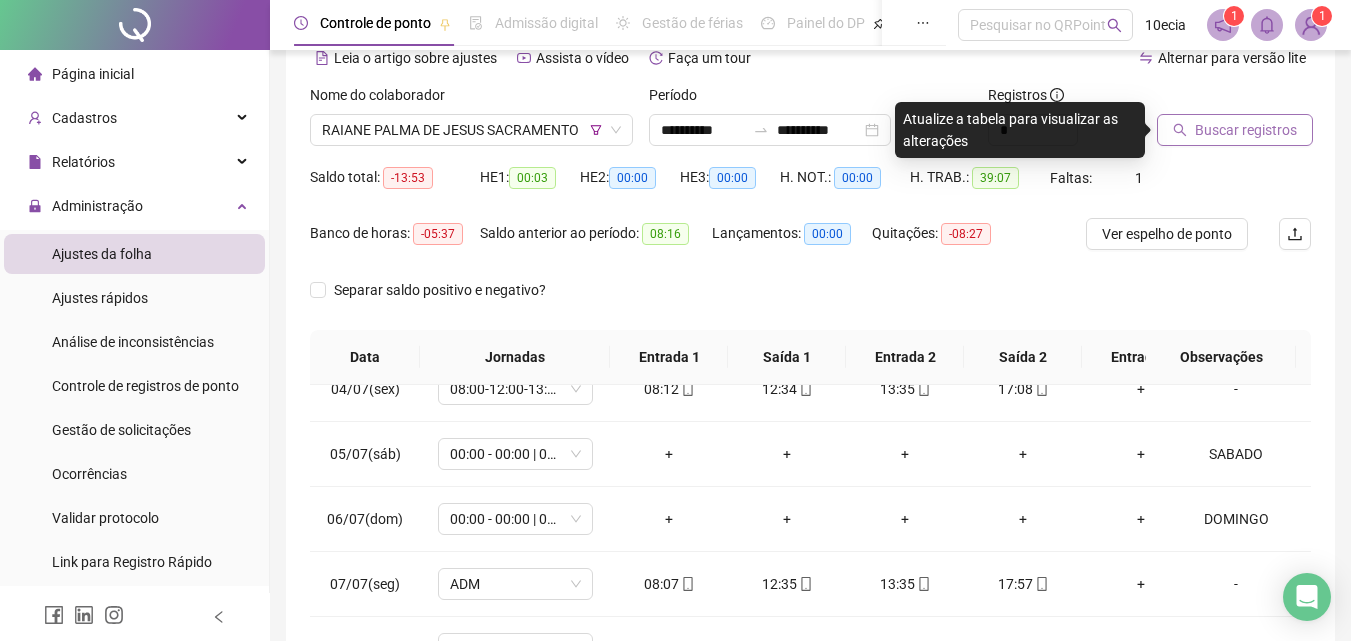 click on "Buscar registros" at bounding box center (1235, 130) 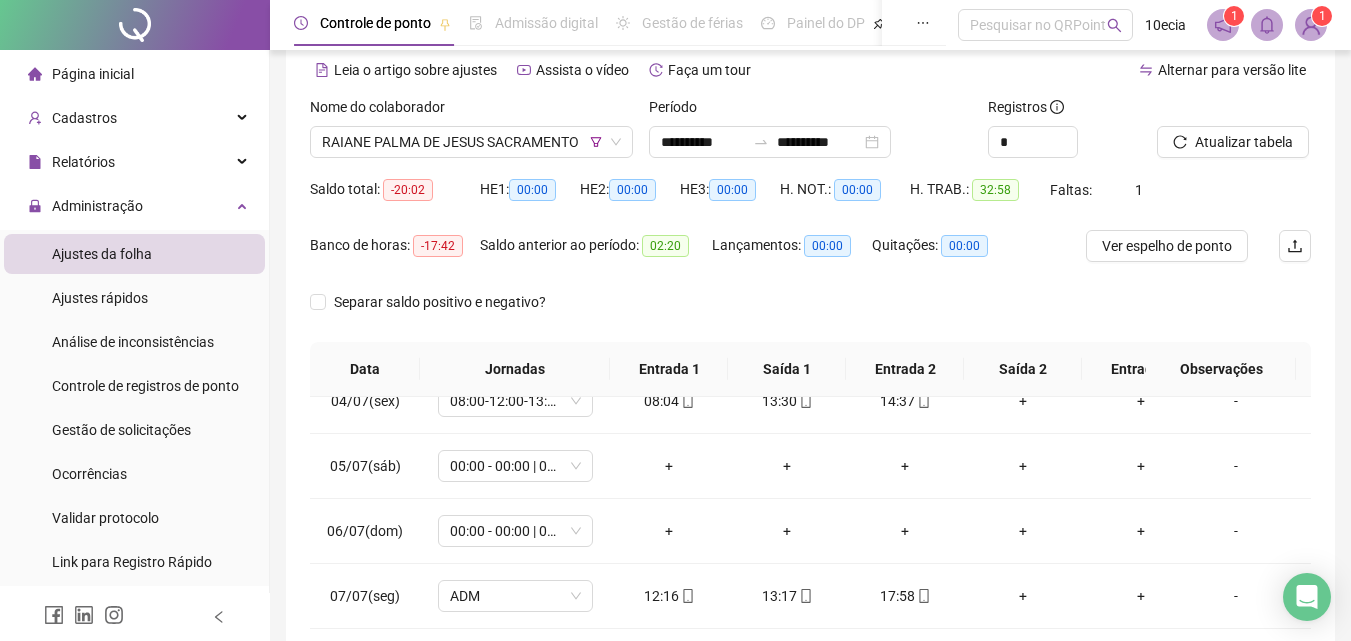 scroll, scrollTop: 81, scrollLeft: 0, axis: vertical 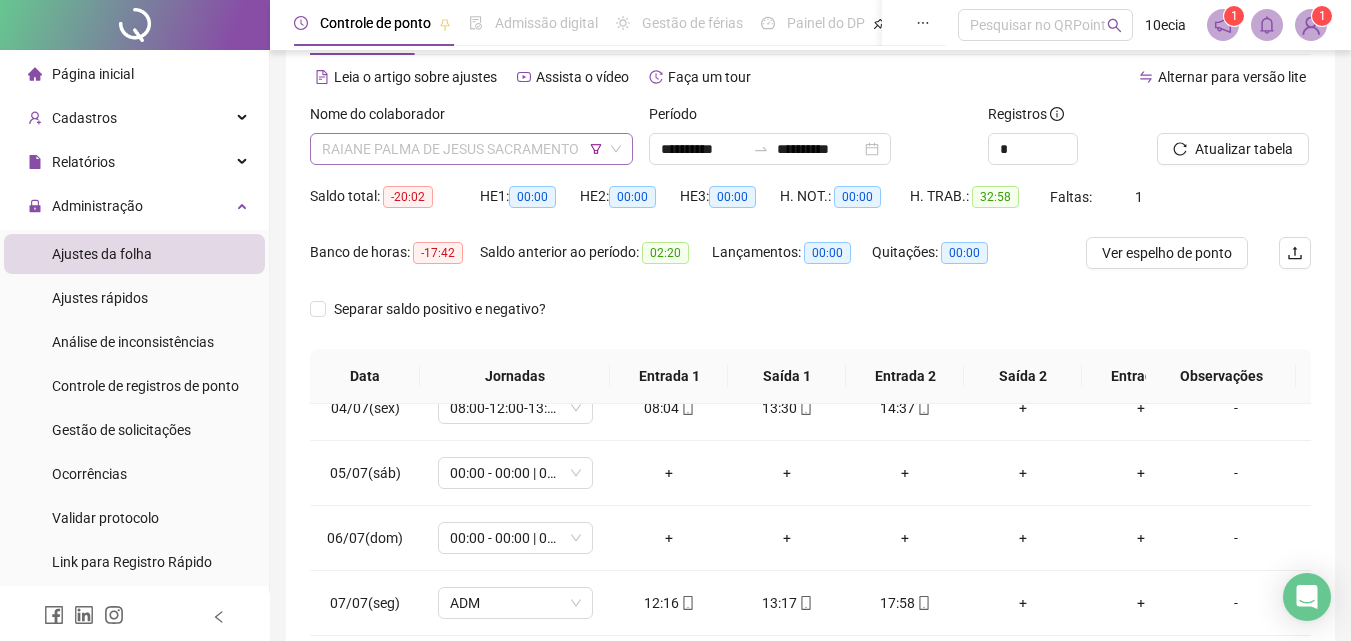 click on "RAIANE PALMA DE JESUS SACRAMENTO" at bounding box center [471, 149] 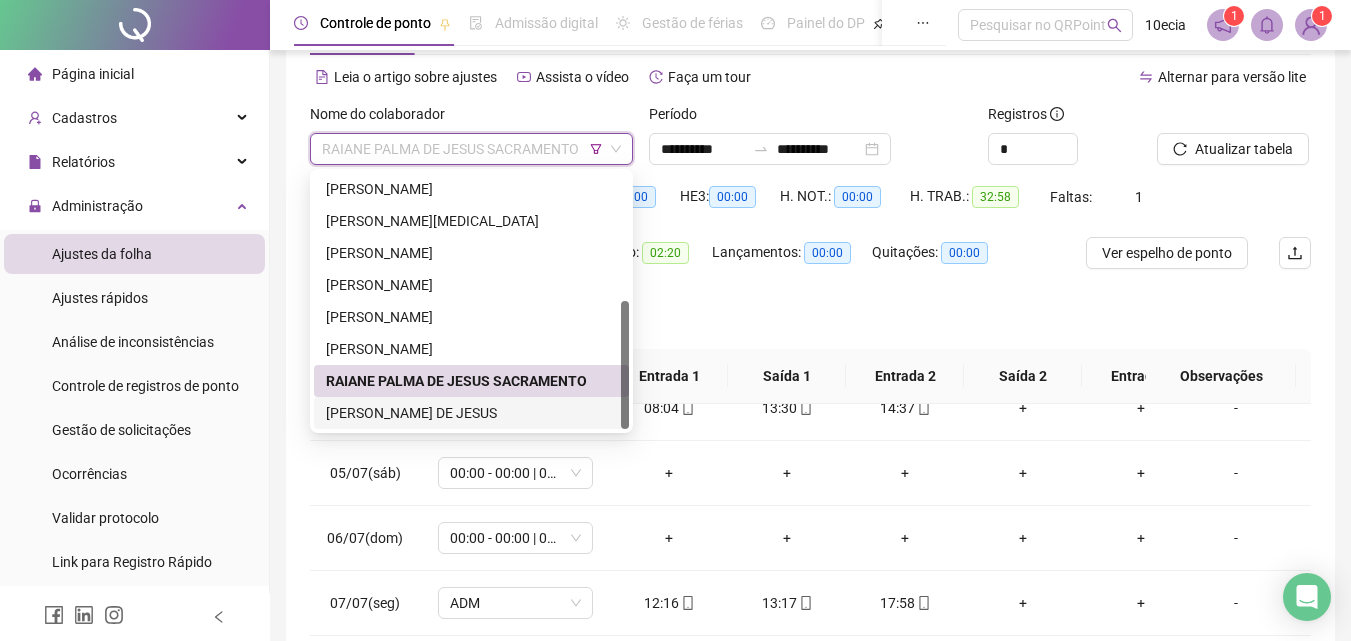 click on "[PERSON_NAME] DE JESUS" at bounding box center [471, 413] 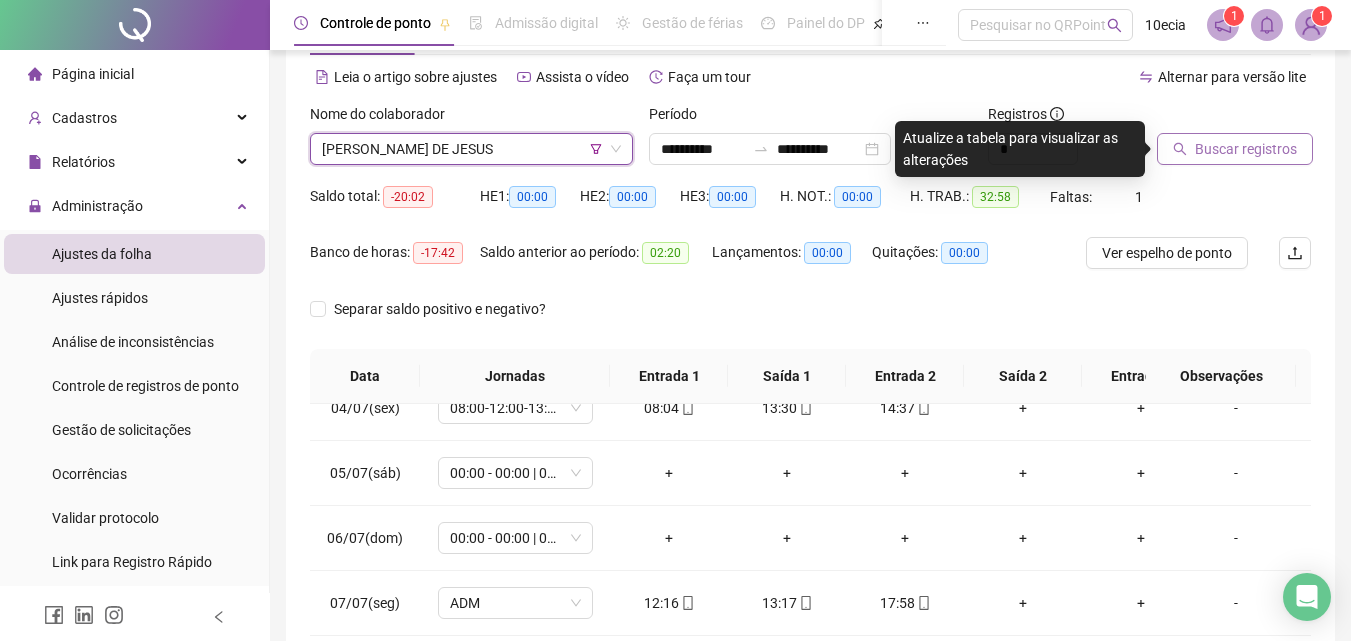 click on "Buscar registros" at bounding box center [1246, 149] 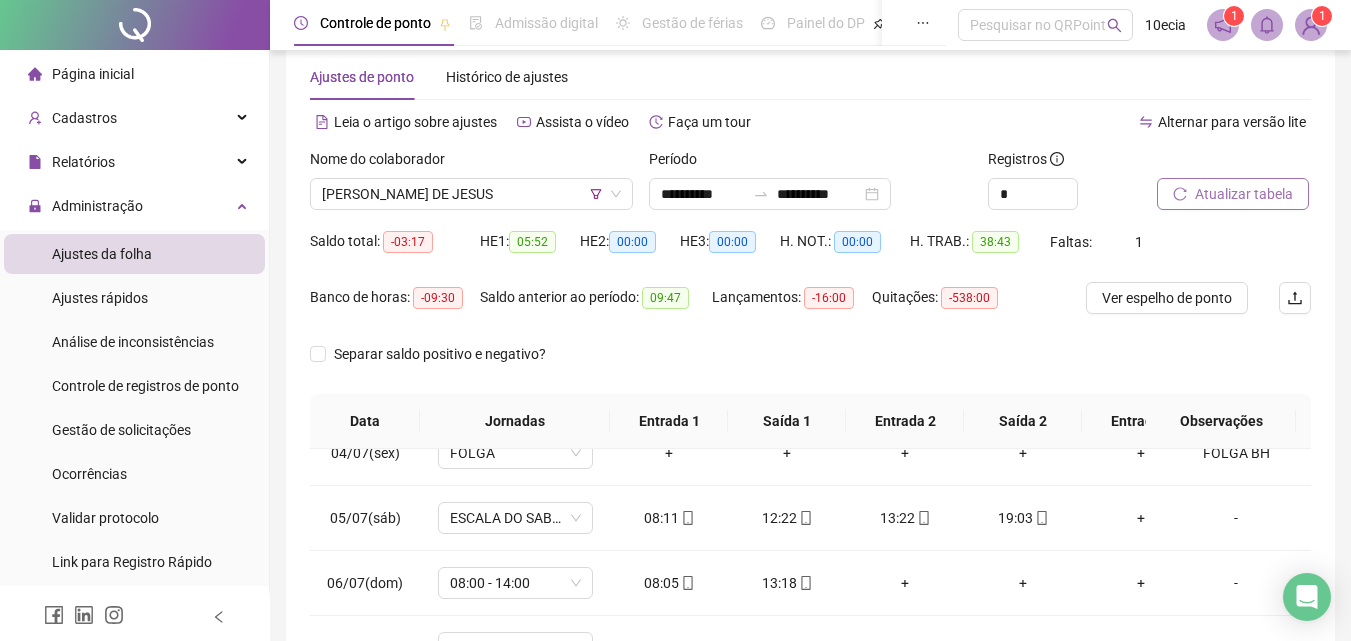 scroll, scrollTop: 0, scrollLeft: 0, axis: both 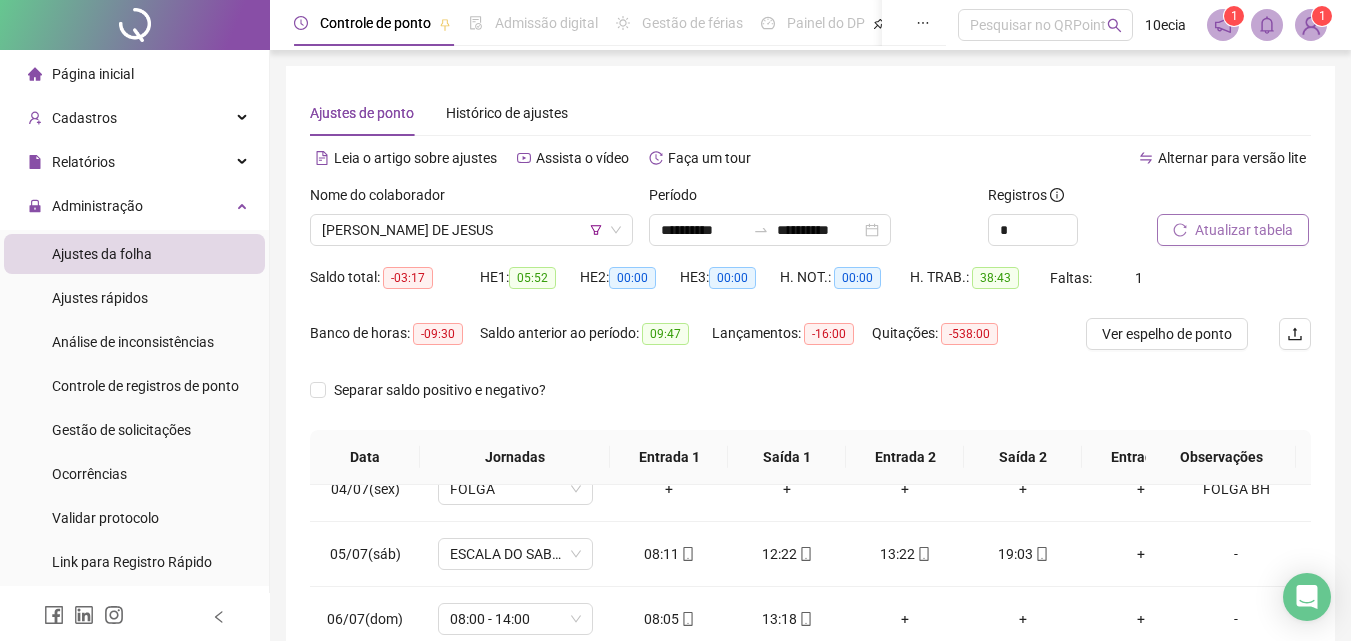 click on "Atualizar tabela" at bounding box center (1244, 230) 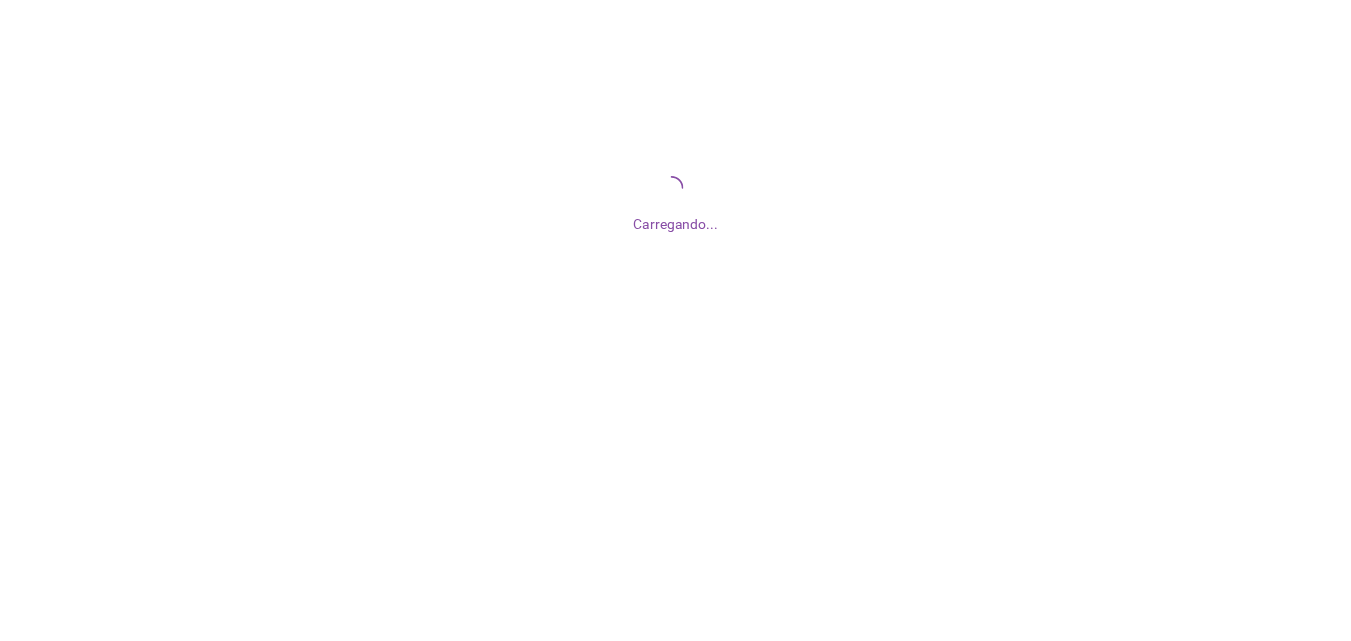 scroll, scrollTop: 0, scrollLeft: 0, axis: both 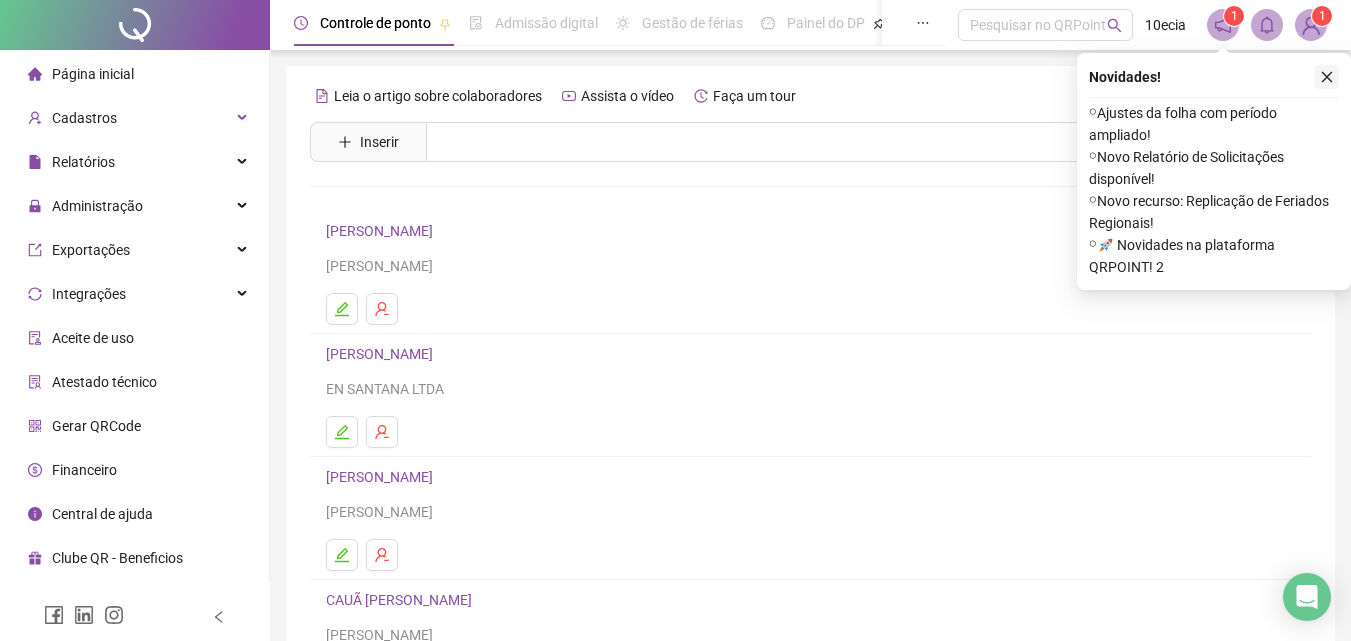 click 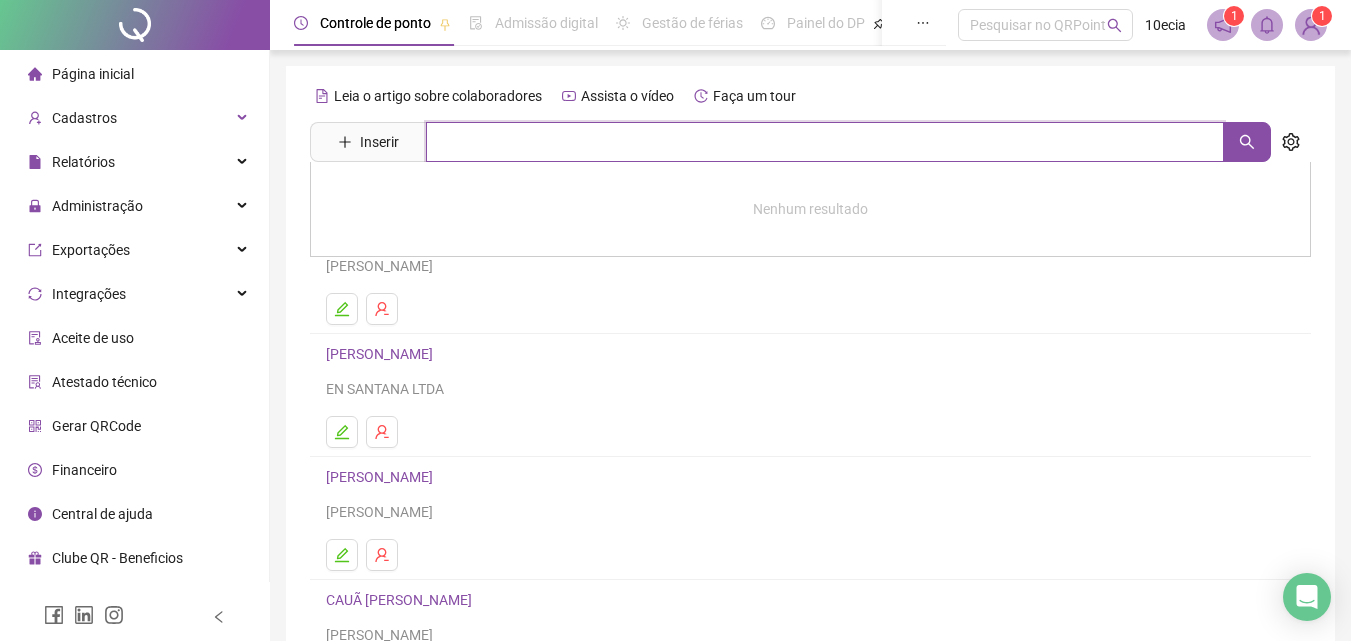click at bounding box center (825, 142) 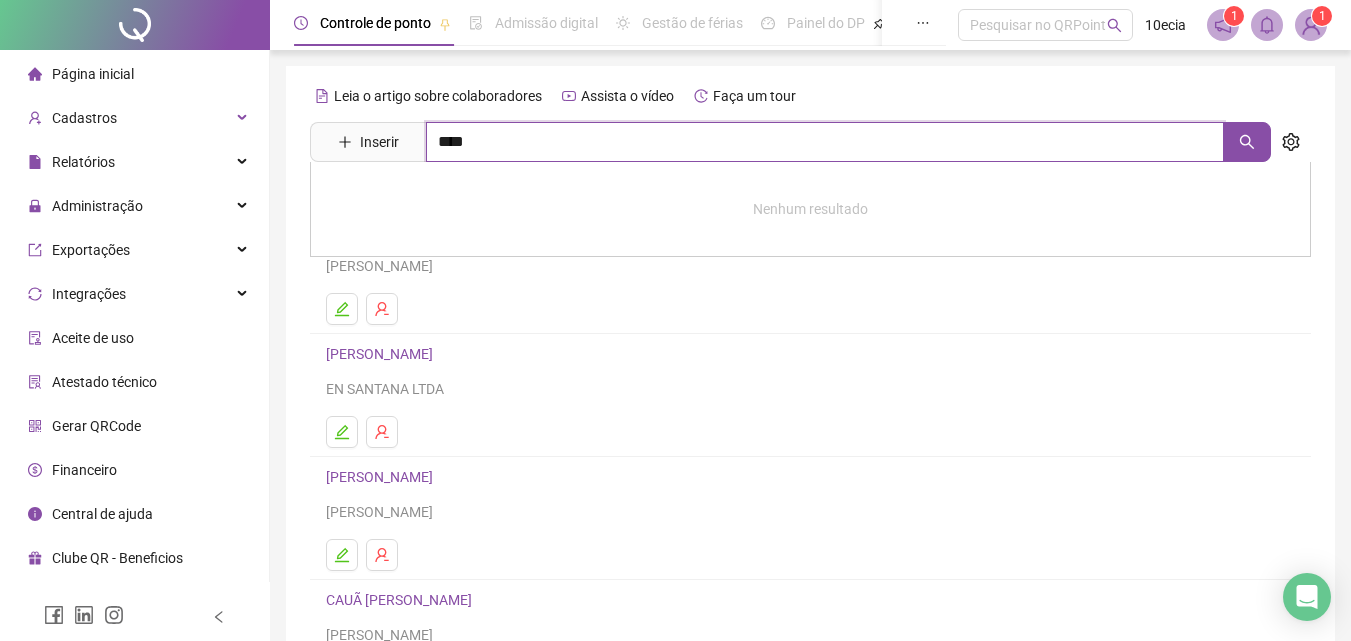 type on "****" 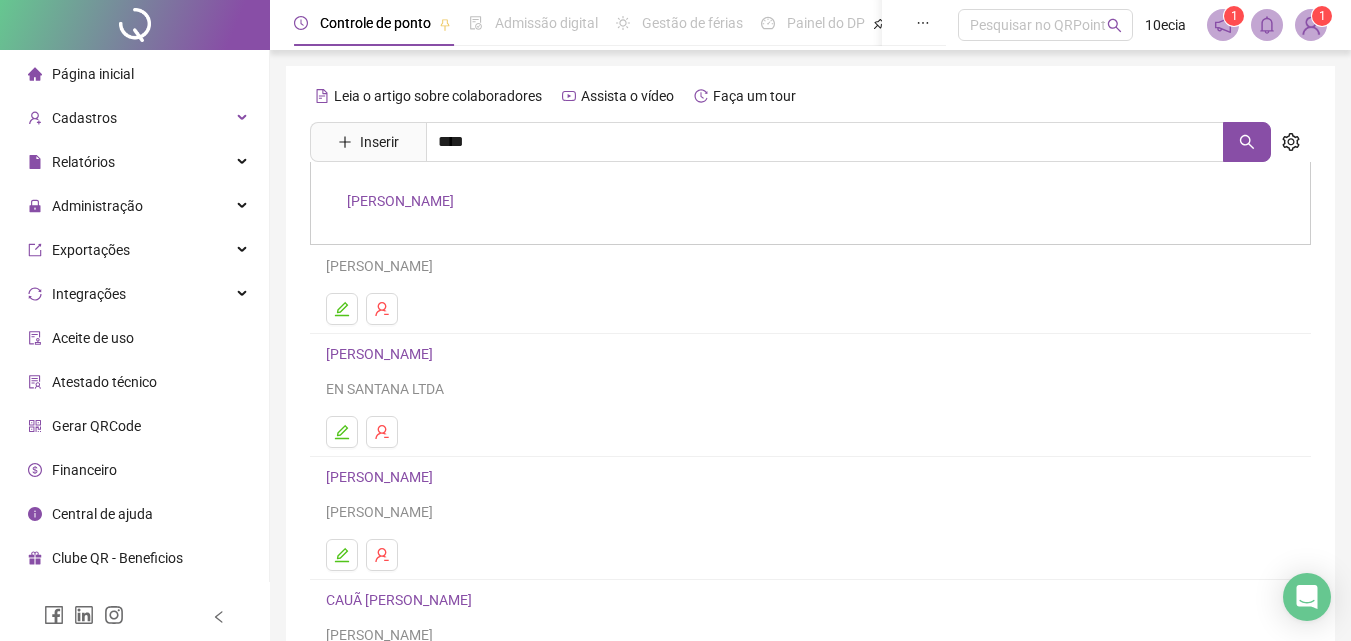 click on "[PERSON_NAME]" at bounding box center (400, 201) 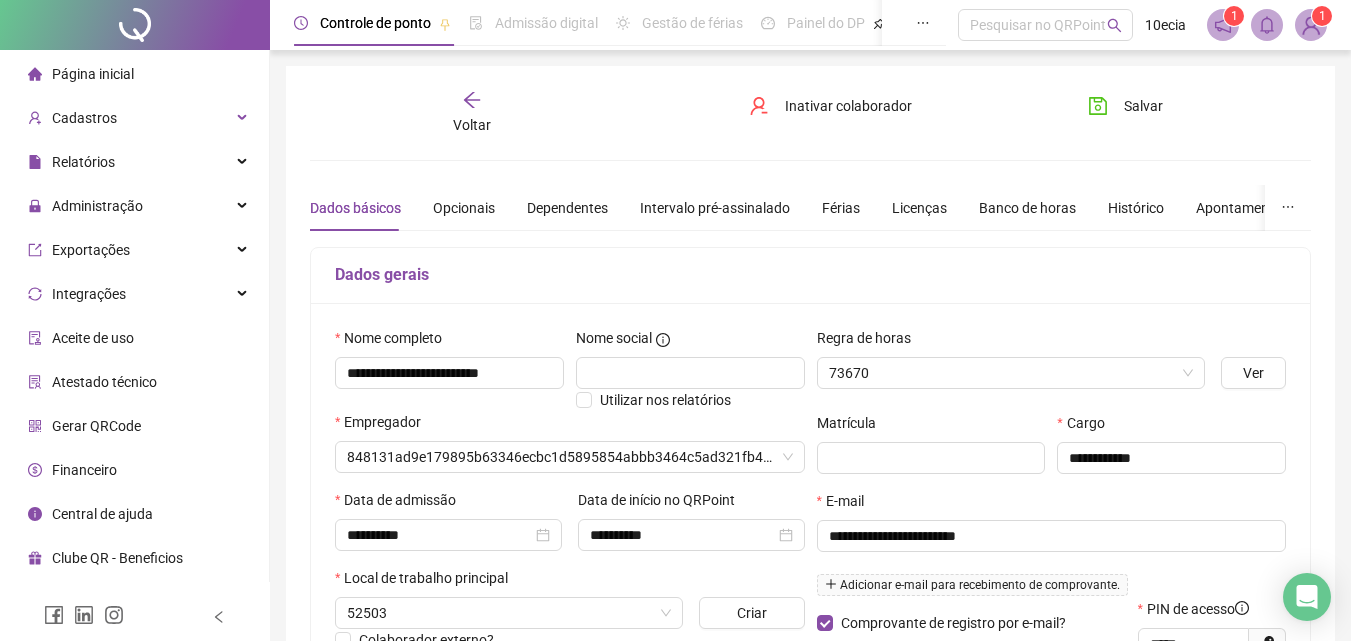 type on "**********" 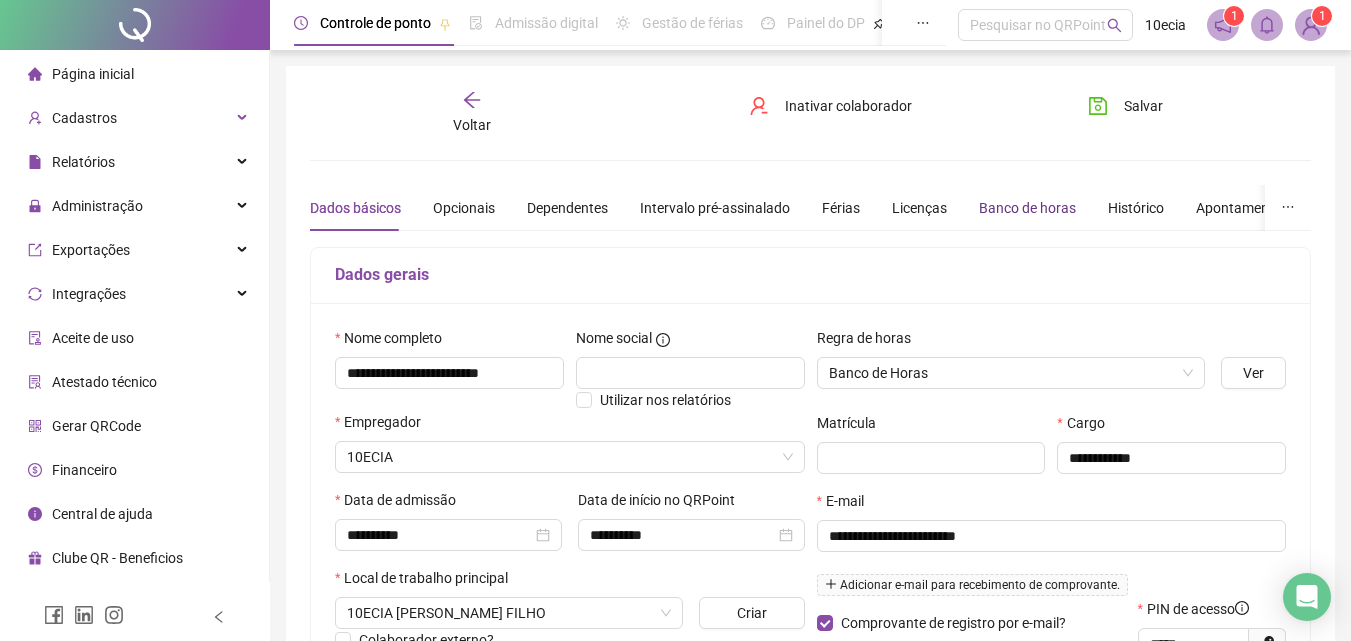 click on "Banco de horas" at bounding box center (1027, 208) 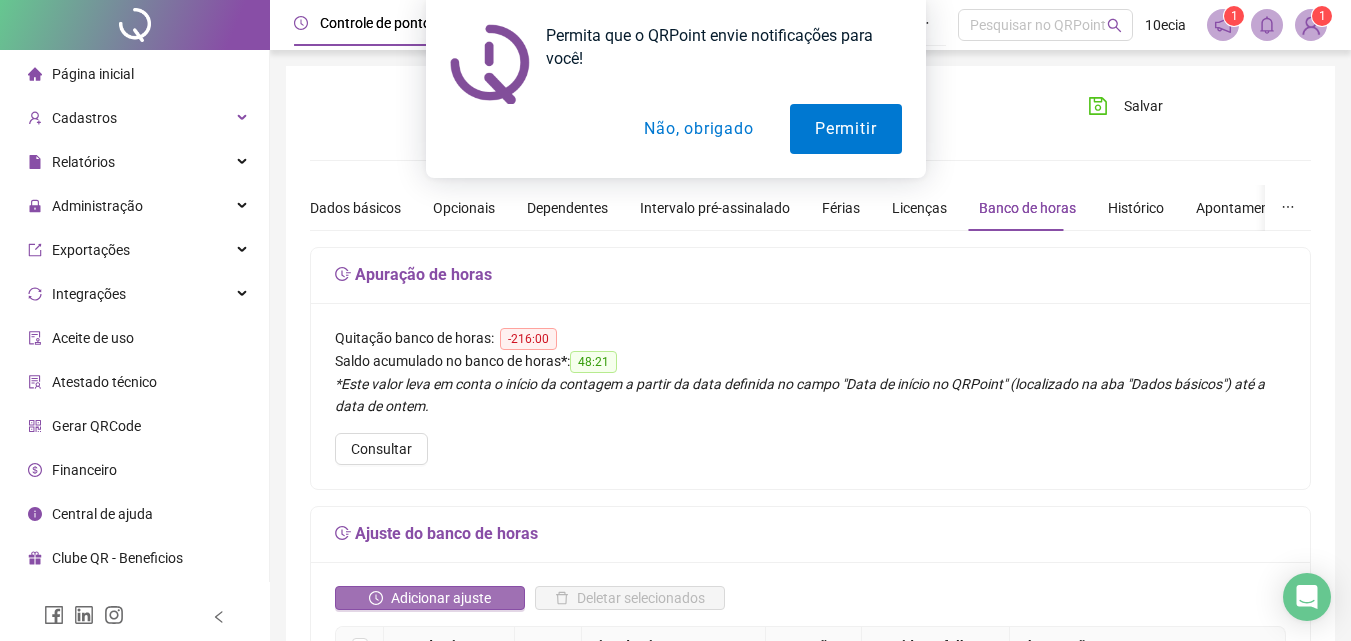 click on "Adicionar ajuste" at bounding box center [430, 598] 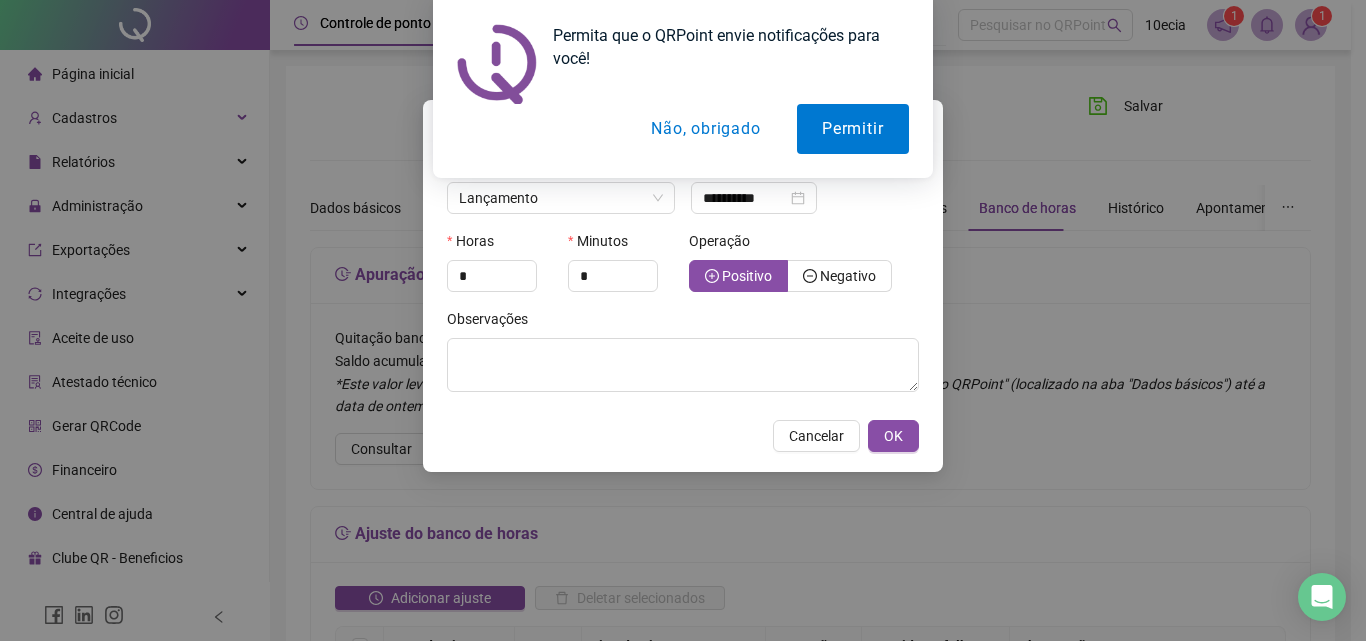 click on "Não, obrigado" at bounding box center [706, 129] 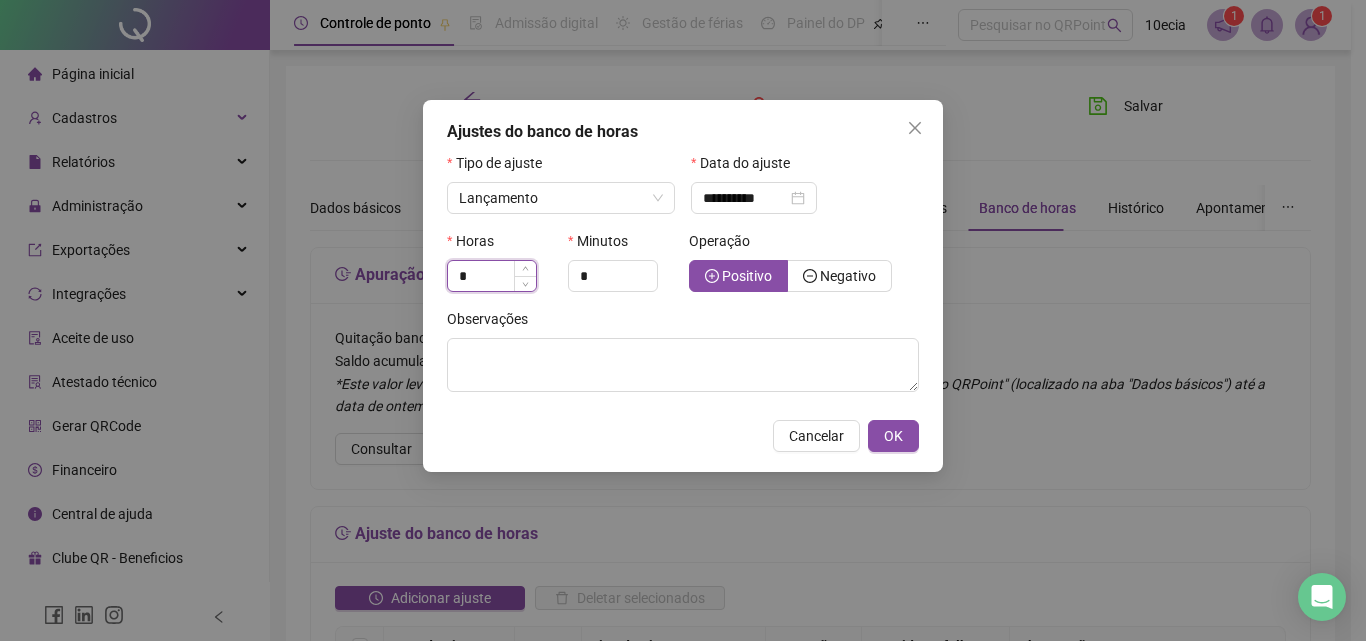 click on "*" at bounding box center [492, 276] 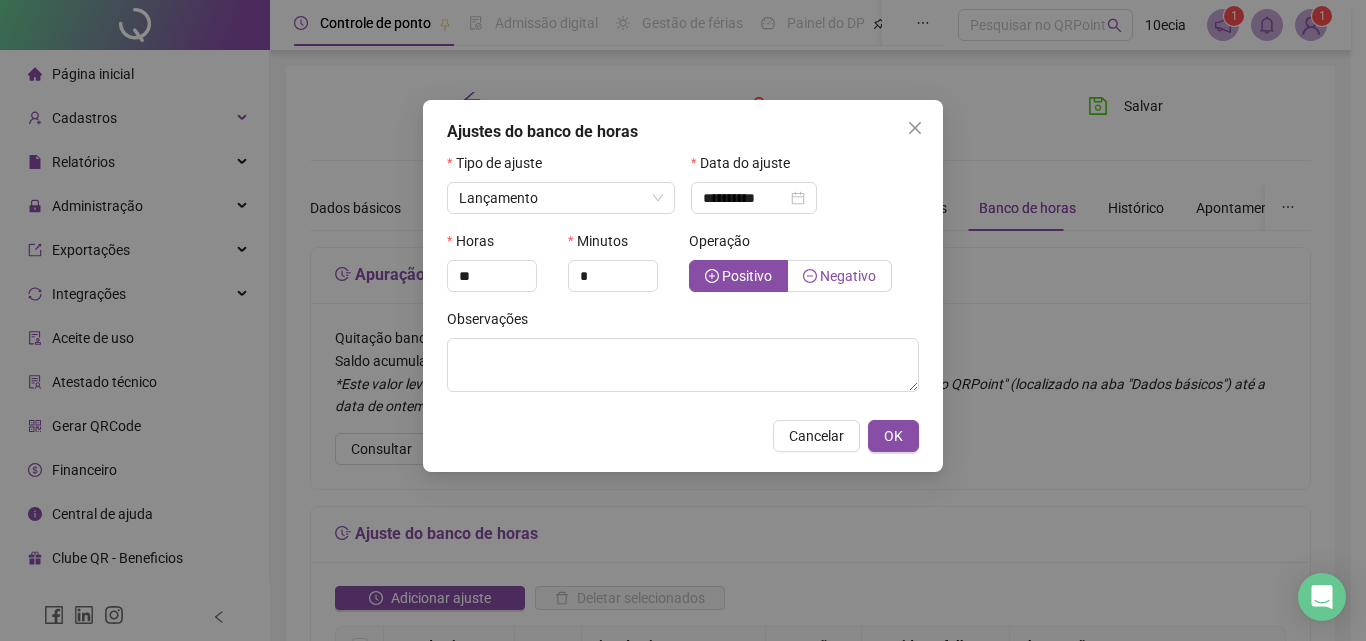 type on "*" 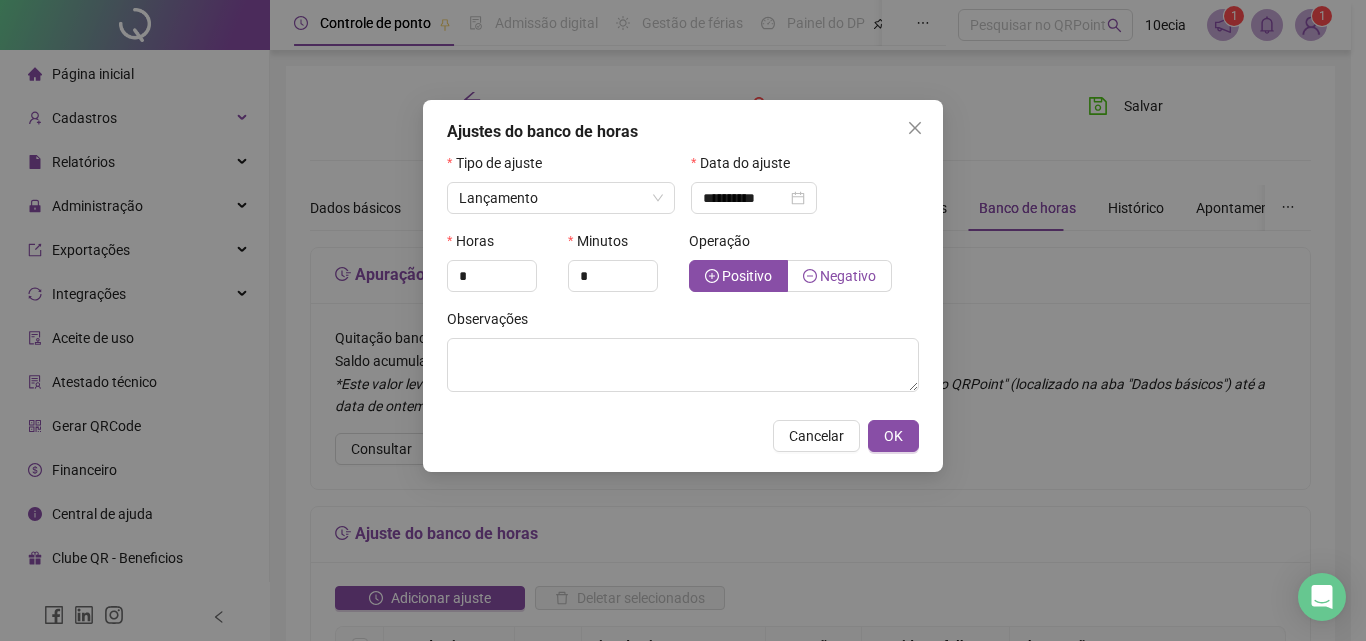 click on "Negativo" at bounding box center (848, 276) 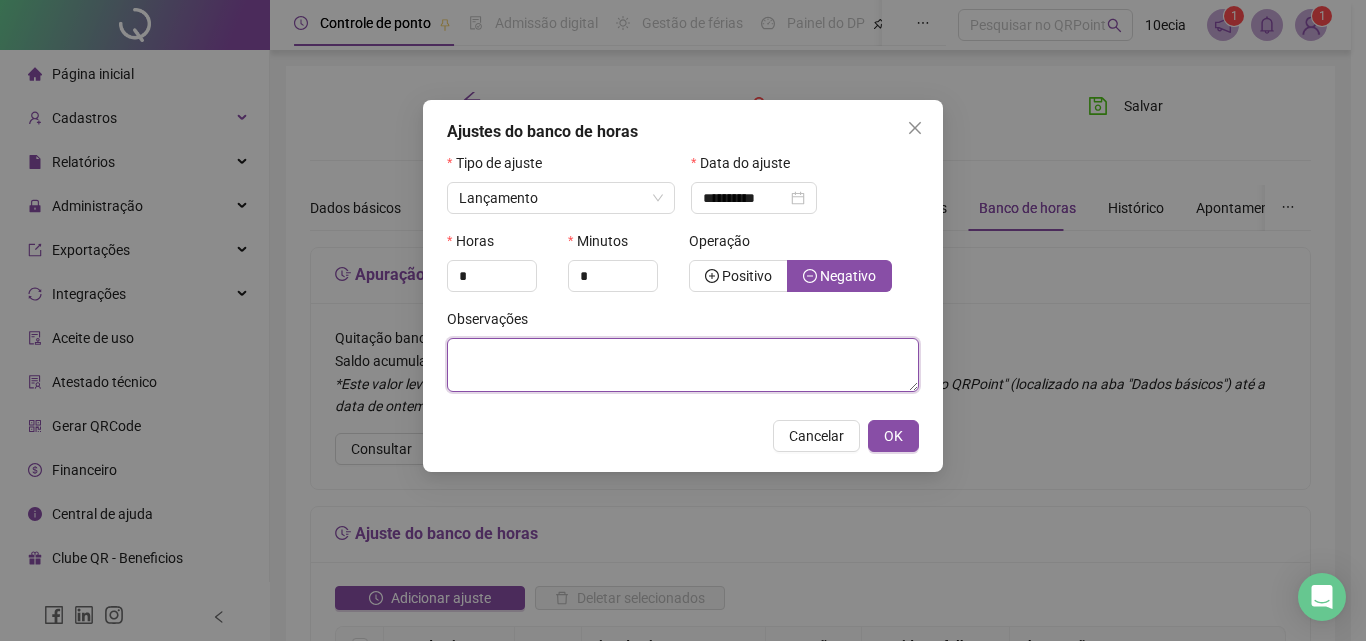 click at bounding box center (683, 365) 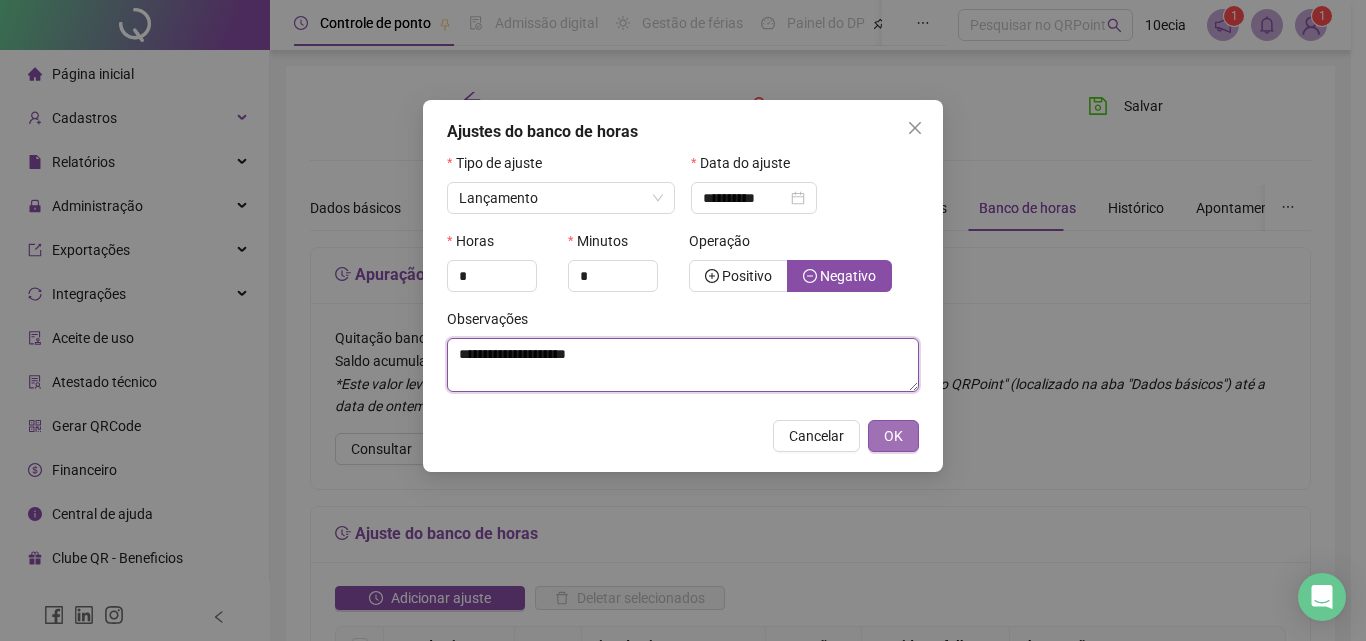 type on "**********" 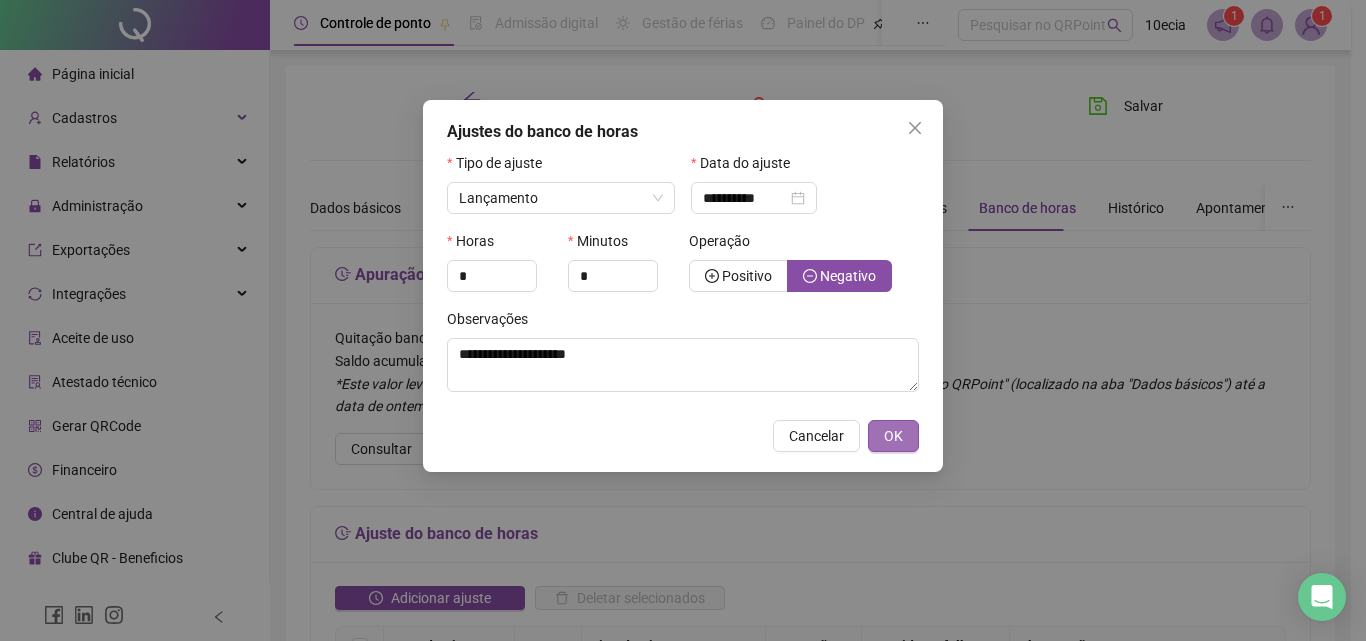 click on "OK" at bounding box center [893, 436] 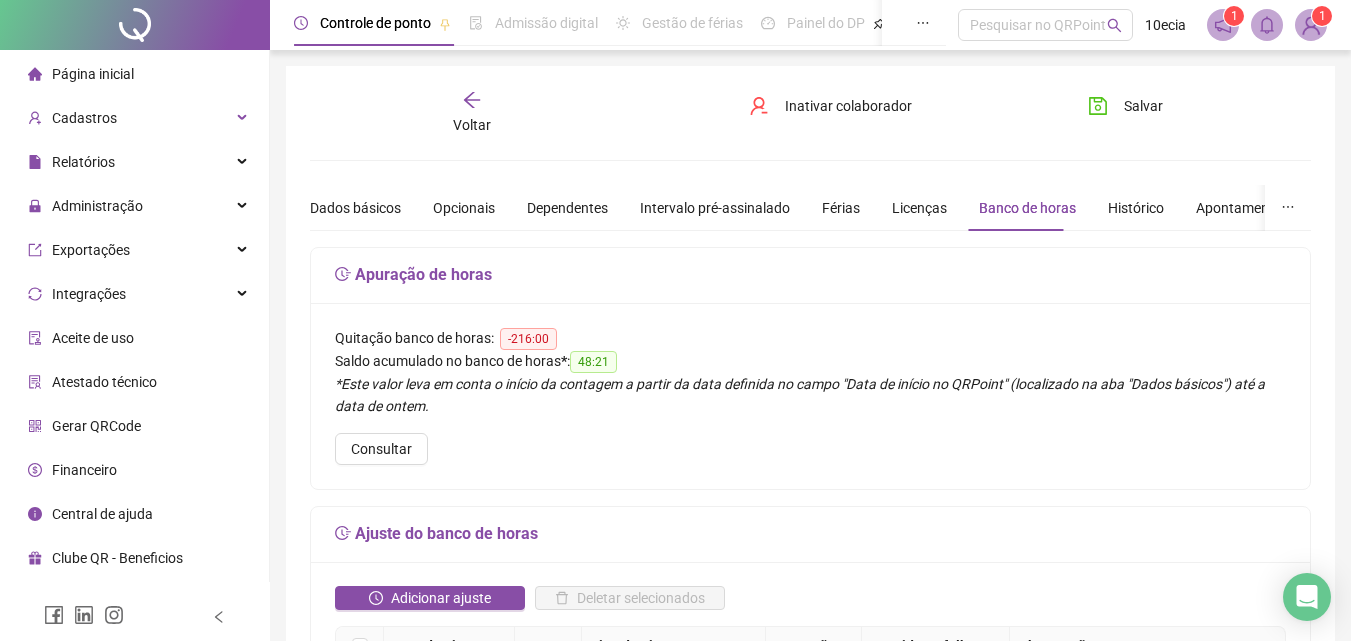 click on "Voltar" at bounding box center (472, 125) 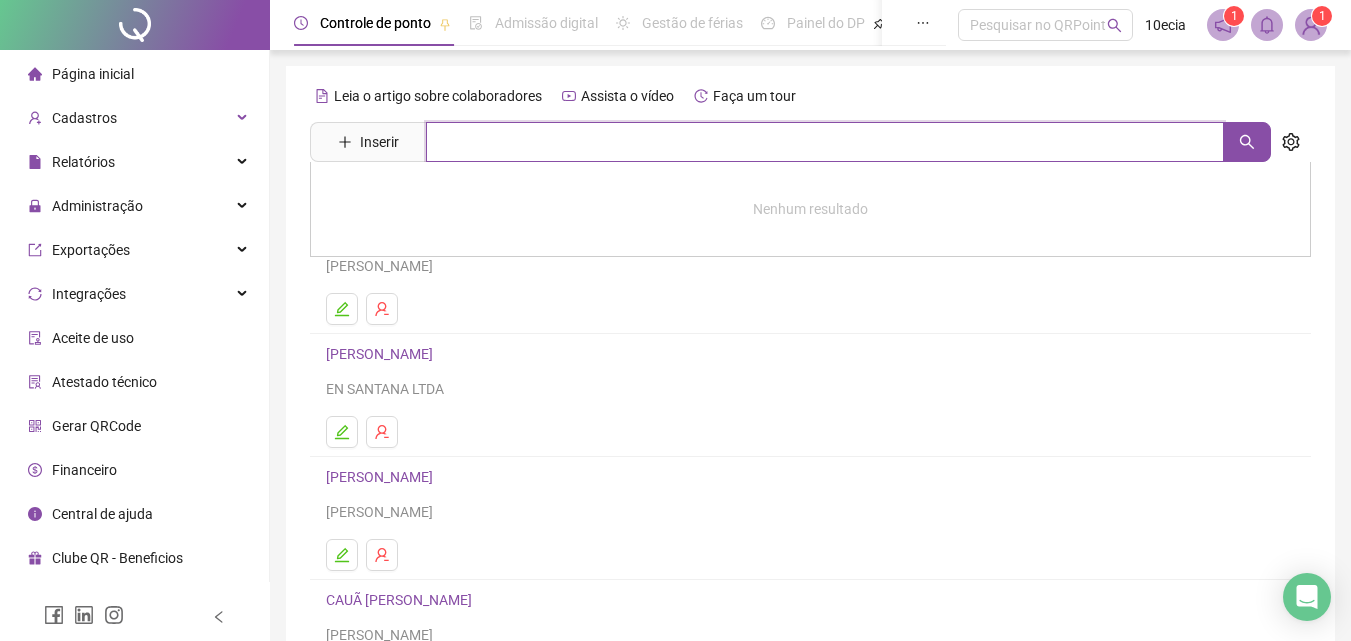 click at bounding box center [825, 142] 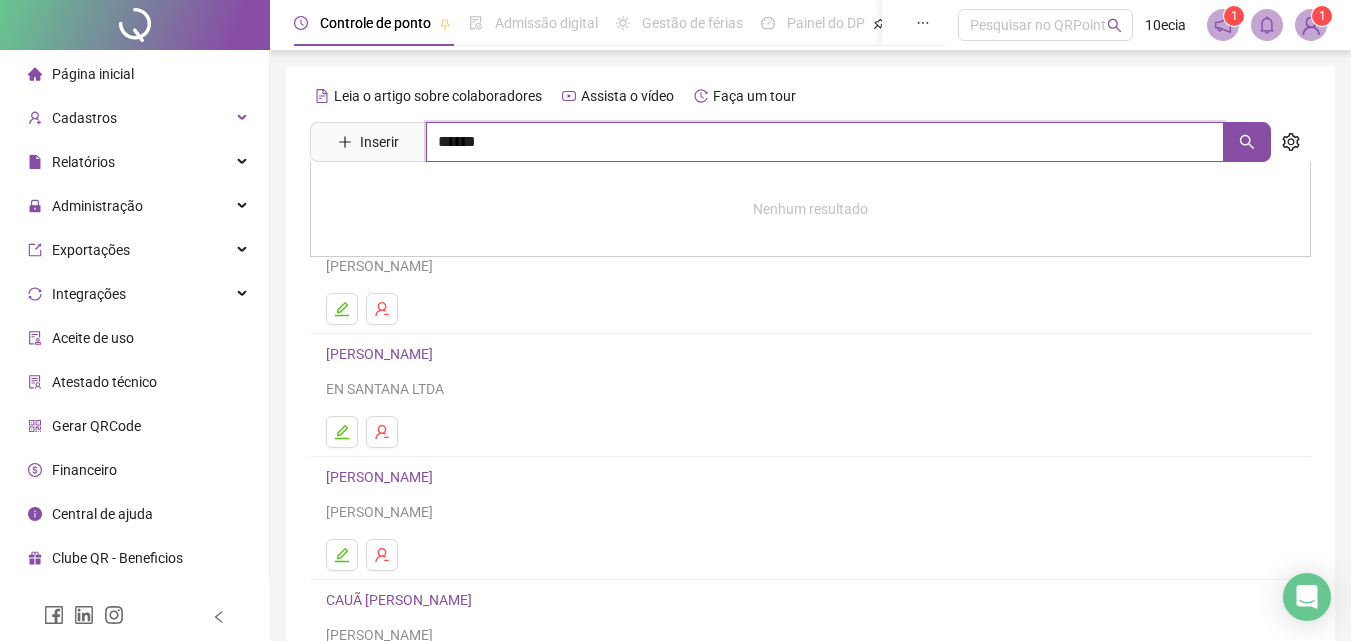 click on "******" at bounding box center [825, 142] 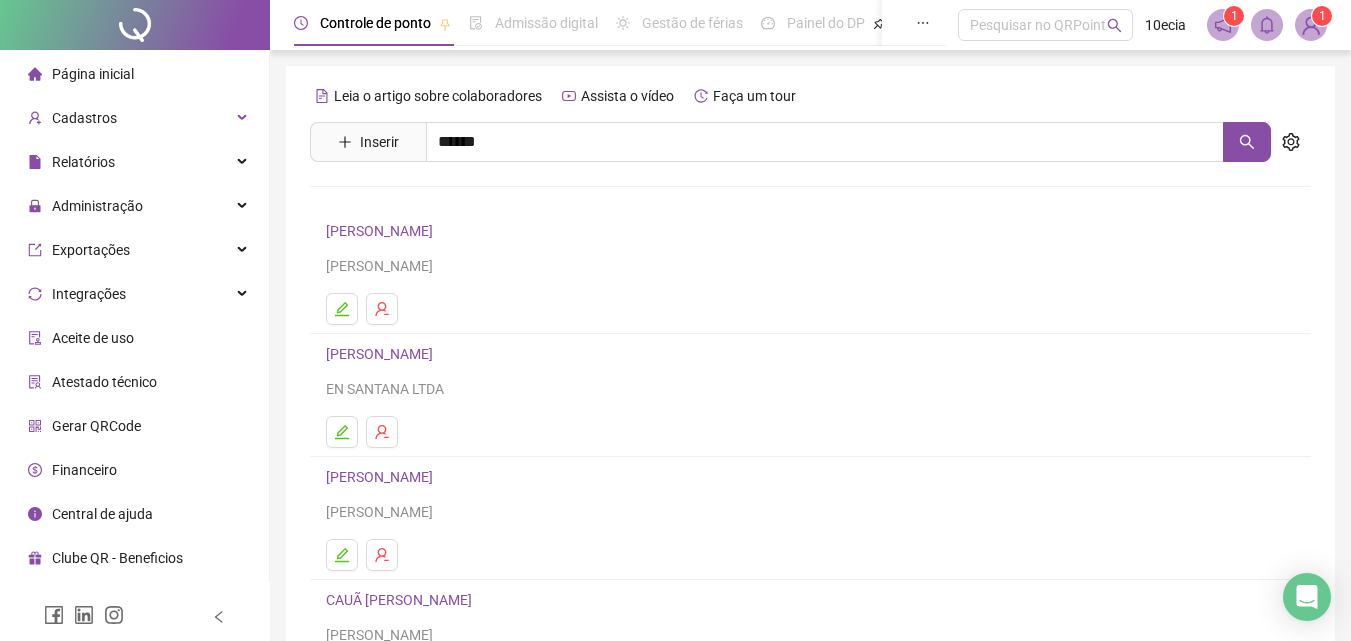 click on "[PERSON_NAME]" at bounding box center [400, 201] 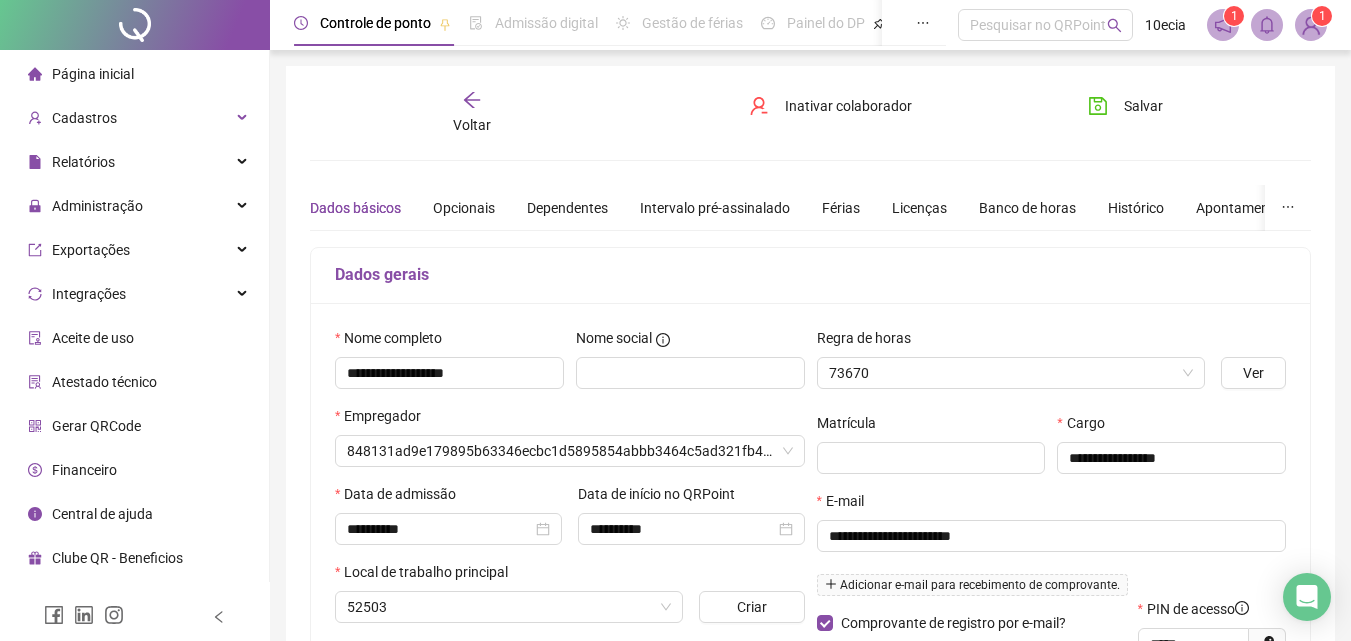 type on "**********" 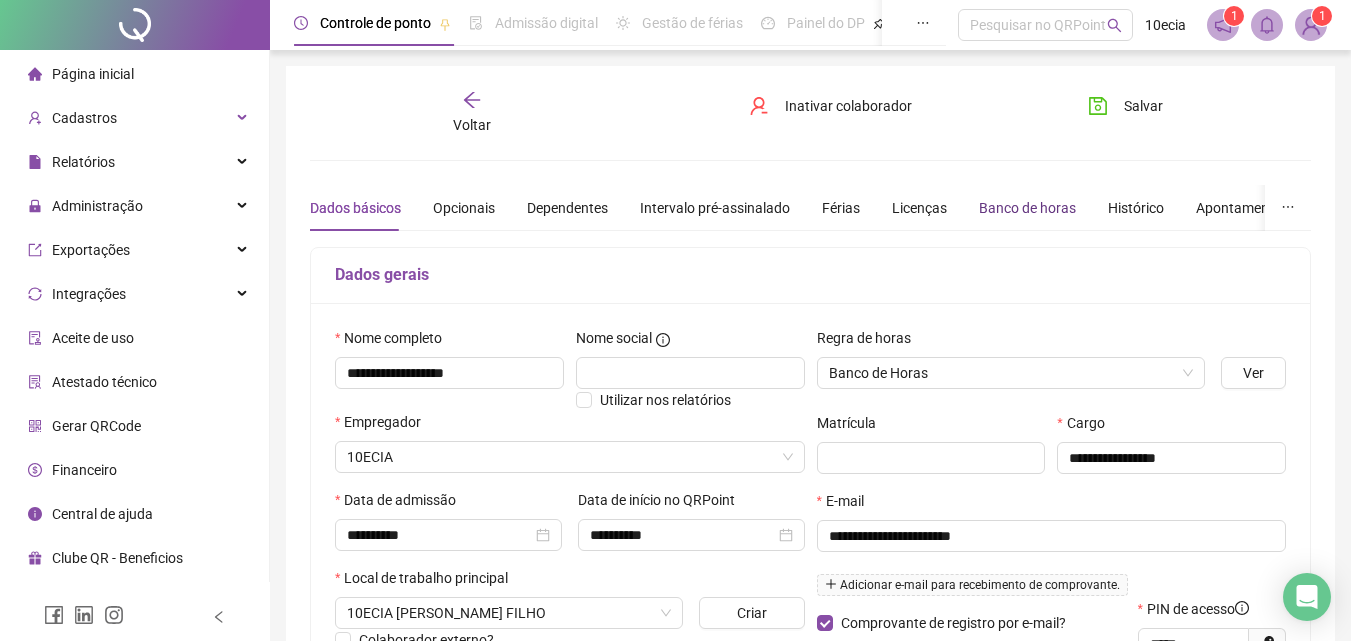 click on "Banco de horas" at bounding box center [1027, 208] 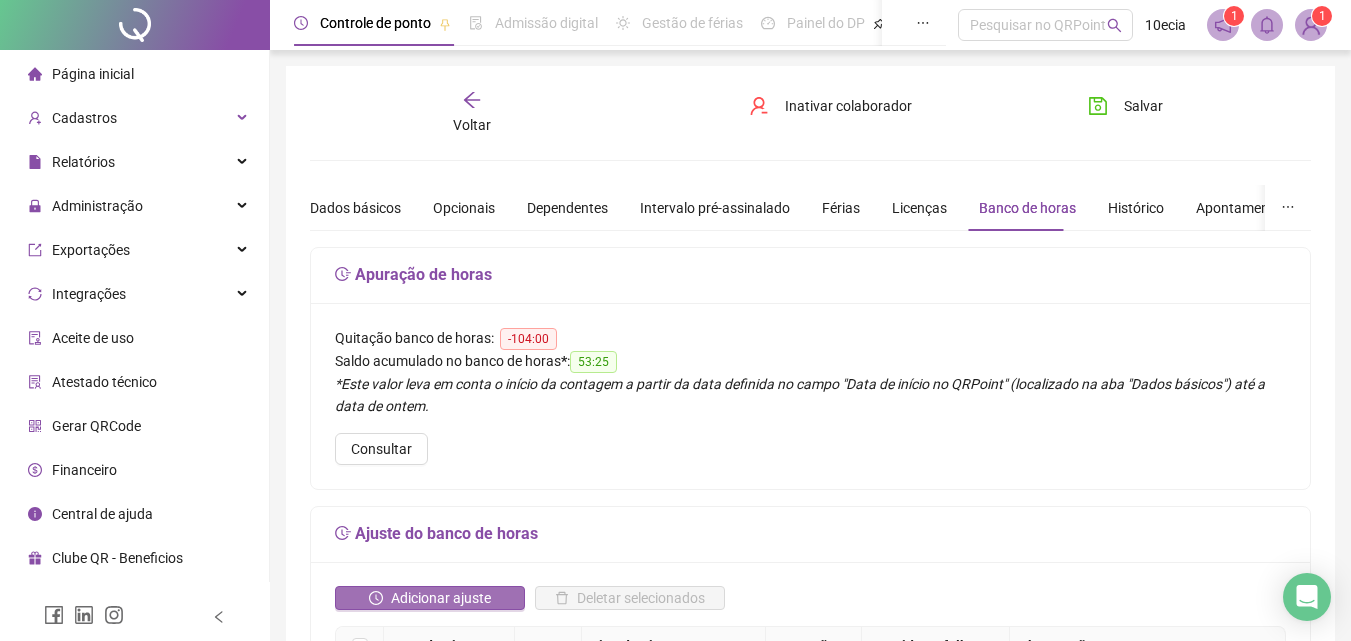 click on "Adicionar ajuste" at bounding box center [441, 598] 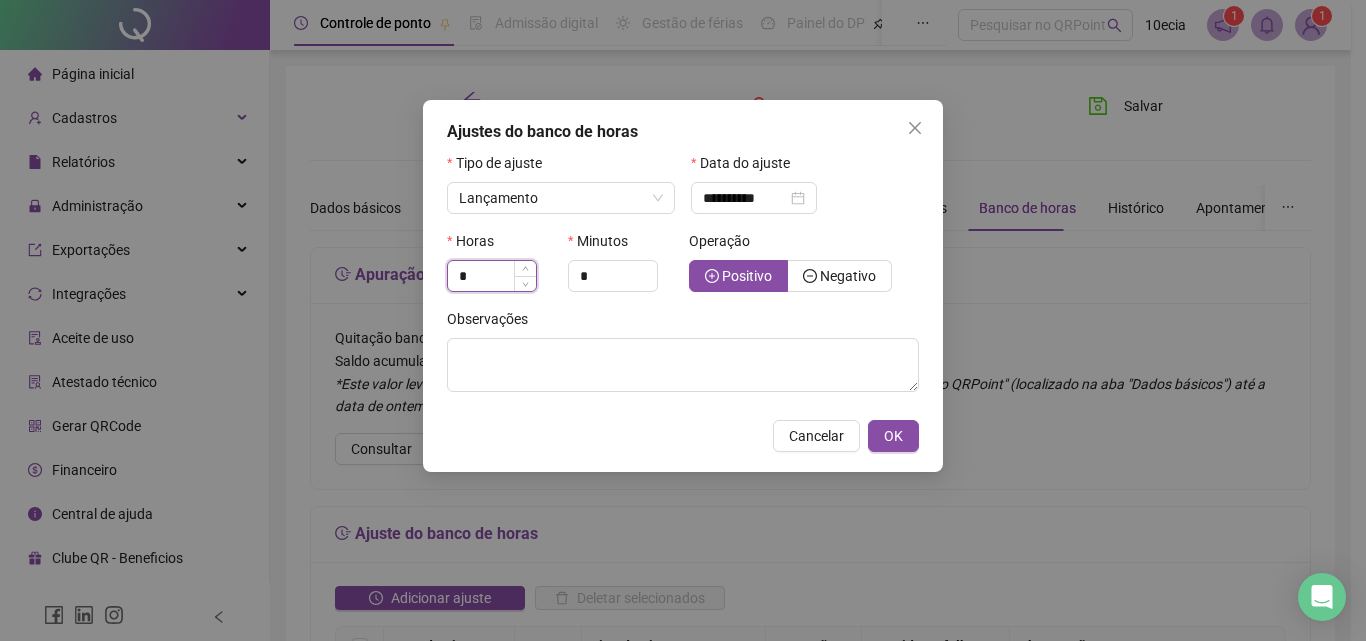 click on "*" at bounding box center (492, 276) 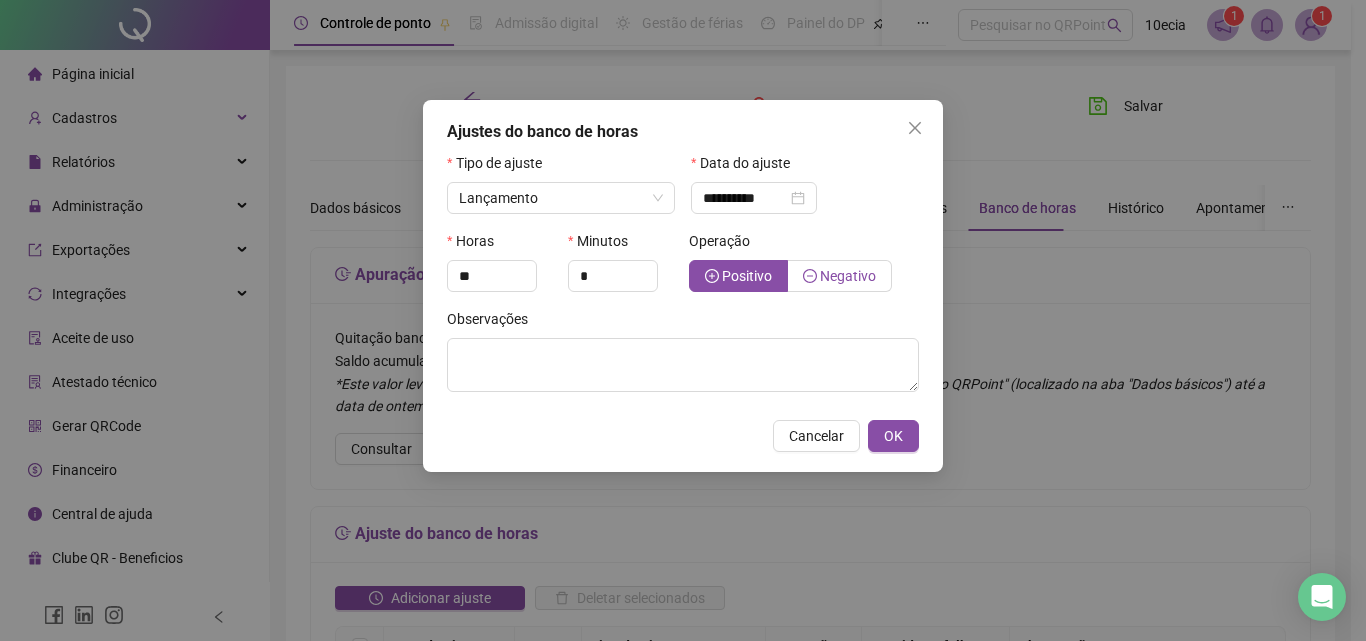type on "*" 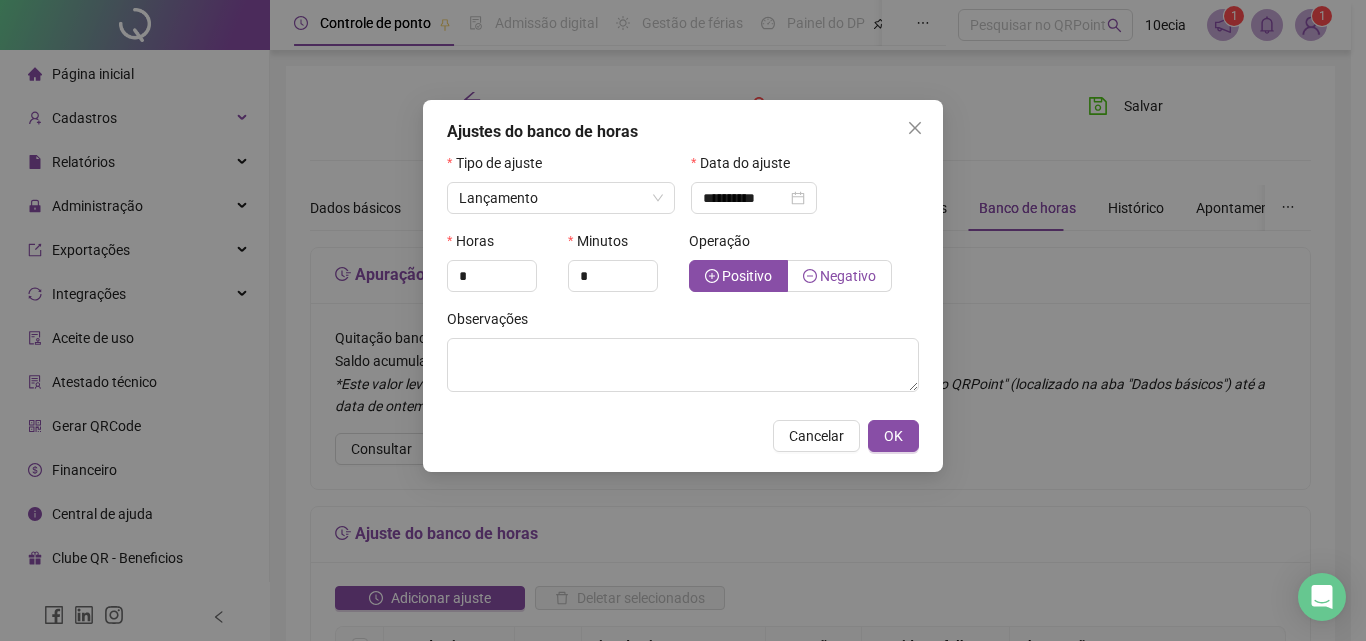 click 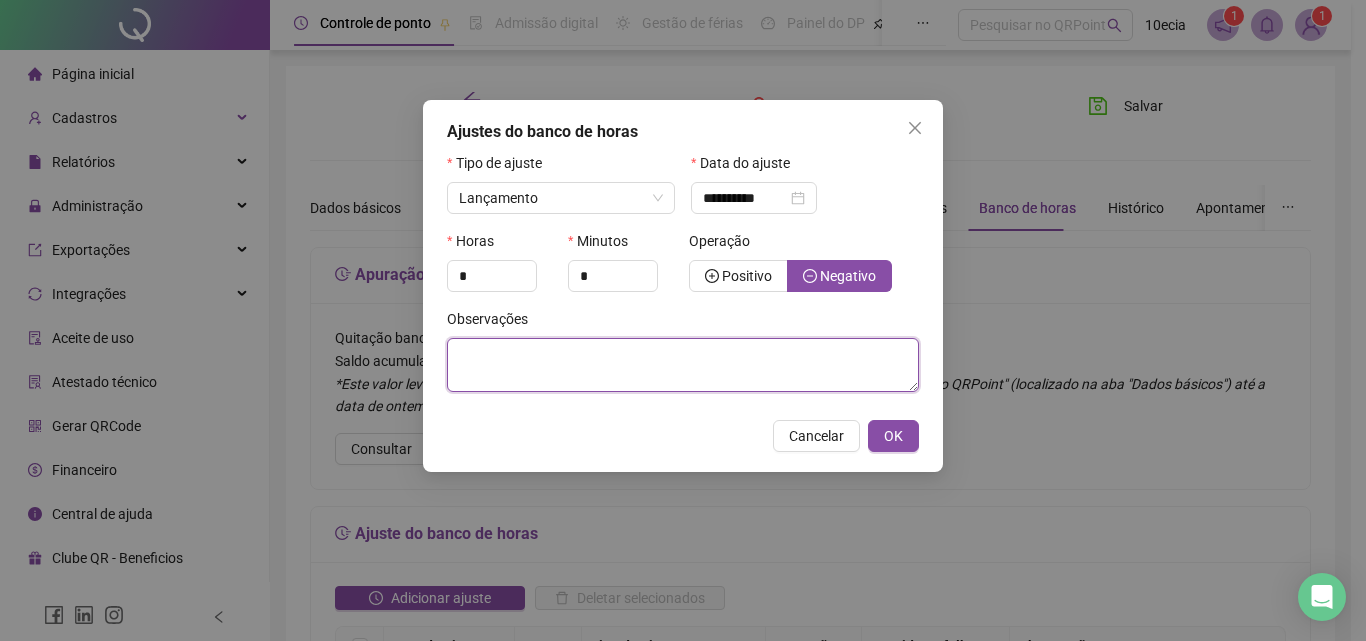 click at bounding box center [683, 365] 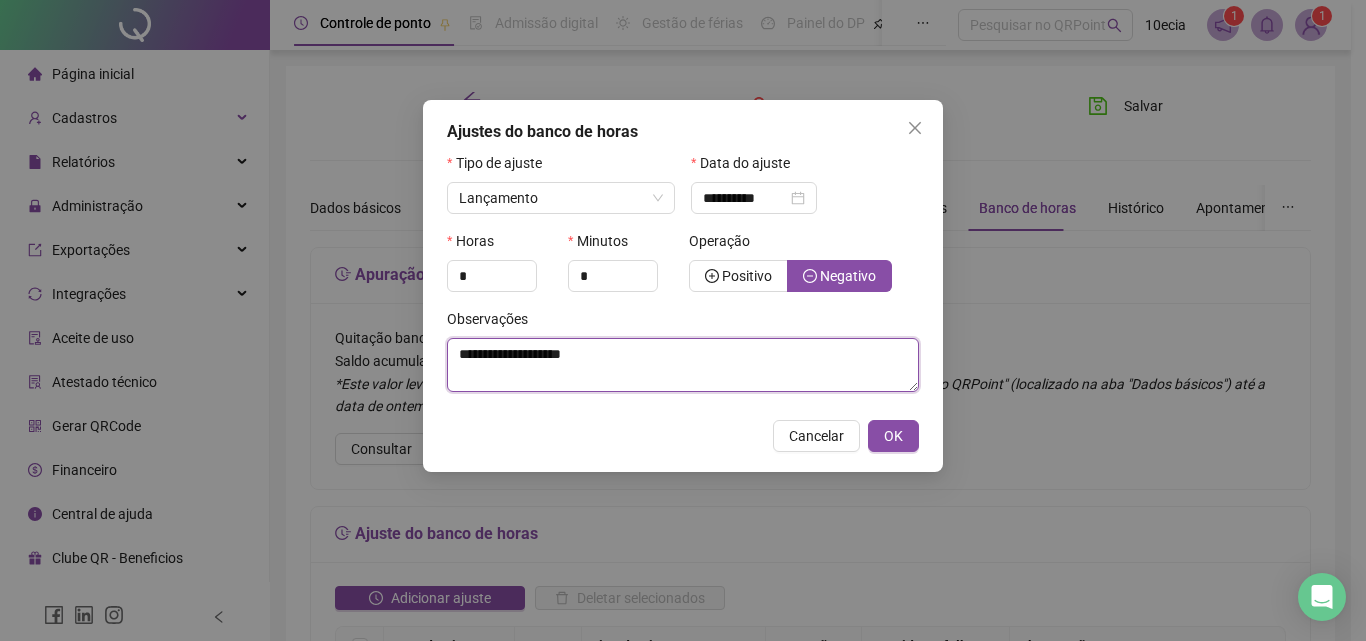 click on "**********" at bounding box center [683, 365] 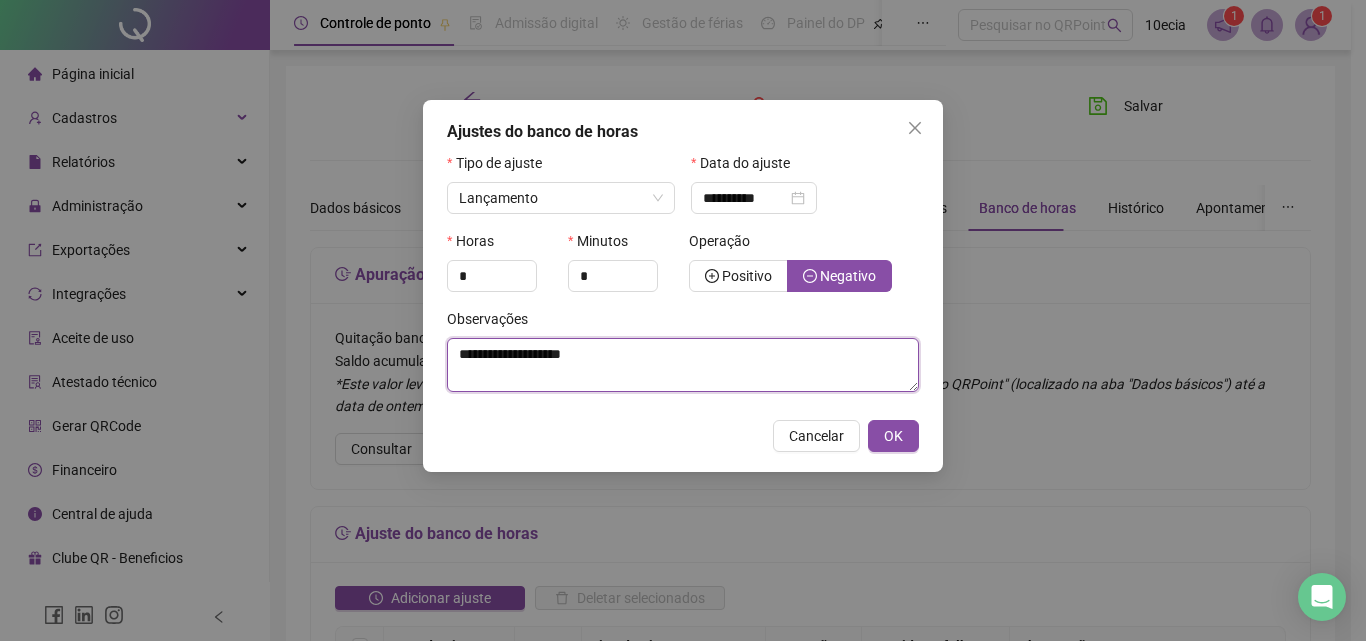 click on "**********" at bounding box center (683, 365) 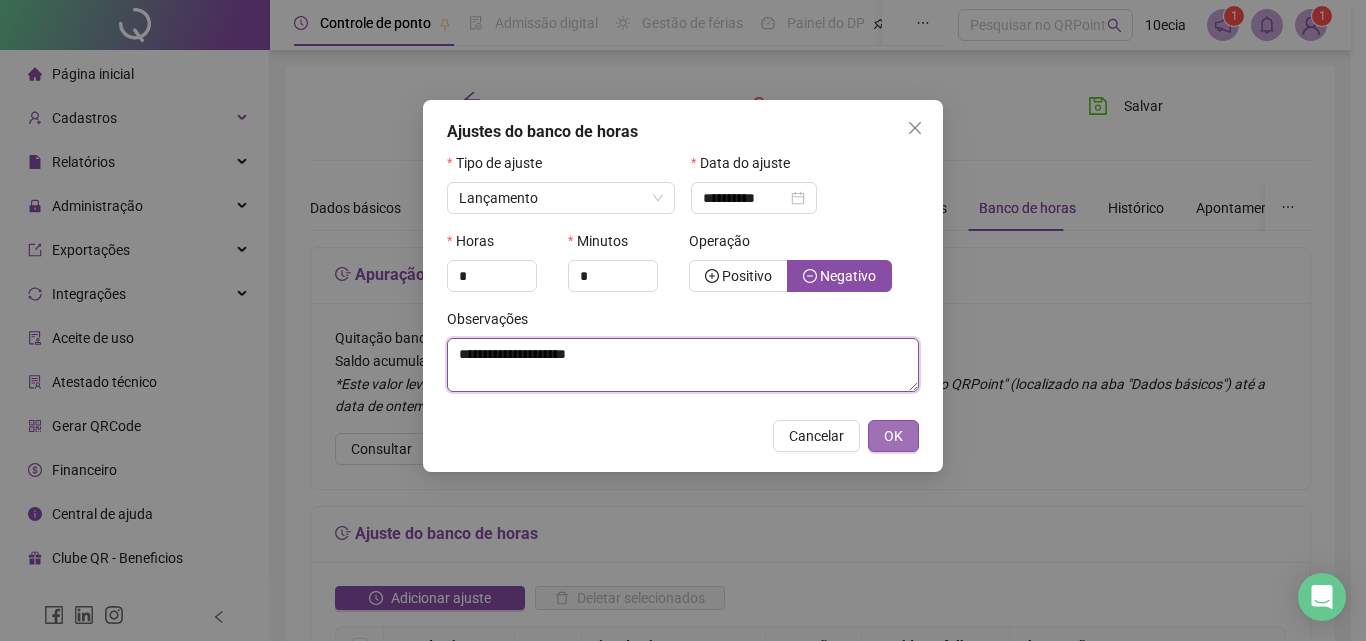 type on "**********" 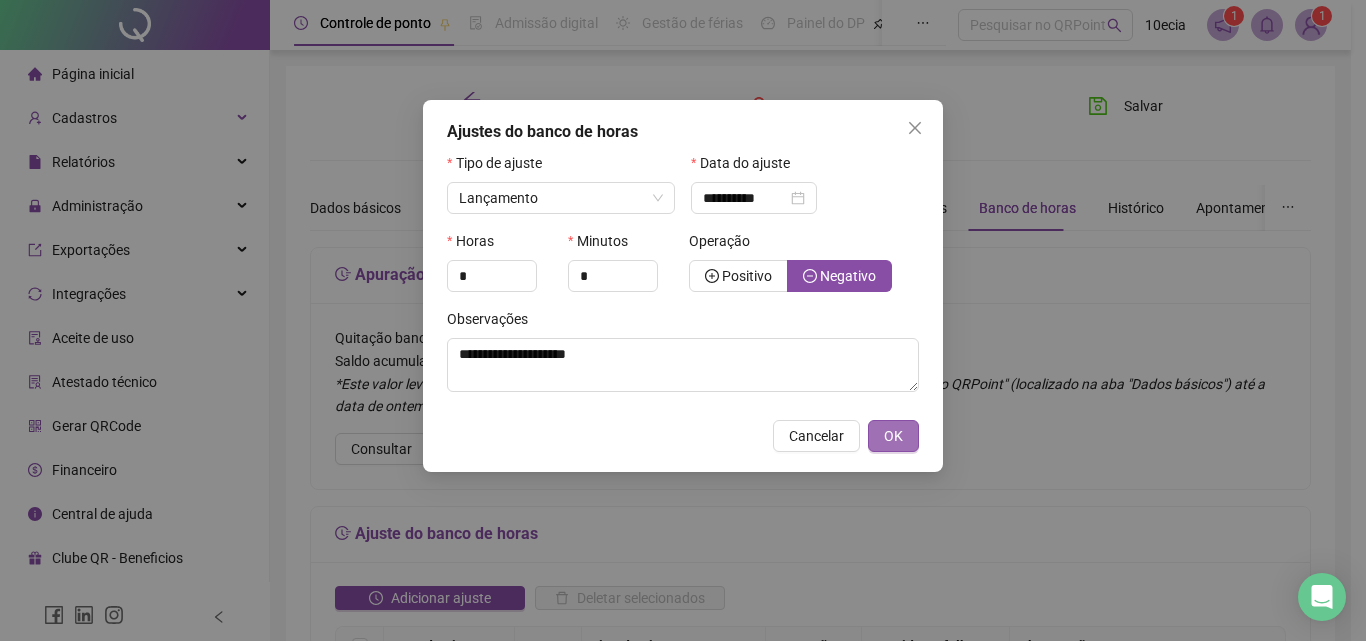 click on "OK" at bounding box center [893, 436] 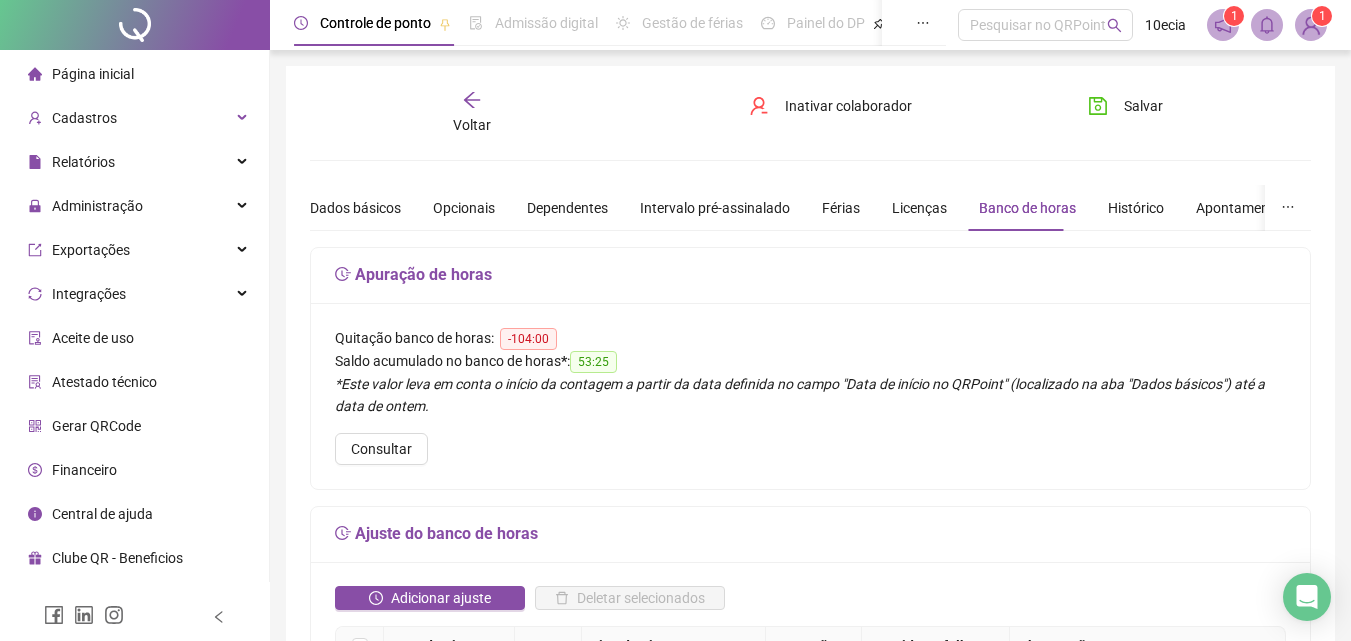 click on "Voltar" at bounding box center (472, 125) 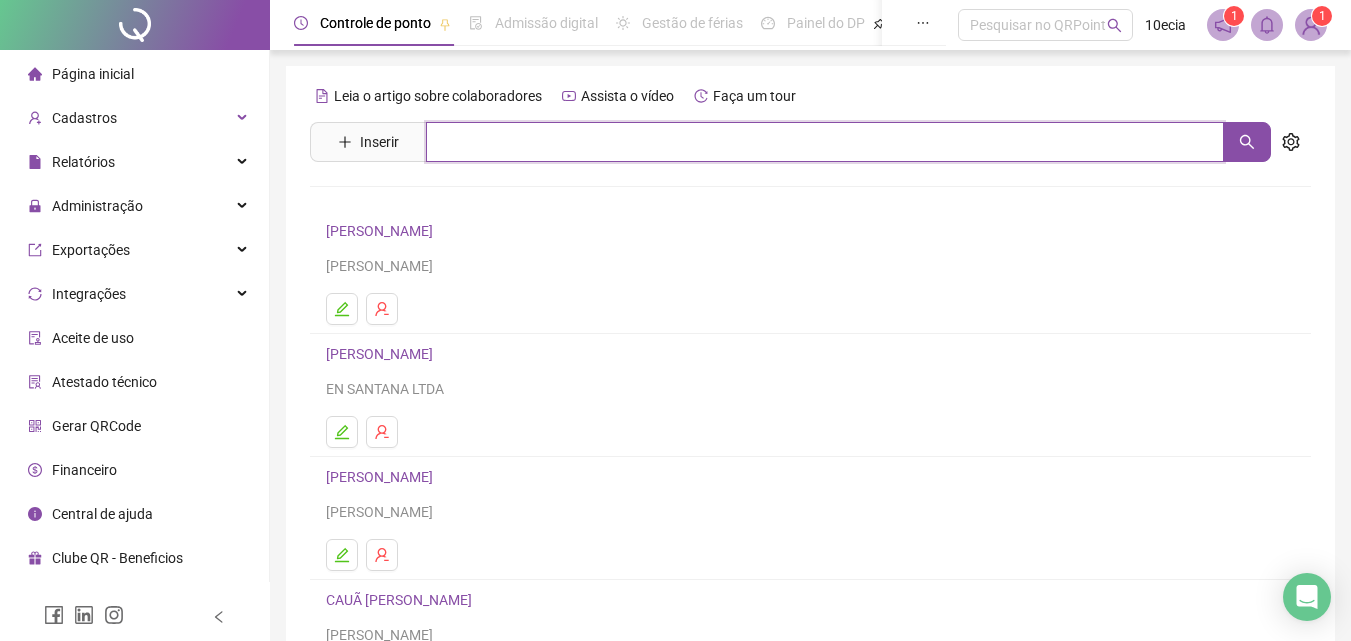 click at bounding box center (825, 142) 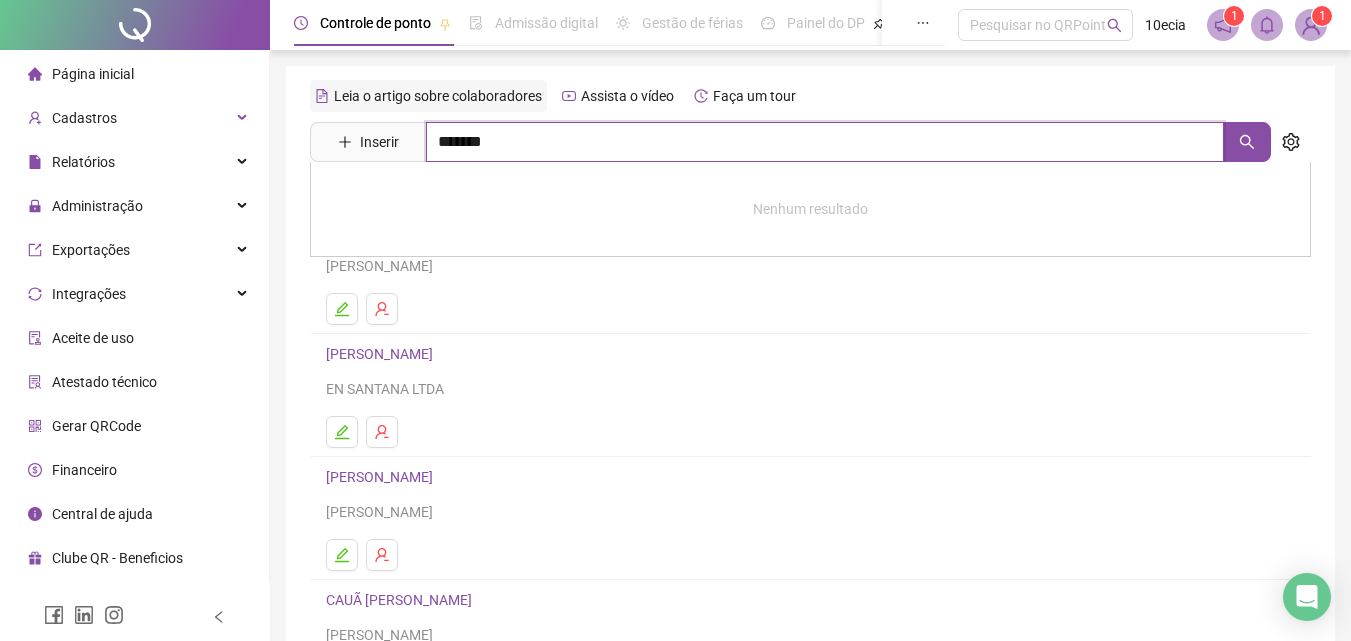 type on "*******" 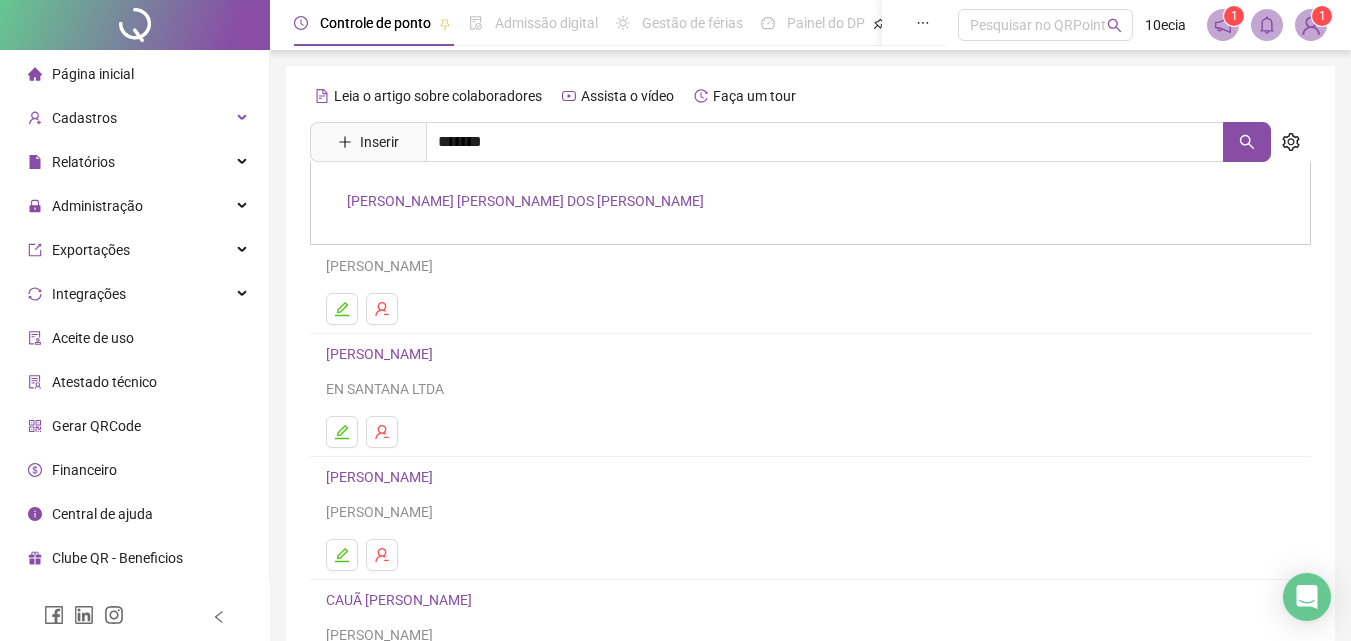 click on "[PERSON_NAME] [PERSON_NAME]" at bounding box center (810, 203) 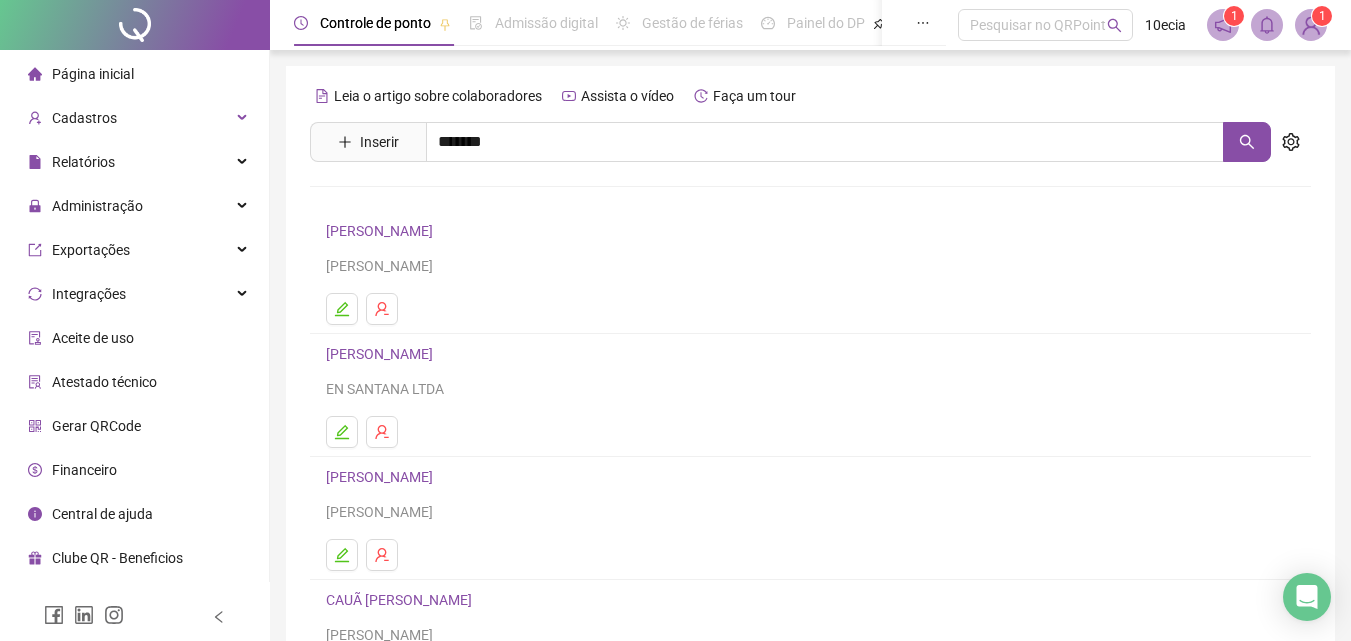 click on "Leia o artigo sobre colaboradores Assista o vídeo Faça um tour Inserir ******* REIDSON NUNES DOS SANTOS   ADRIANA CARMO DA SILVA    EDUARDO NASCIMENTO DE SANTANA ADRIELE GOMES CONCEIÇÃO    EN SANTANA LTDA ANANDA OLIVEIRA DE OLIVEIRA    EDUARDO NASCIMENTO DE SANTANA CAUÃ COUTO LIMA    EDUARDO NASCIMENTO DE SANTANA CLAUDIA CAROLINE SANTOS HIPOLITO    EN SANTANA LTDA 1 2 3 4 5 ••• 8" at bounding box center [810, 468] 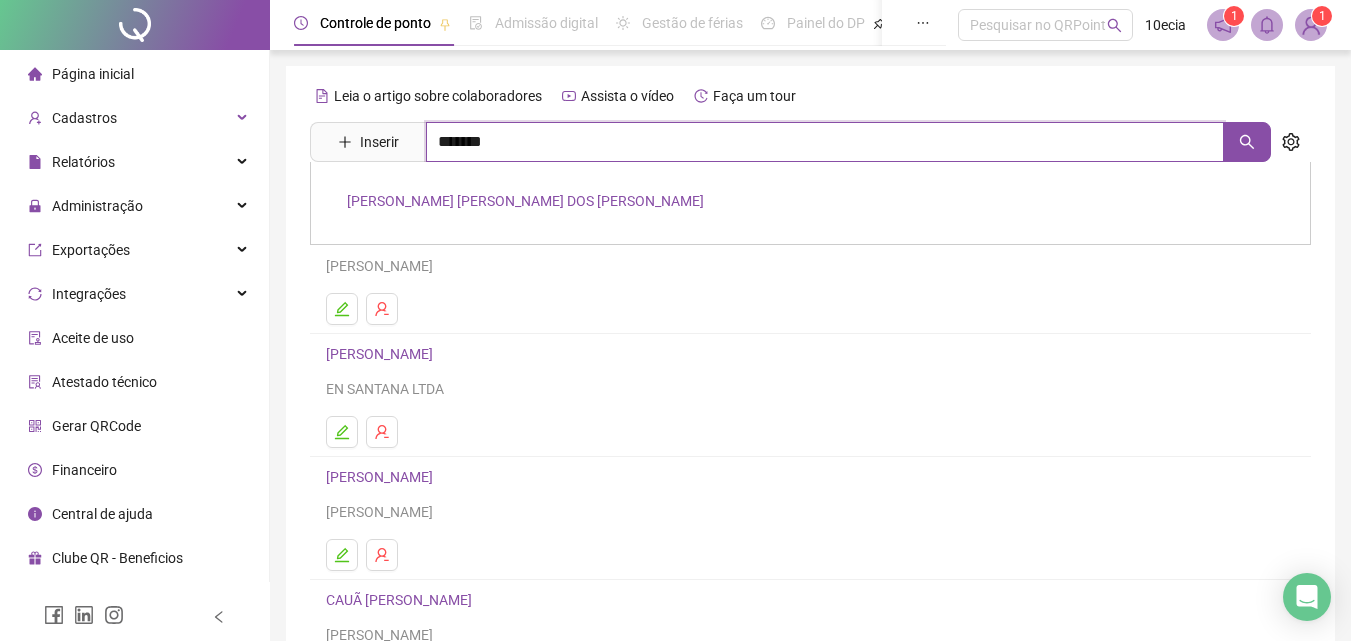 click on "*******" at bounding box center [825, 142] 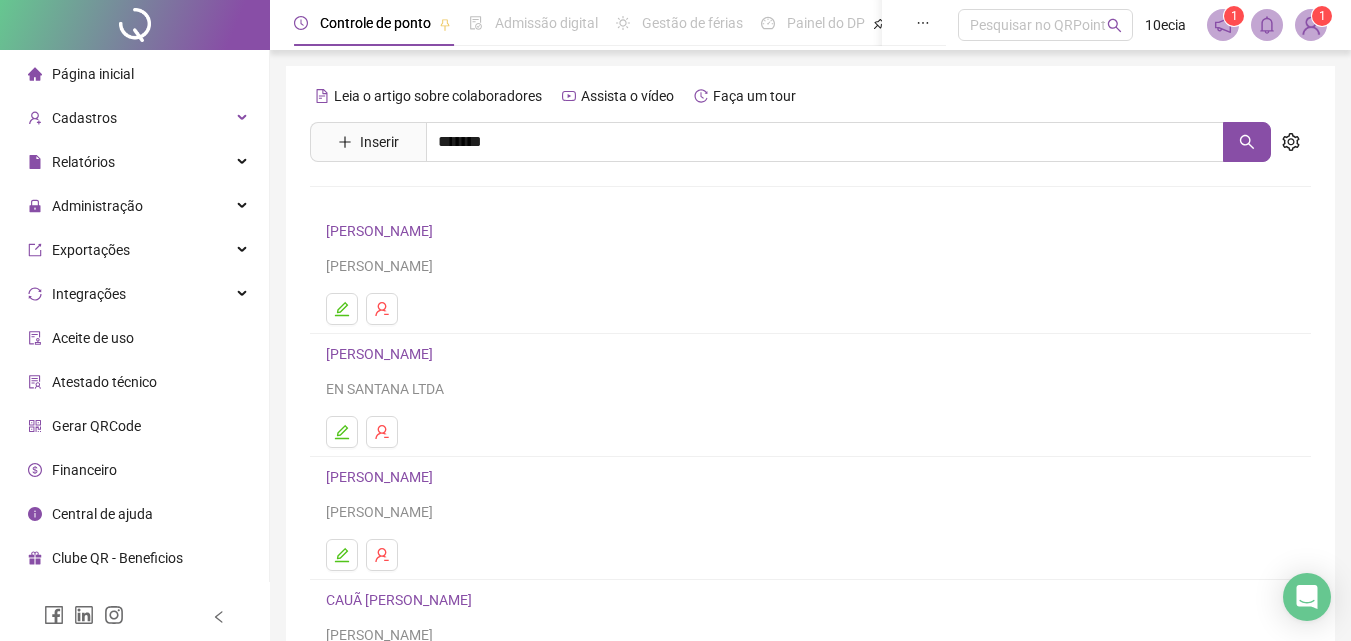 click on "[PERSON_NAME] [PERSON_NAME]" at bounding box center (525, 201) 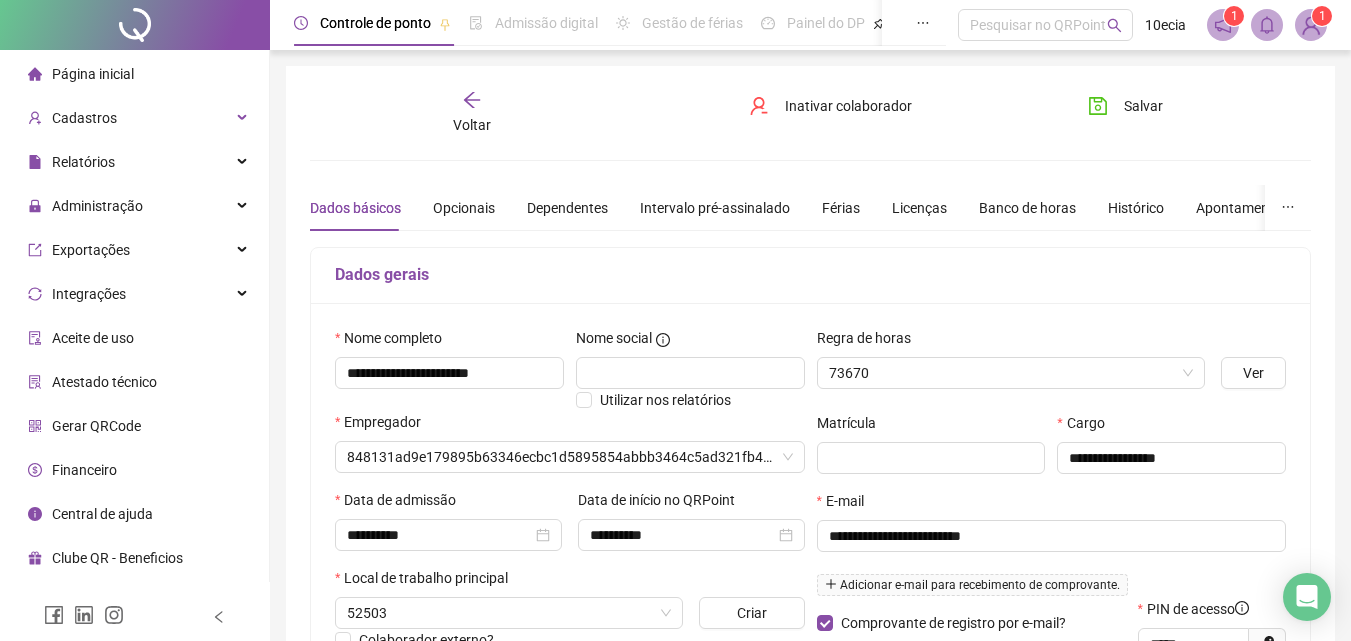 type on "**********" 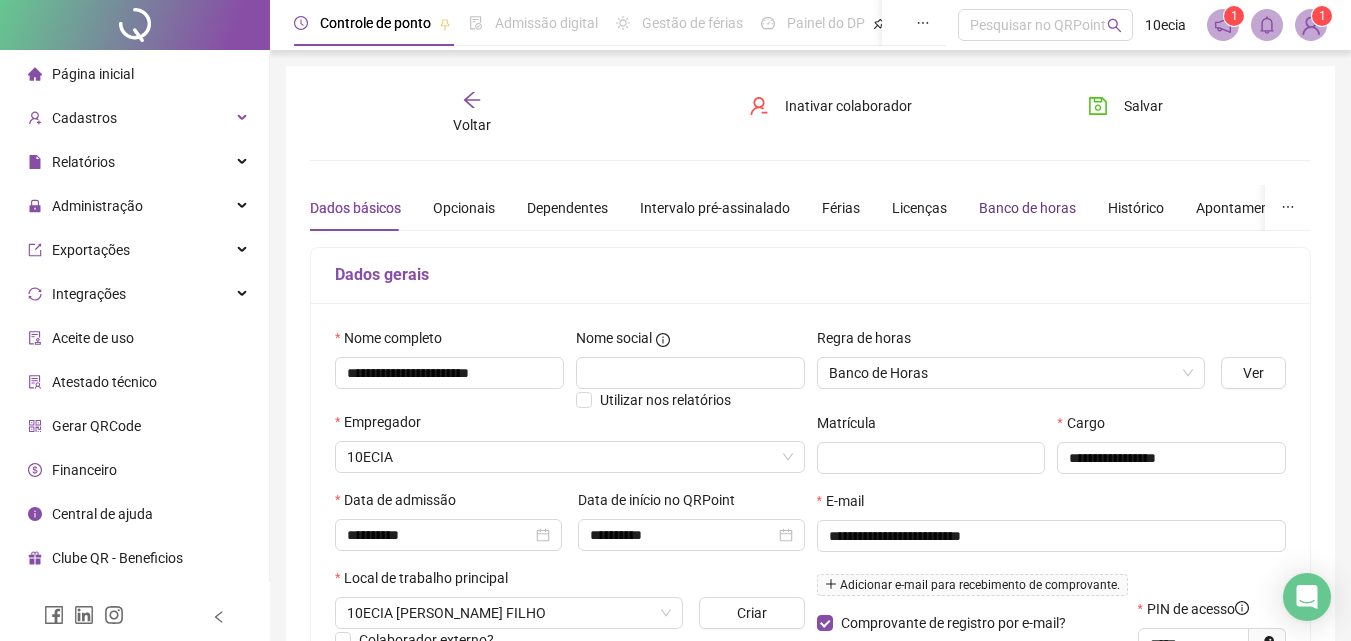 click on "Banco de horas" at bounding box center (1027, 208) 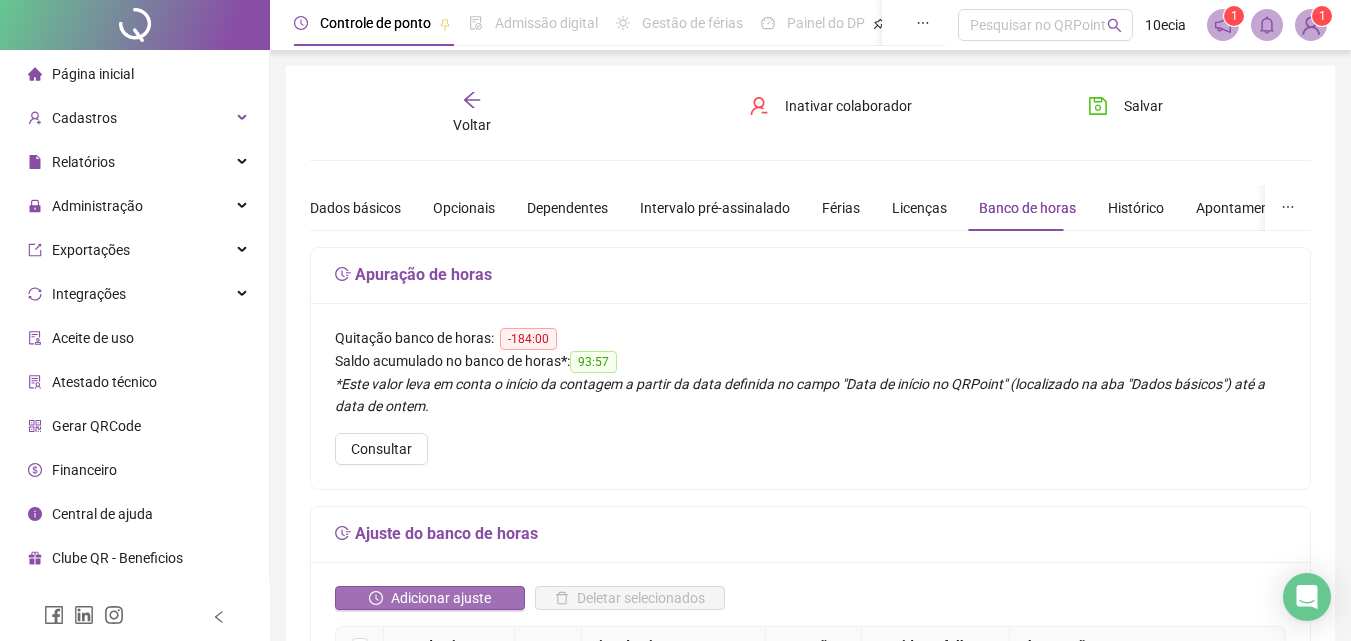 click on "Adicionar ajuste" at bounding box center [441, 598] 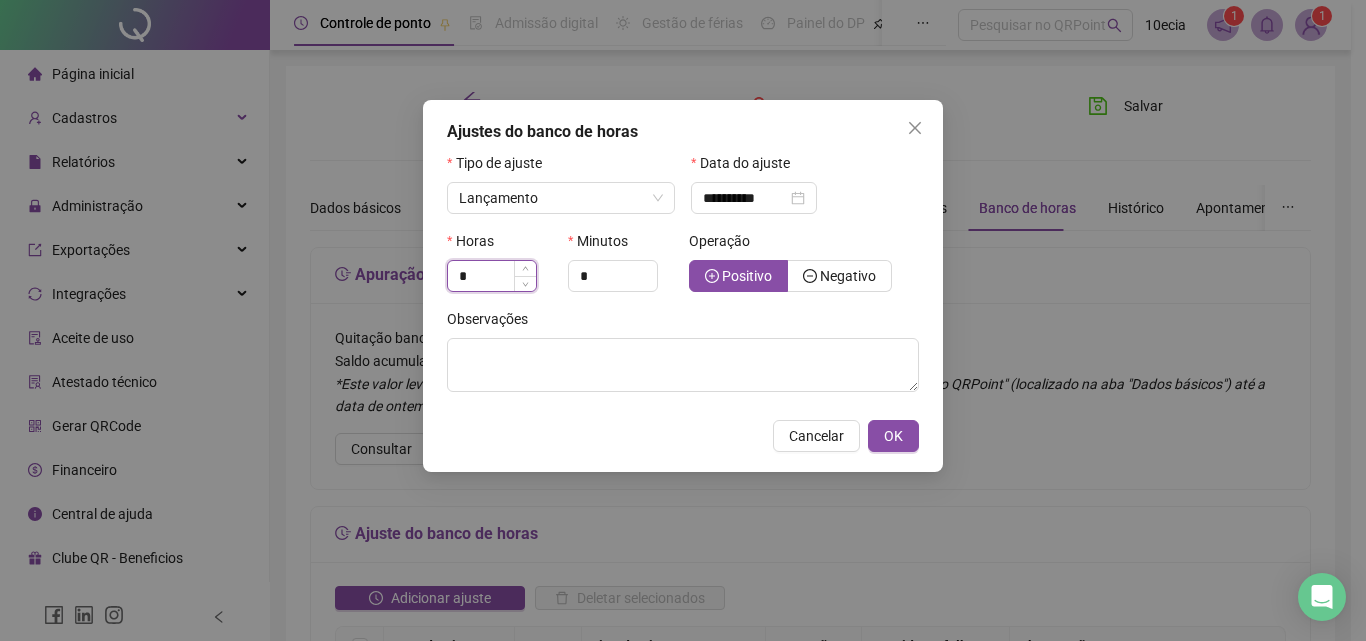 type on "*" 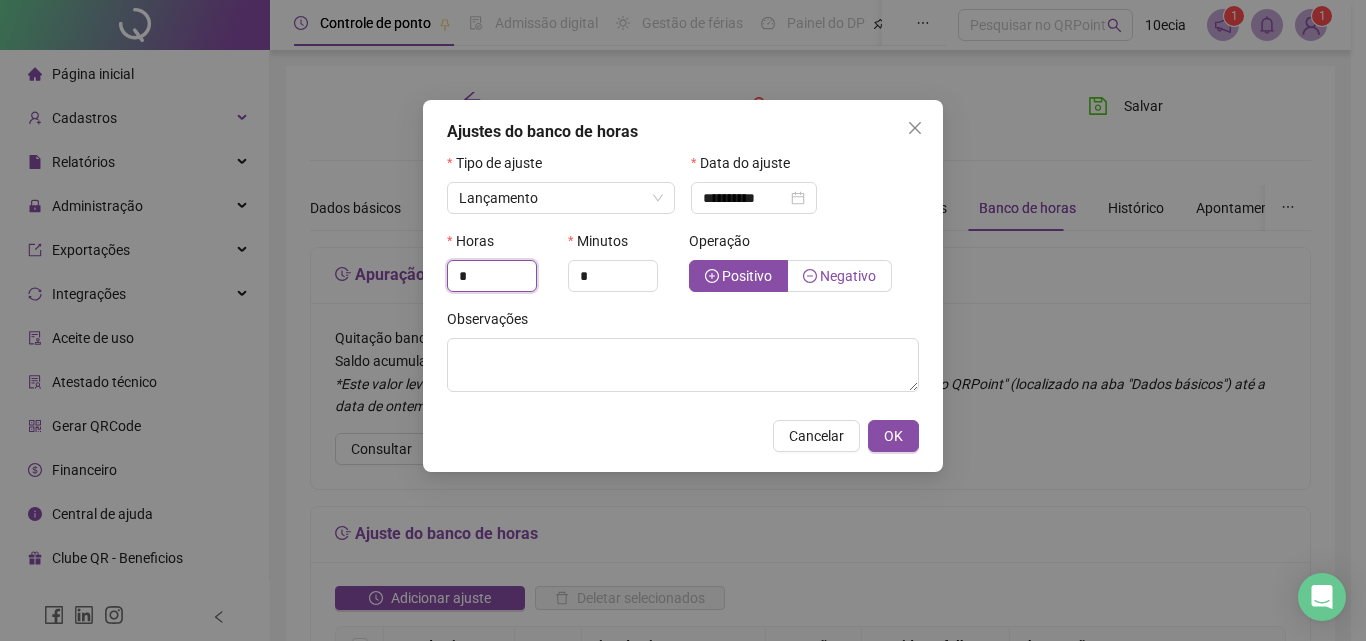 type on "*" 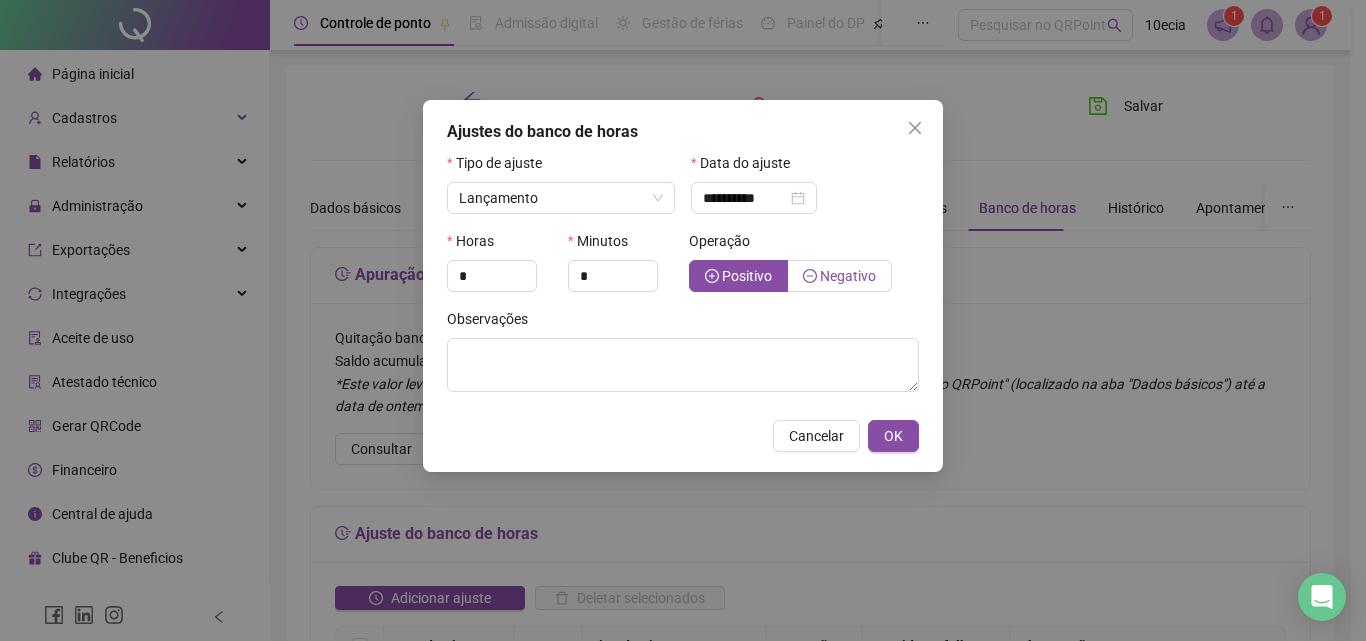 click on "Negativo" at bounding box center (840, 276) 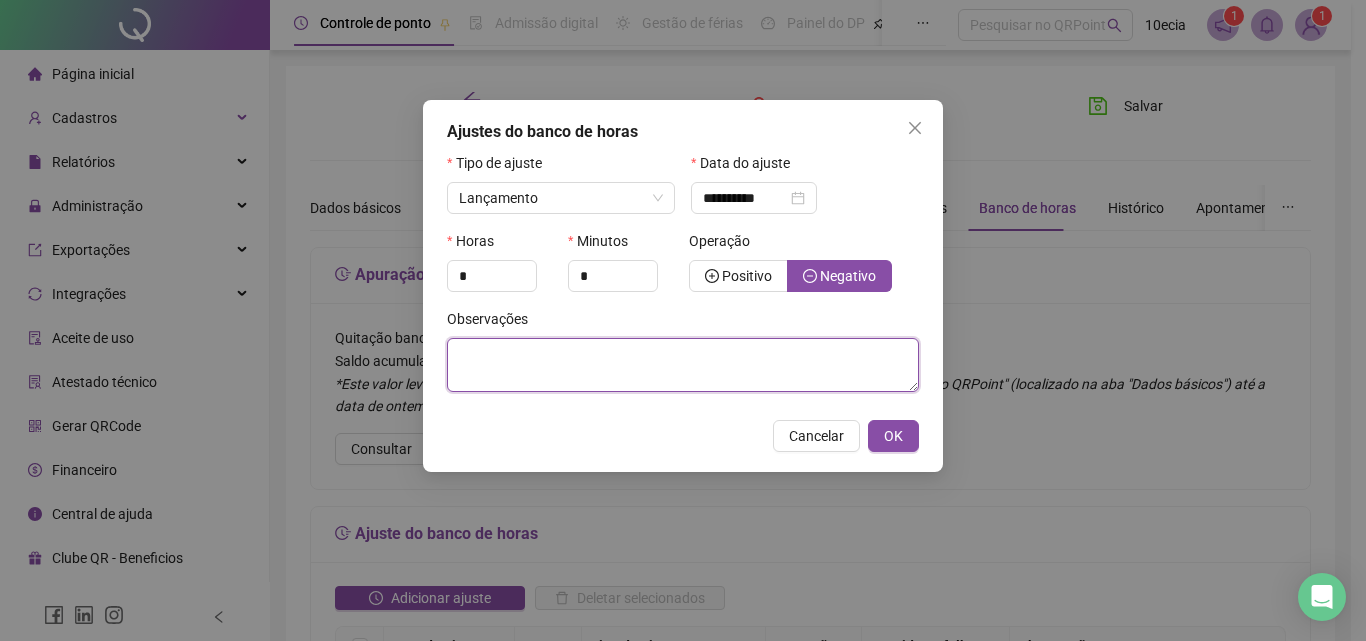 click at bounding box center [683, 365] 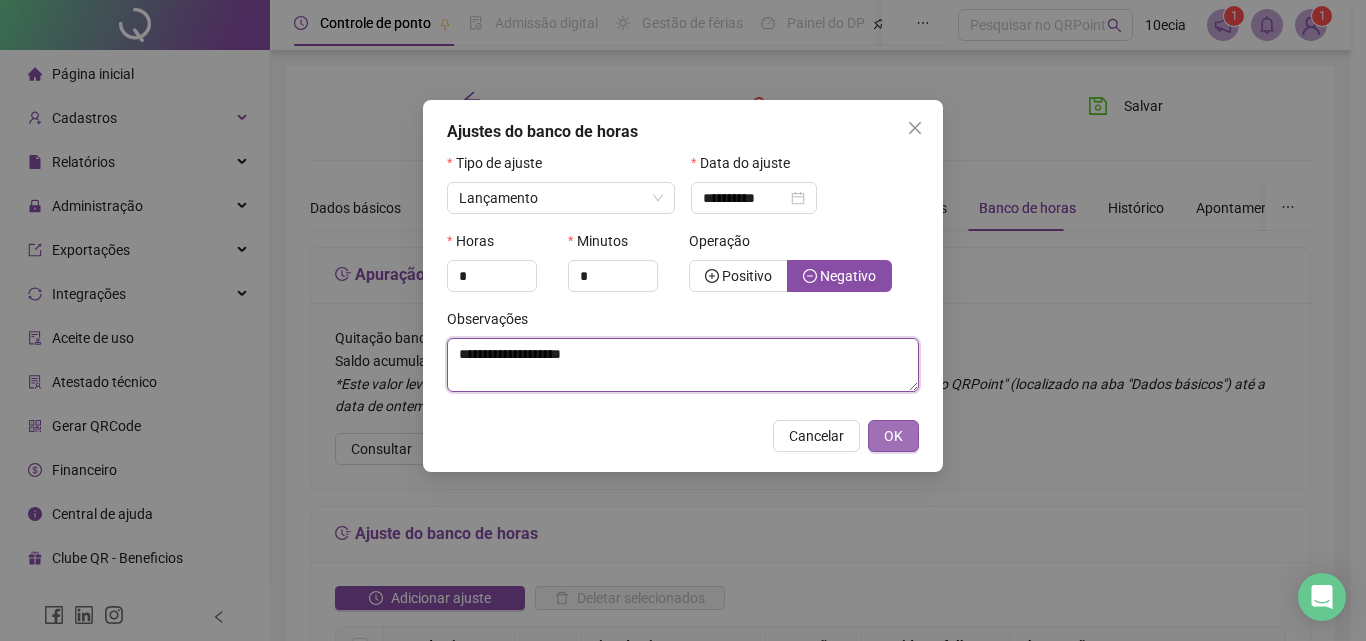 type on "**********" 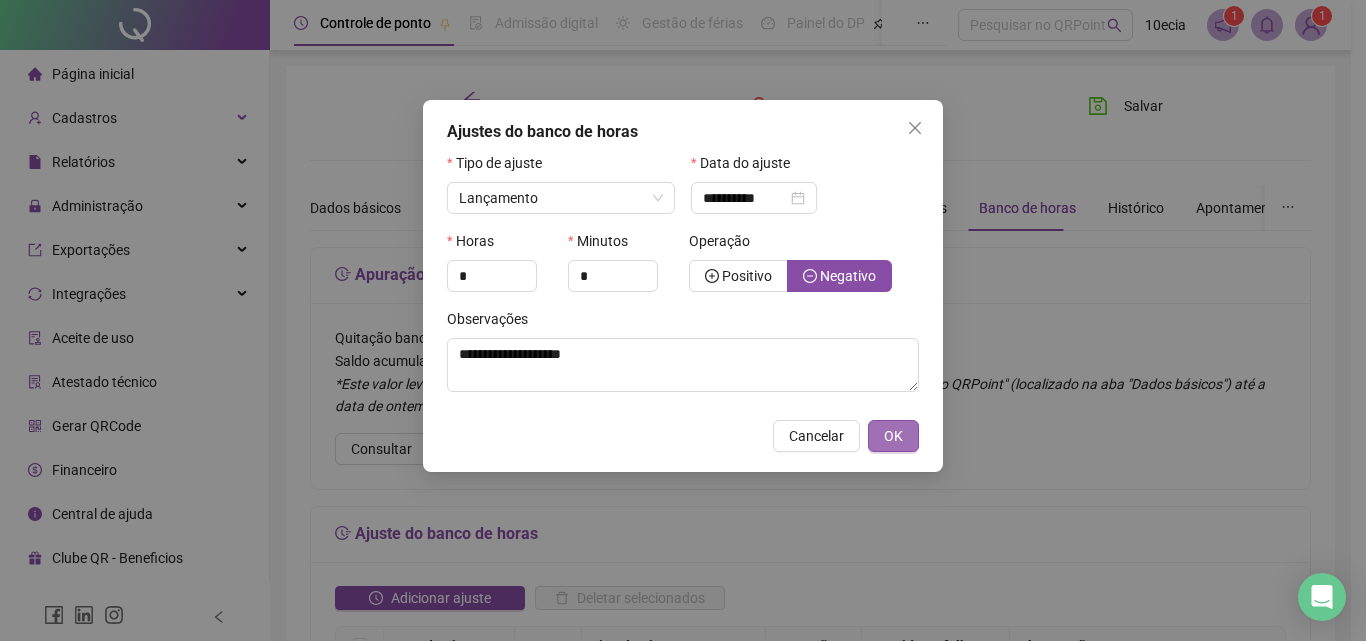 click on "OK" at bounding box center [893, 436] 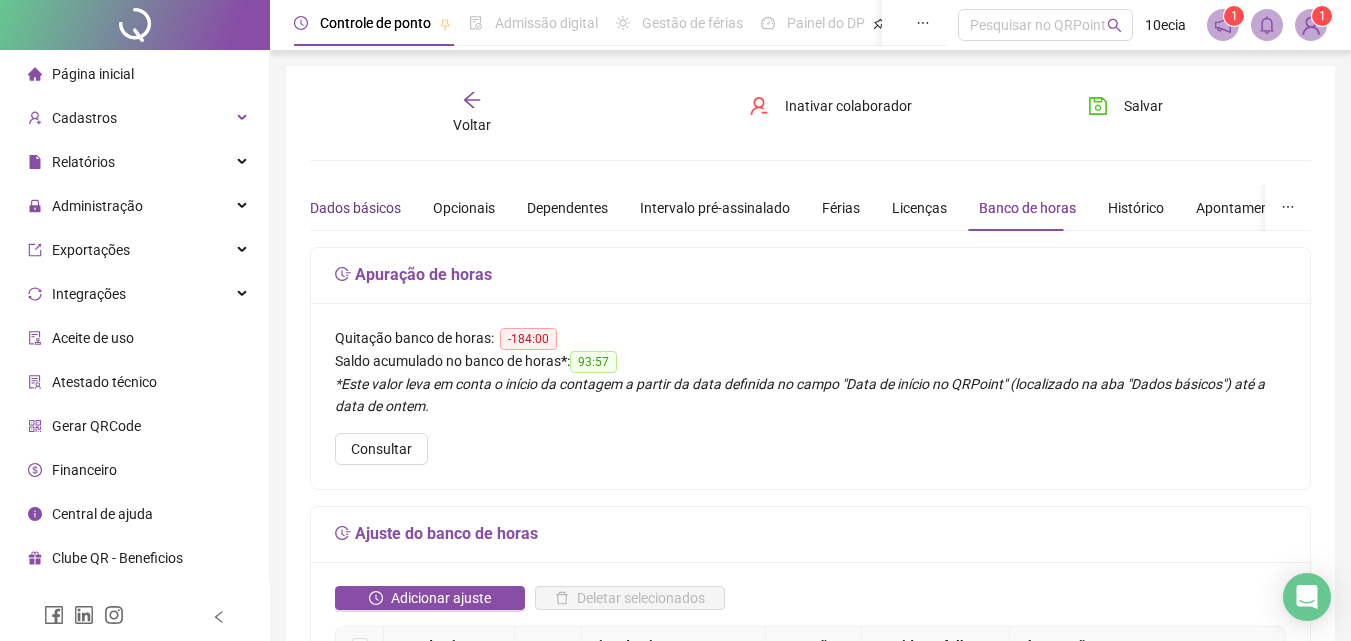 click on "Dados básicos" at bounding box center [355, 208] 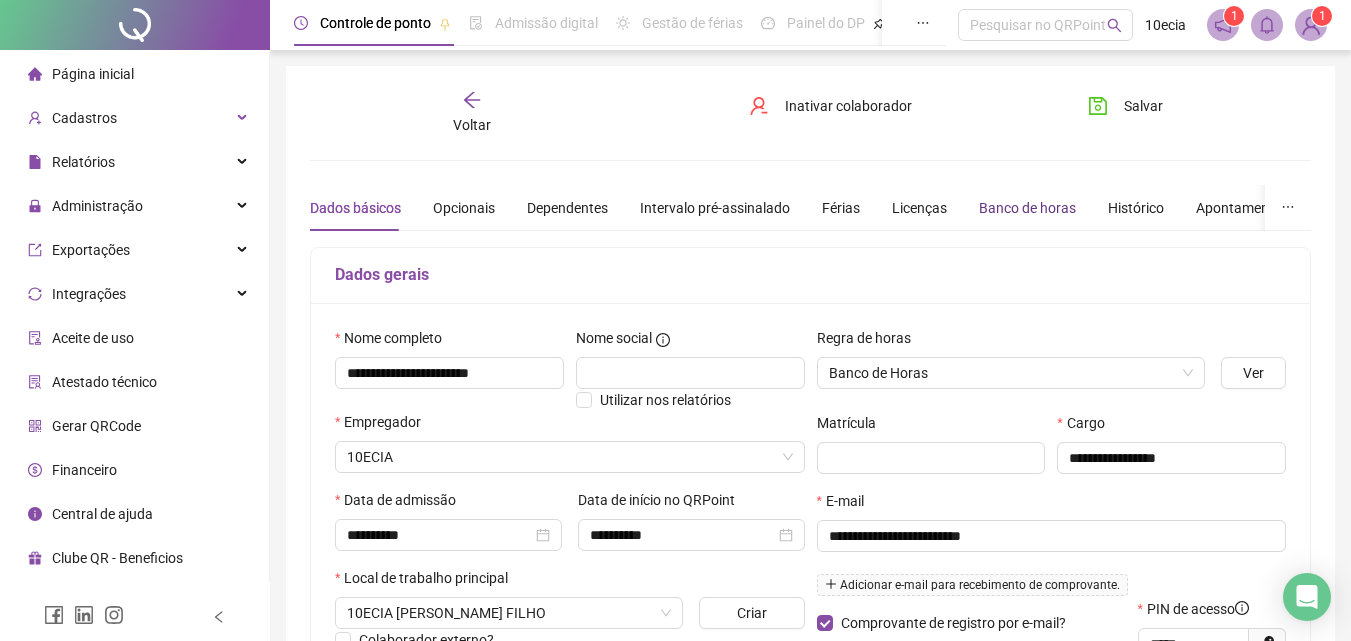 click on "Banco de horas" at bounding box center [1027, 208] 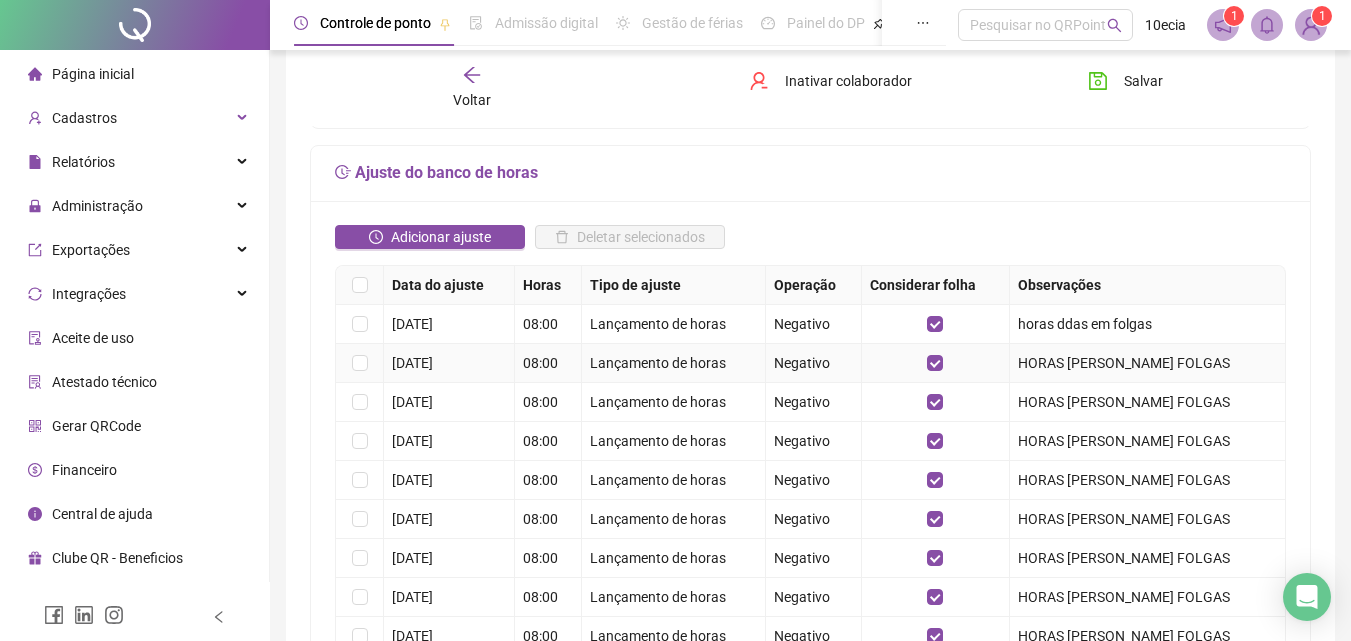 scroll, scrollTop: 400, scrollLeft: 0, axis: vertical 